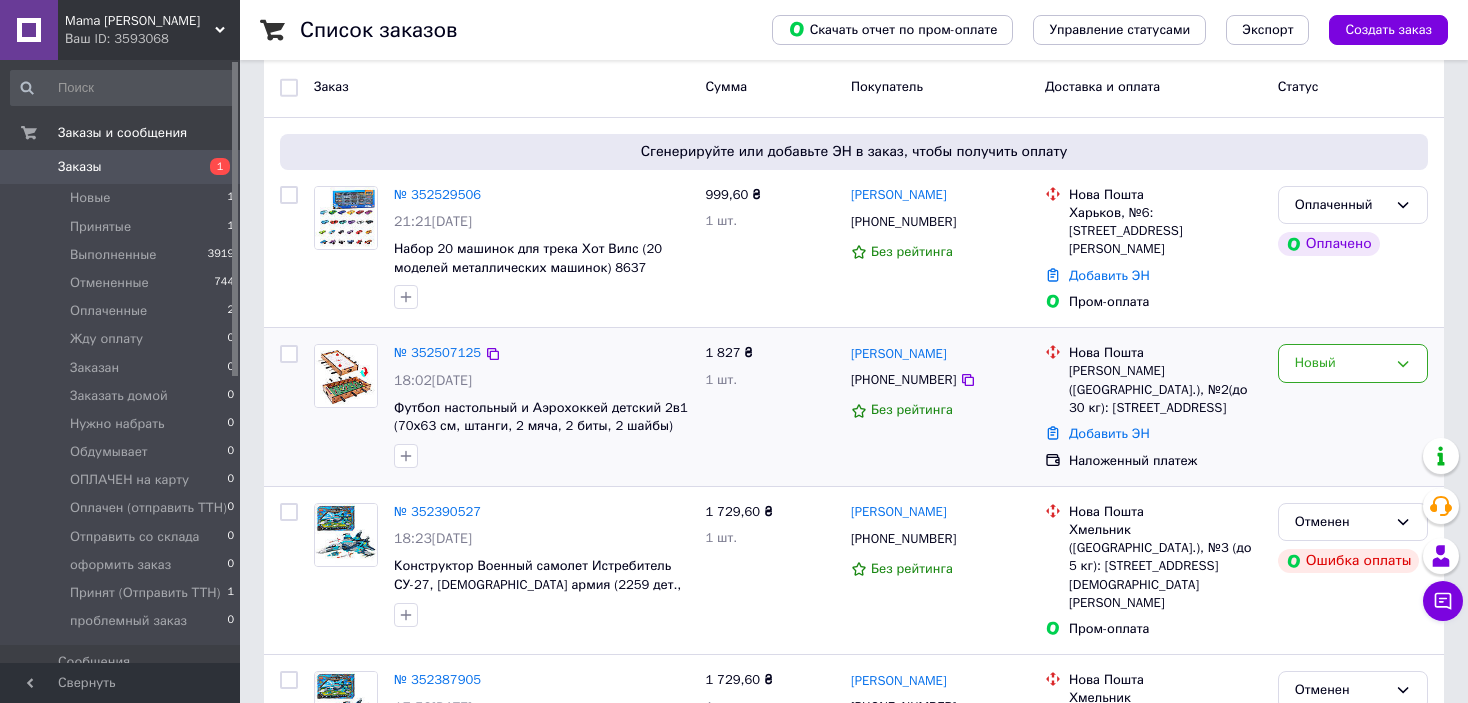 scroll, scrollTop: 300, scrollLeft: 0, axis: vertical 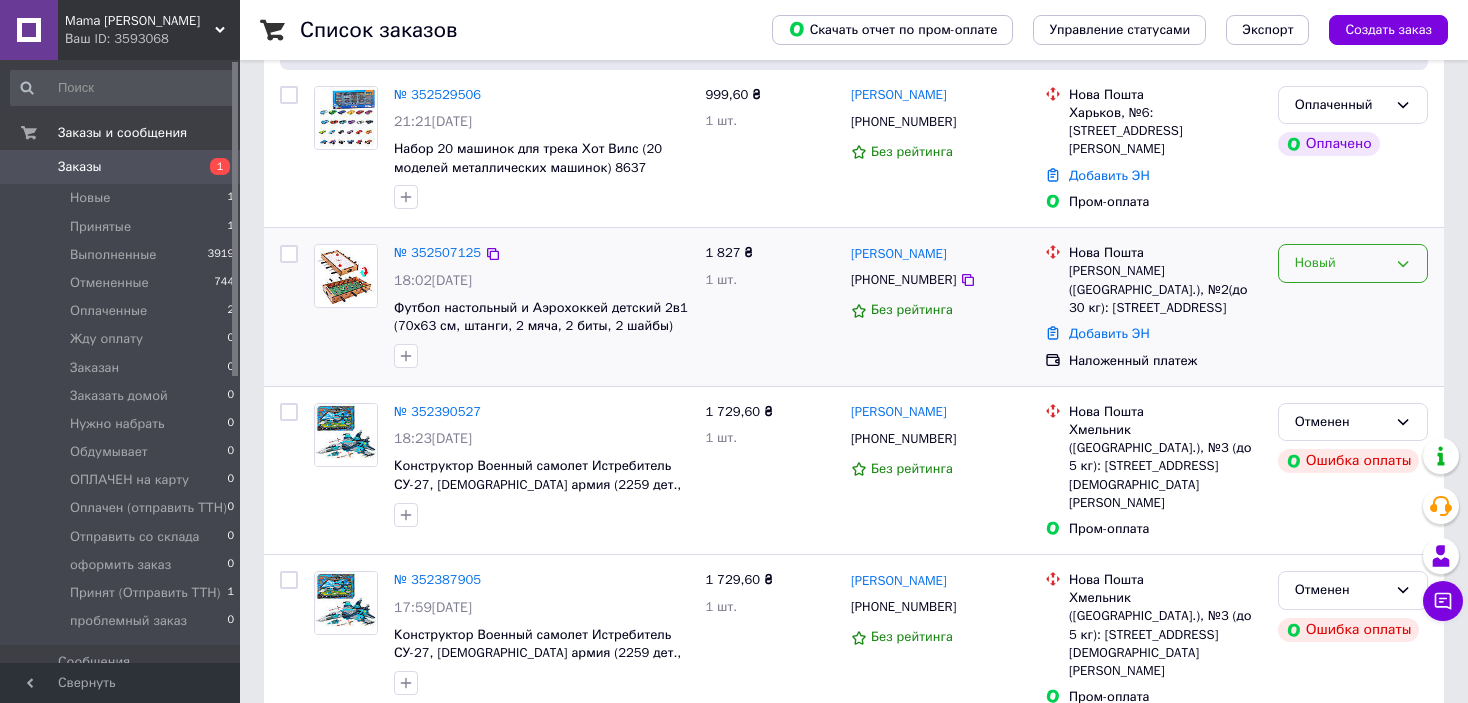 drag, startPoint x: 1378, startPoint y: 264, endPoint x: 1379, endPoint y: 276, distance: 12.0415945 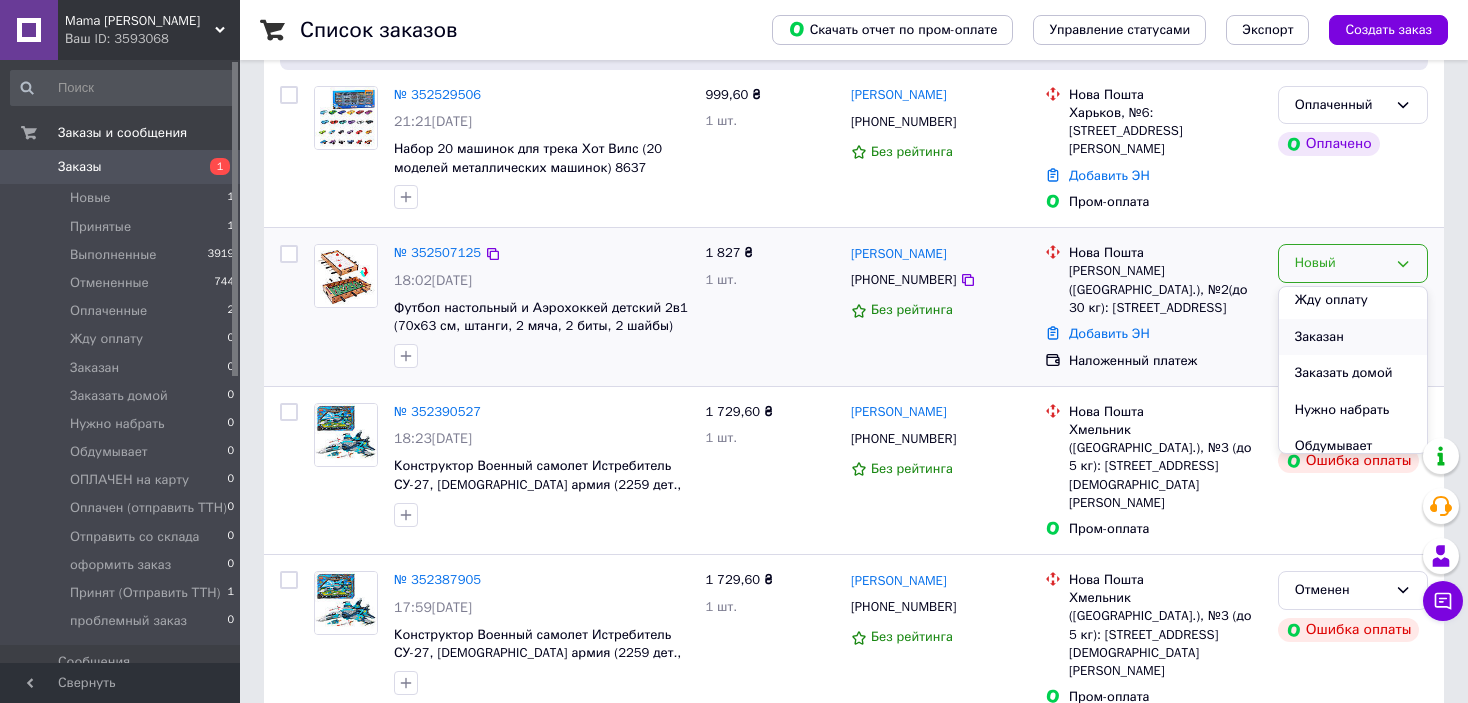 scroll, scrollTop: 200, scrollLeft: 0, axis: vertical 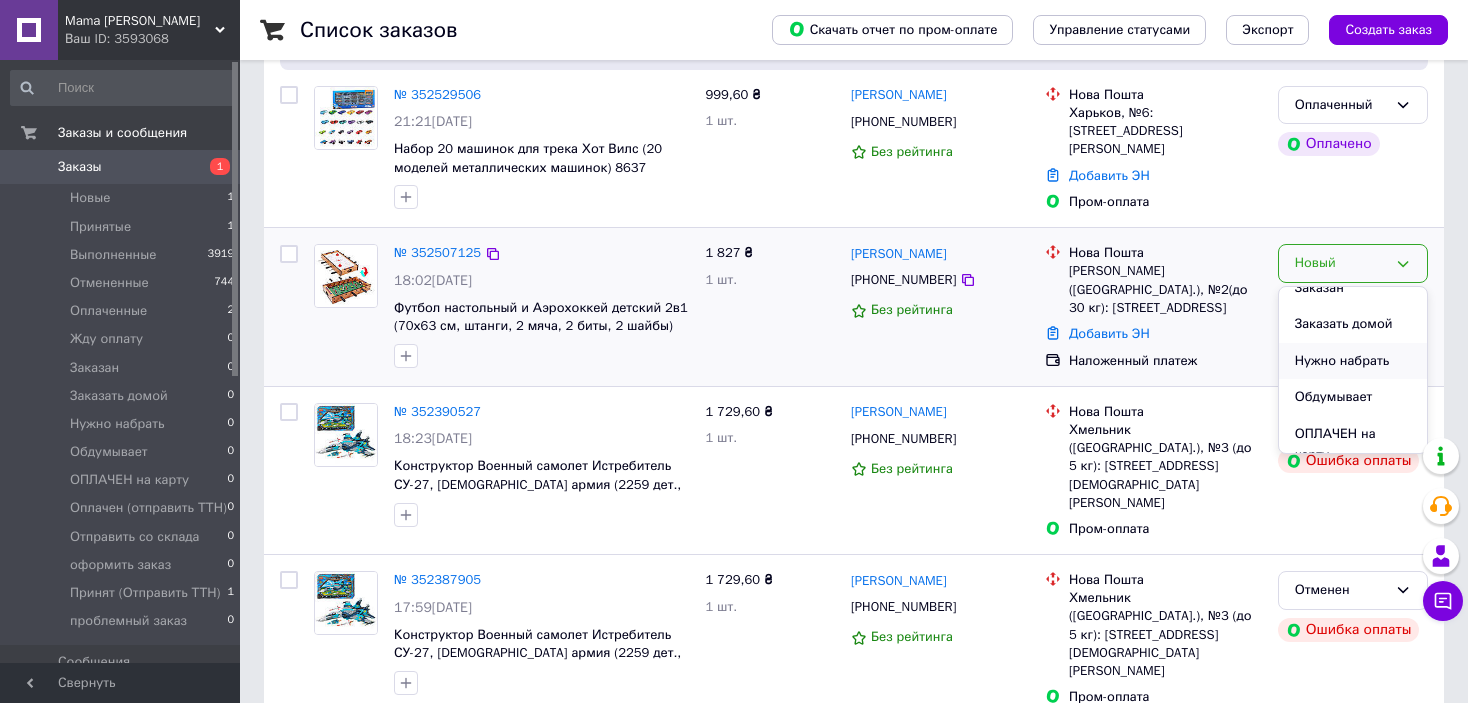 click on "Нужно набрать" at bounding box center [1353, 361] 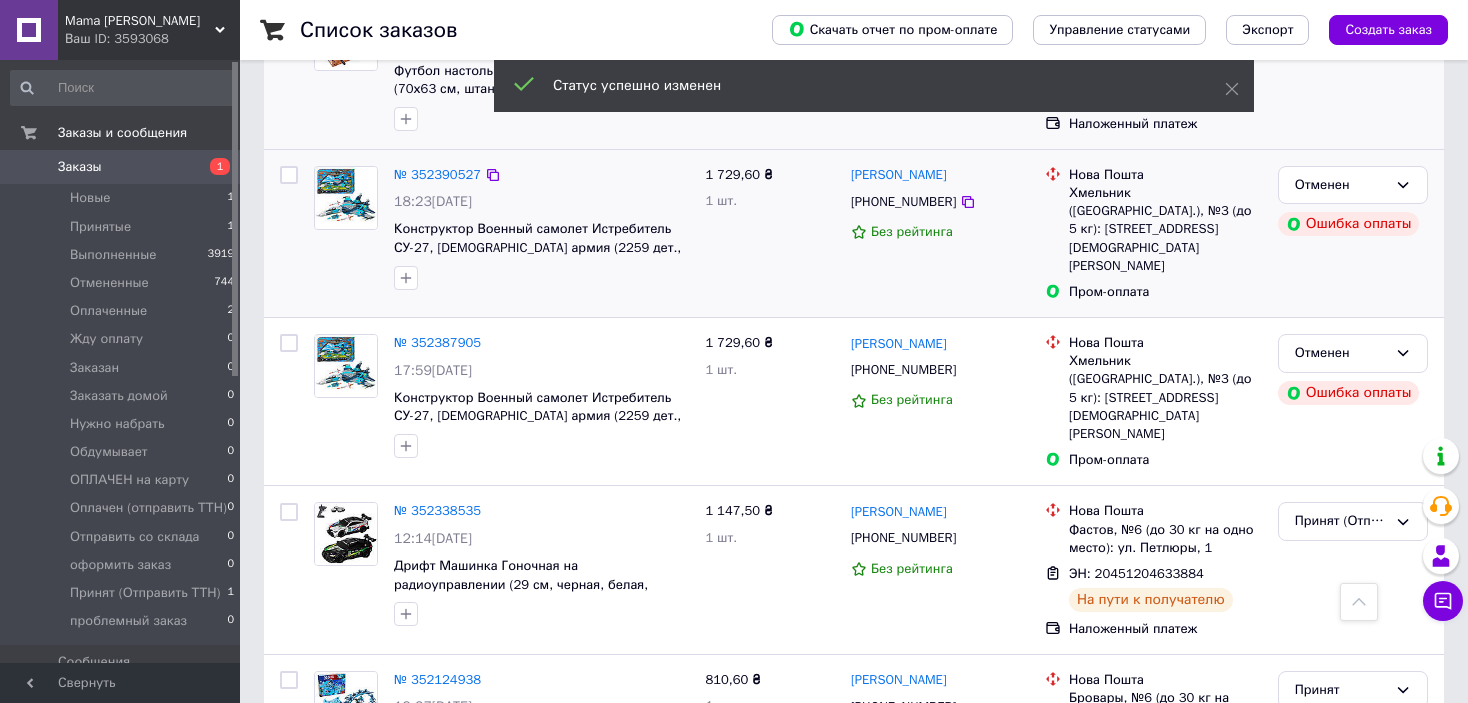scroll, scrollTop: 800, scrollLeft: 0, axis: vertical 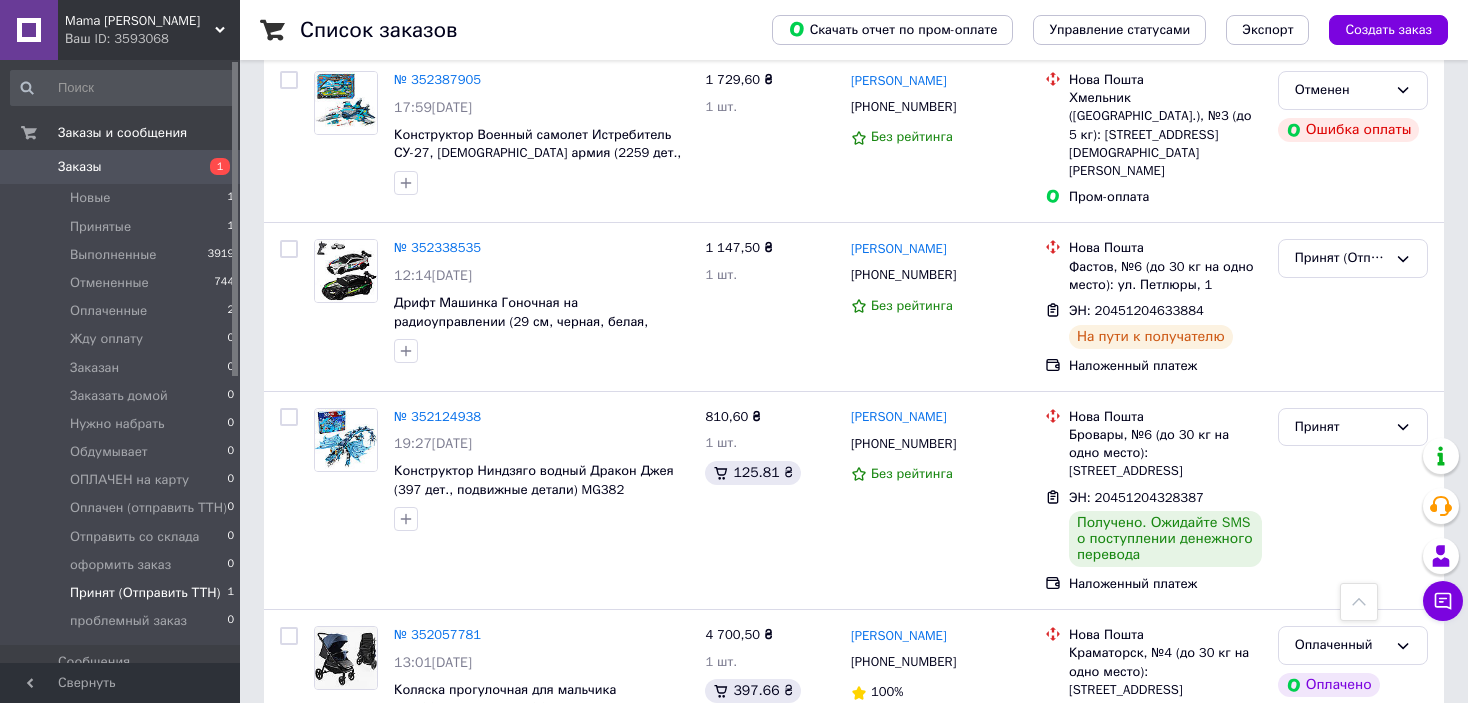 click on "Принят (Отправить ТТН)" at bounding box center [145, 593] 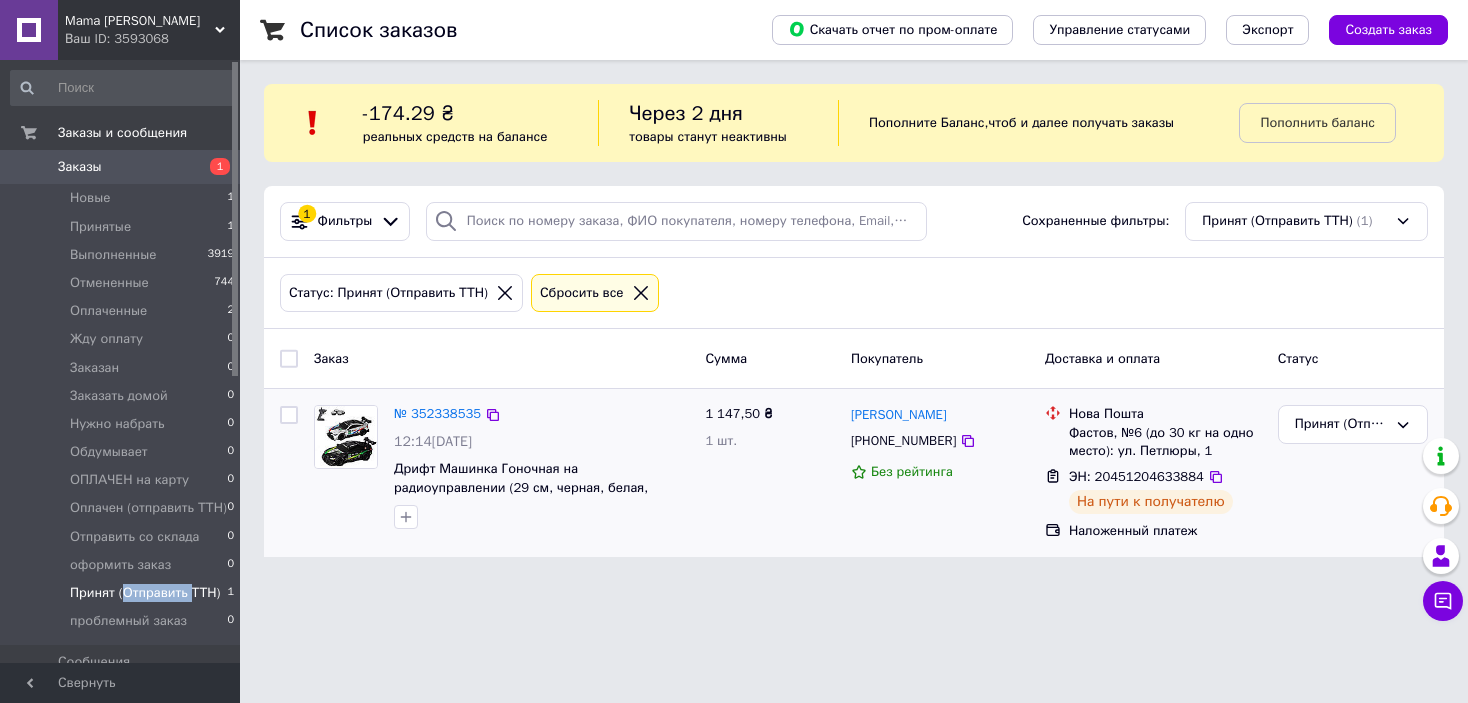 scroll, scrollTop: 0, scrollLeft: 0, axis: both 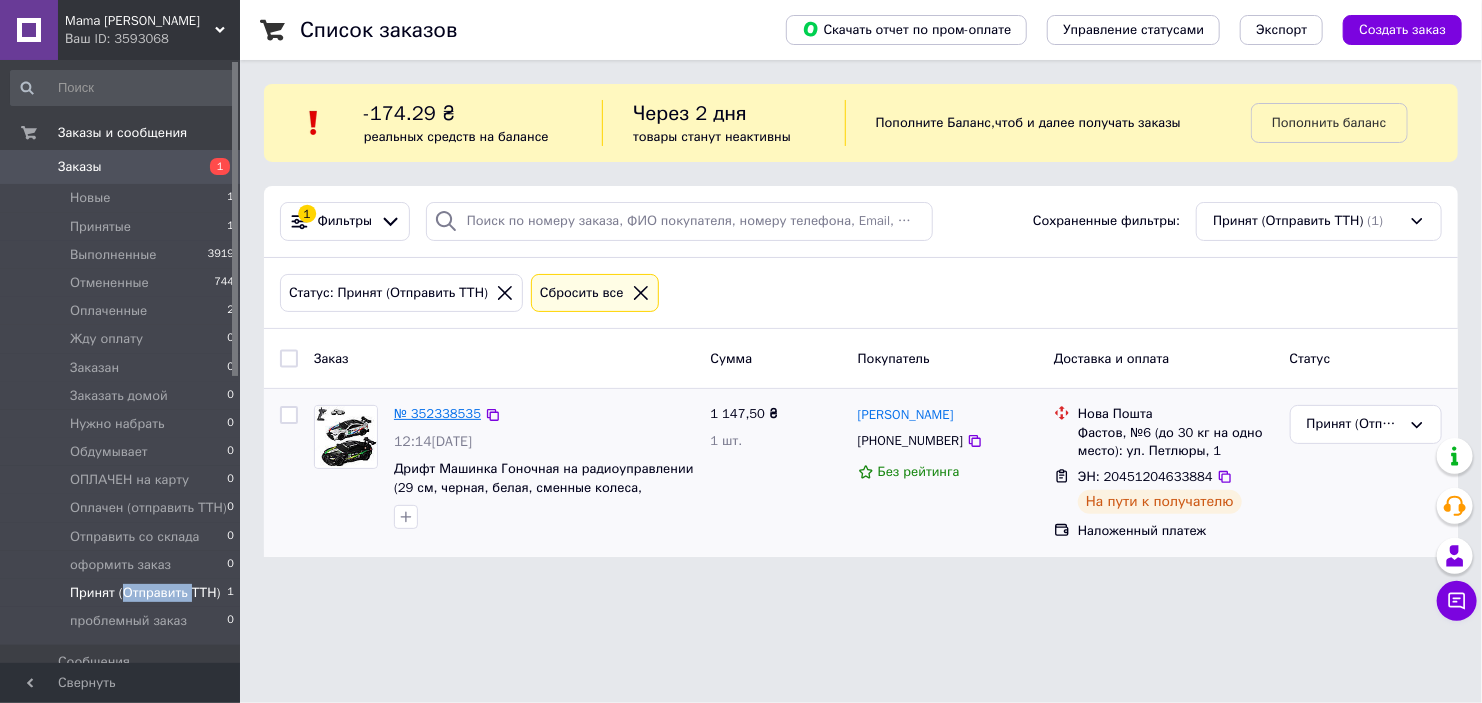 click on "№ 352338535" at bounding box center (437, 413) 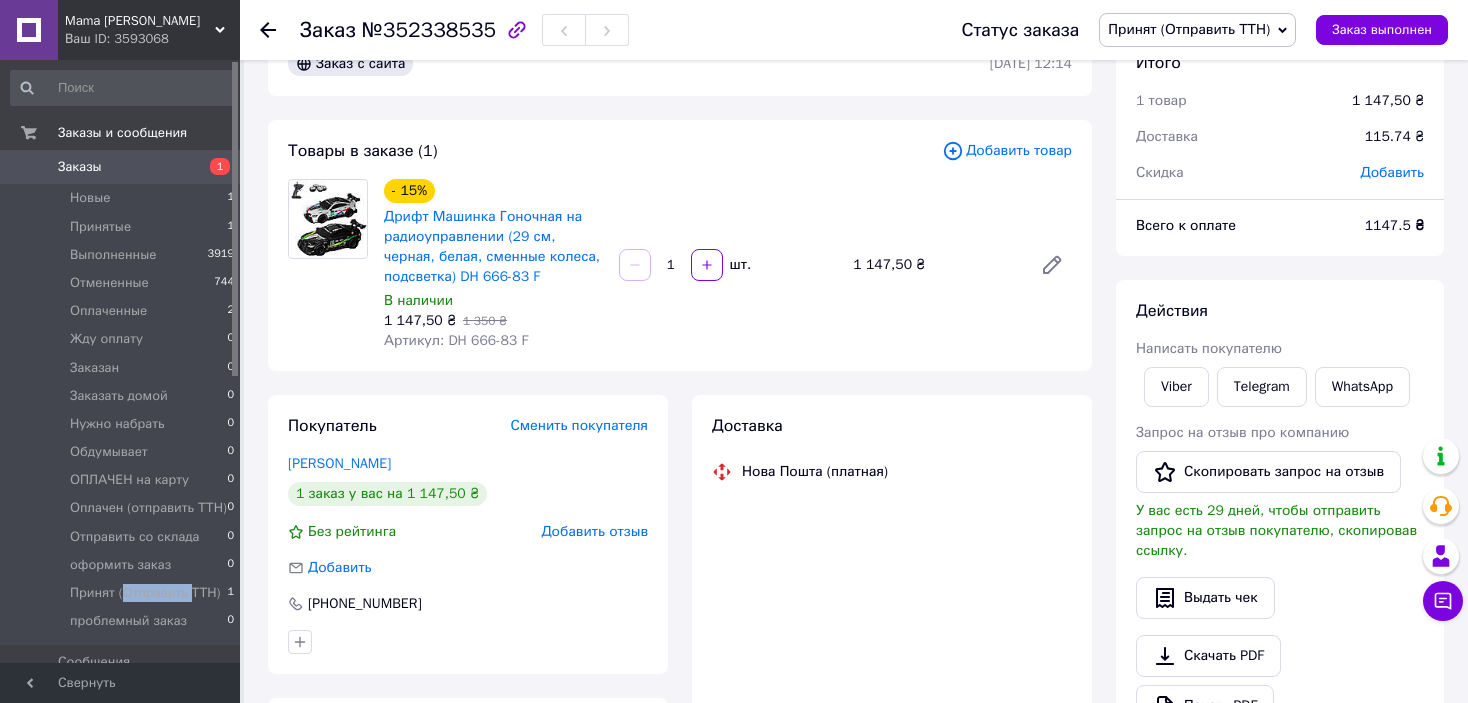 scroll, scrollTop: 200, scrollLeft: 0, axis: vertical 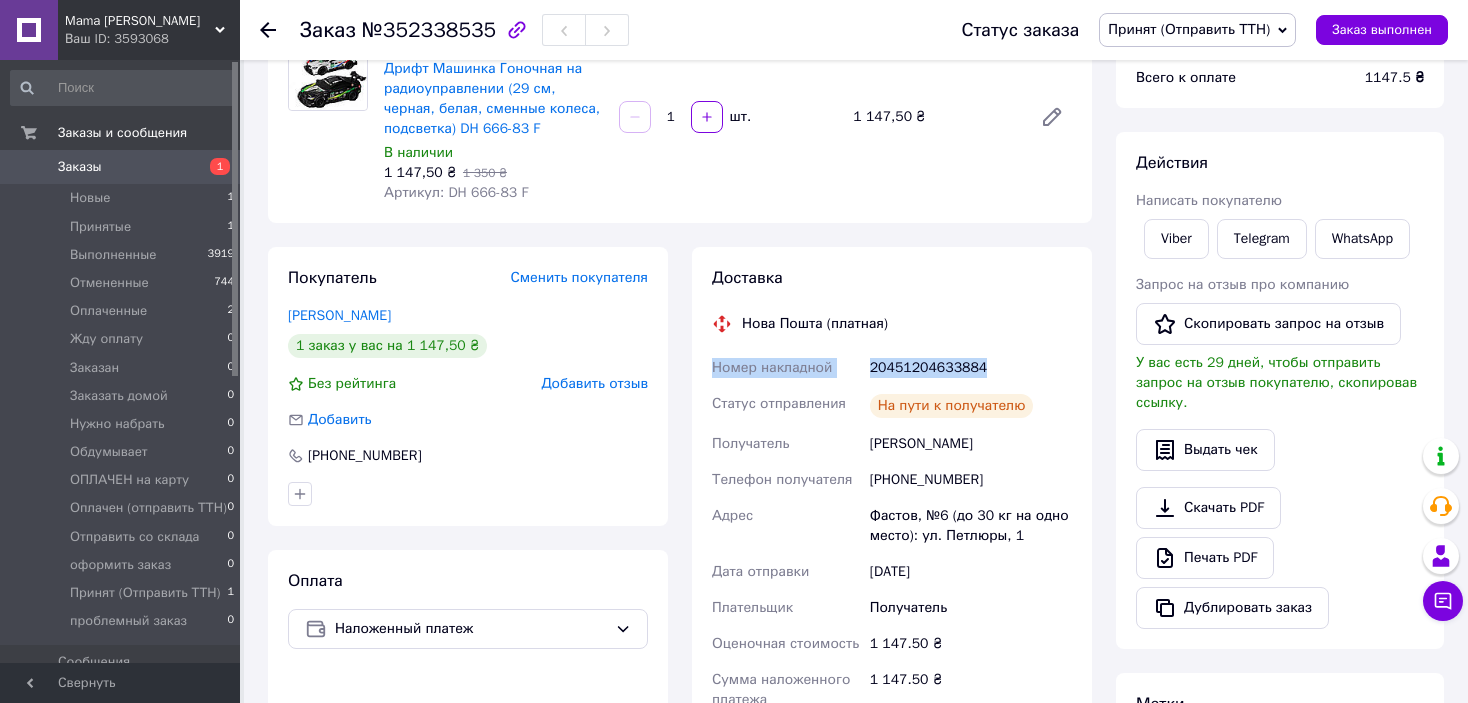 drag, startPoint x: 711, startPoint y: 367, endPoint x: 1032, endPoint y: 371, distance: 321.02493 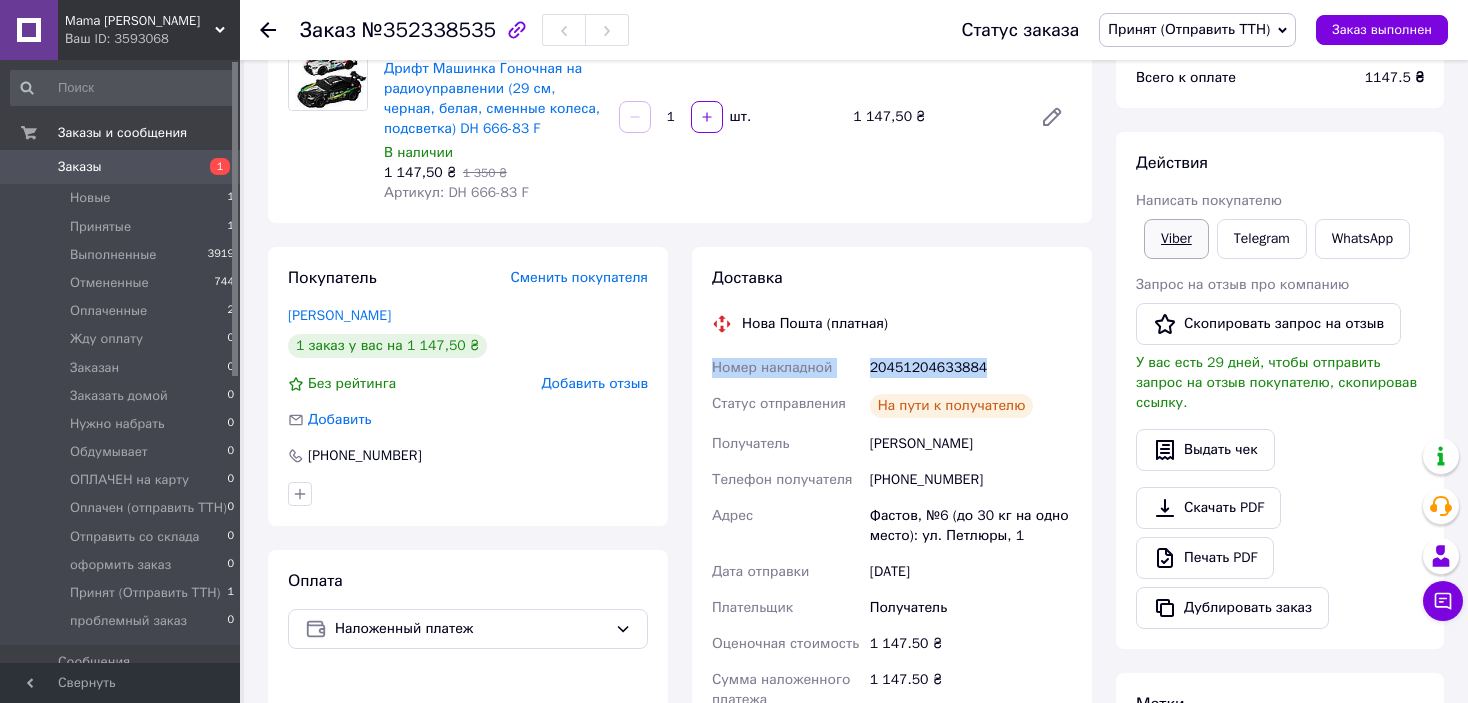 copy on "Номер накладной 20451204633884" 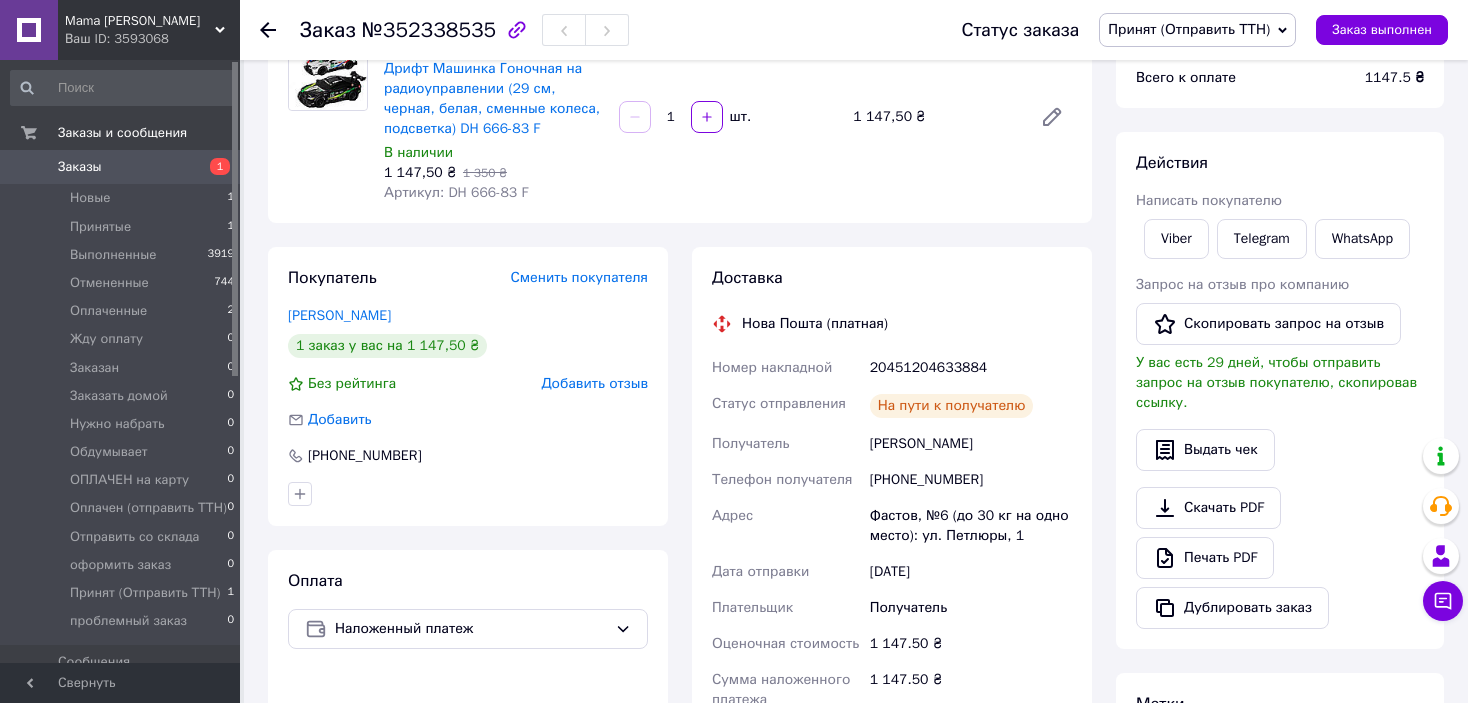 click on "1   шт." at bounding box center [728, 117] 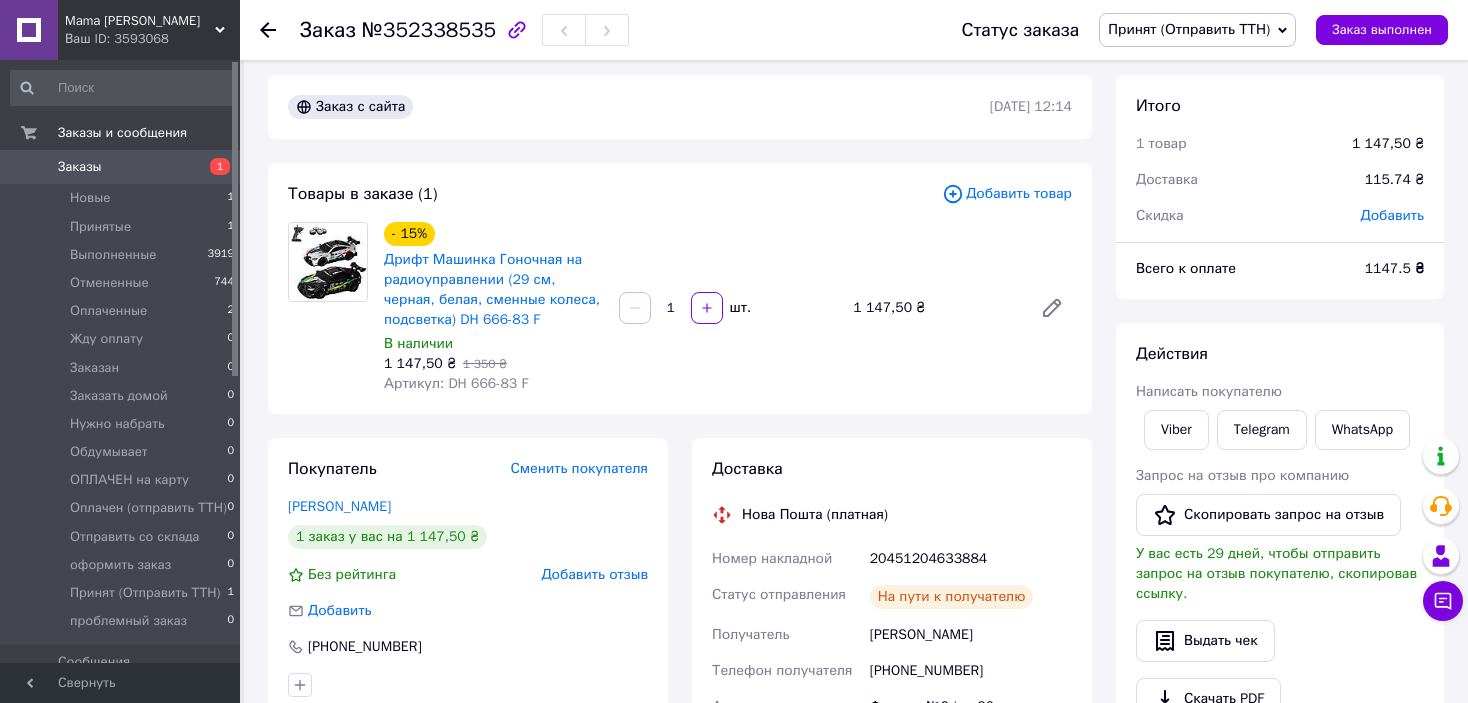 scroll, scrollTop: 0, scrollLeft: 0, axis: both 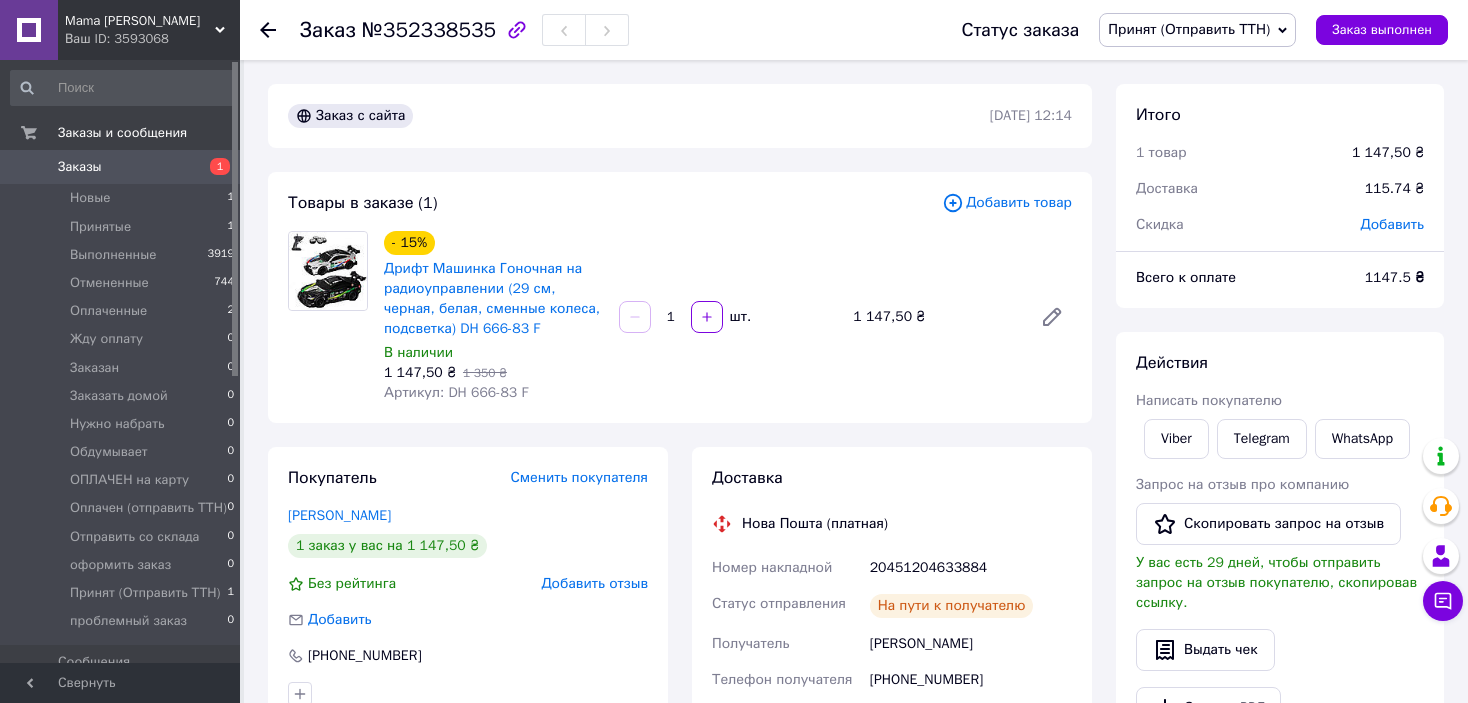 click on "Принят (Отправить ТТН)" at bounding box center [1189, 29] 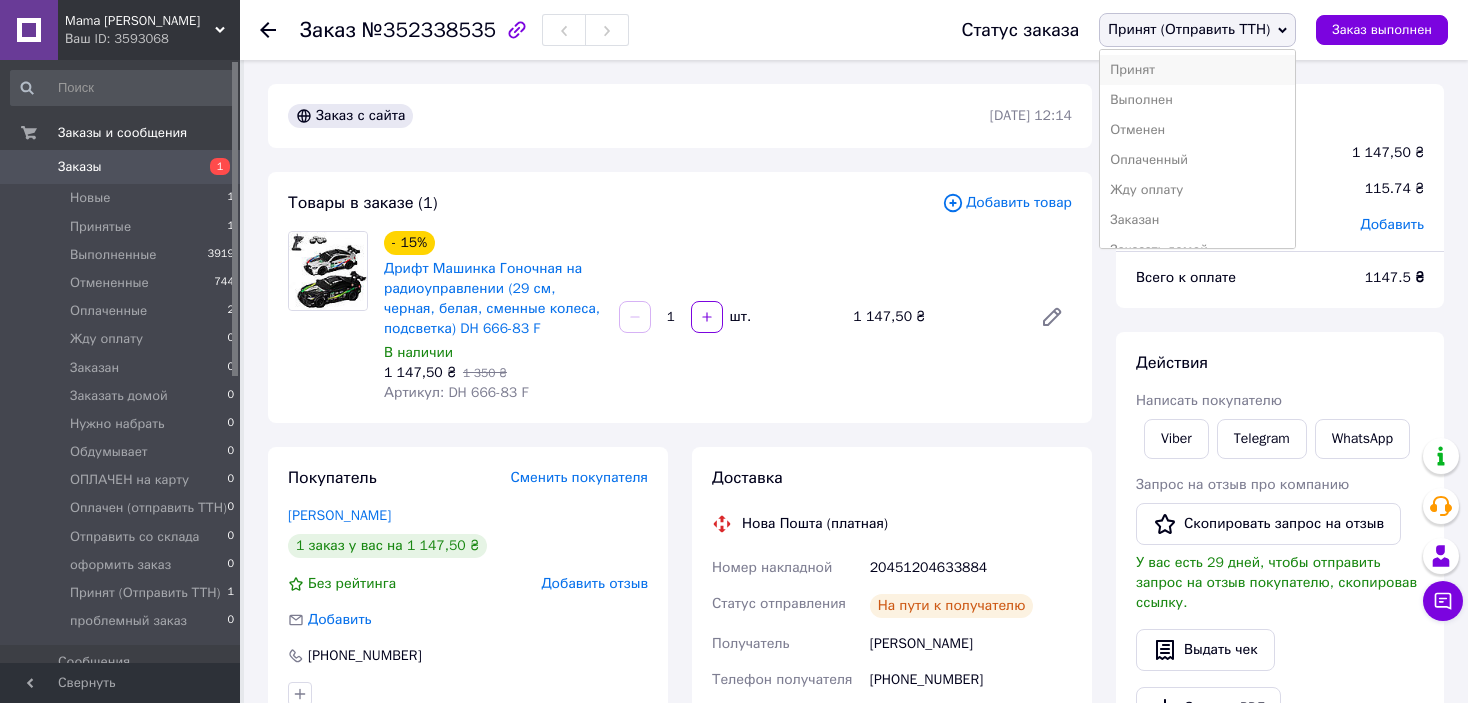click on "Принят" at bounding box center (1197, 70) 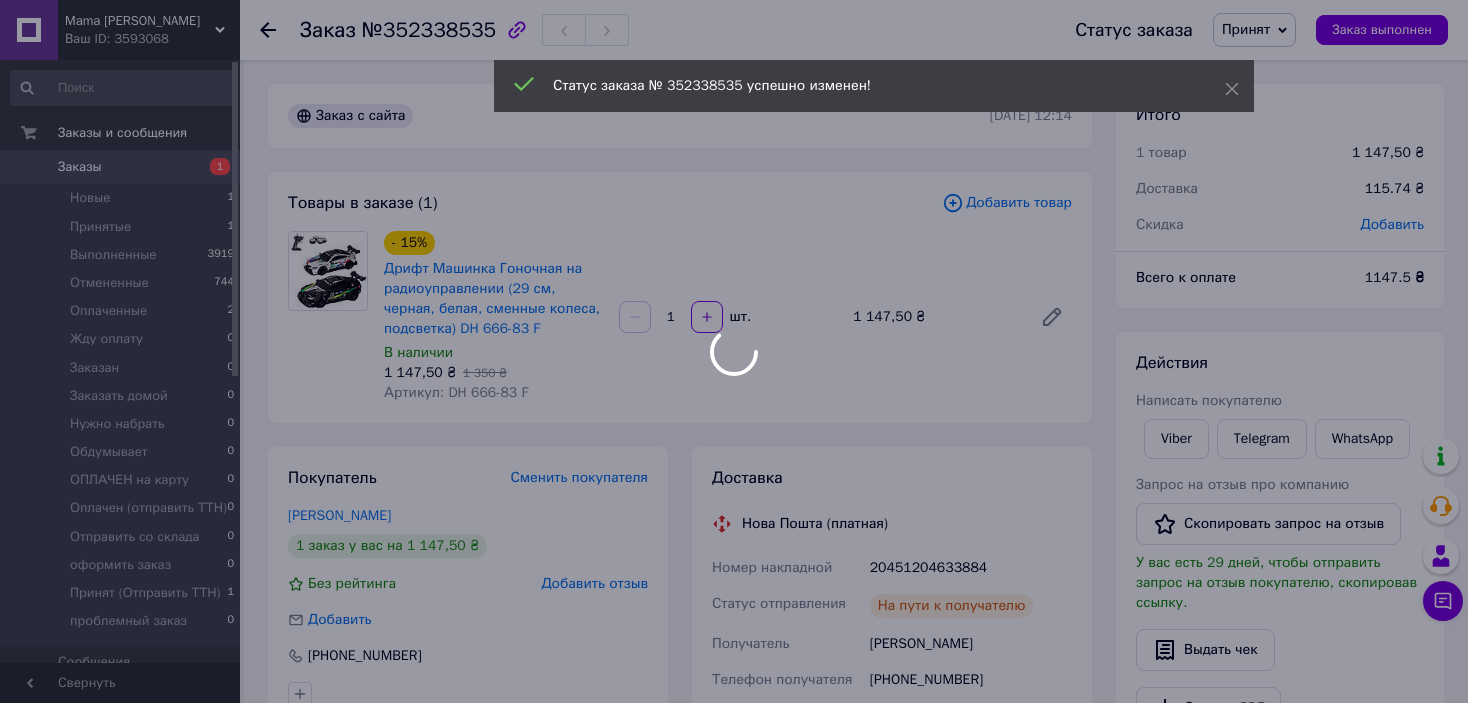 click at bounding box center [734, 351] 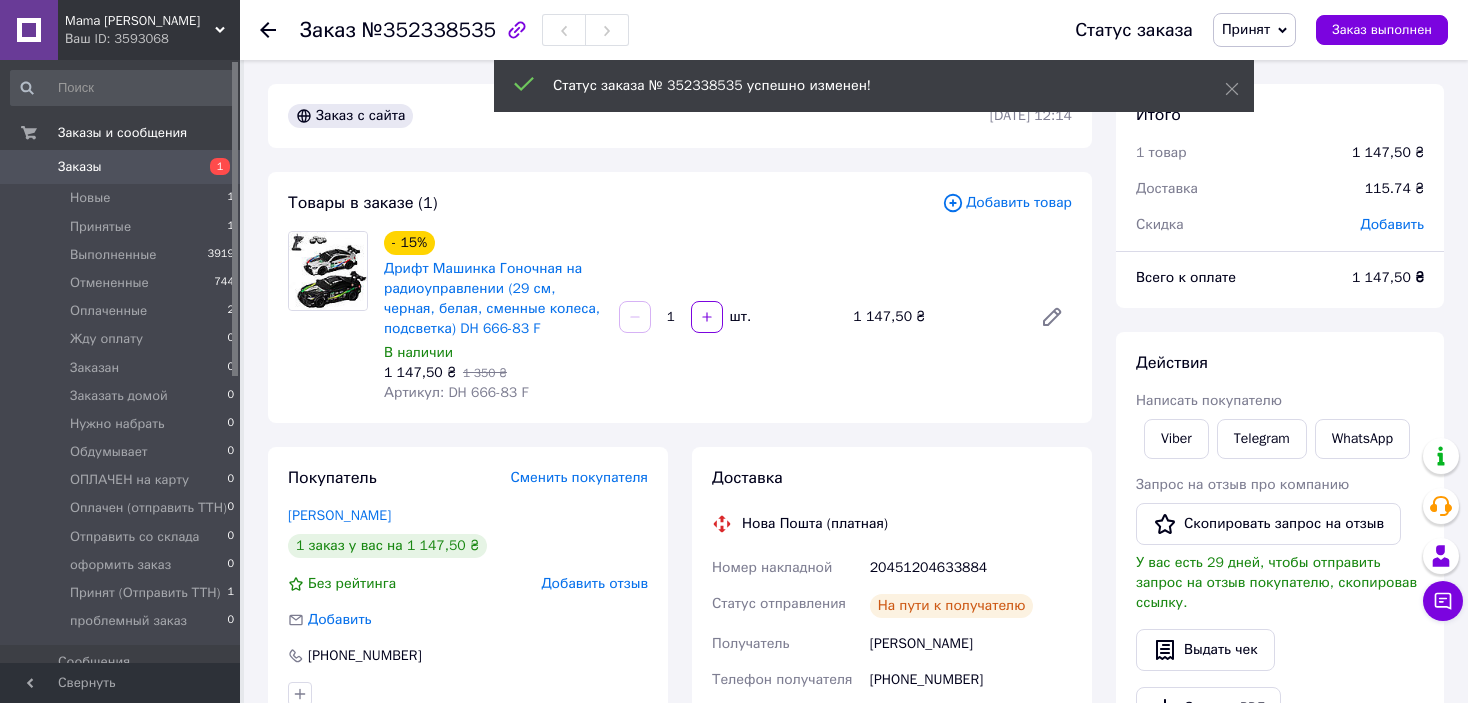 click 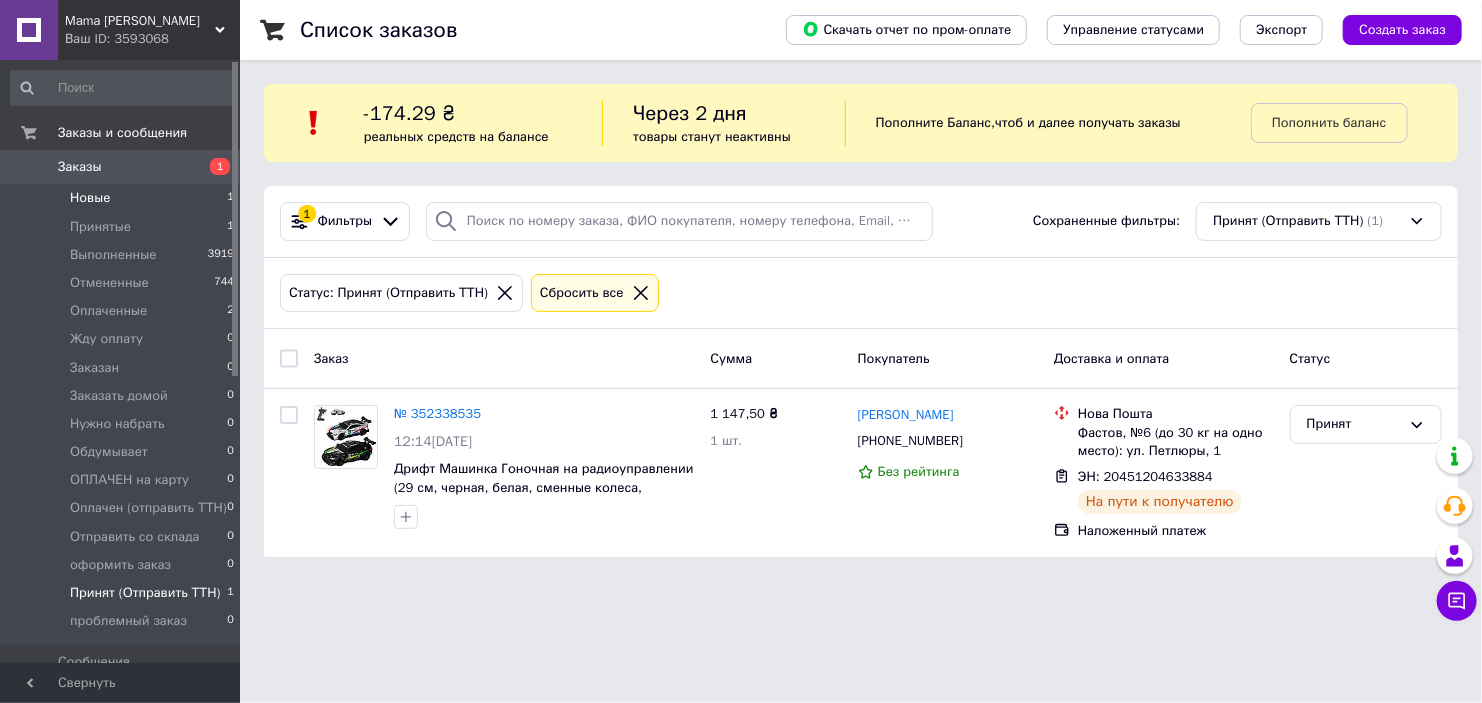 click on "Новые 1" at bounding box center (123, 198) 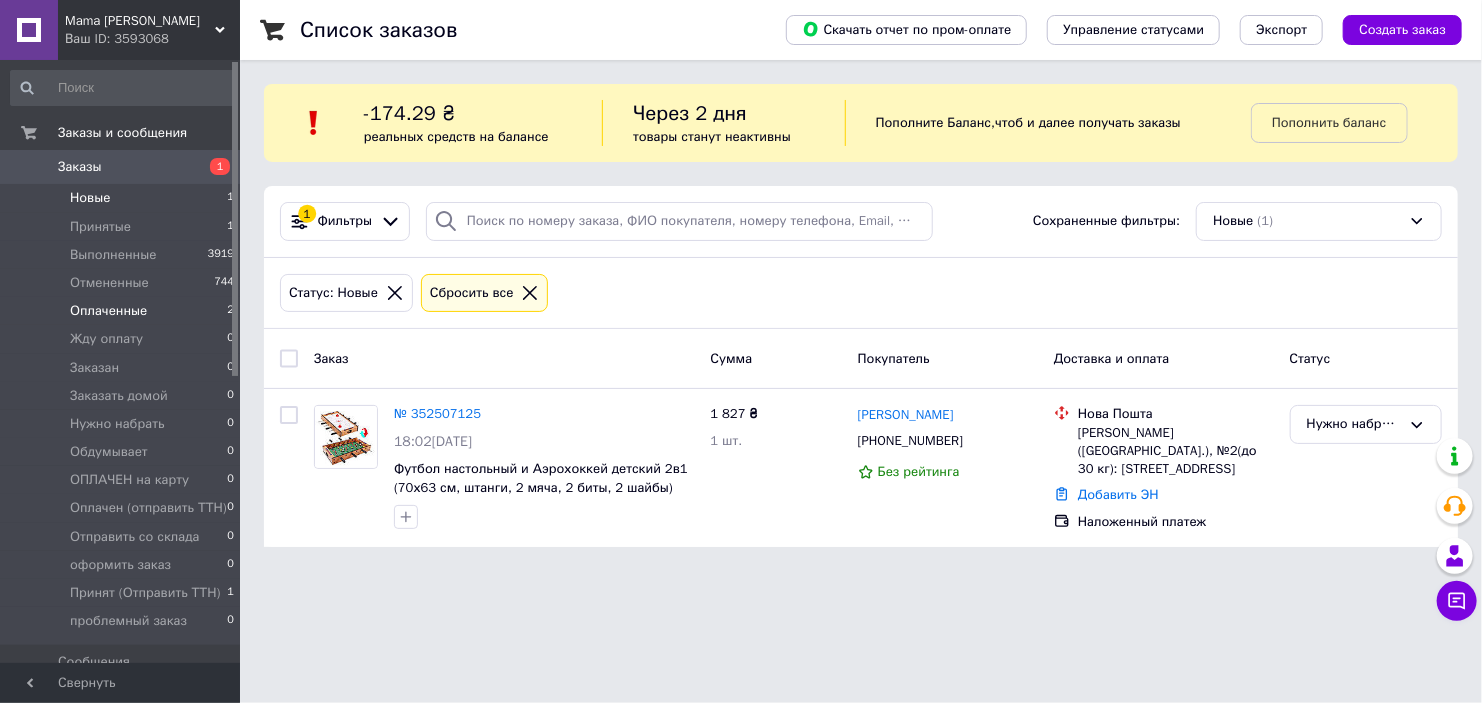 click on "Оплаченные" at bounding box center (108, 311) 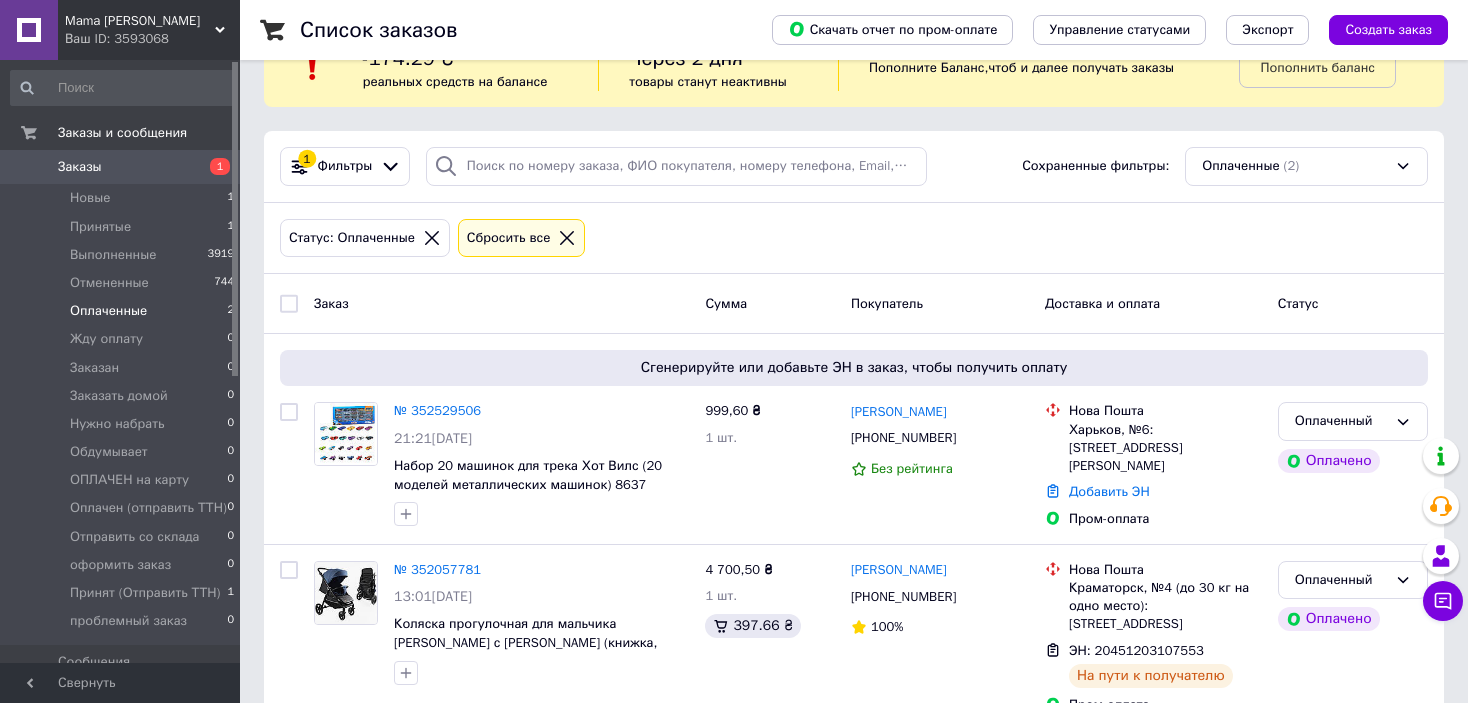 scroll, scrollTop: 84, scrollLeft: 0, axis: vertical 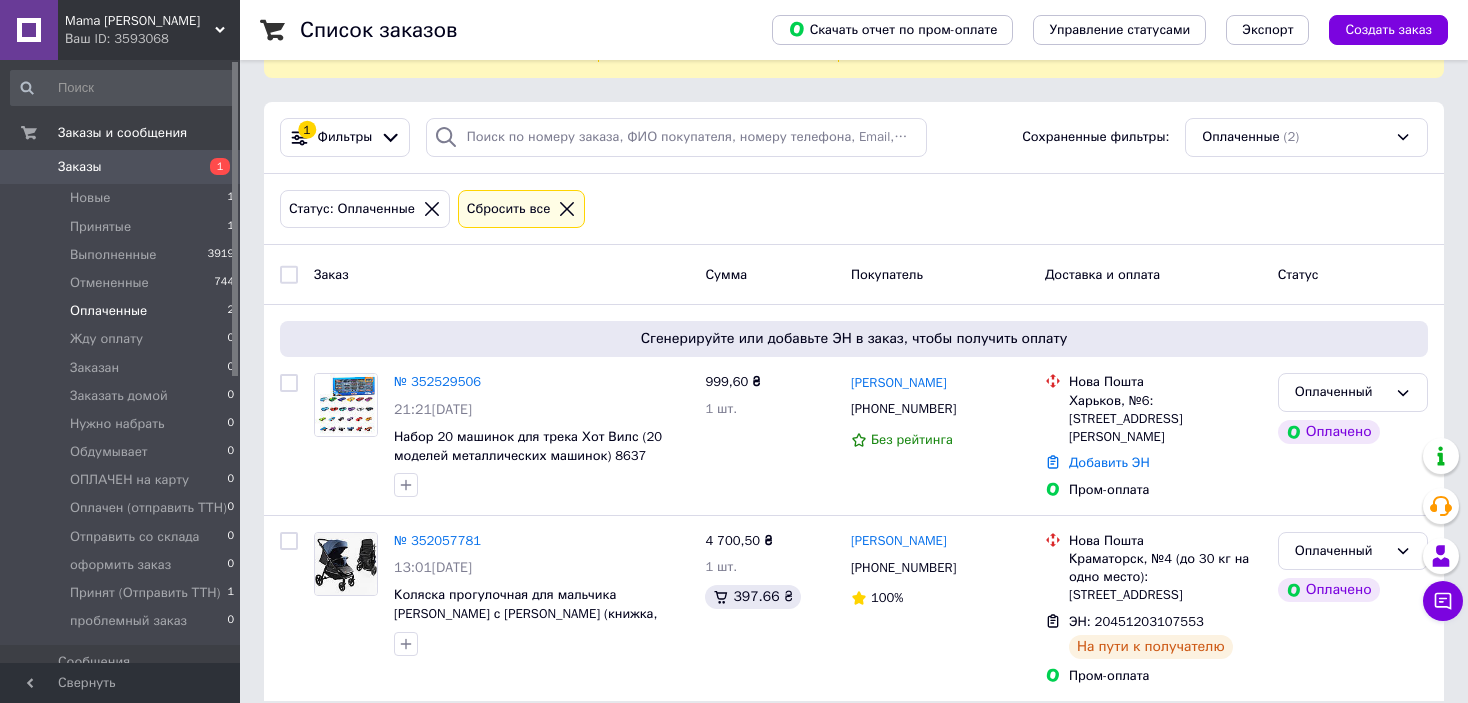 click on "Mama [PERSON_NAME]" at bounding box center [140, 21] 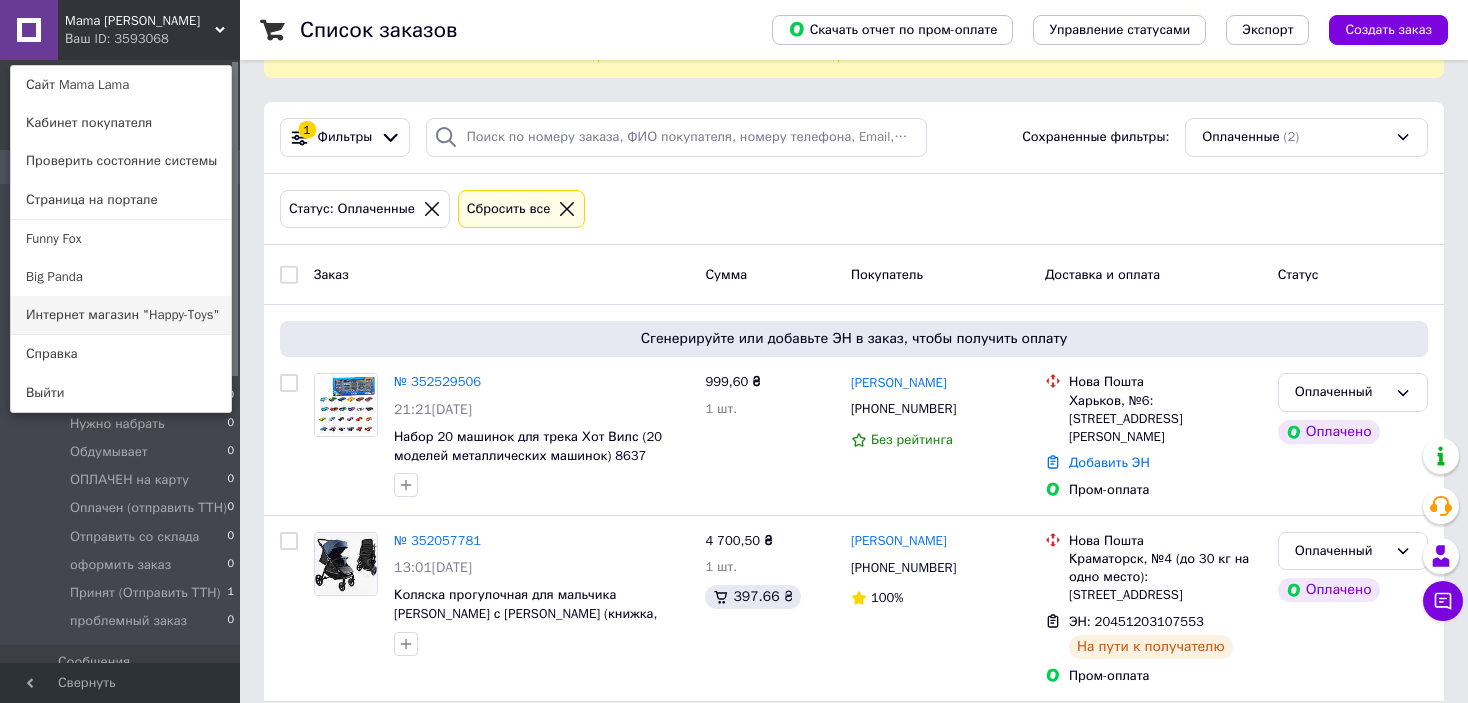 click on "Интернет магазин "Happy-Toys"" at bounding box center [121, 315] 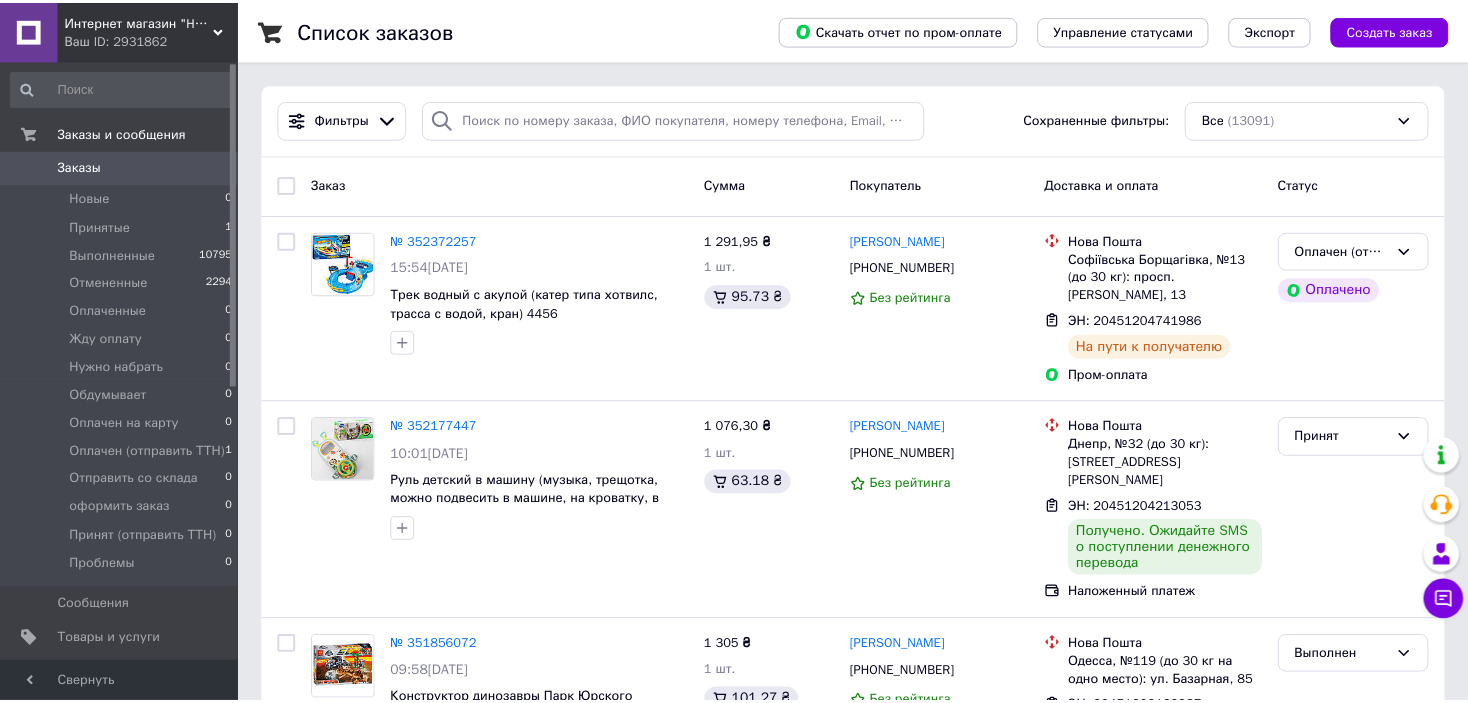 scroll, scrollTop: 0, scrollLeft: 0, axis: both 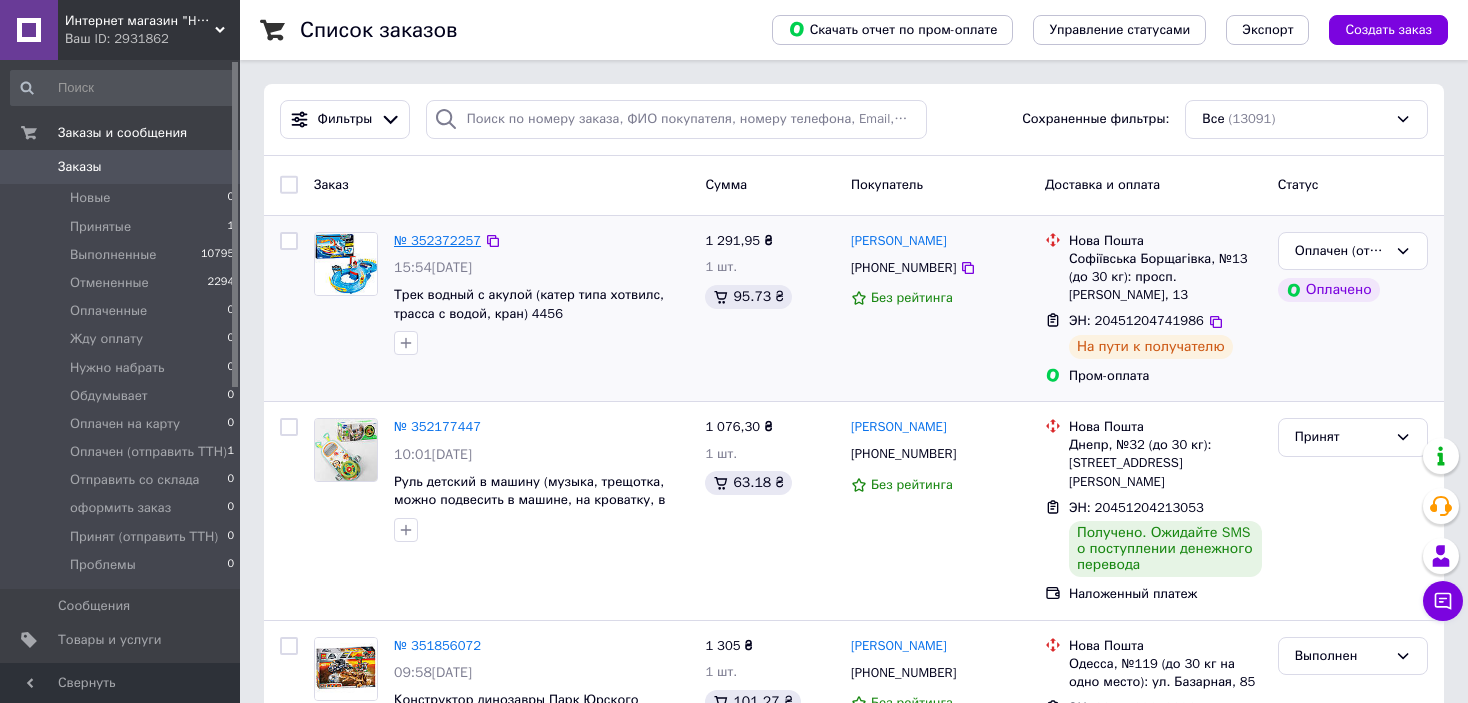 click on "№ 352372257" at bounding box center [437, 240] 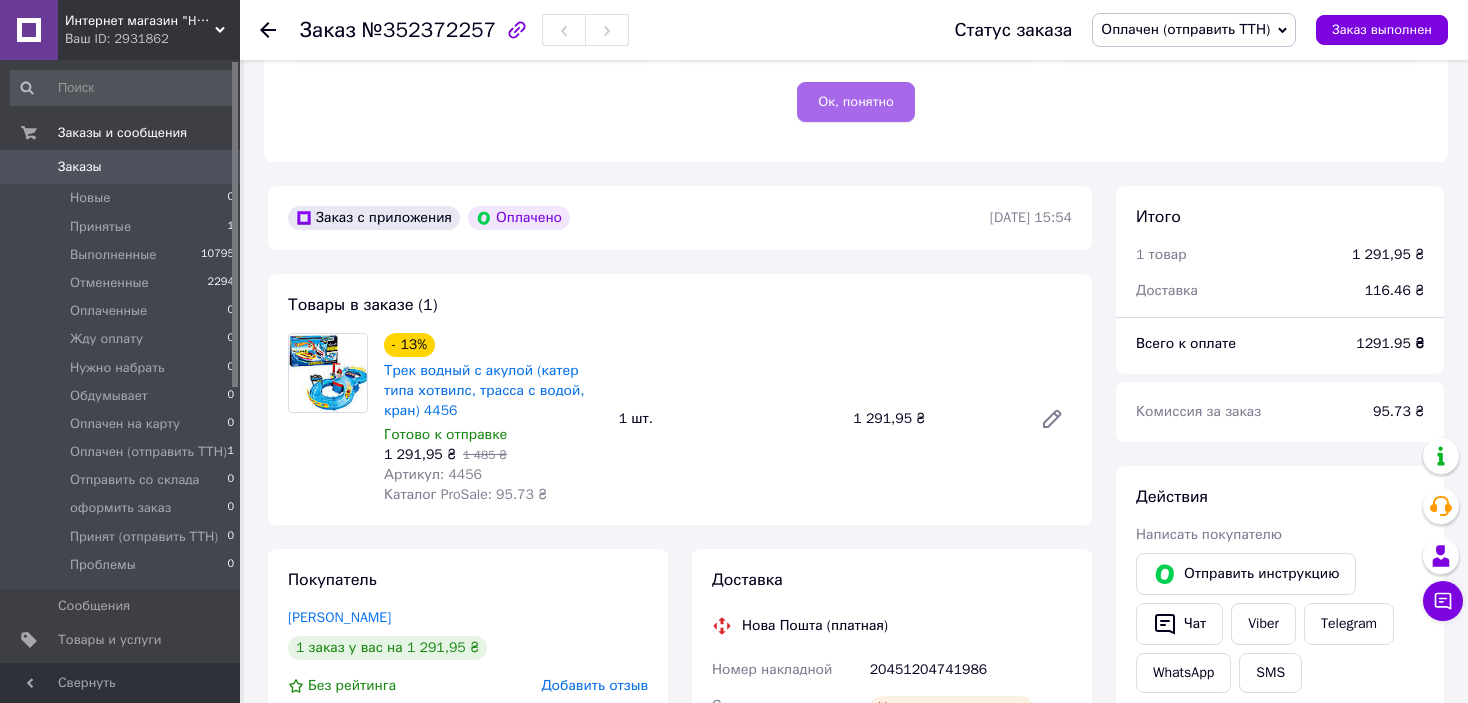 click on "Ок, понятно" at bounding box center (856, 102) 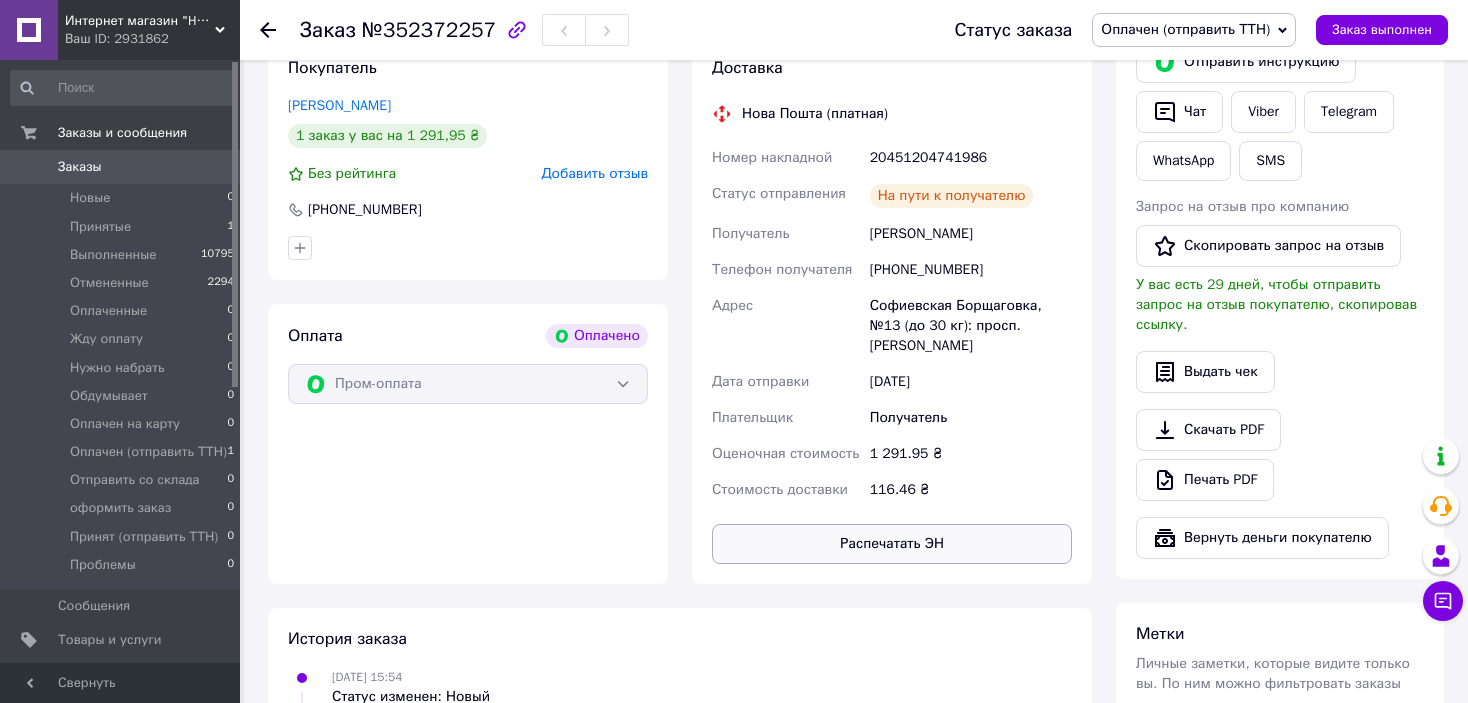 scroll, scrollTop: 200, scrollLeft: 0, axis: vertical 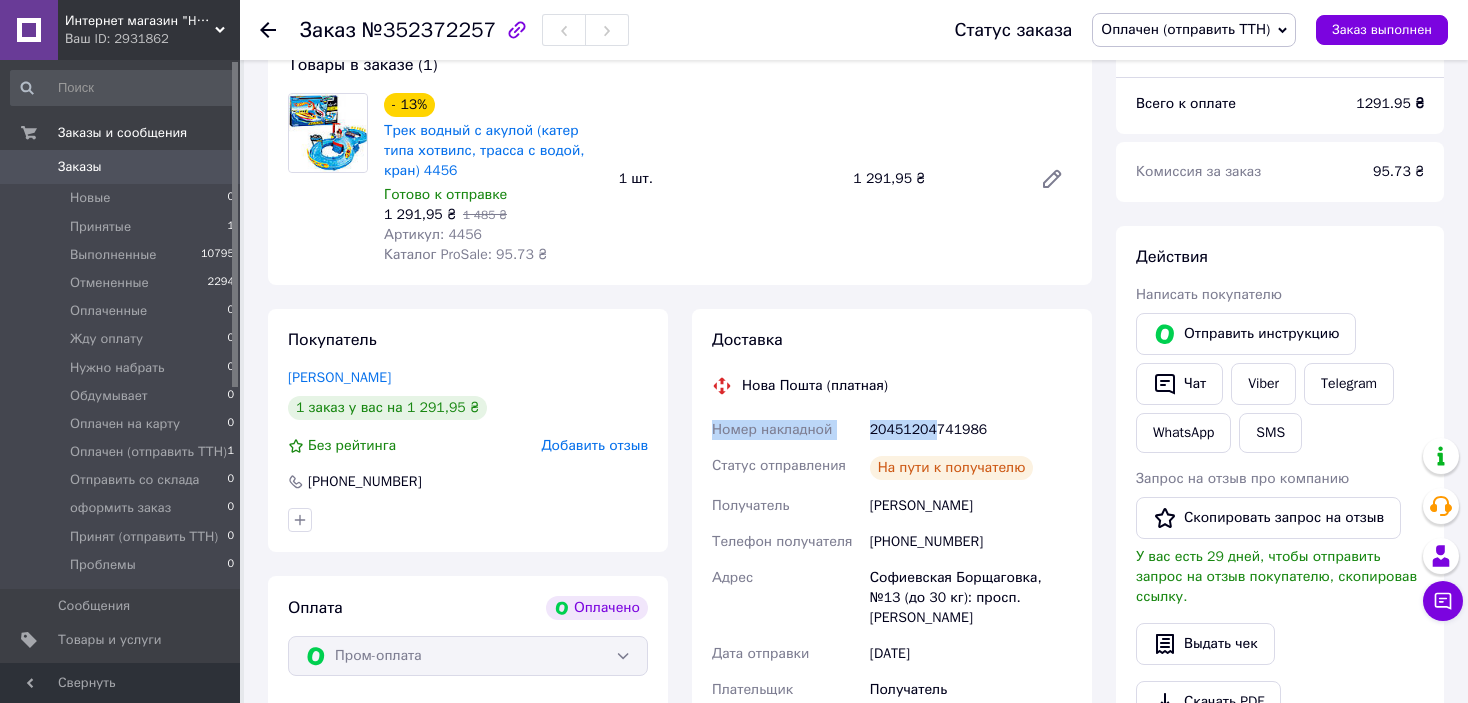 drag, startPoint x: 712, startPoint y: 434, endPoint x: 954, endPoint y: 431, distance: 242.0186 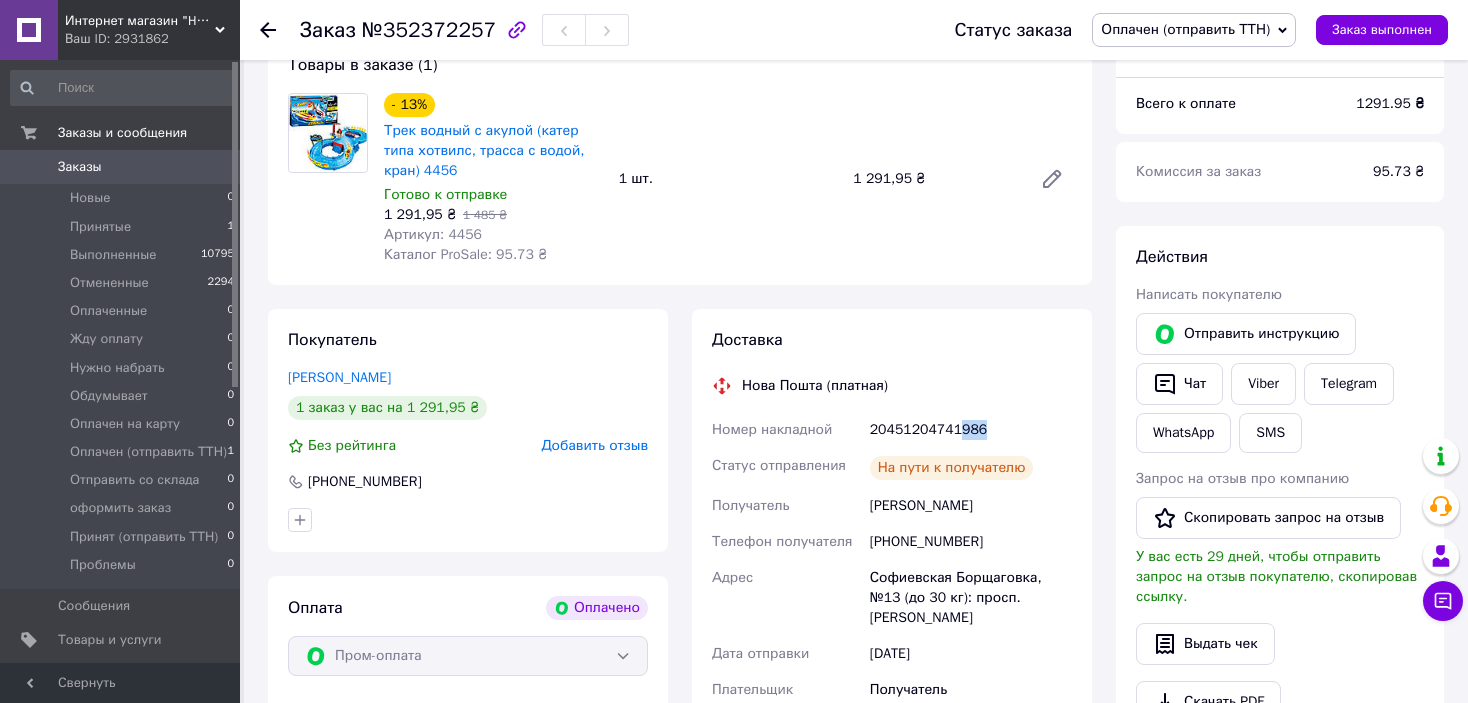 drag, startPoint x: 954, startPoint y: 431, endPoint x: 986, endPoint y: 429, distance: 32.06244 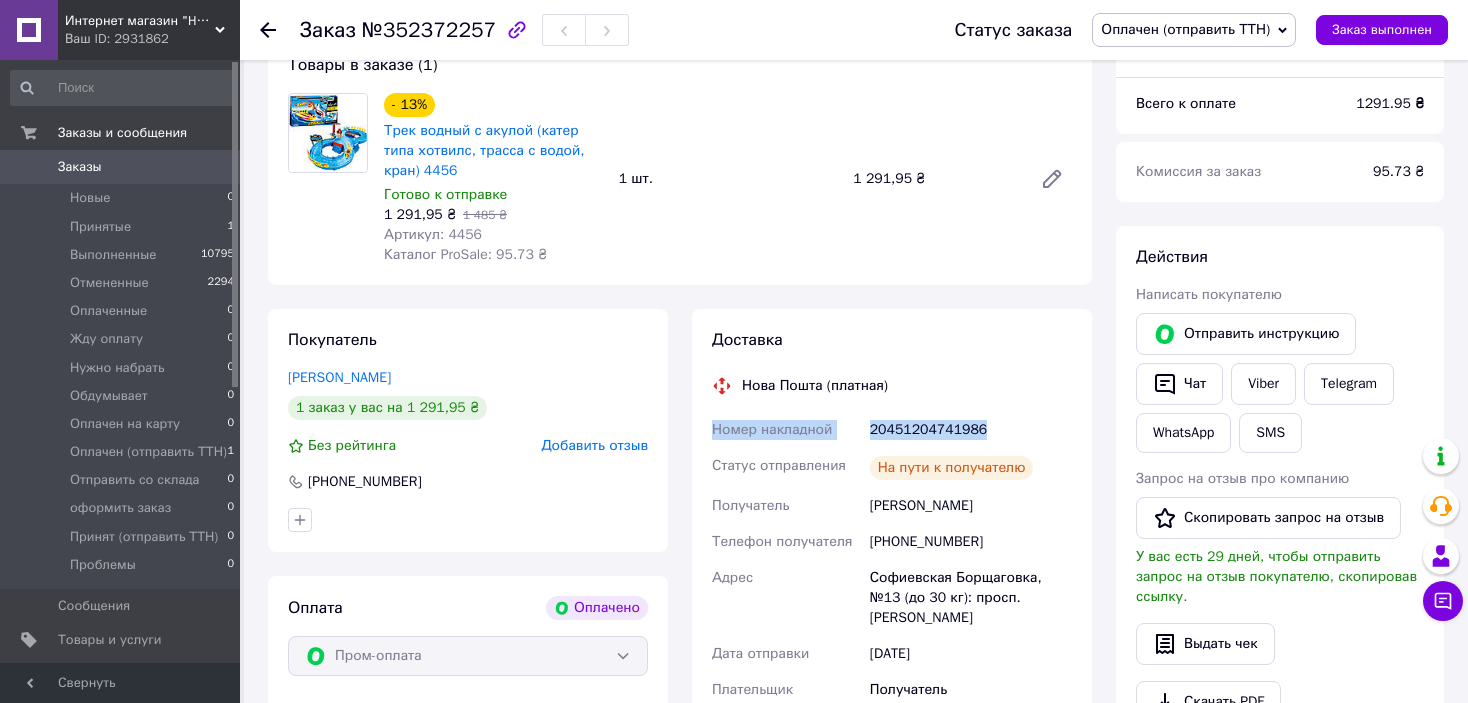 copy on "Номер накладной 20451204741986" 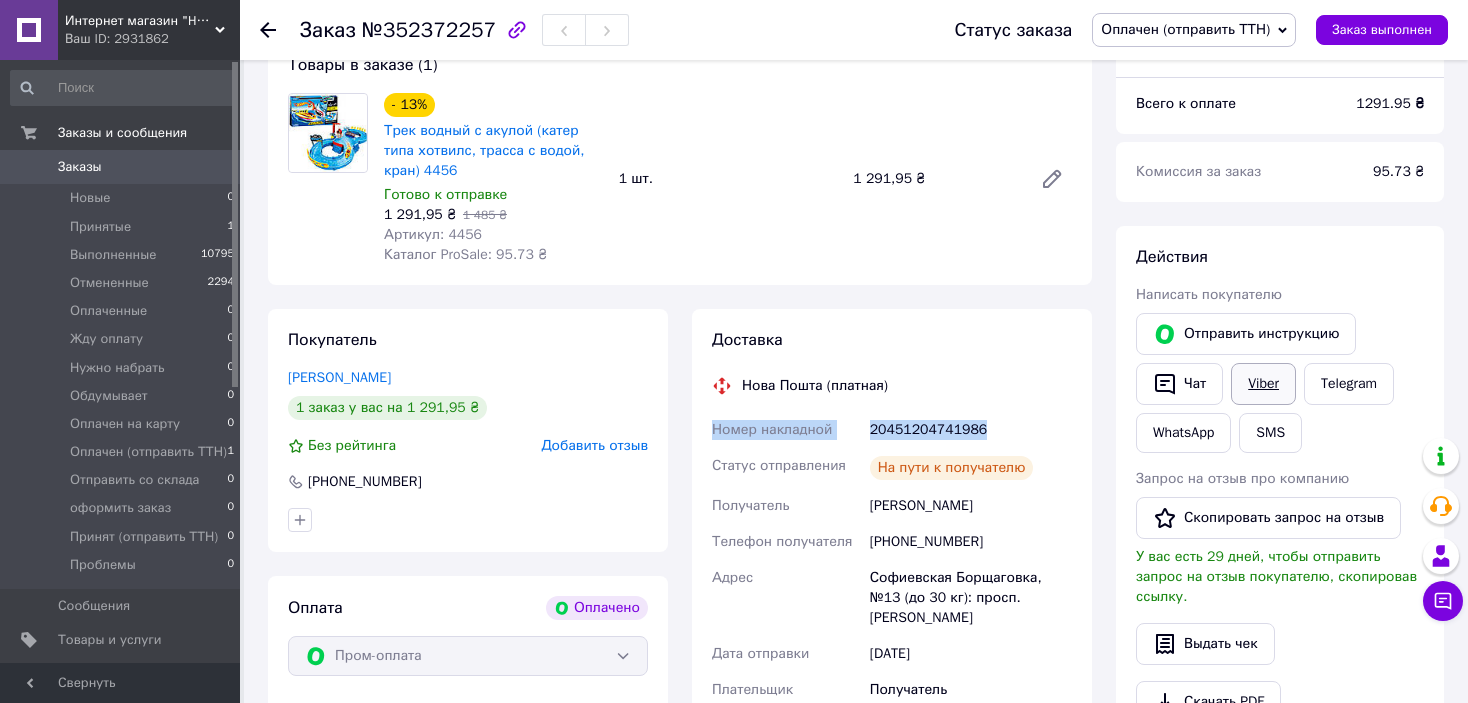 click on "Viber" at bounding box center (1263, 384) 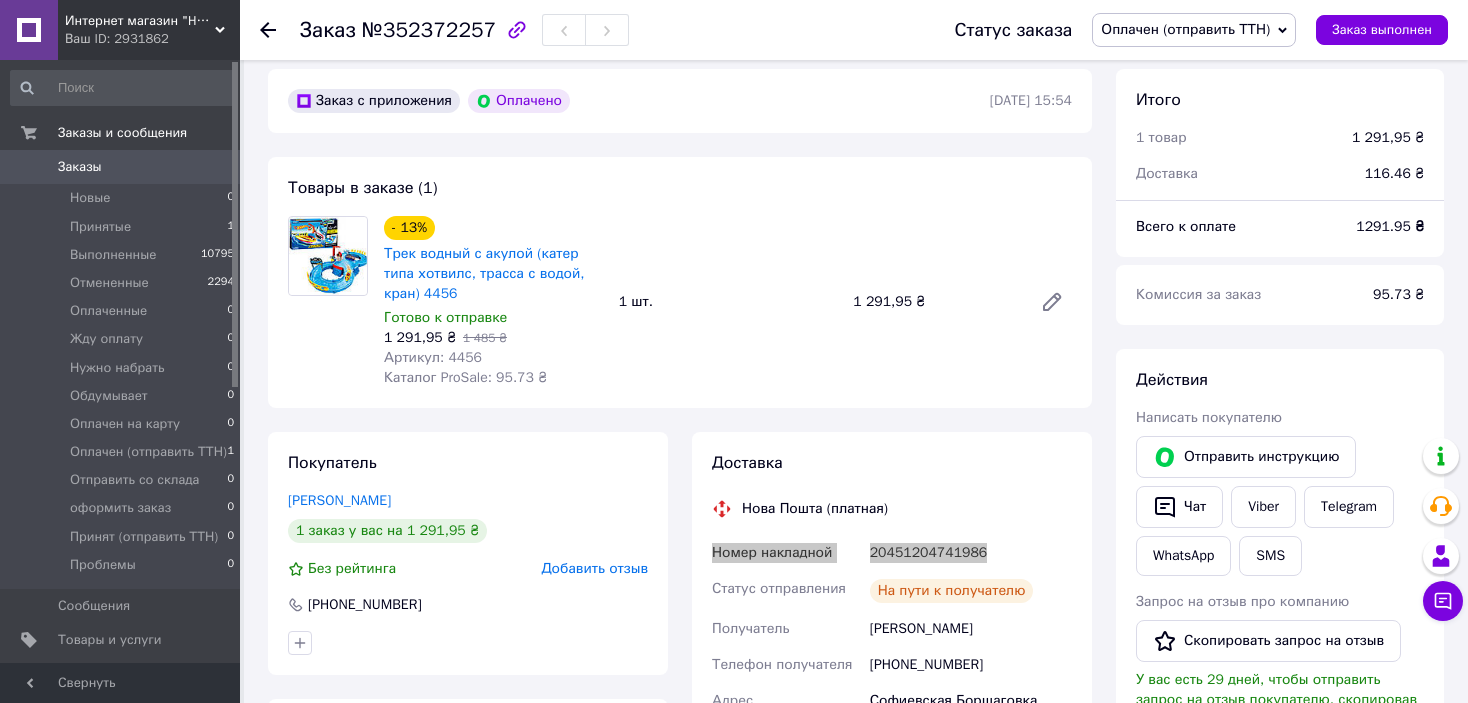 scroll, scrollTop: 0, scrollLeft: 0, axis: both 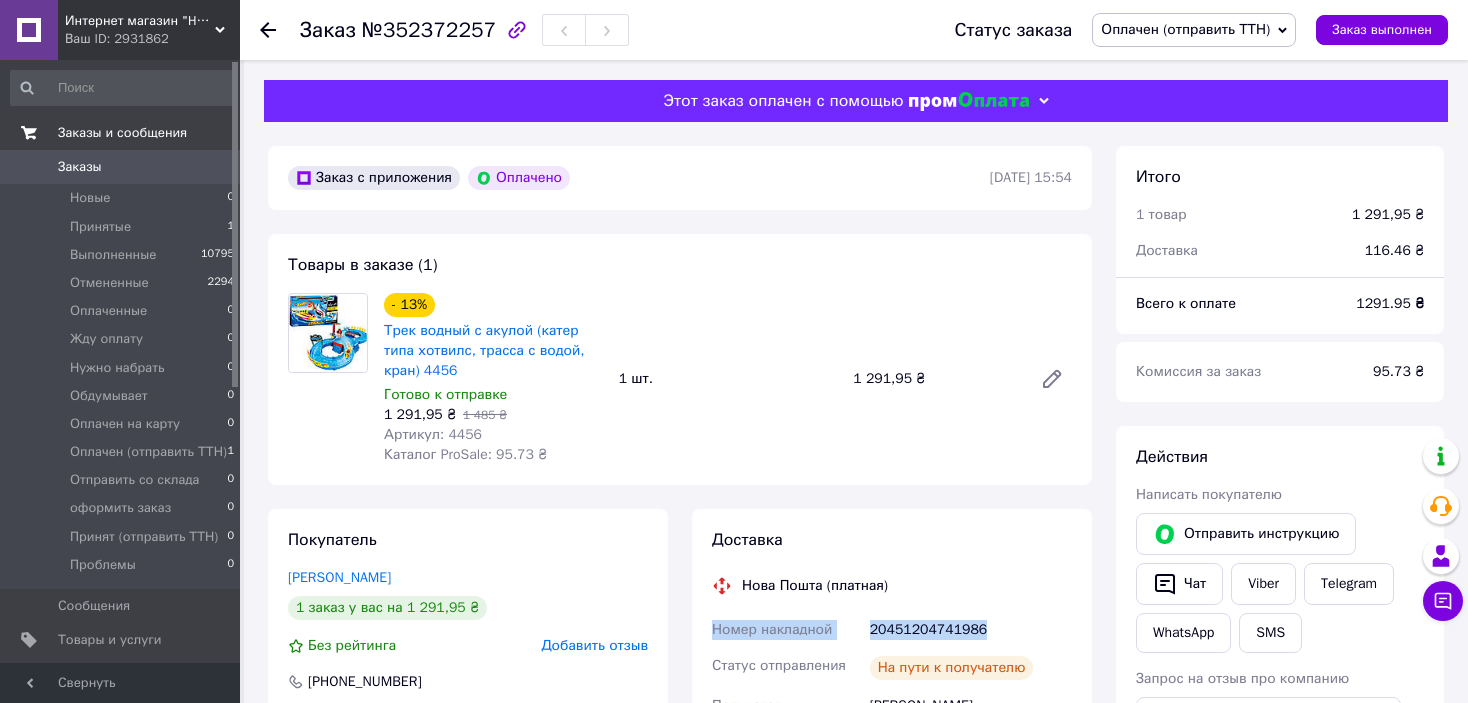 click on "Заказы и сообщения" at bounding box center (122, 133) 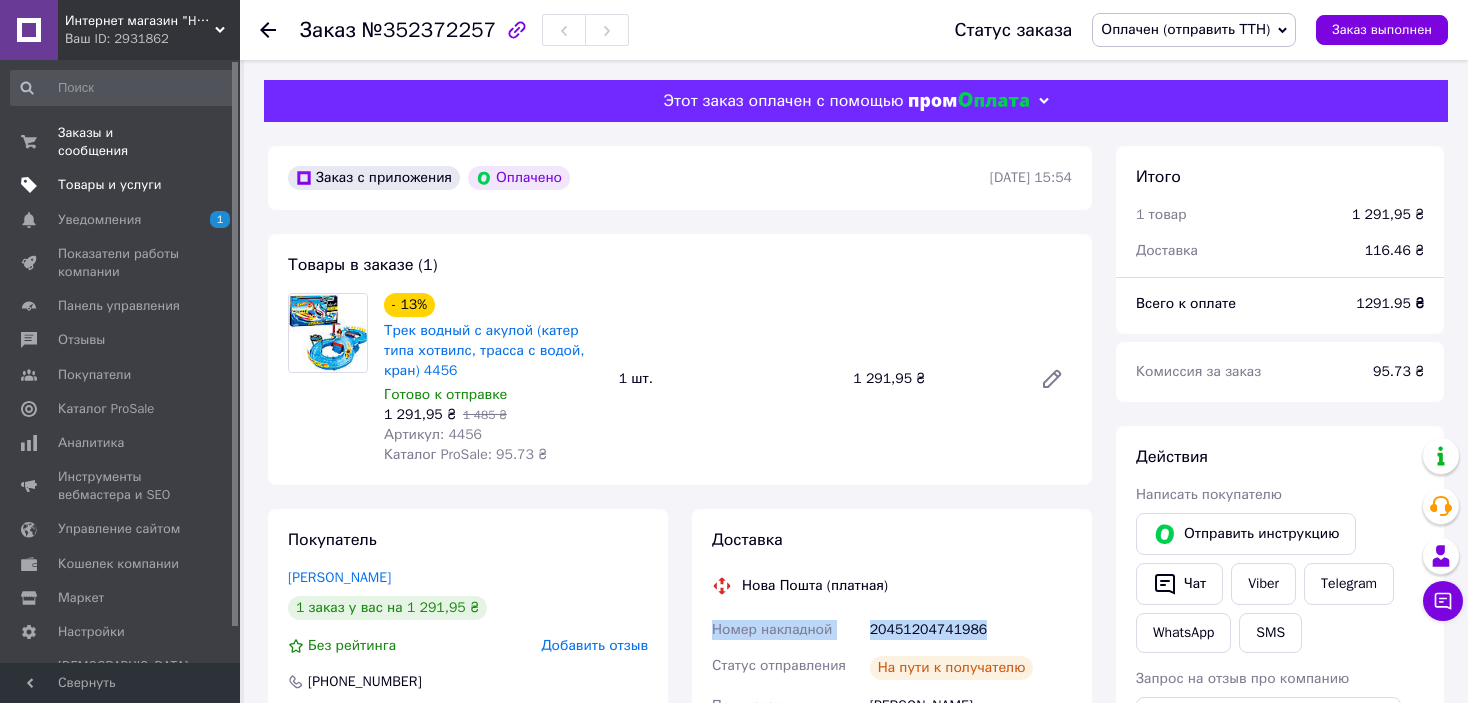 click on "Товары и услуги" at bounding box center (110, 185) 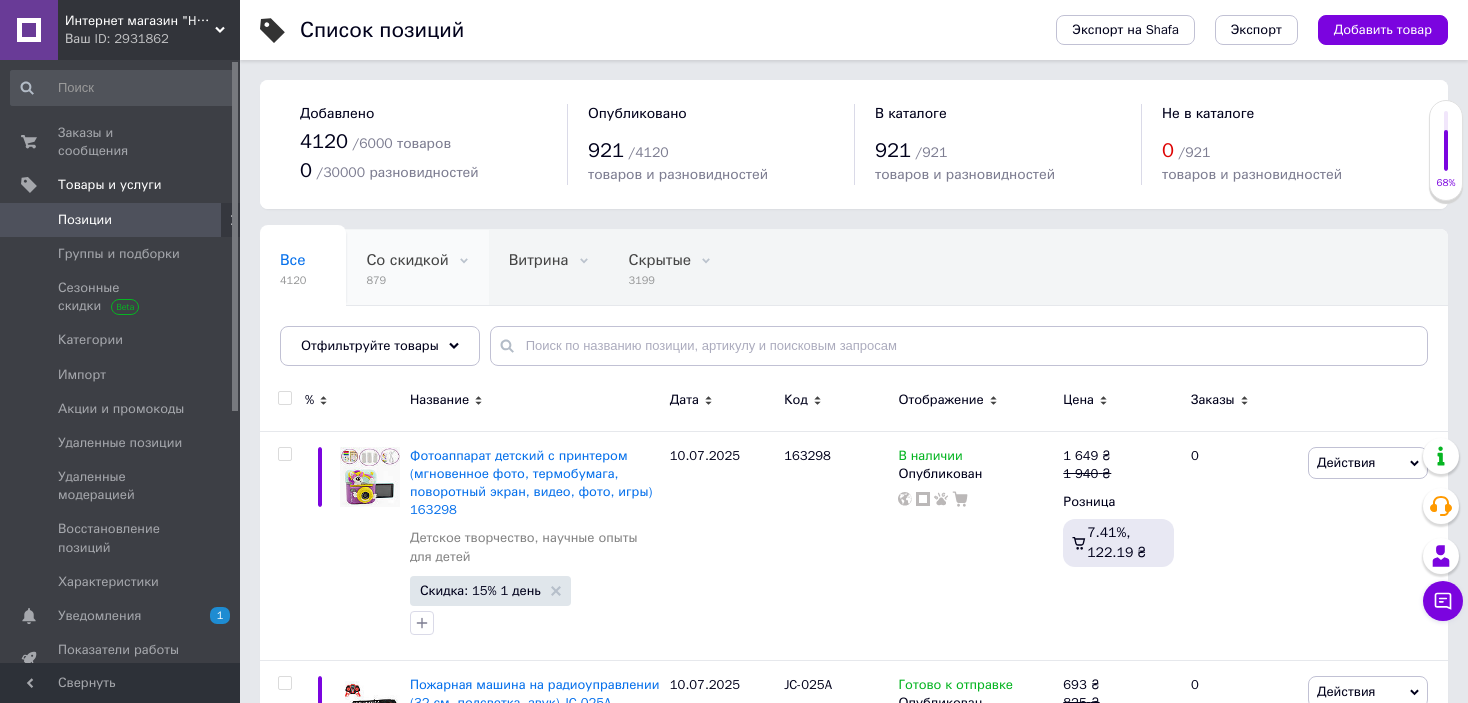 click on "Со скидкой" at bounding box center [407, 260] 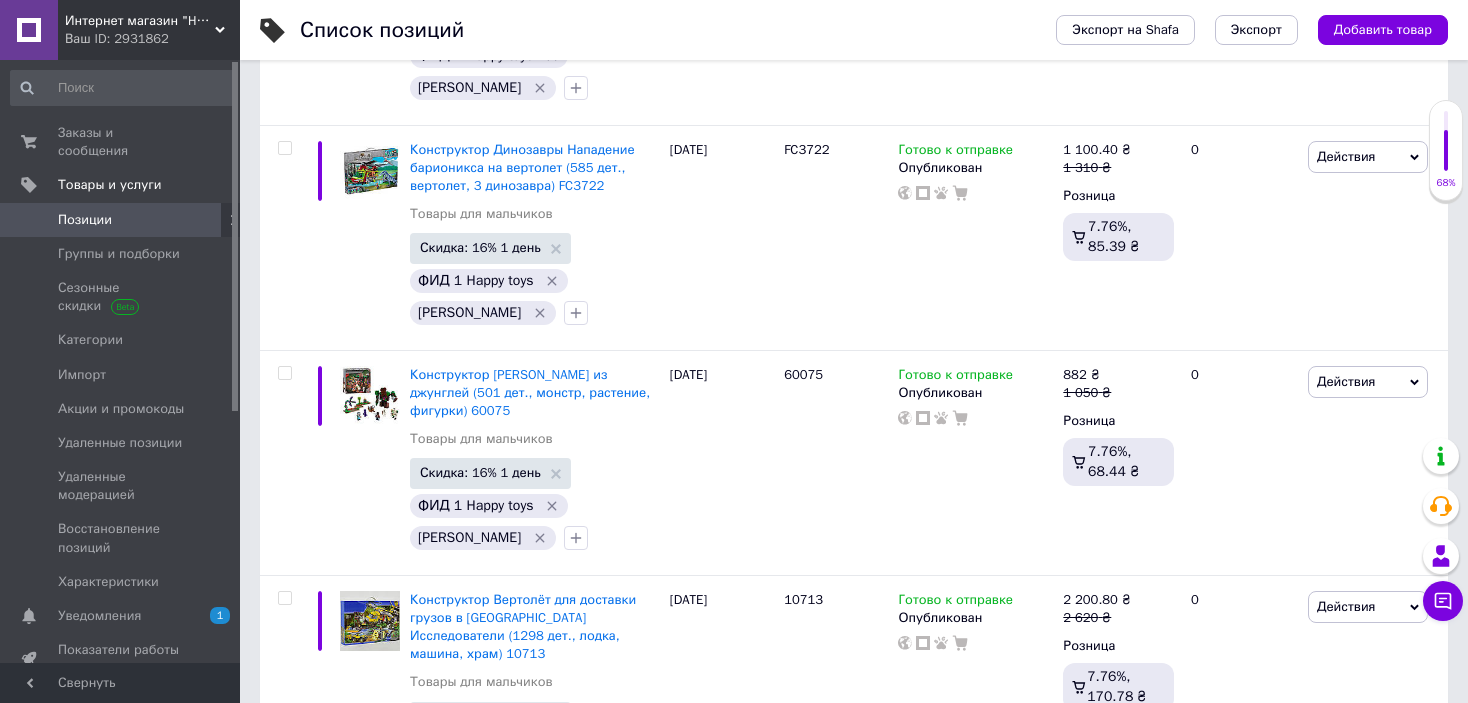scroll, scrollTop: 4359, scrollLeft: 0, axis: vertical 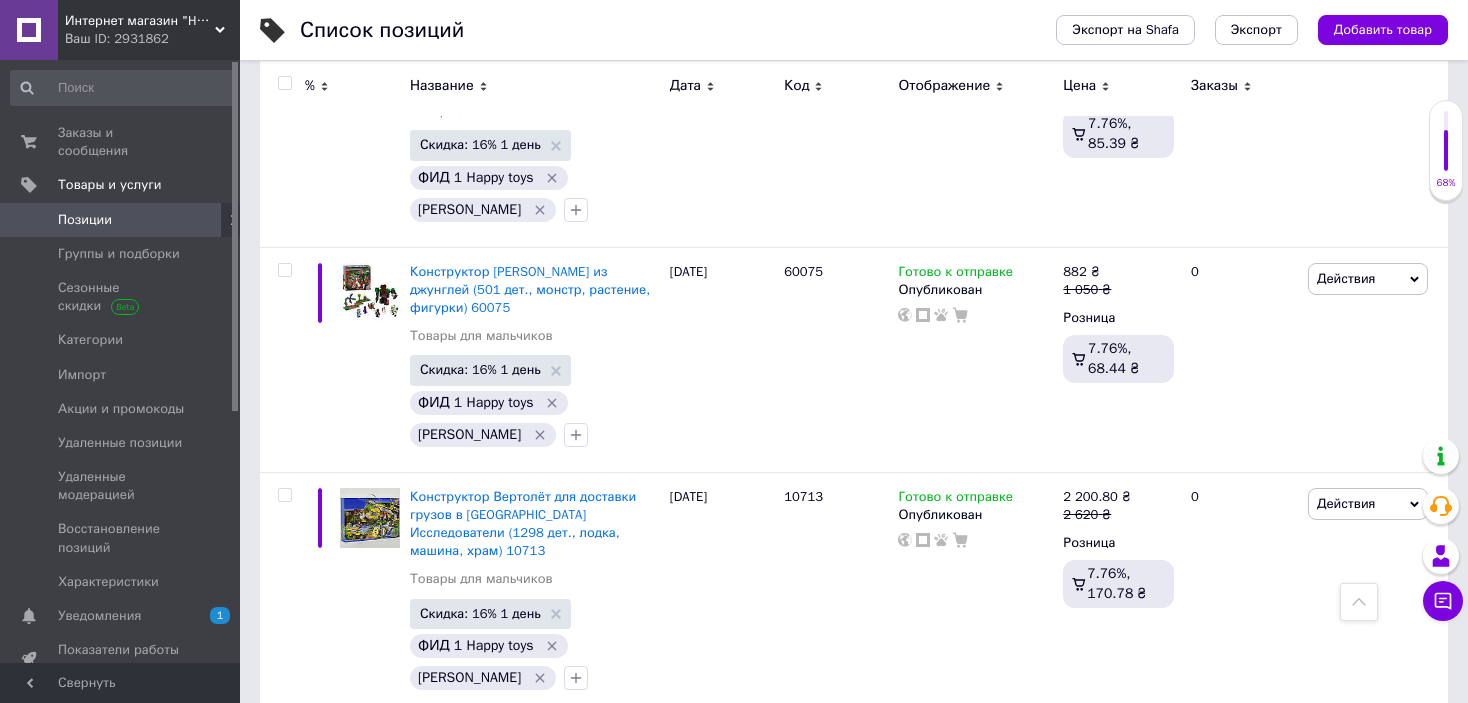 click on "по 20 позиций" at bounding box center [703, 756] 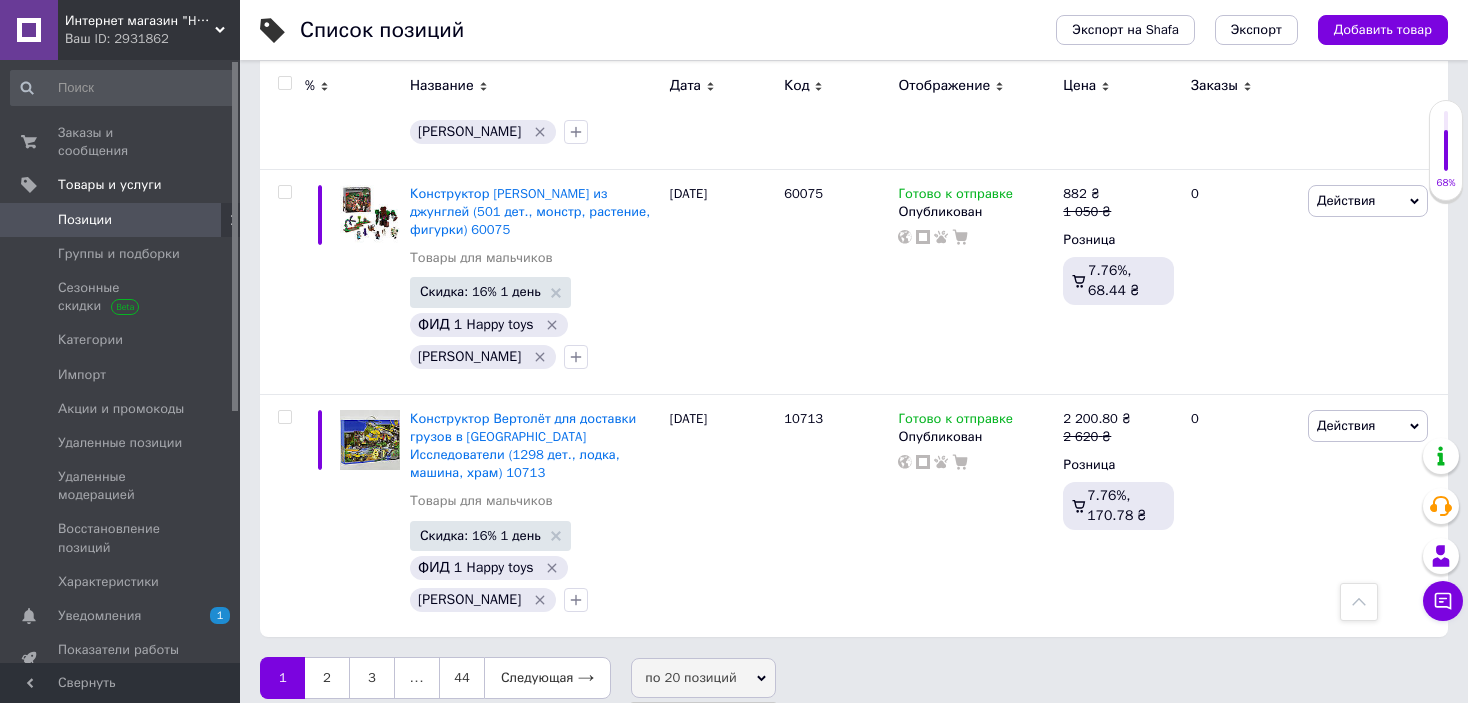 click on "по 100 позиций" at bounding box center [703, 778] 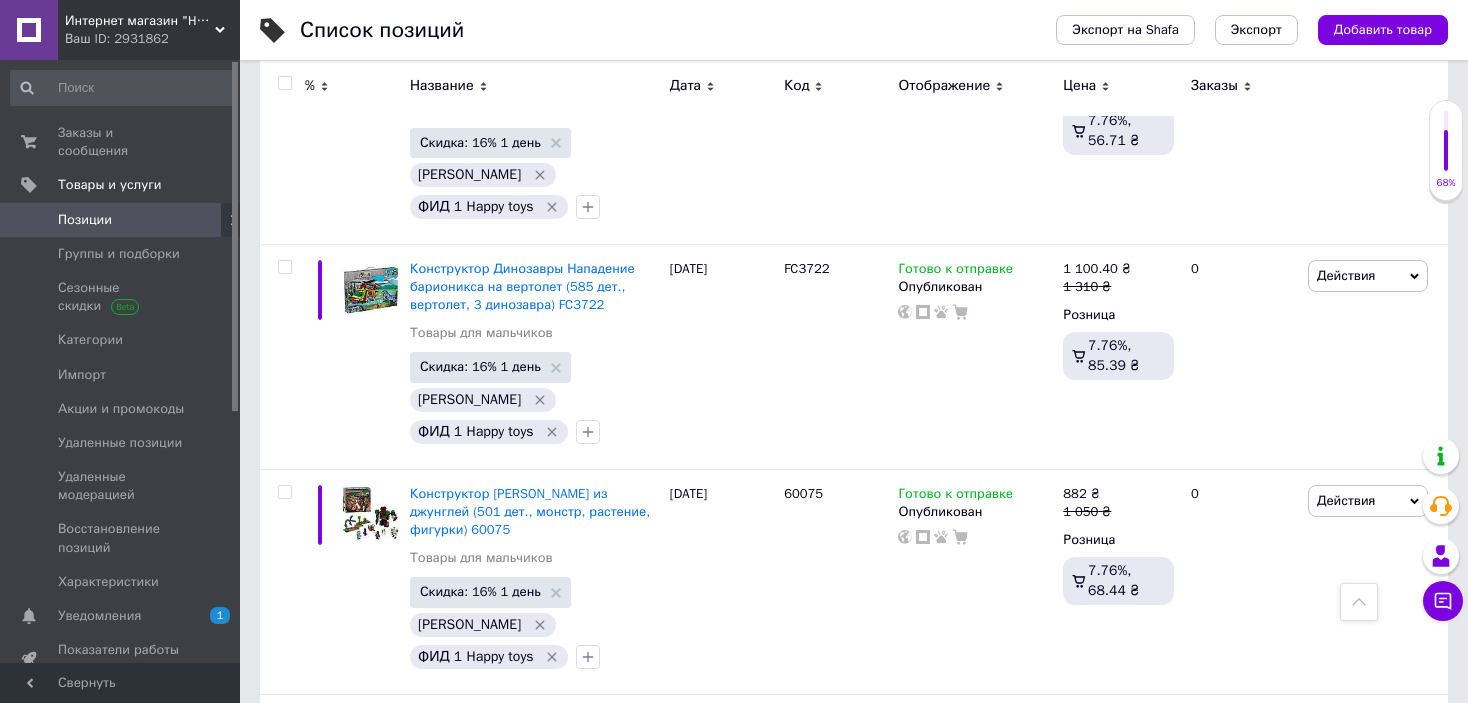 scroll, scrollTop: 5037, scrollLeft: 0, axis: vertical 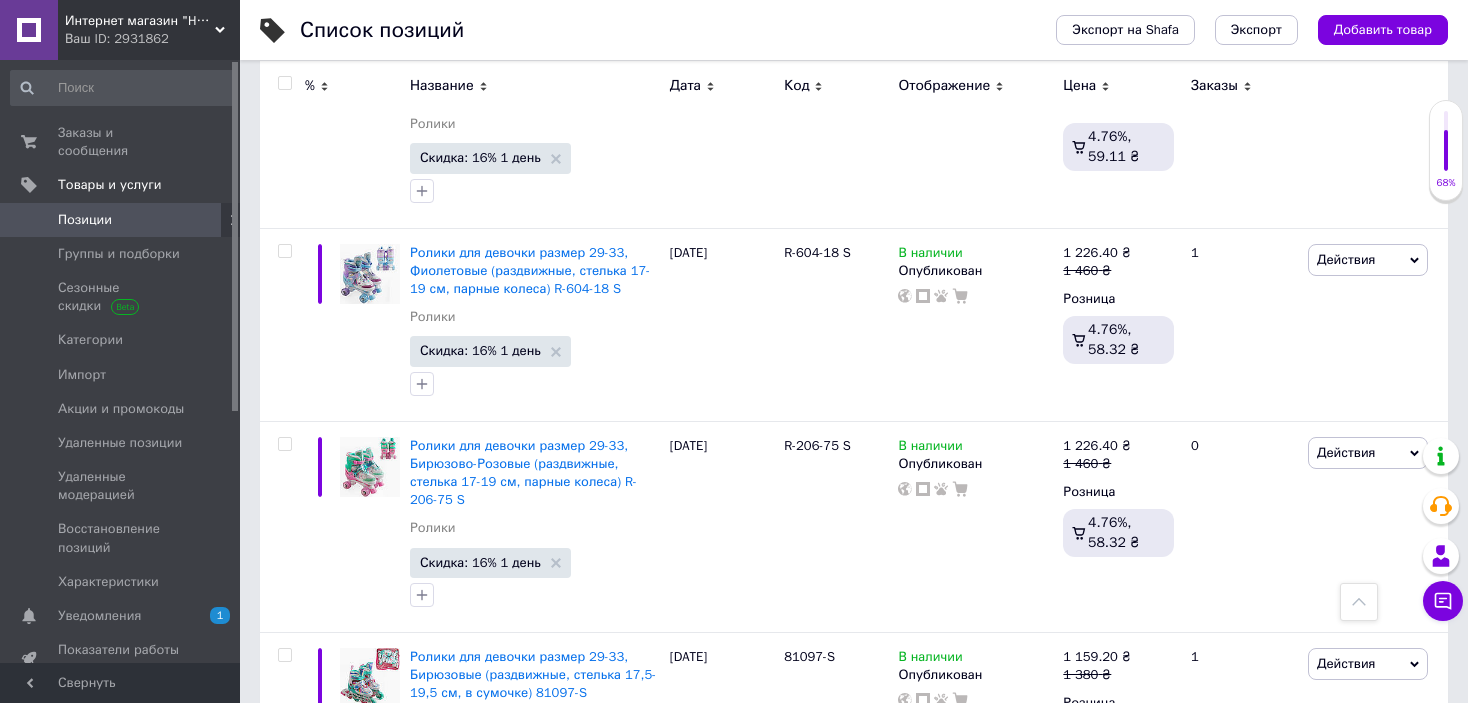 click on "9" at bounding box center [461, 1059] 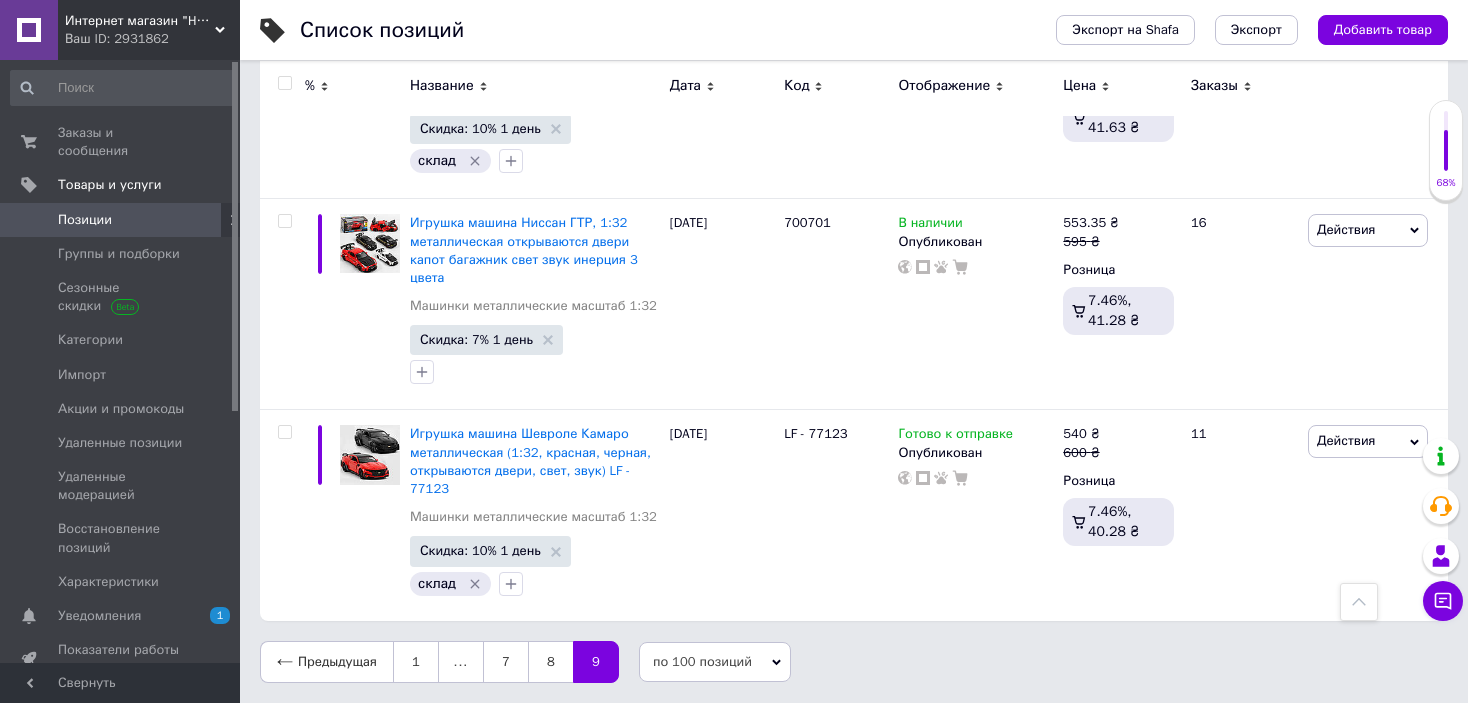 scroll, scrollTop: 16010, scrollLeft: 0, axis: vertical 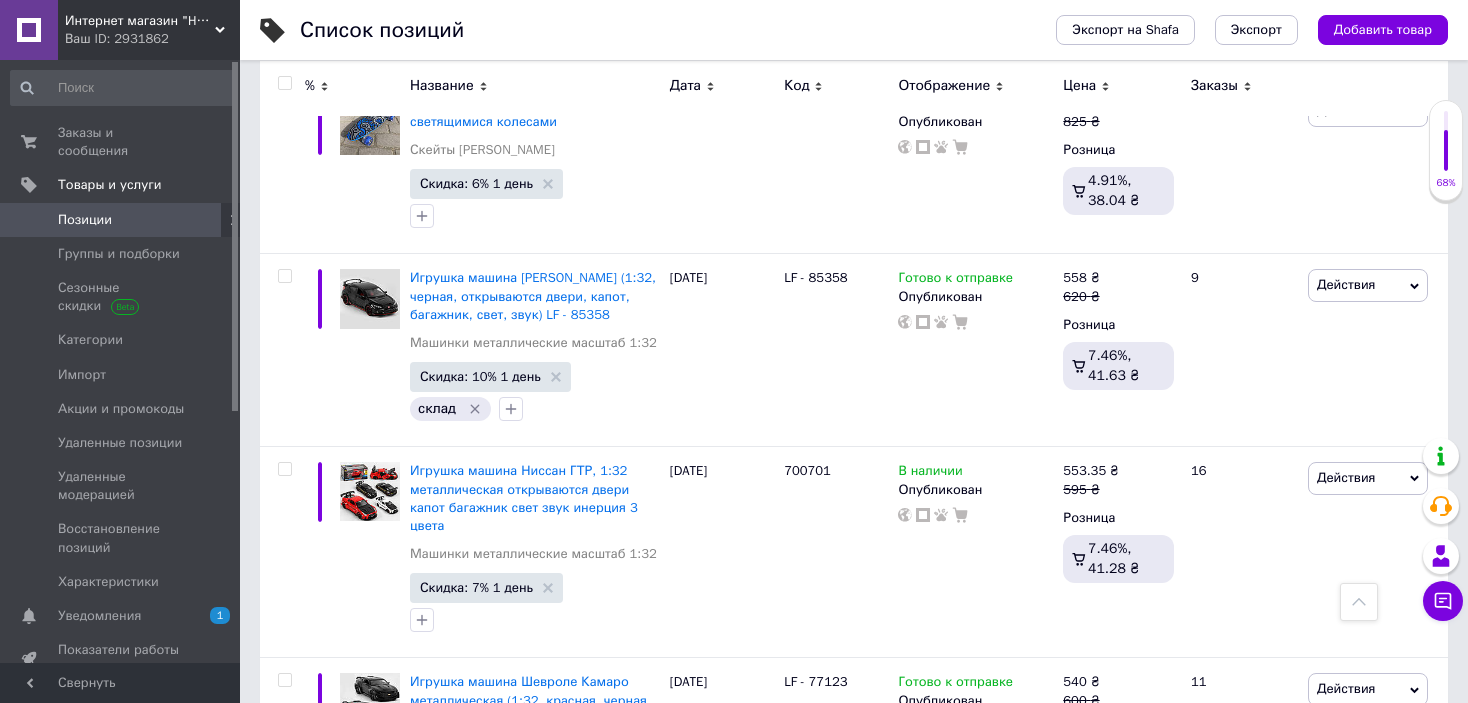 click at bounding box center [284, 83] 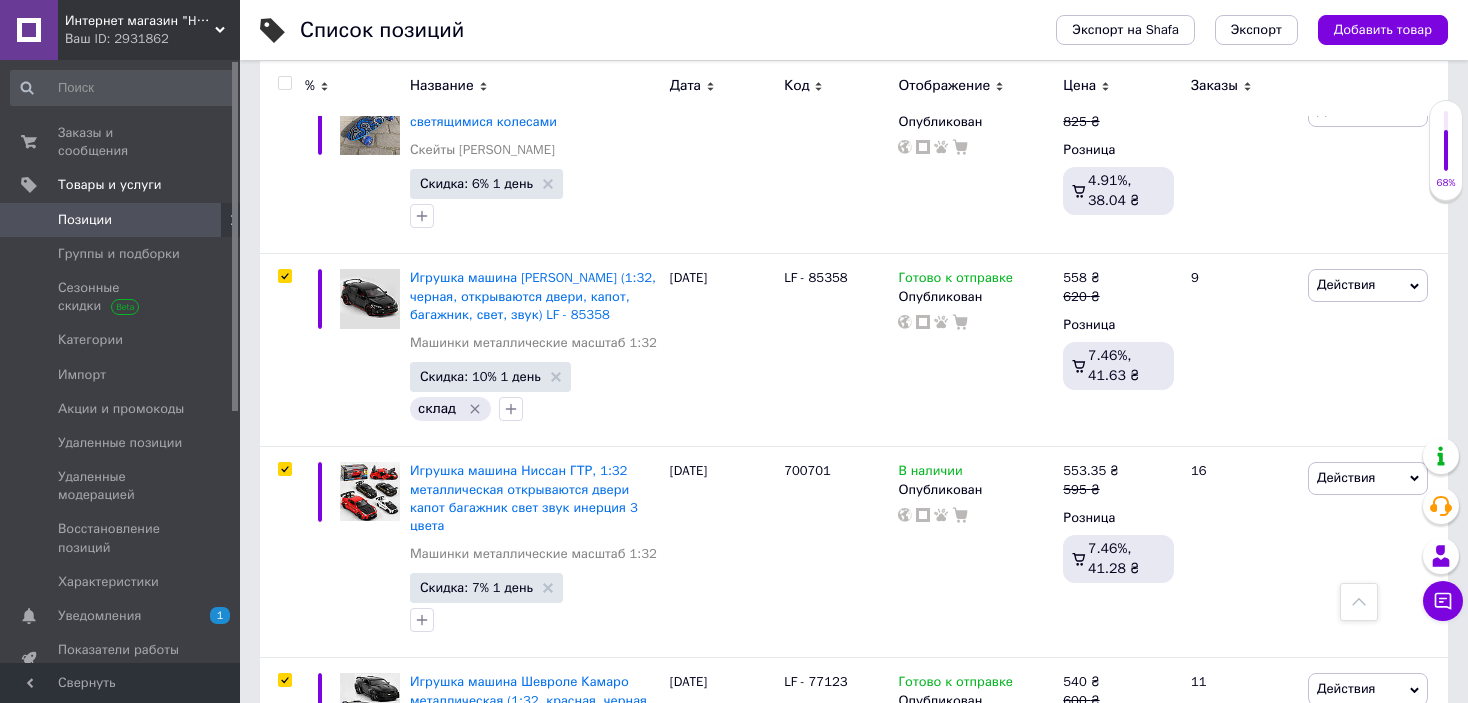 checkbox on "true" 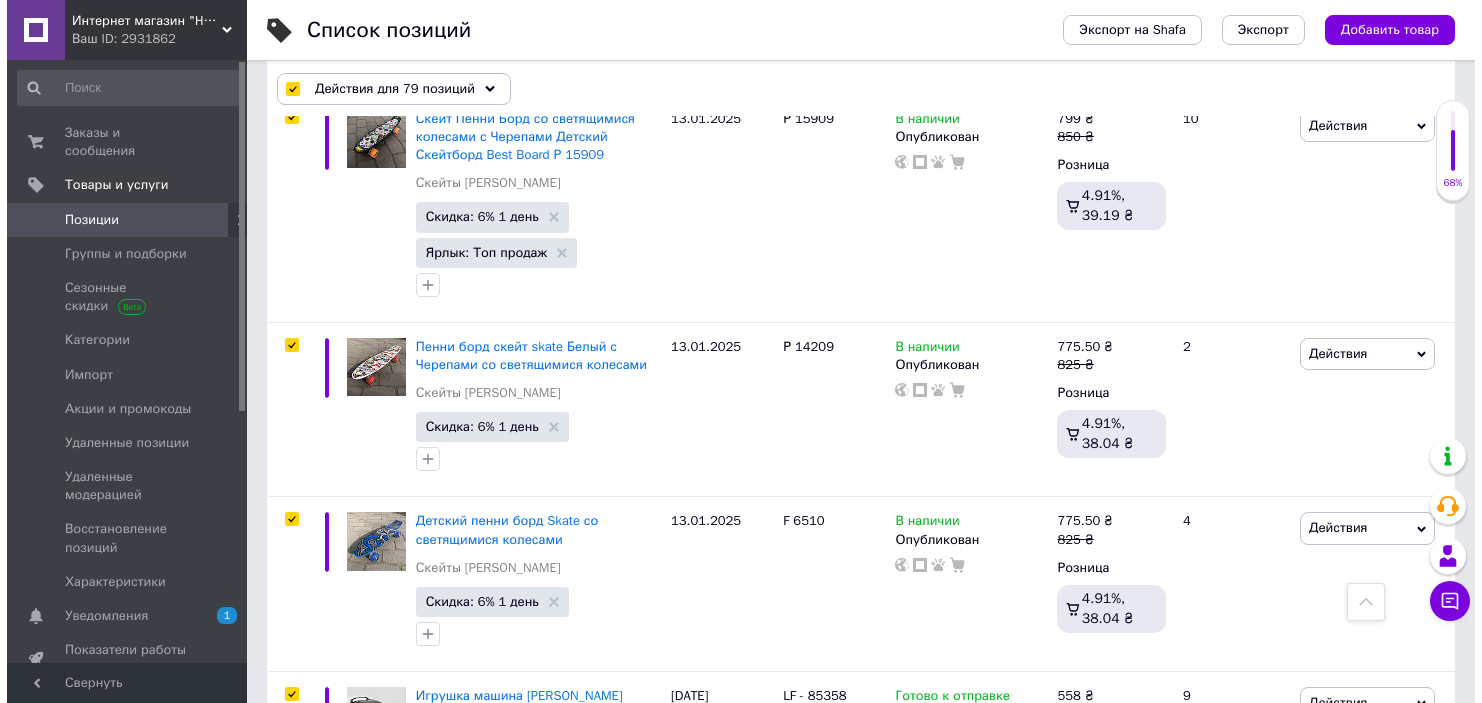 scroll, scrollTop: 16064, scrollLeft: 0, axis: vertical 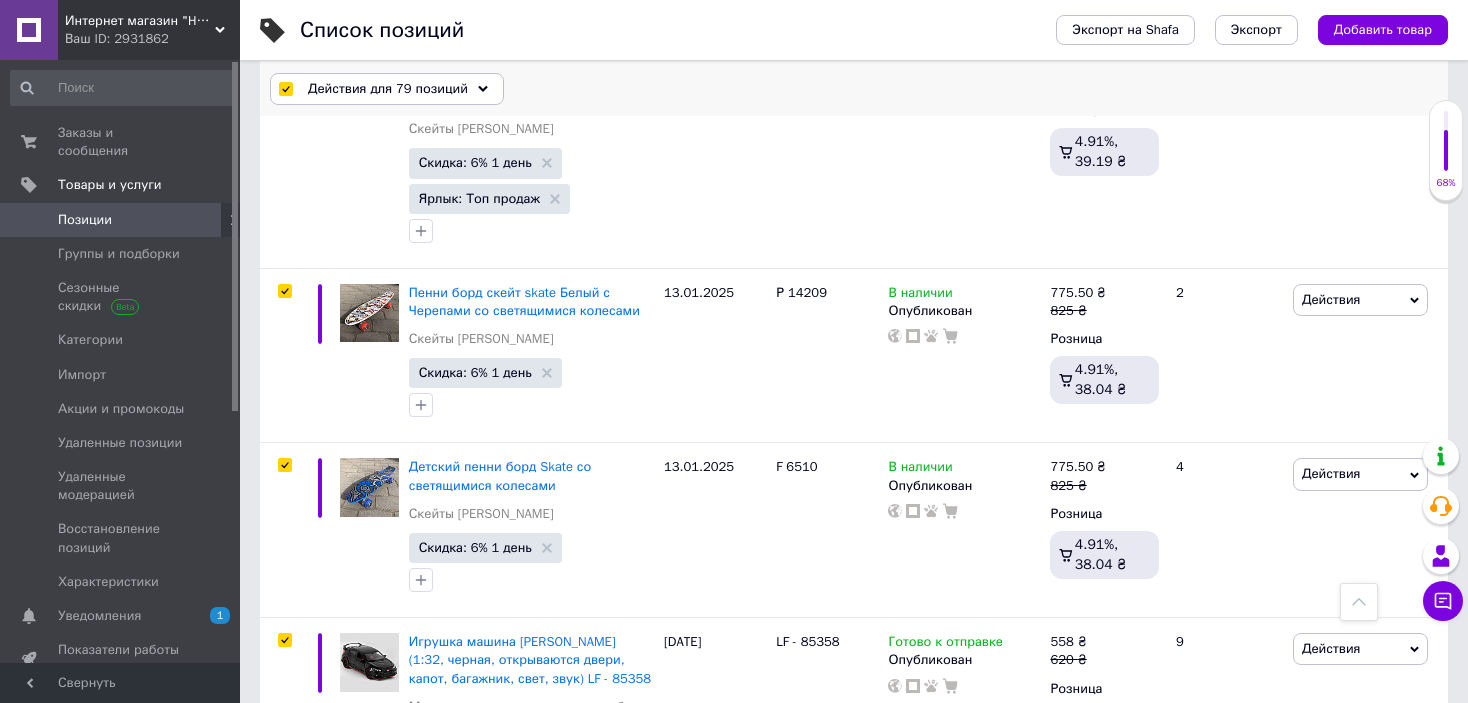 click on "Действия для 79 позиций" at bounding box center (388, 89) 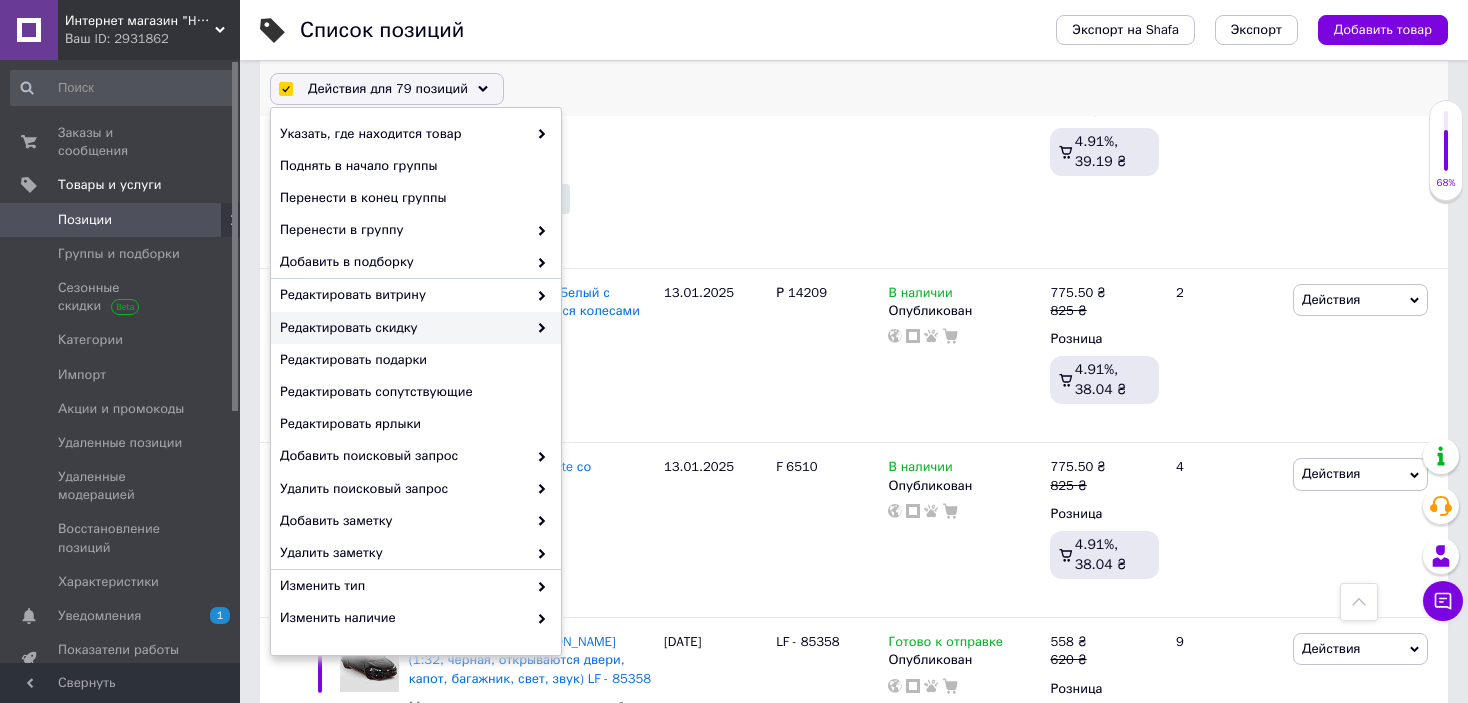 click on "Редактировать скидку" at bounding box center (403, 328) 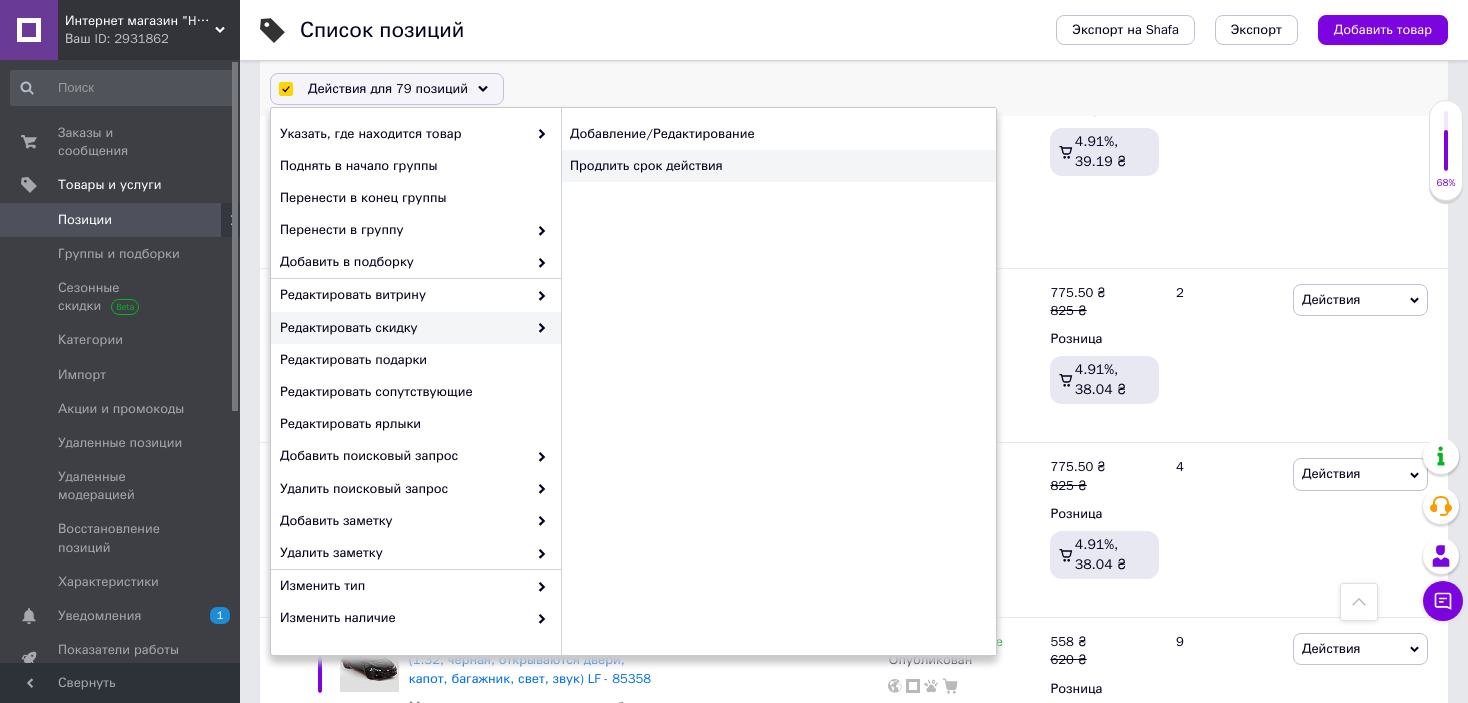 click on "Продлить срок действия" at bounding box center [778, 166] 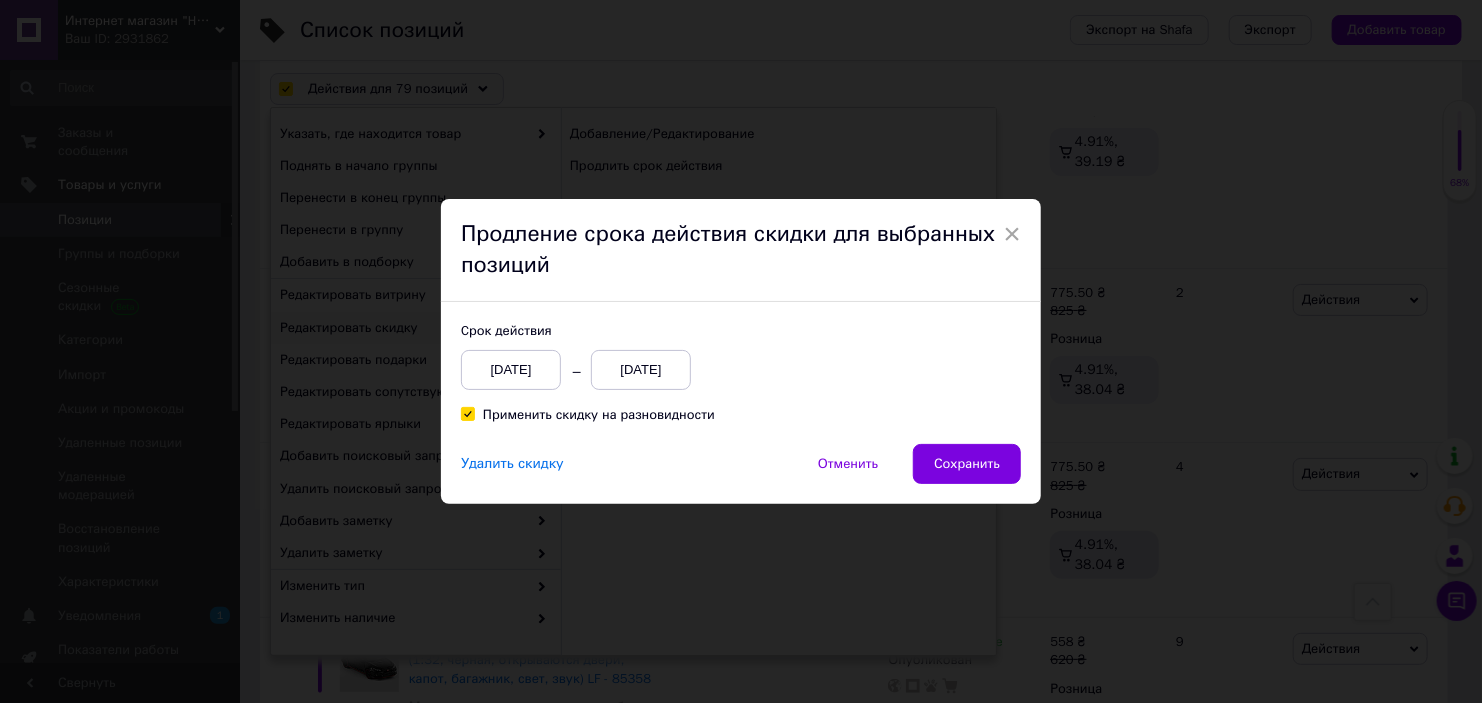 click on "[DATE]" at bounding box center [641, 370] 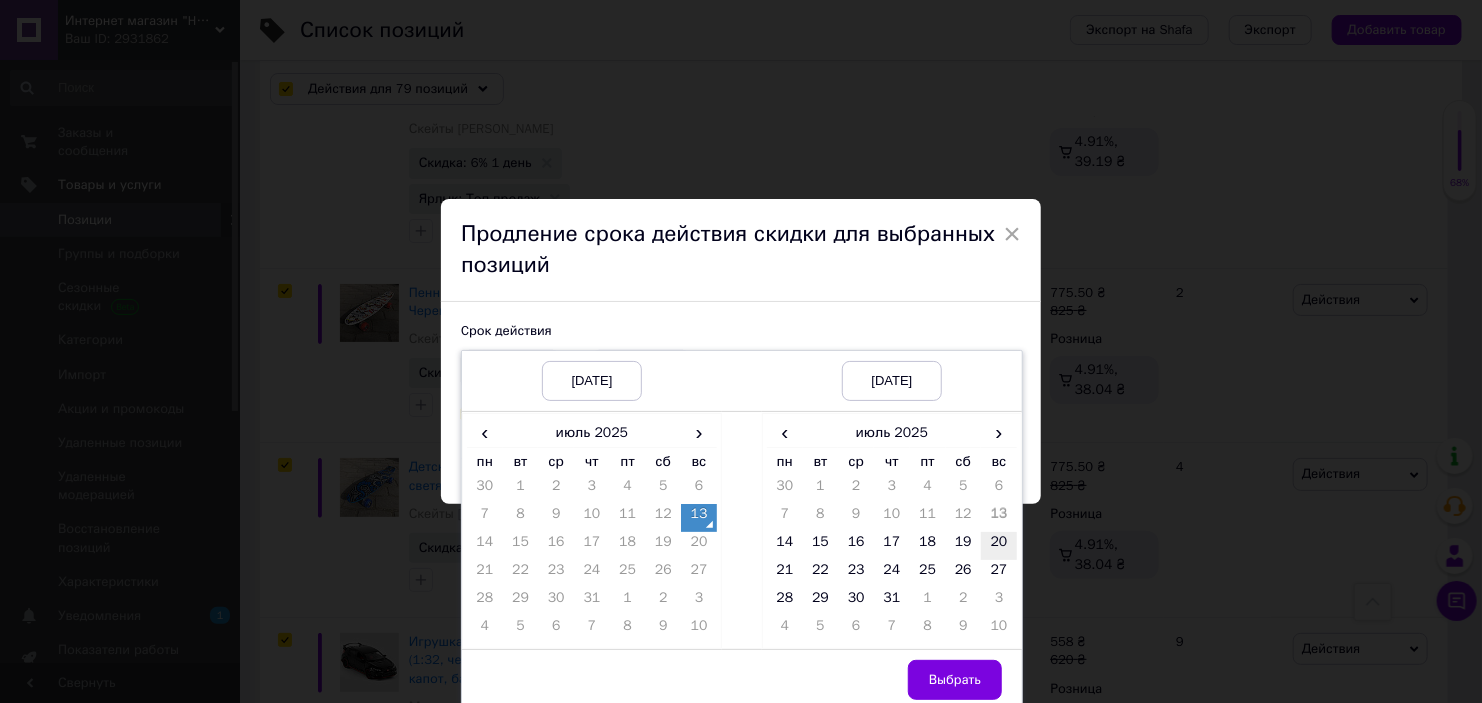 click on "20" at bounding box center [999, 546] 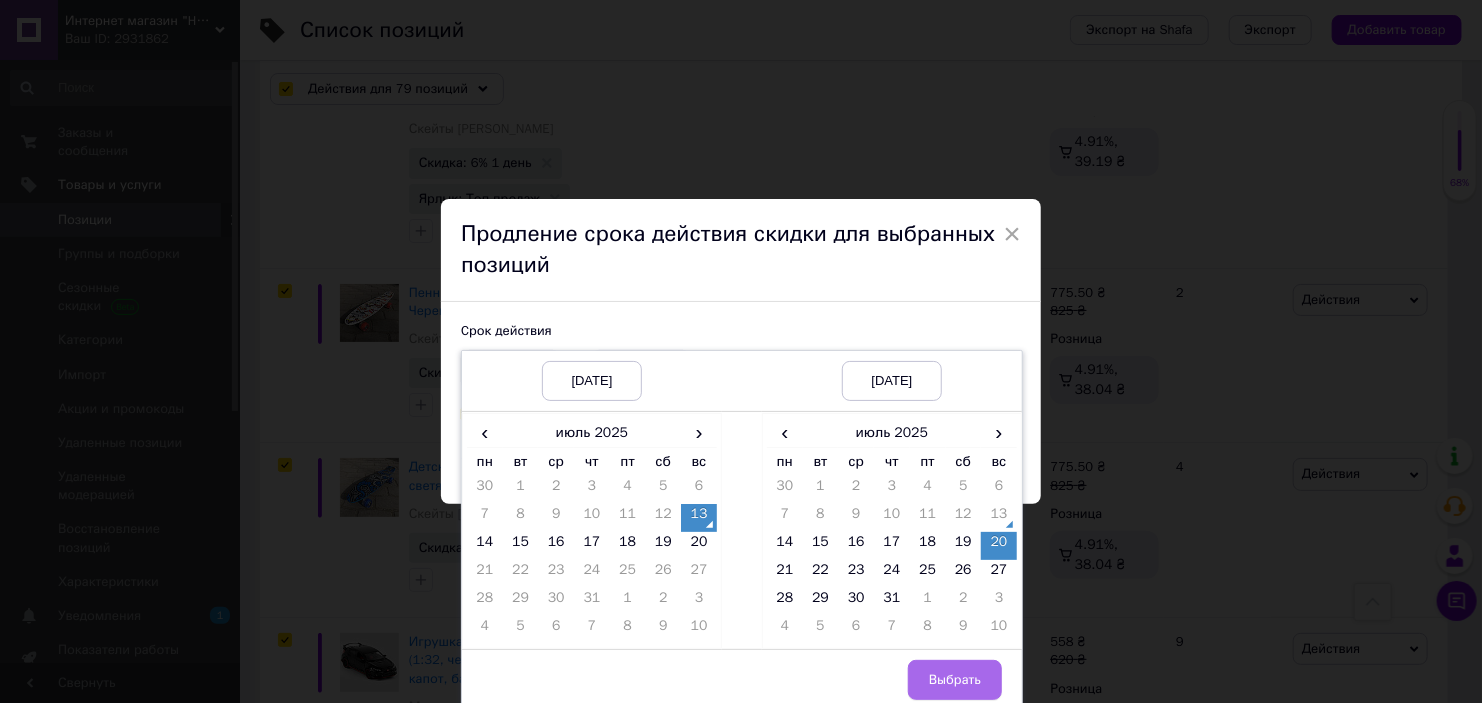 click on "Выбрать" at bounding box center [955, 680] 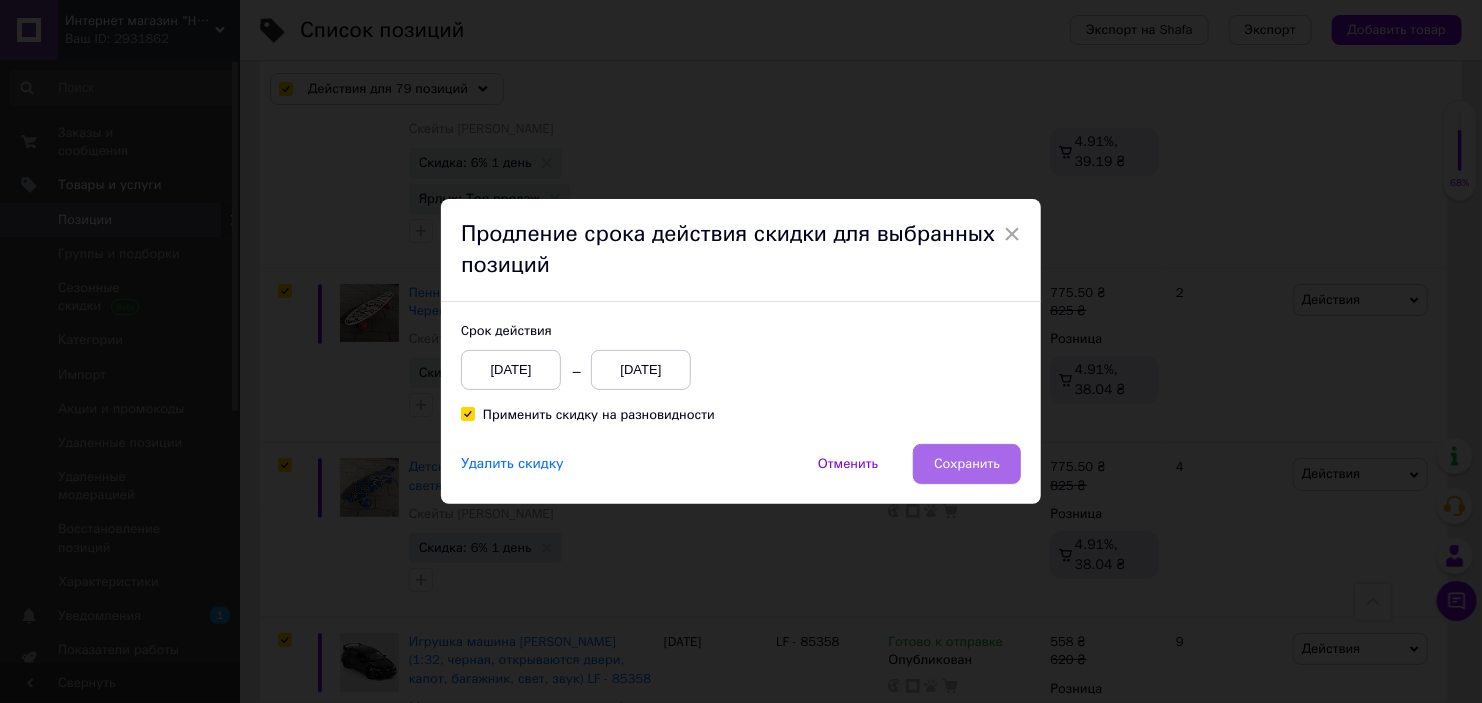 click on "Сохранить" at bounding box center [967, 464] 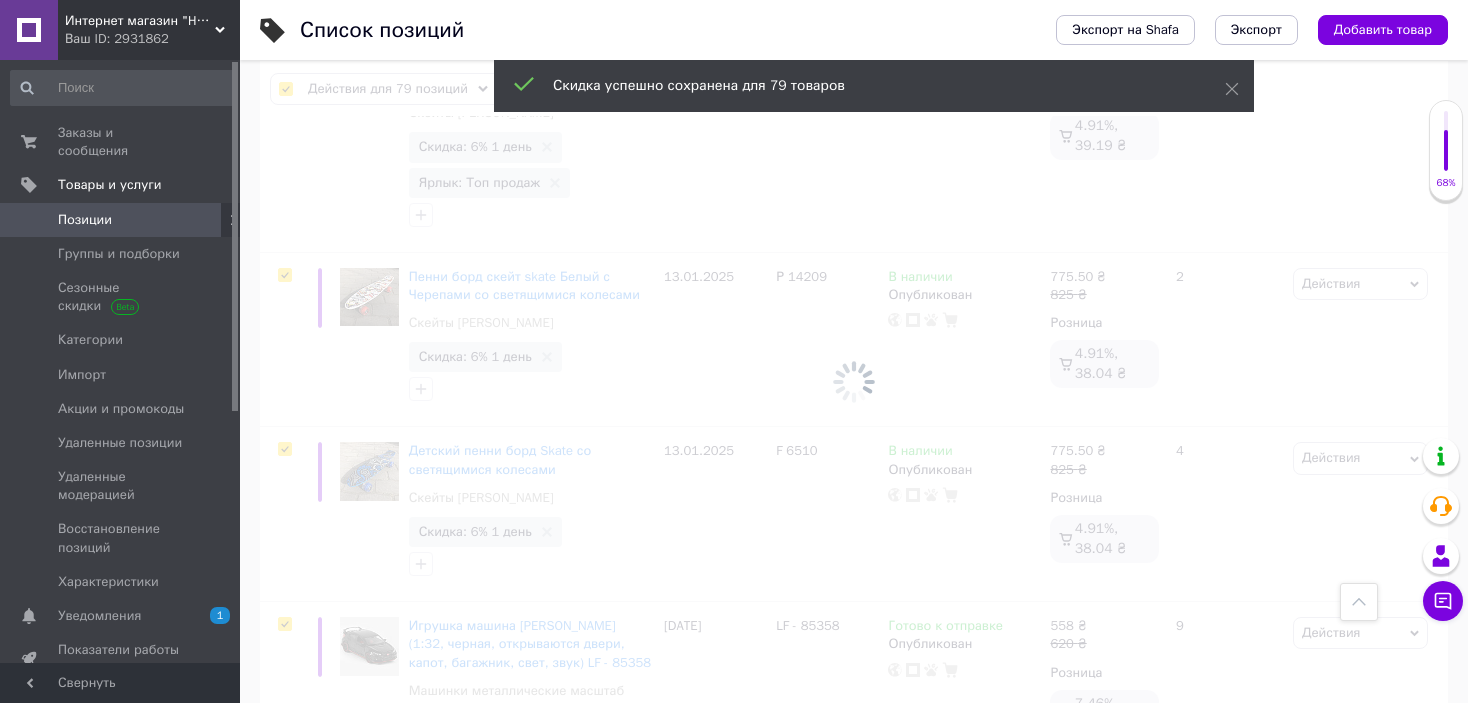 scroll, scrollTop: 16101, scrollLeft: 0, axis: vertical 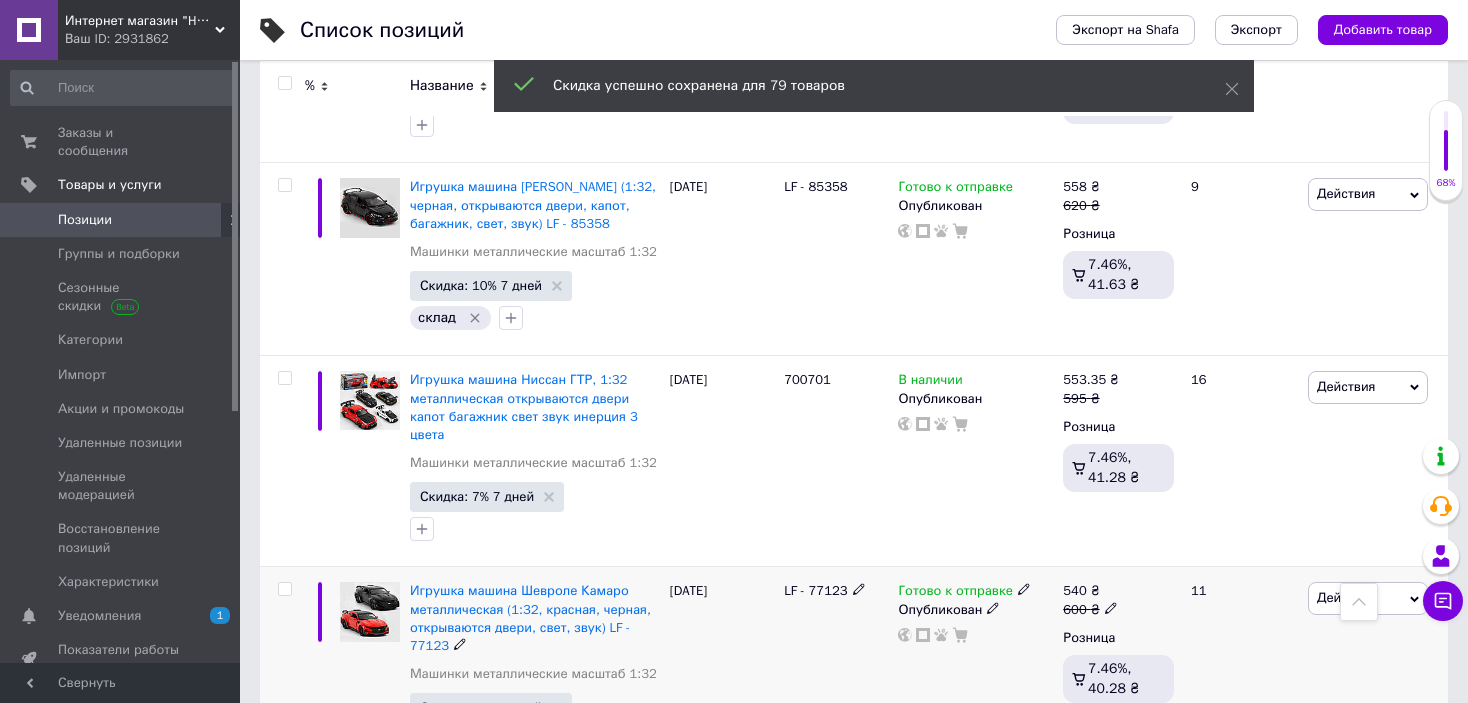 checkbox on "false" 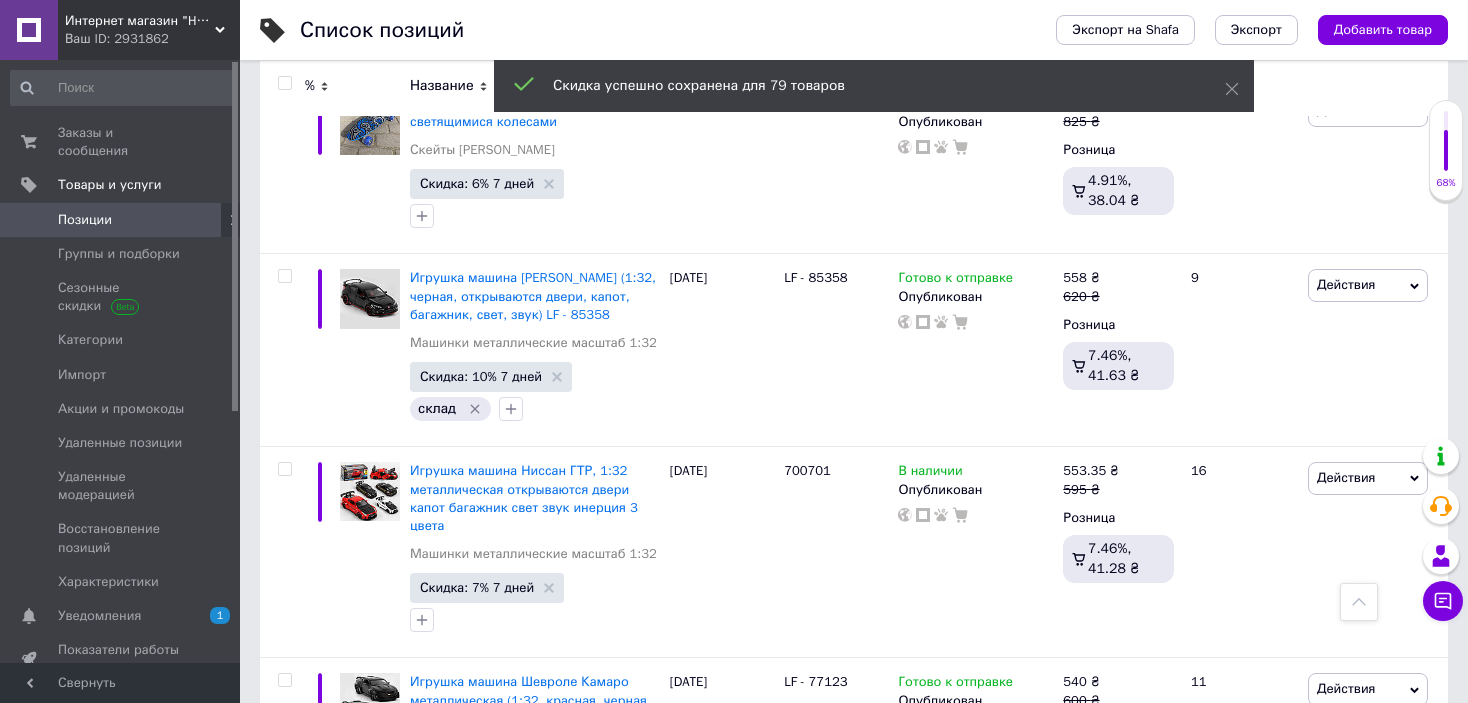 click on "8" at bounding box center (550, 910) 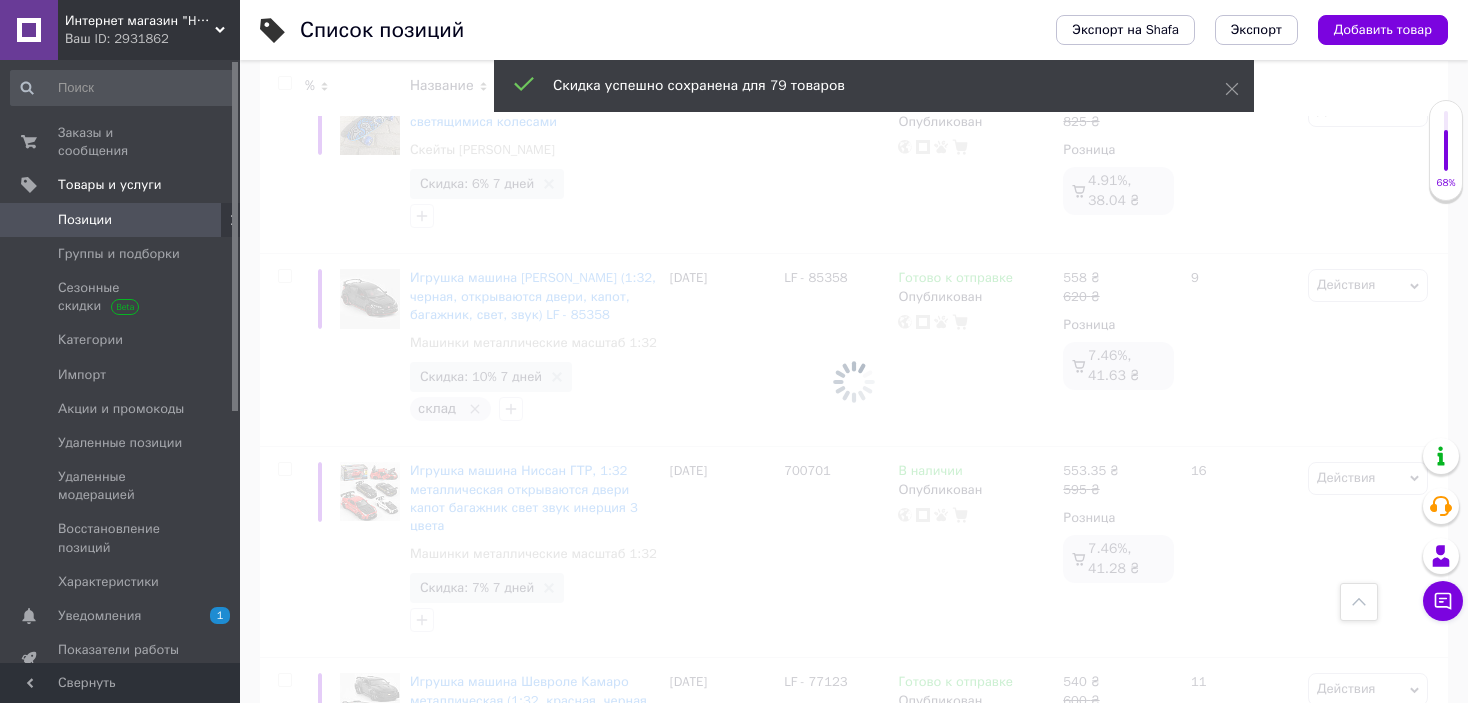 scroll, scrollTop: 16011, scrollLeft: 0, axis: vertical 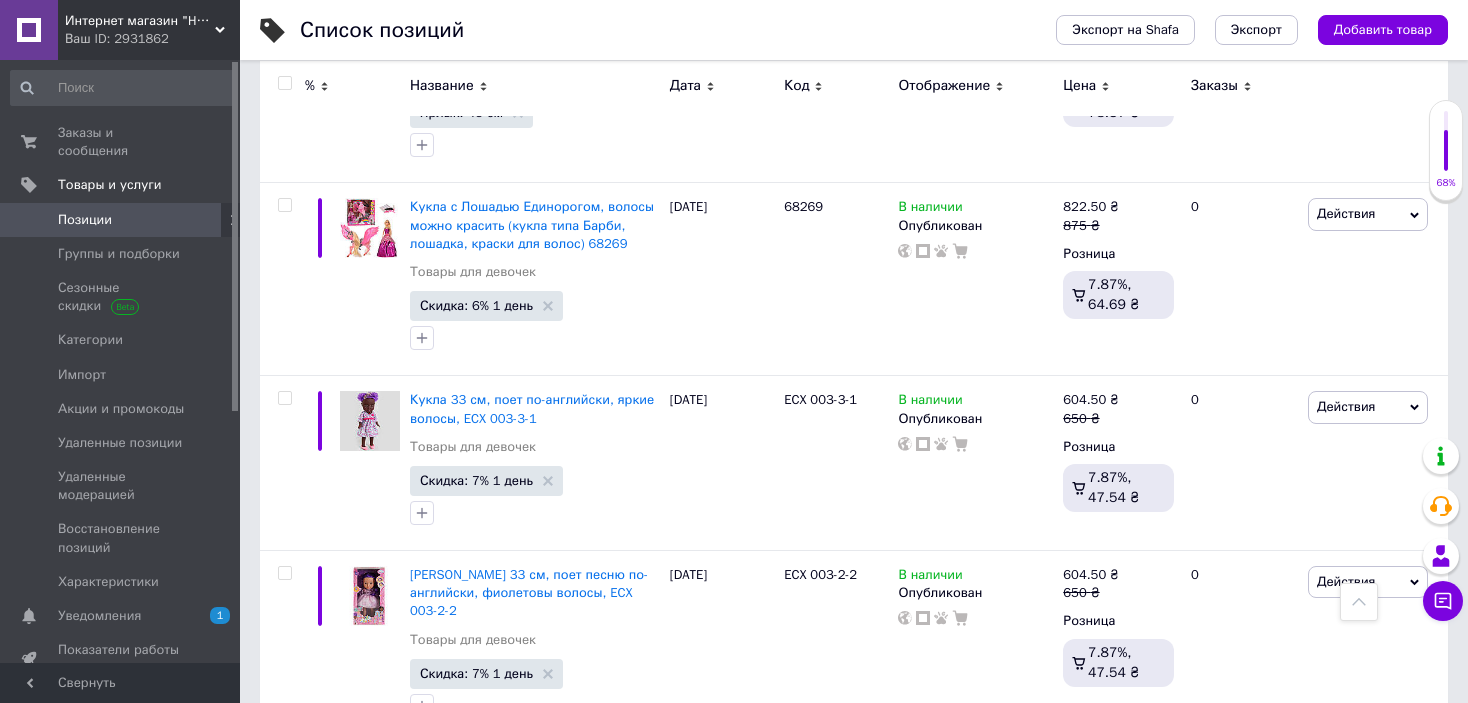 click at bounding box center (284, 83) 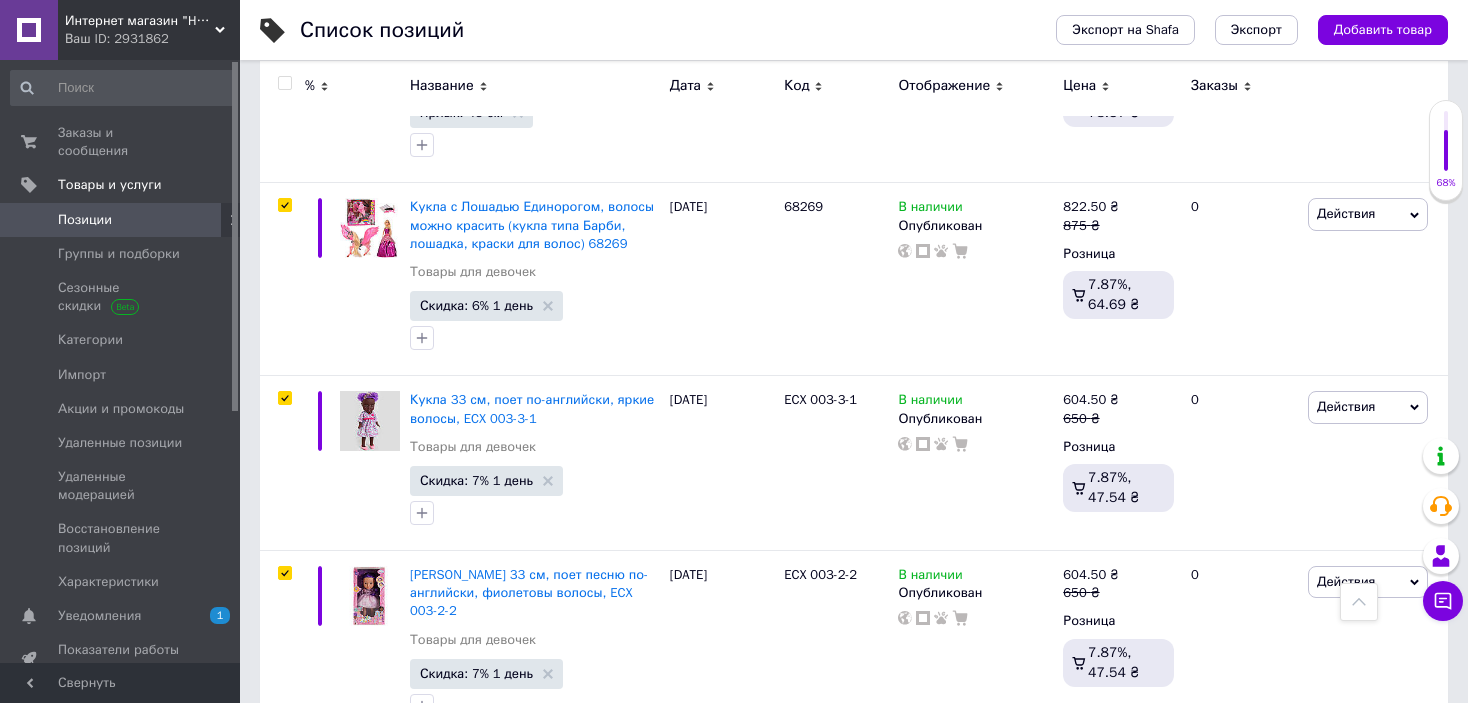 checkbox on "true" 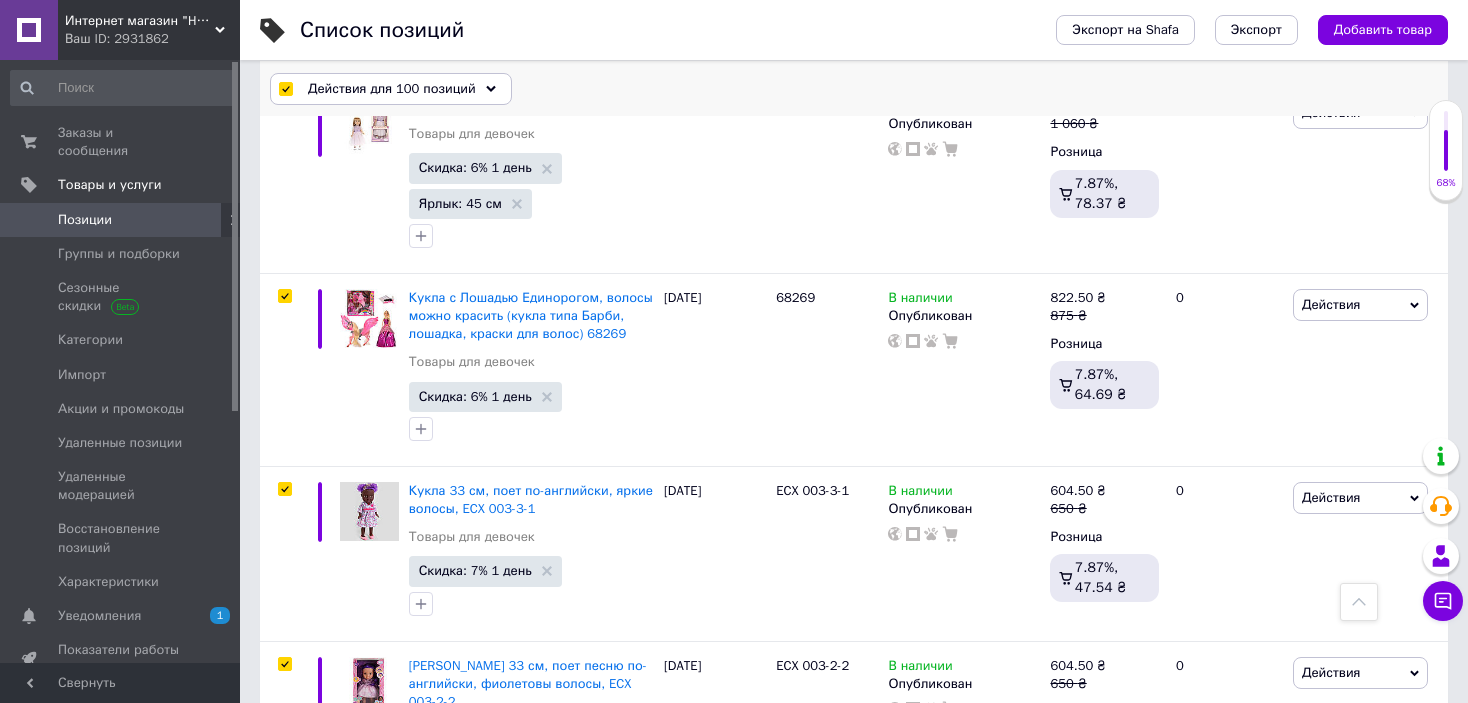 scroll, scrollTop: 16084, scrollLeft: 0, axis: vertical 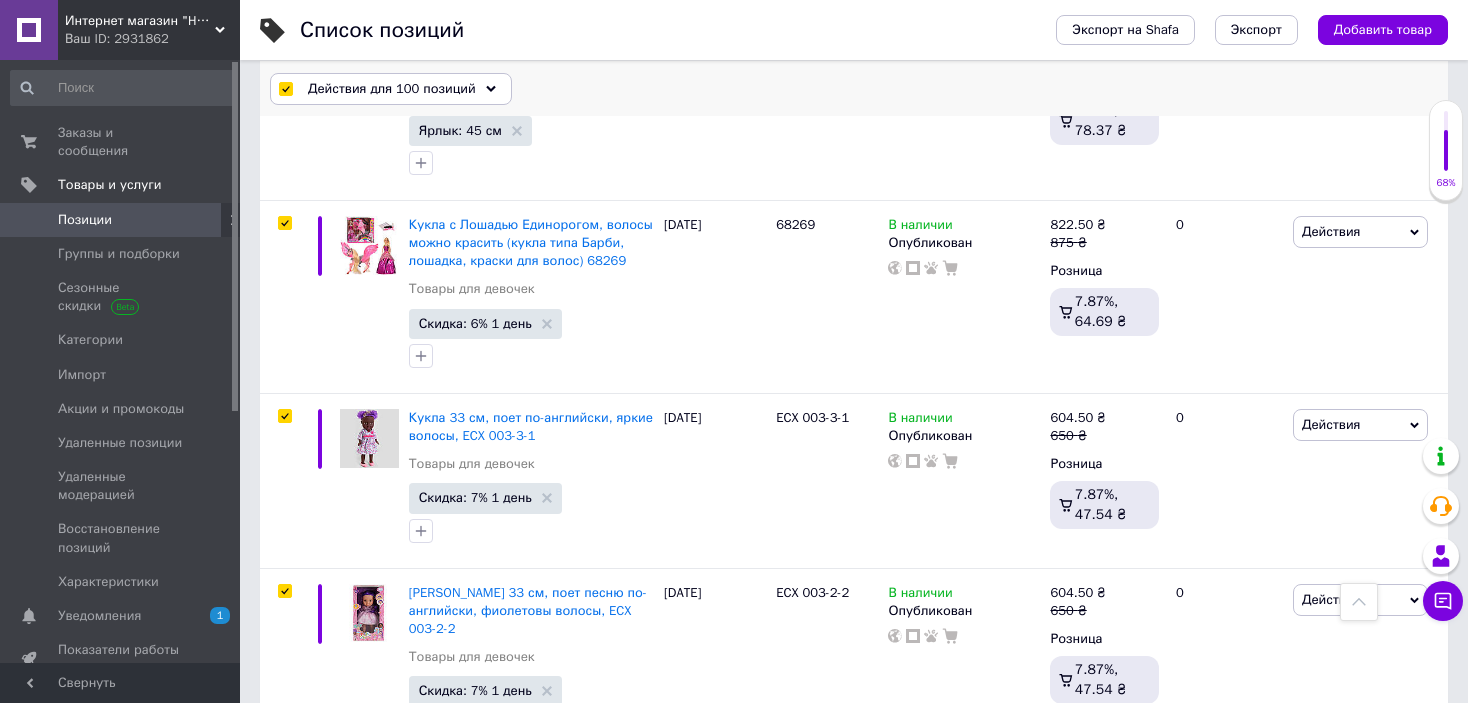 click on "Действия для 100 позиций" at bounding box center (392, 89) 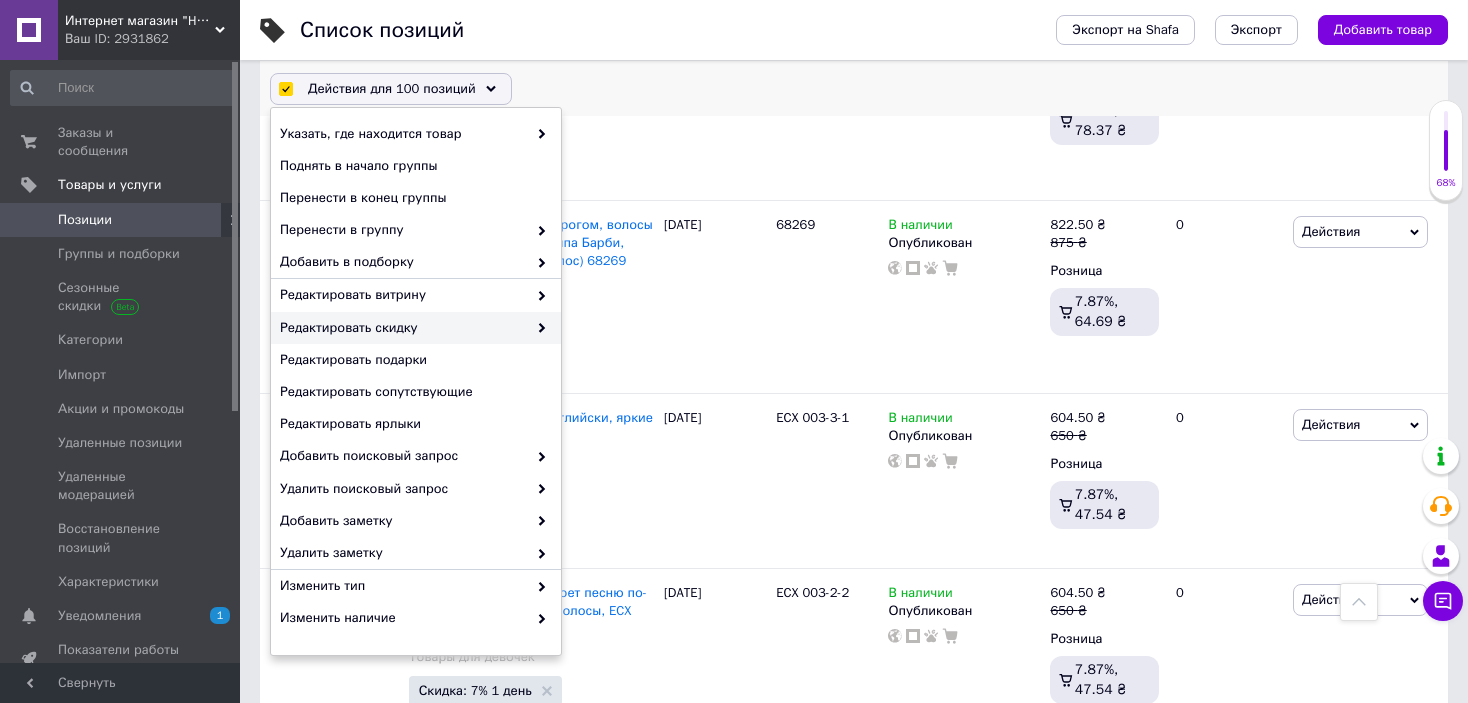 click on "Редактировать скидку" at bounding box center [403, 328] 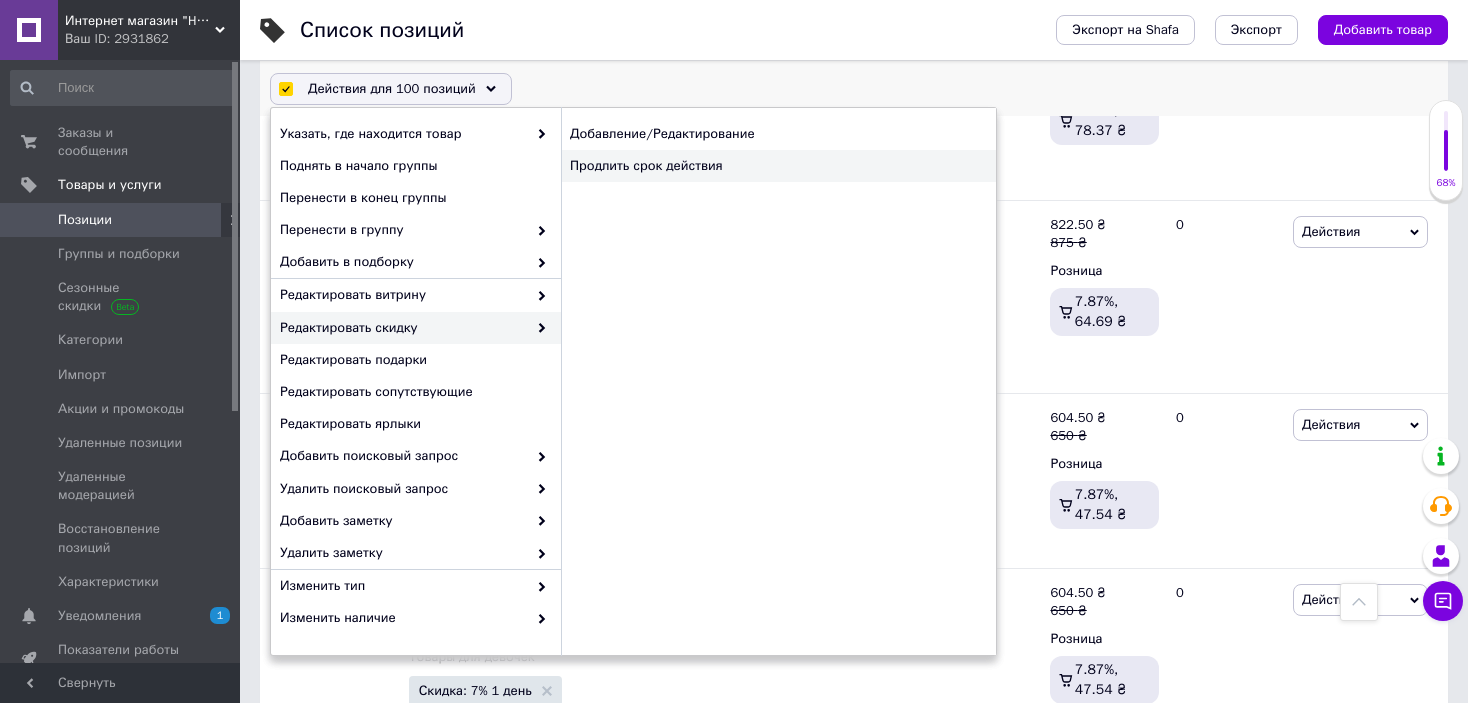 click on "Продлить срок действия" at bounding box center [778, 166] 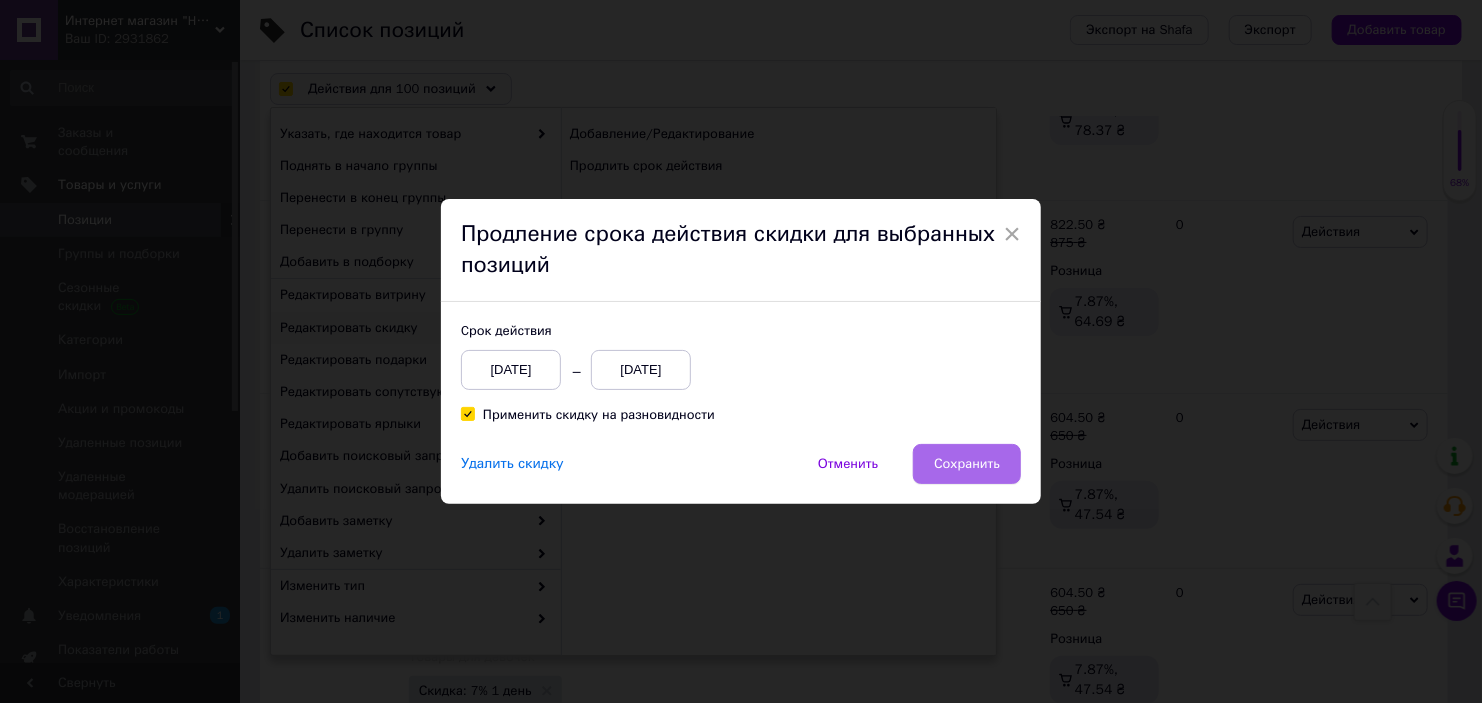 click on "Сохранить" at bounding box center (967, 464) 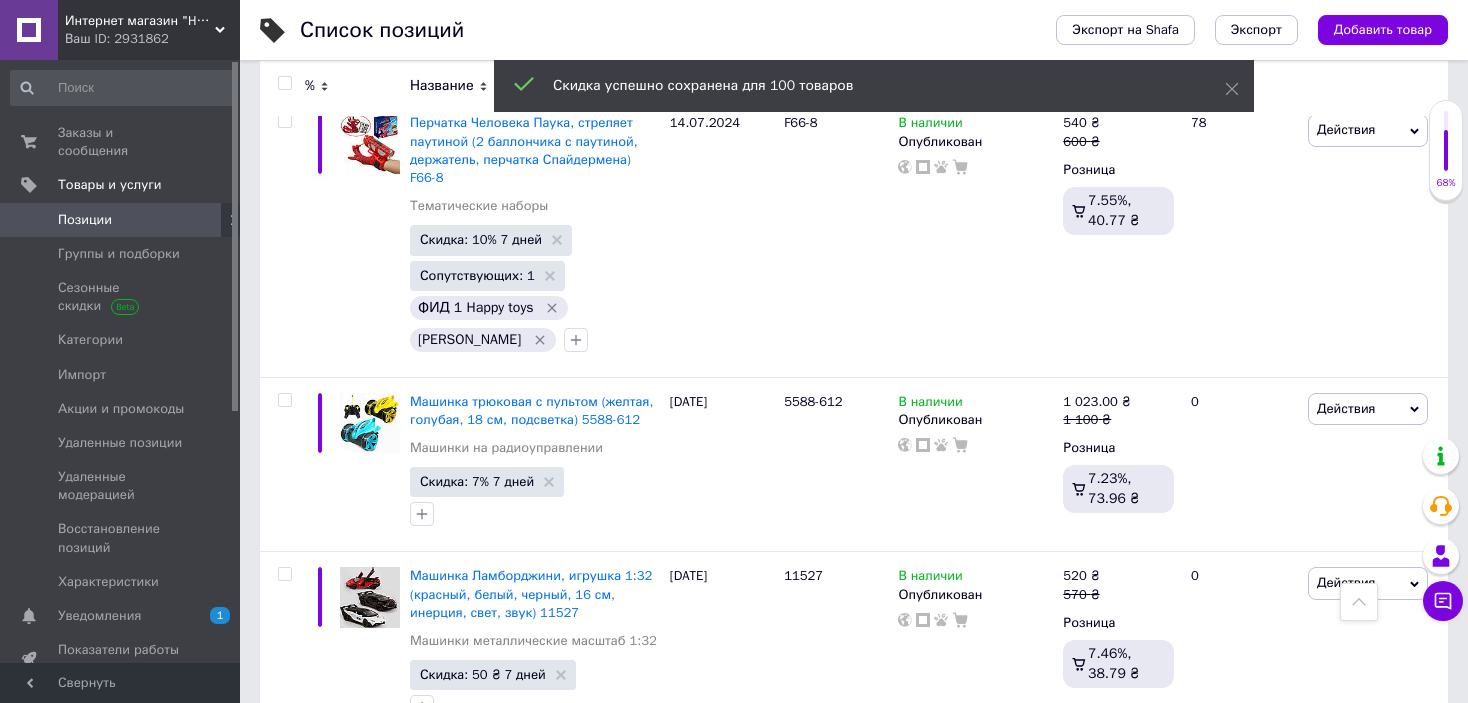 scroll, scrollTop: 19700, scrollLeft: 0, axis: vertical 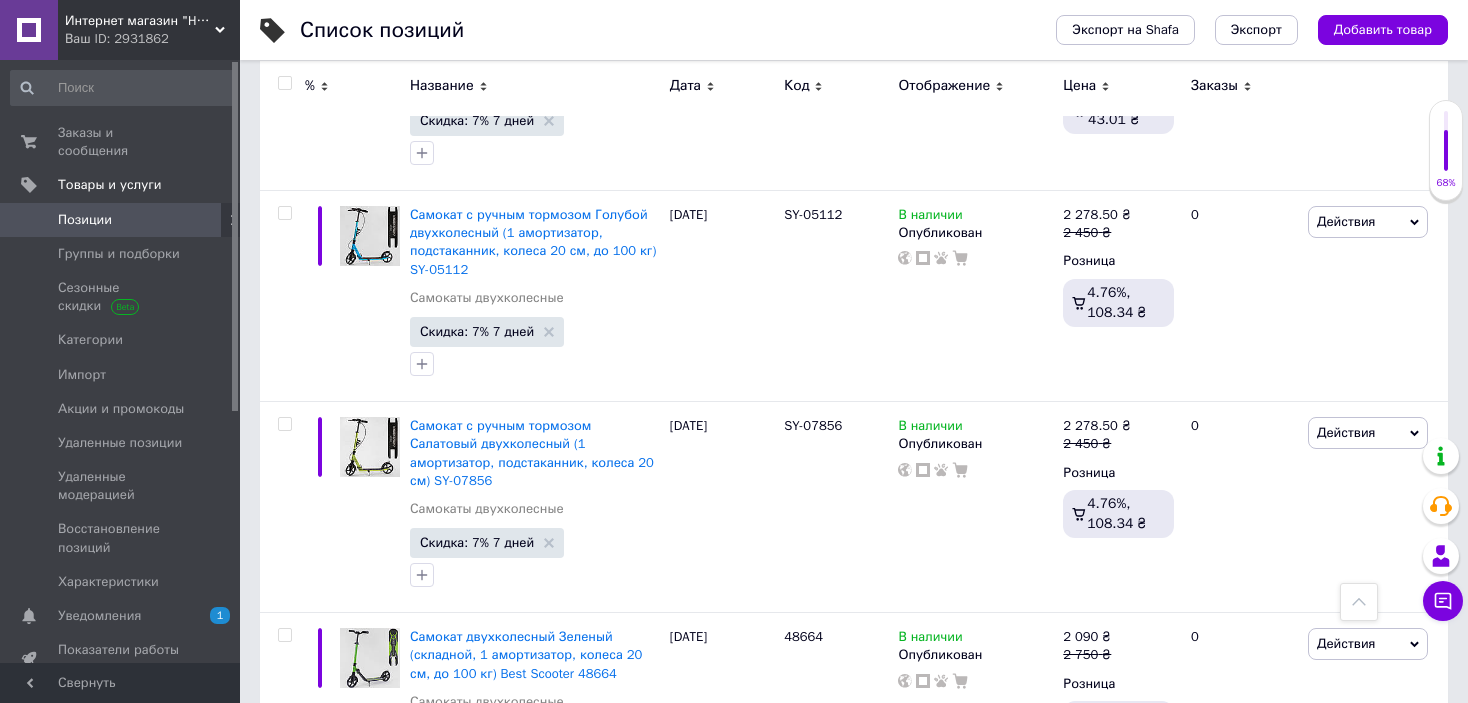 click on "7" at bounding box center (550, 1039) 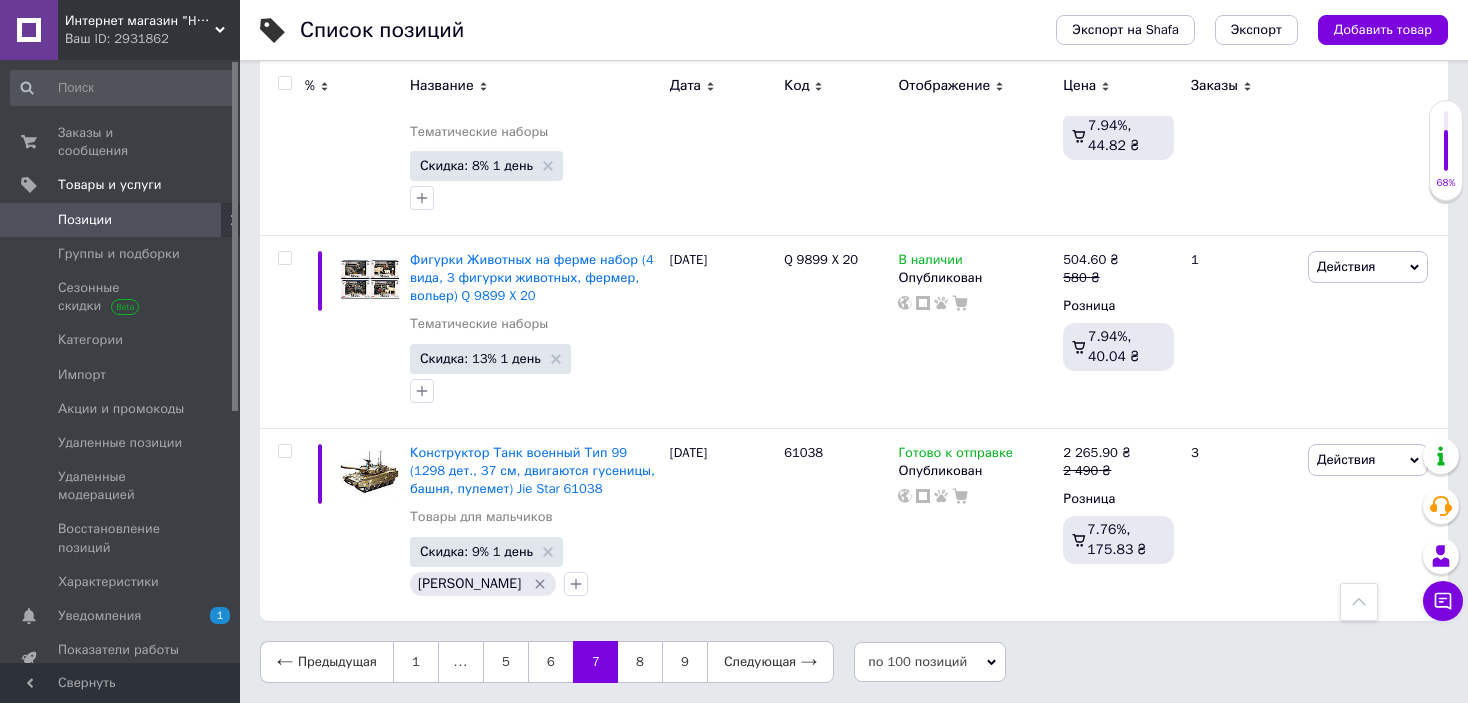 scroll, scrollTop: 19117, scrollLeft: 0, axis: vertical 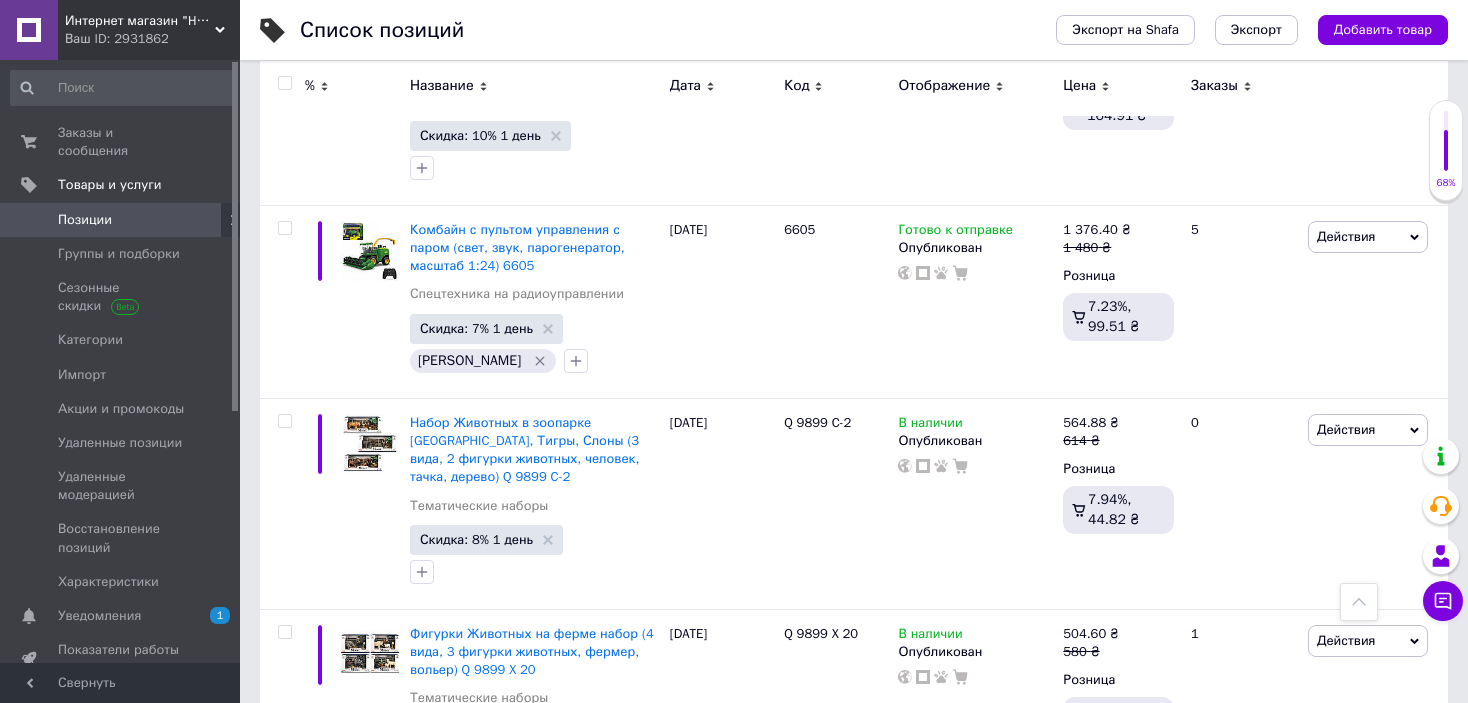 click at bounding box center [284, 83] 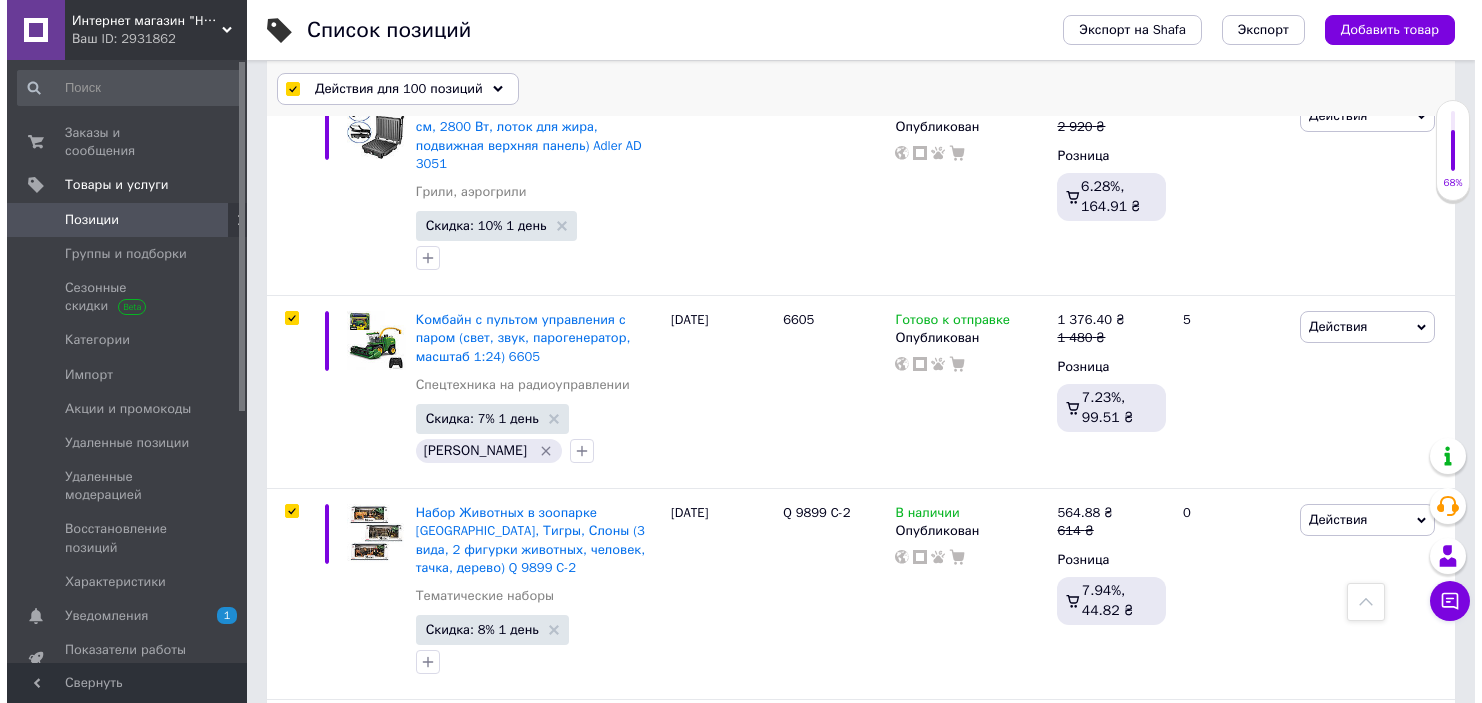 scroll, scrollTop: 19153, scrollLeft: 0, axis: vertical 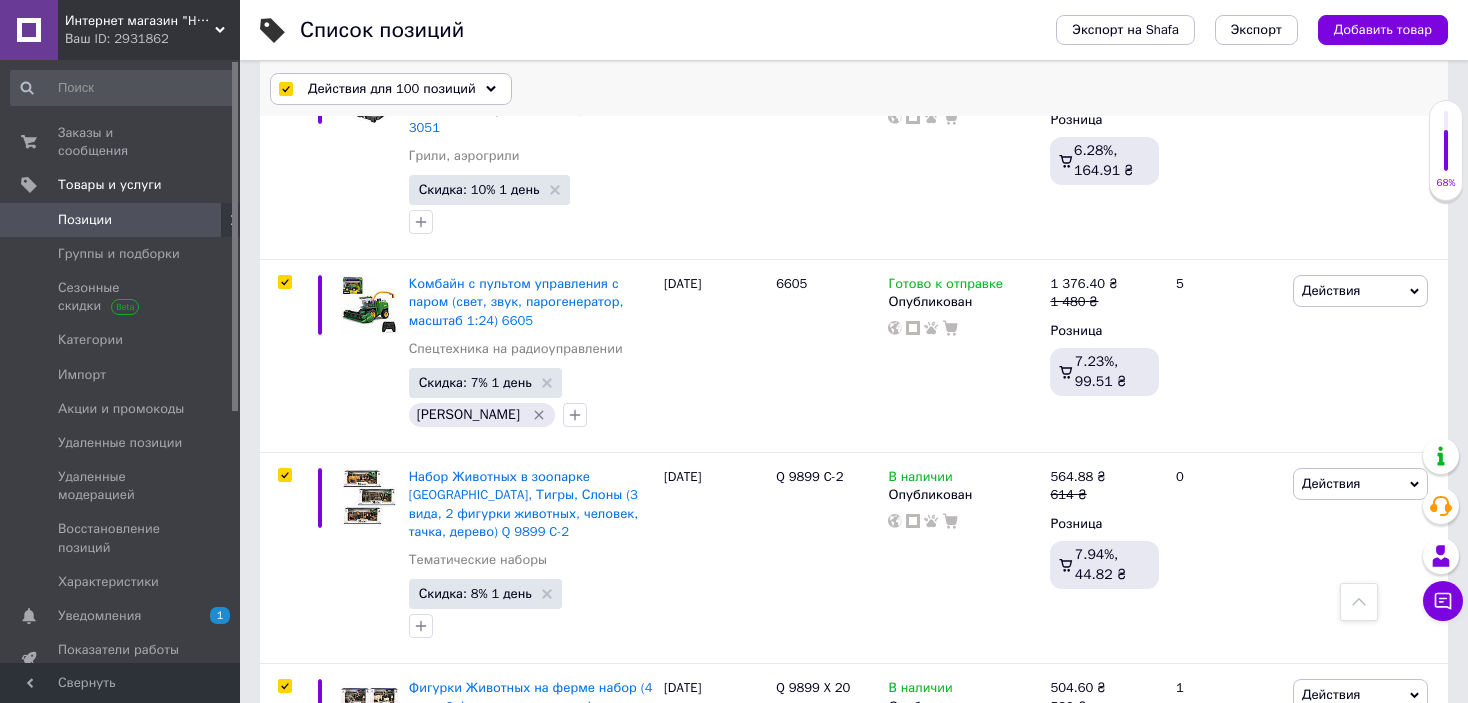 click on "Действия для 100 позиций" at bounding box center (391, 89) 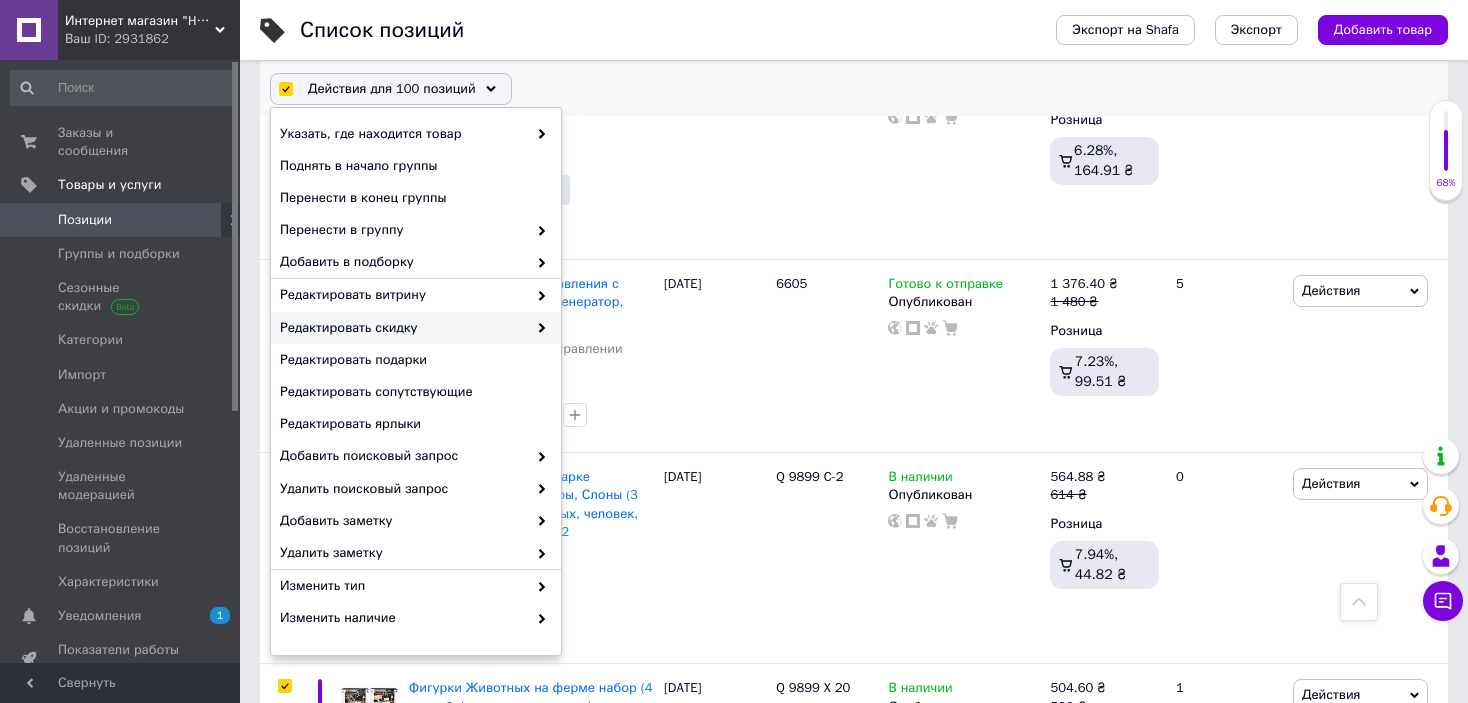 click on "Редактировать скидку" at bounding box center [403, 328] 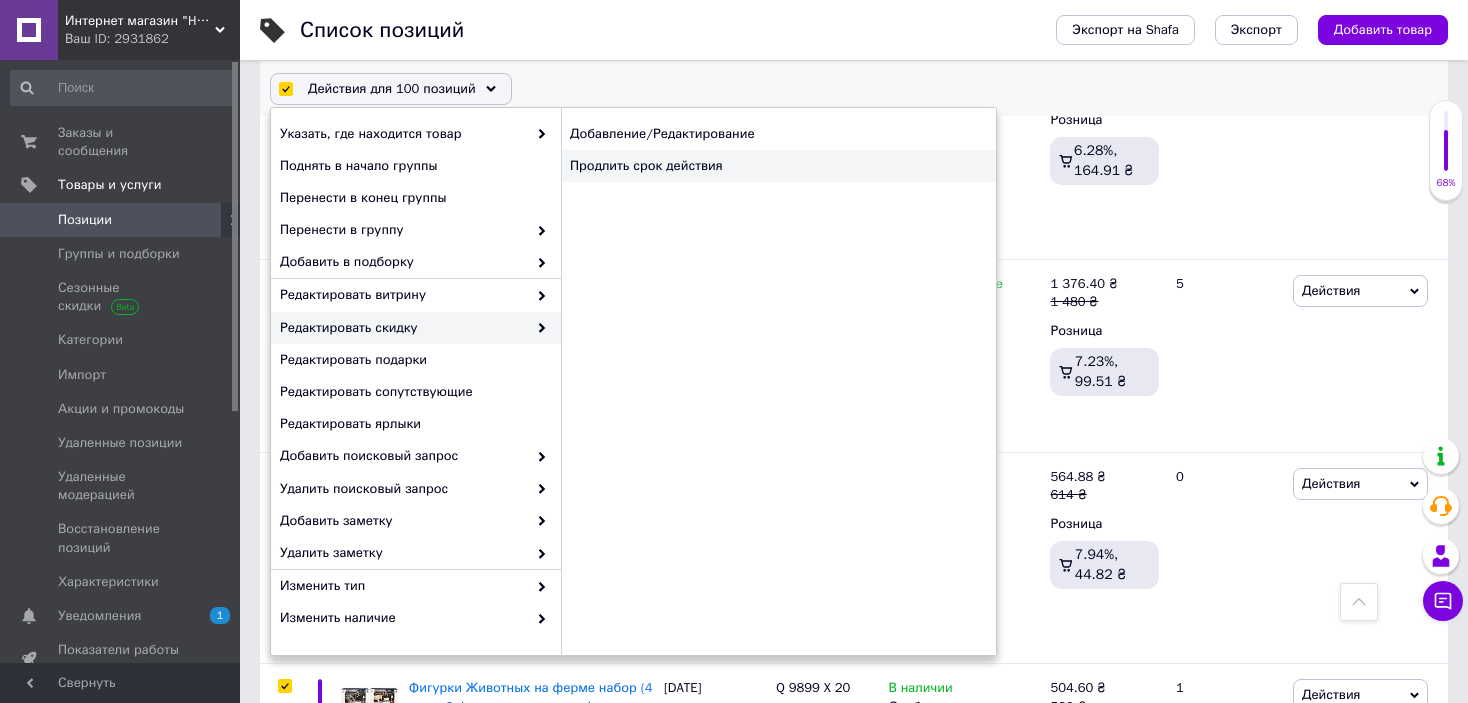 click on "Продлить срок действия" at bounding box center (778, 166) 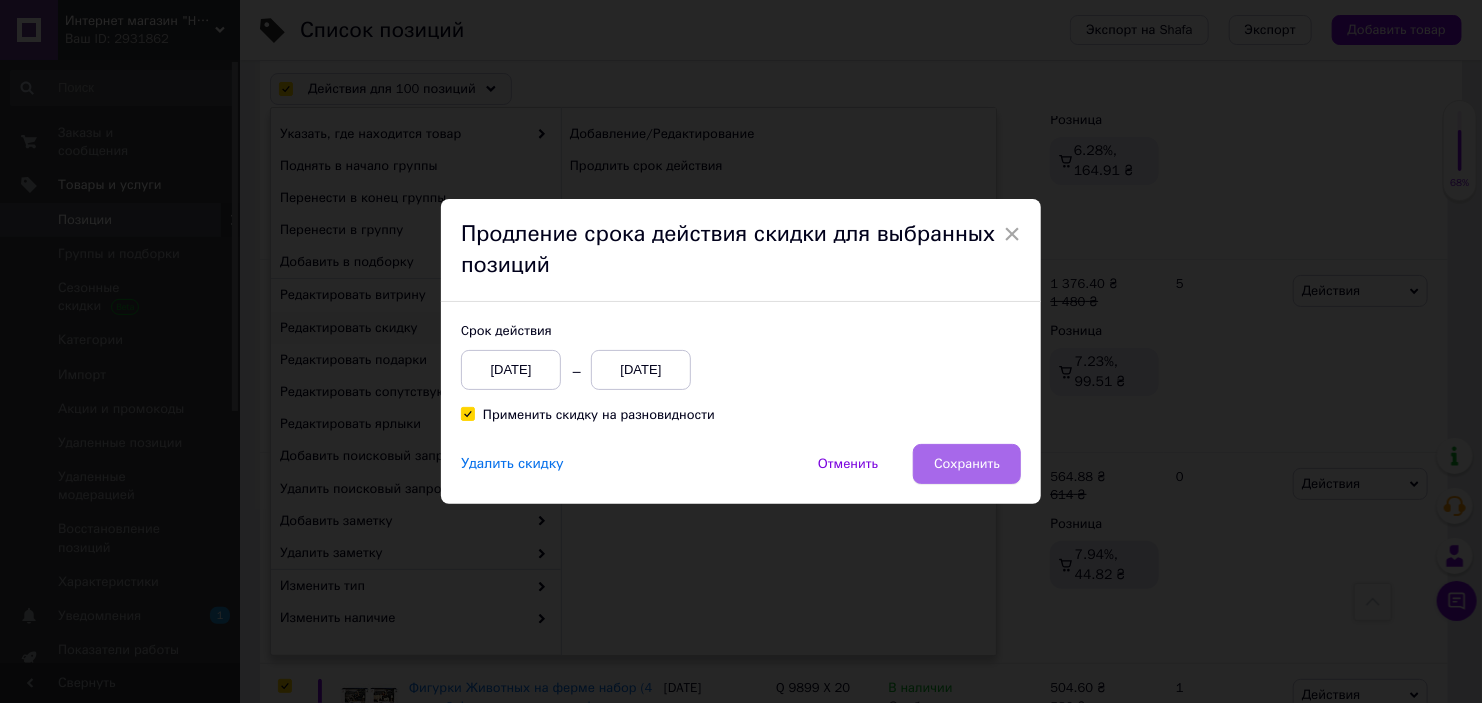 click on "Сохранить" at bounding box center (967, 464) 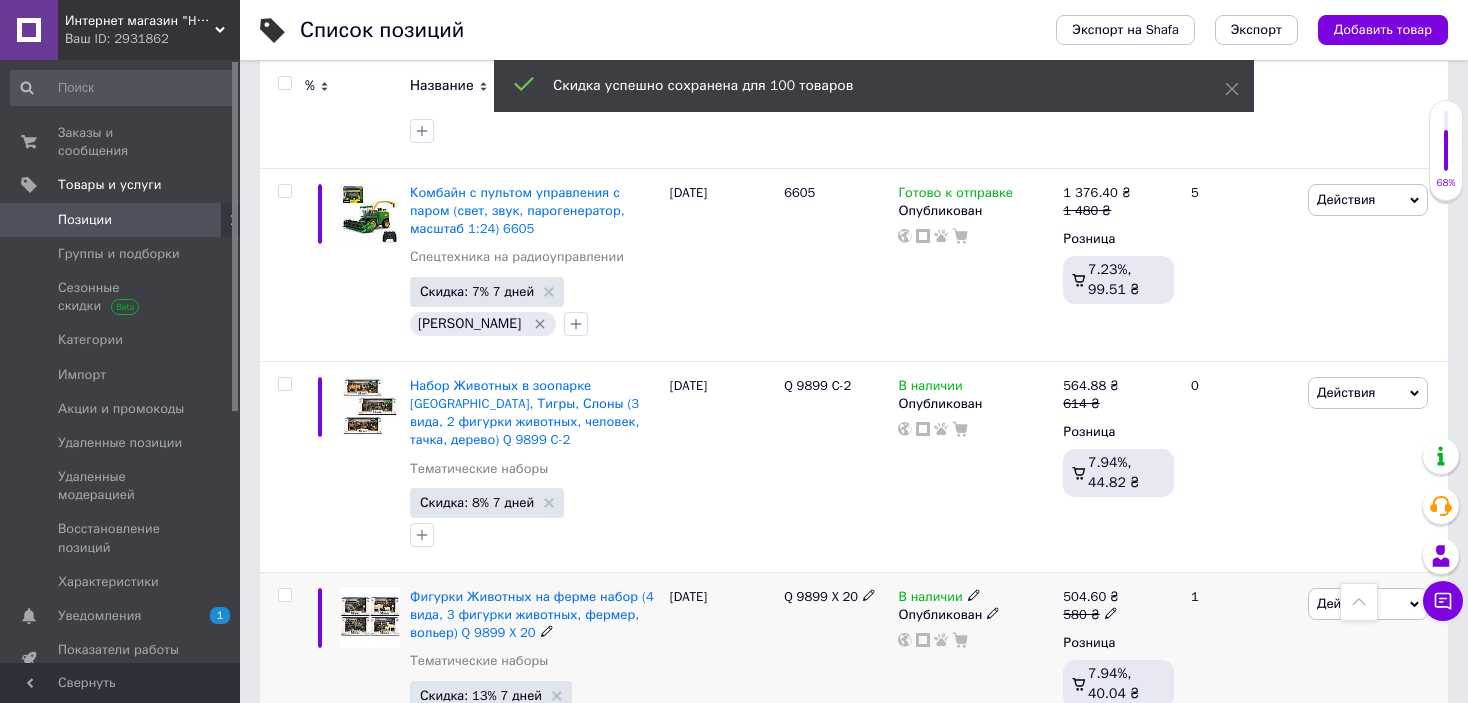 scroll, scrollTop: 19117, scrollLeft: 0, axis: vertical 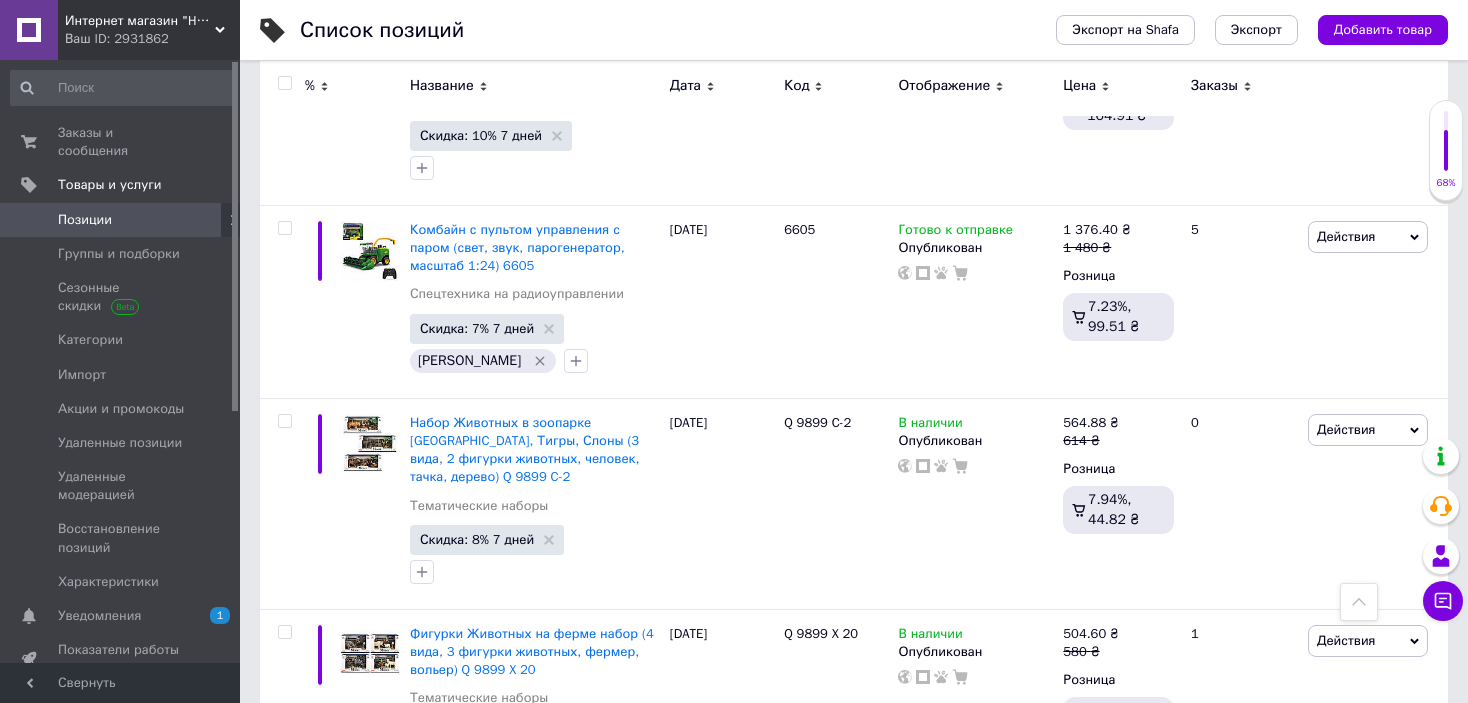 click on "6" at bounding box center (550, 1036) 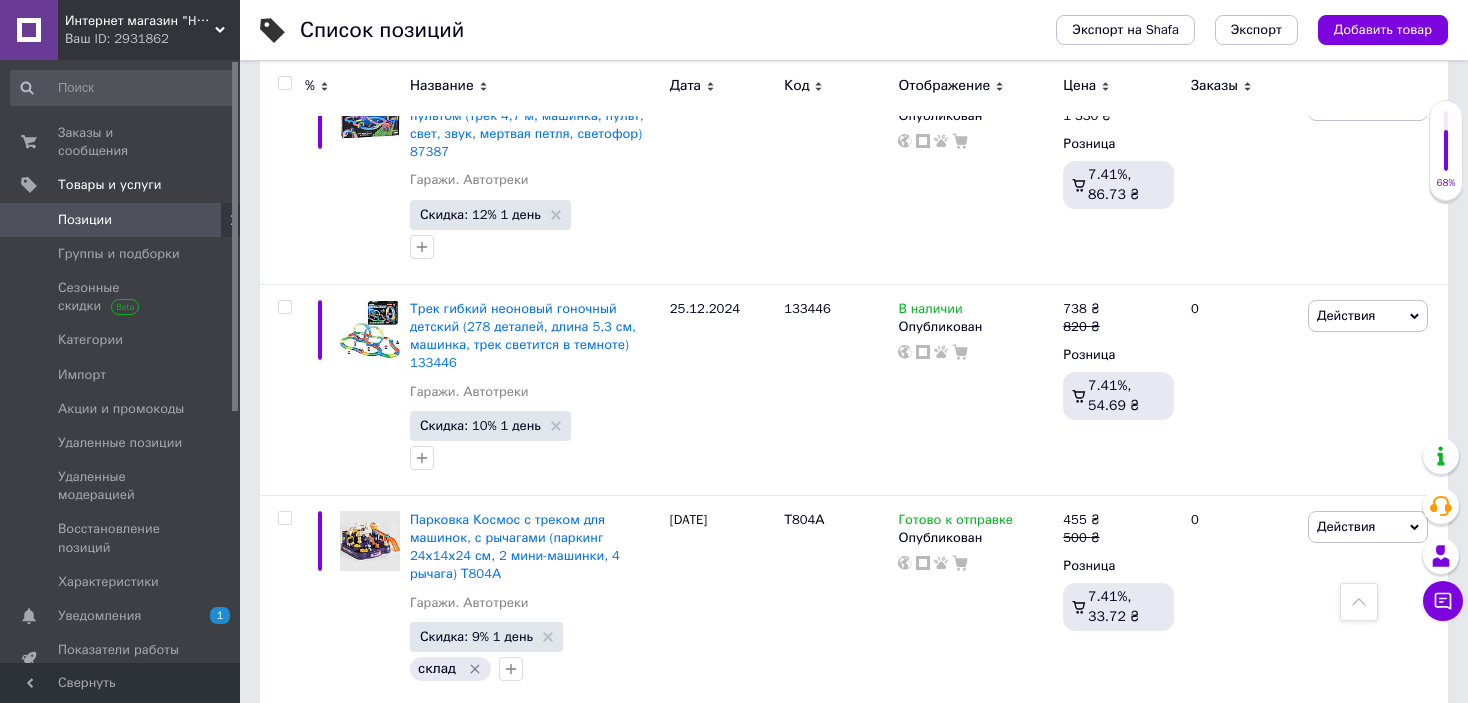 click at bounding box center [284, 83] 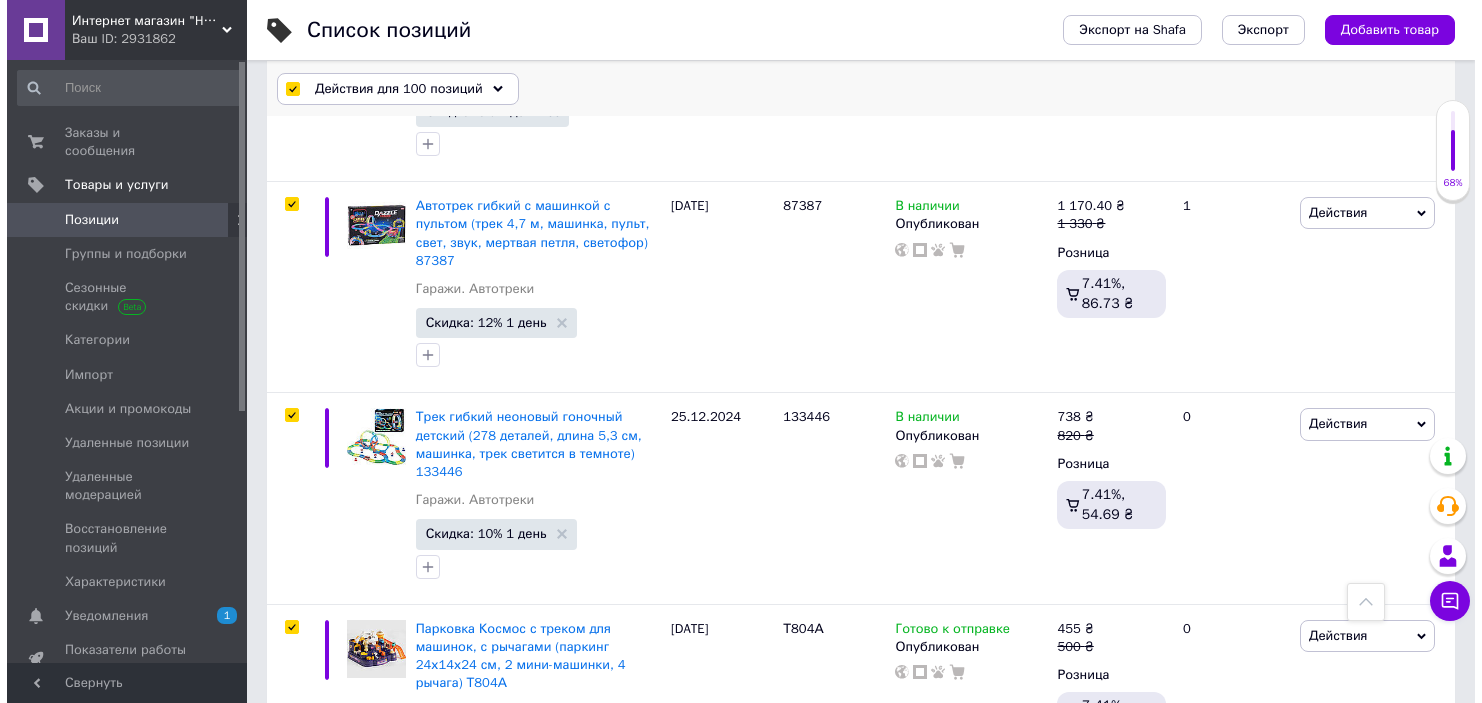 scroll, scrollTop: 19190, scrollLeft: 0, axis: vertical 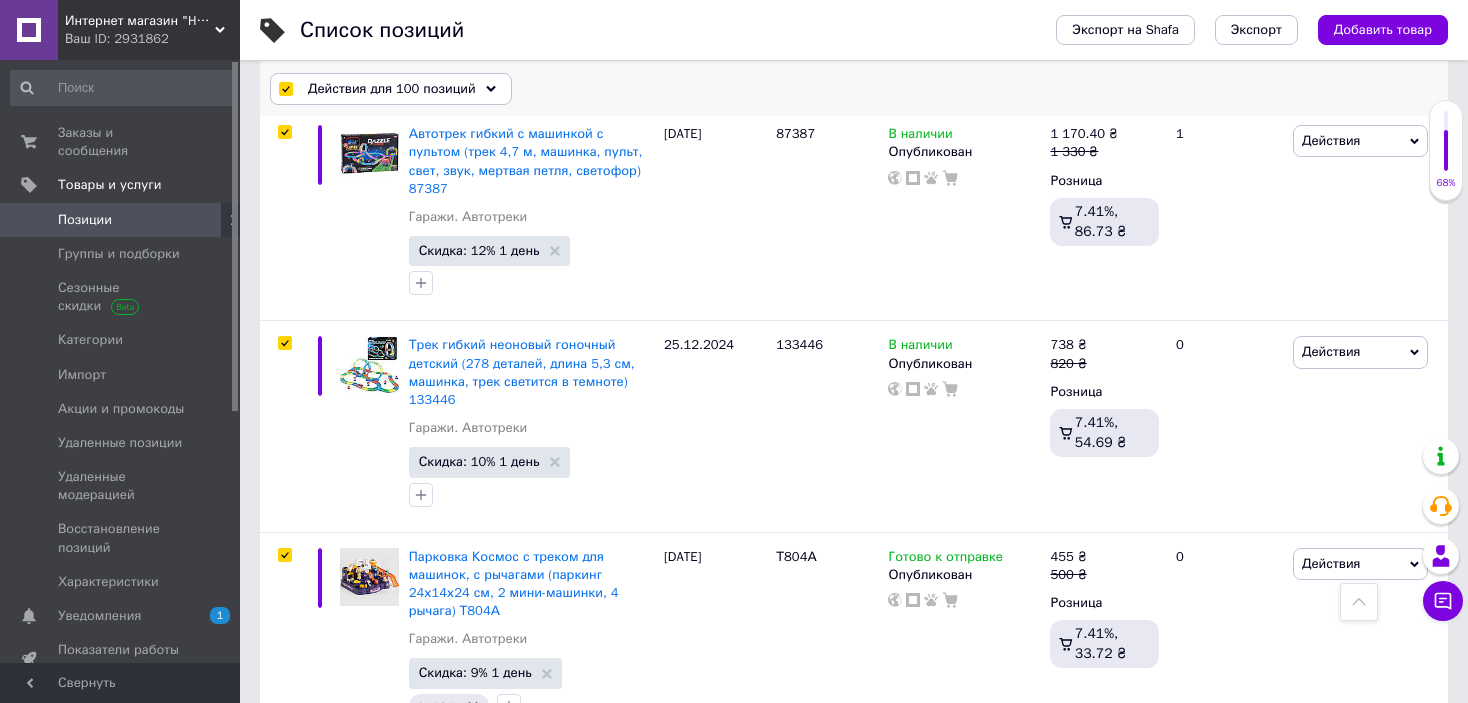 click on "Действия для 100 позиций" at bounding box center [392, 89] 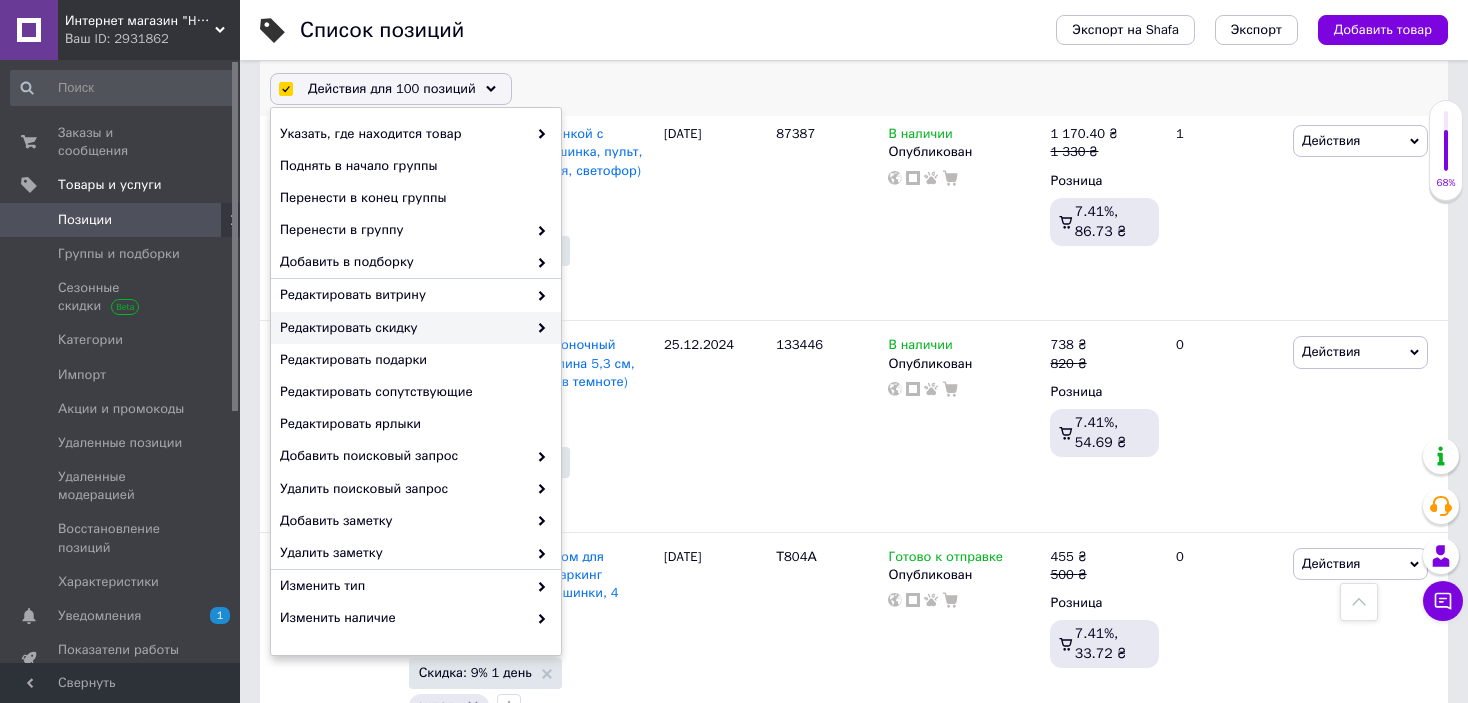 click on "Редактировать скидку" at bounding box center [403, 328] 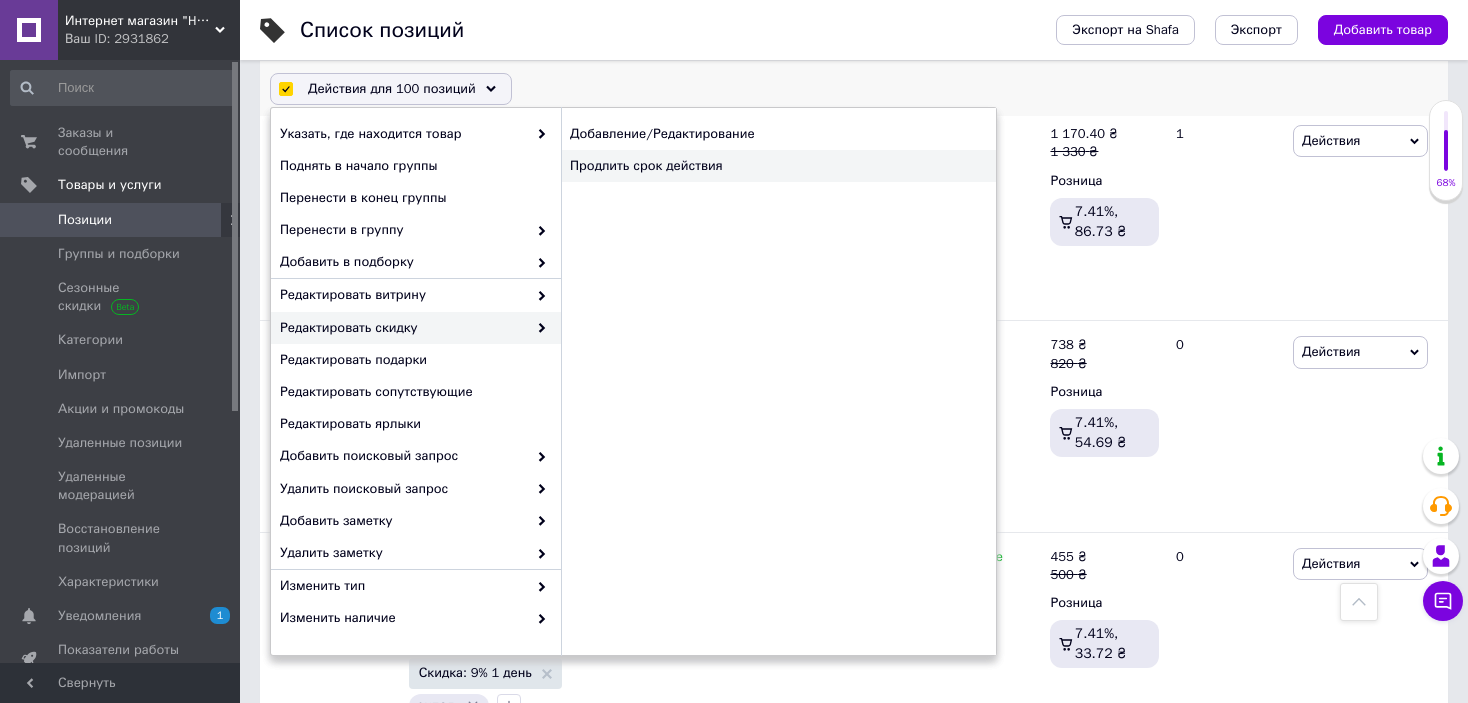 click on "Продлить срок действия" at bounding box center [778, 166] 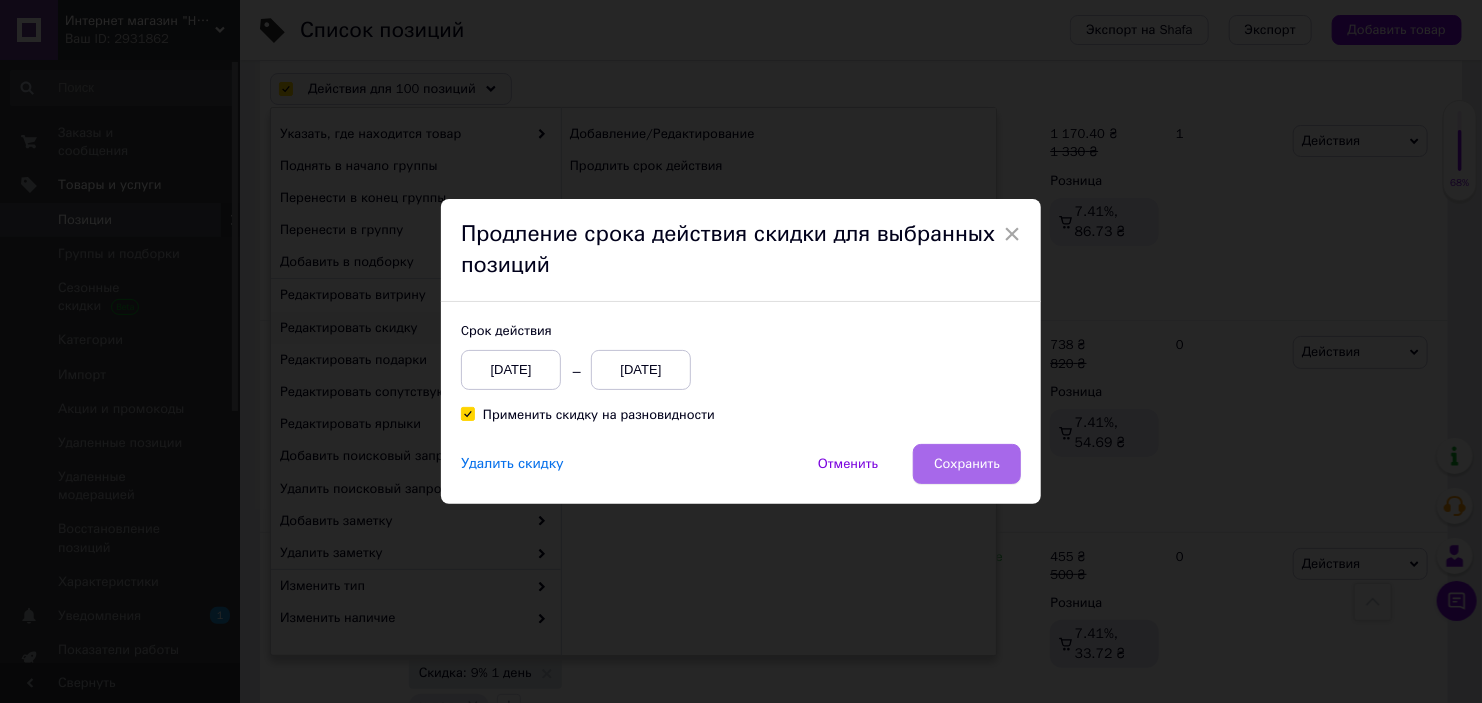 click on "Сохранить" at bounding box center (967, 464) 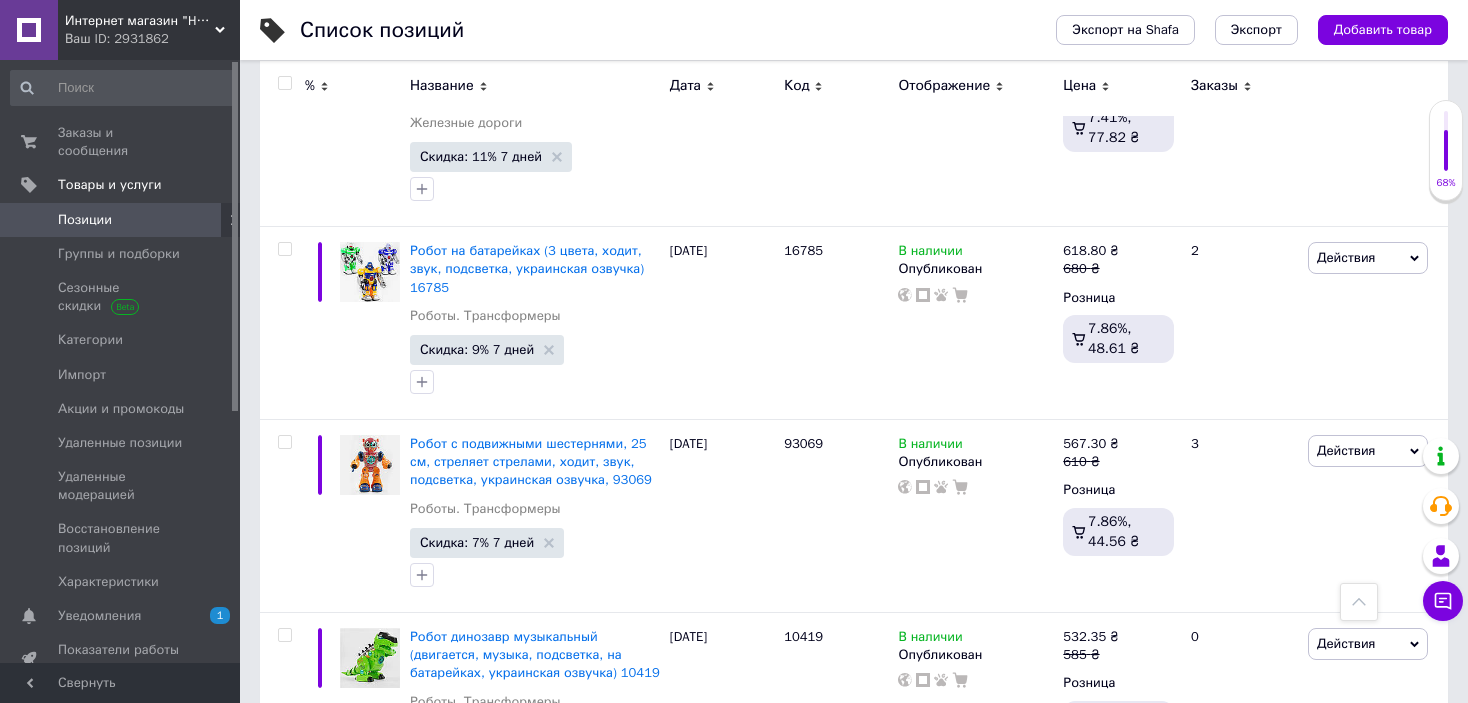scroll, scrollTop: 19842, scrollLeft: 0, axis: vertical 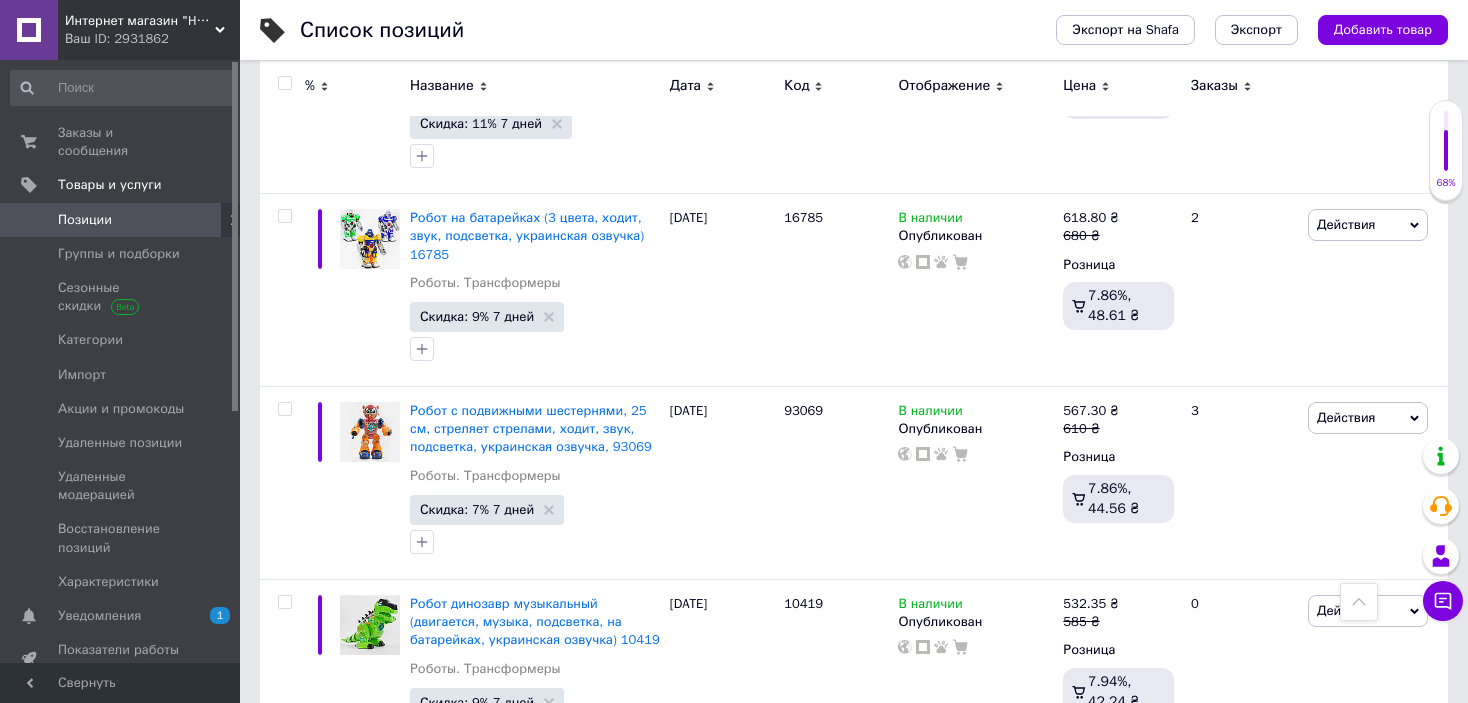 click on "5" at bounding box center [550, 1217] 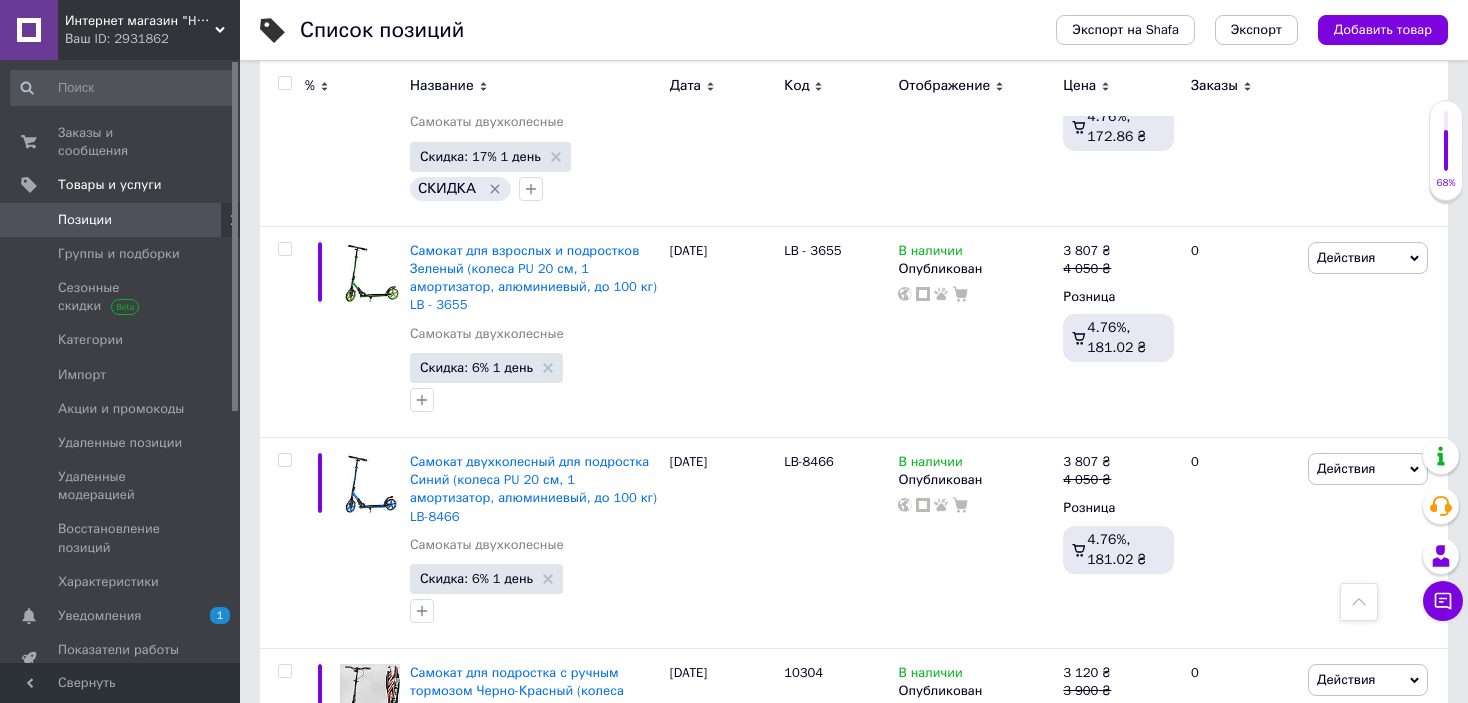 click at bounding box center (284, 83) 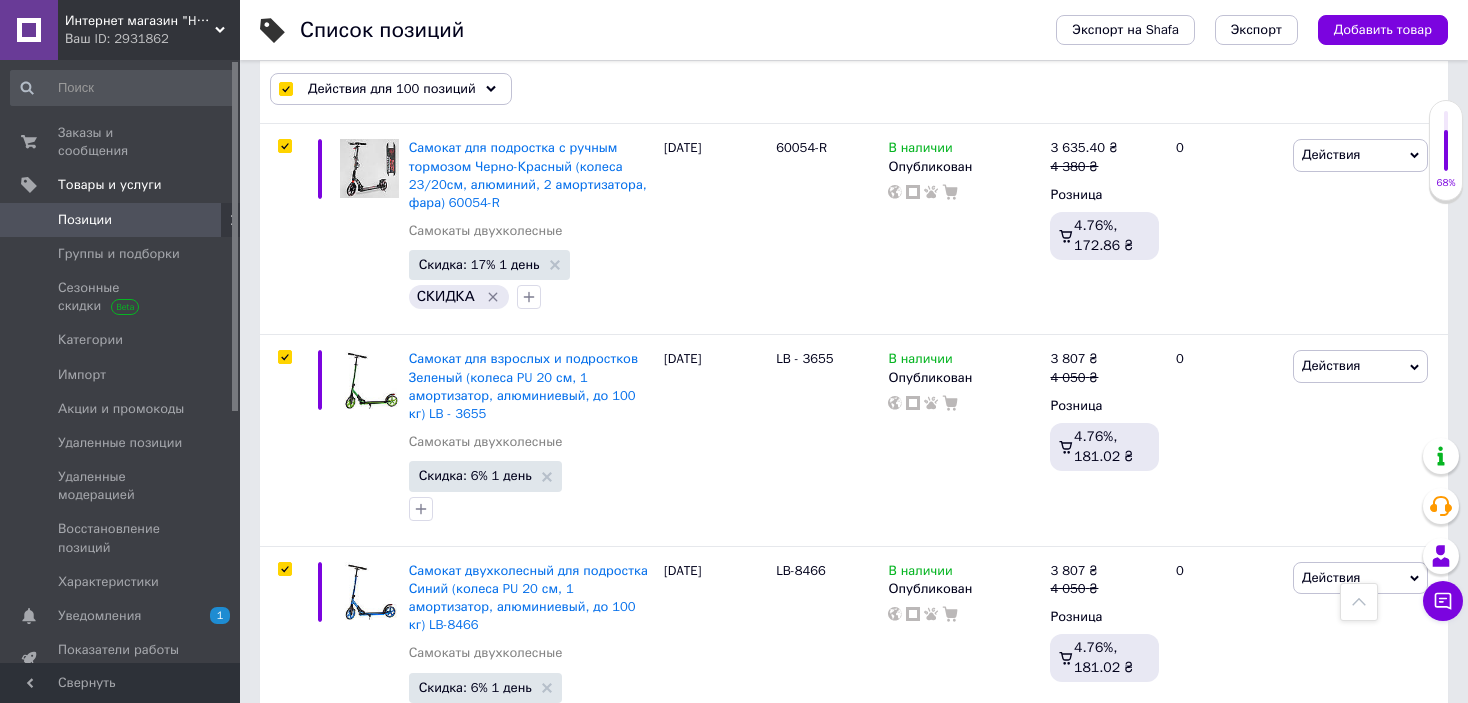 click at bounding box center (285, 89) 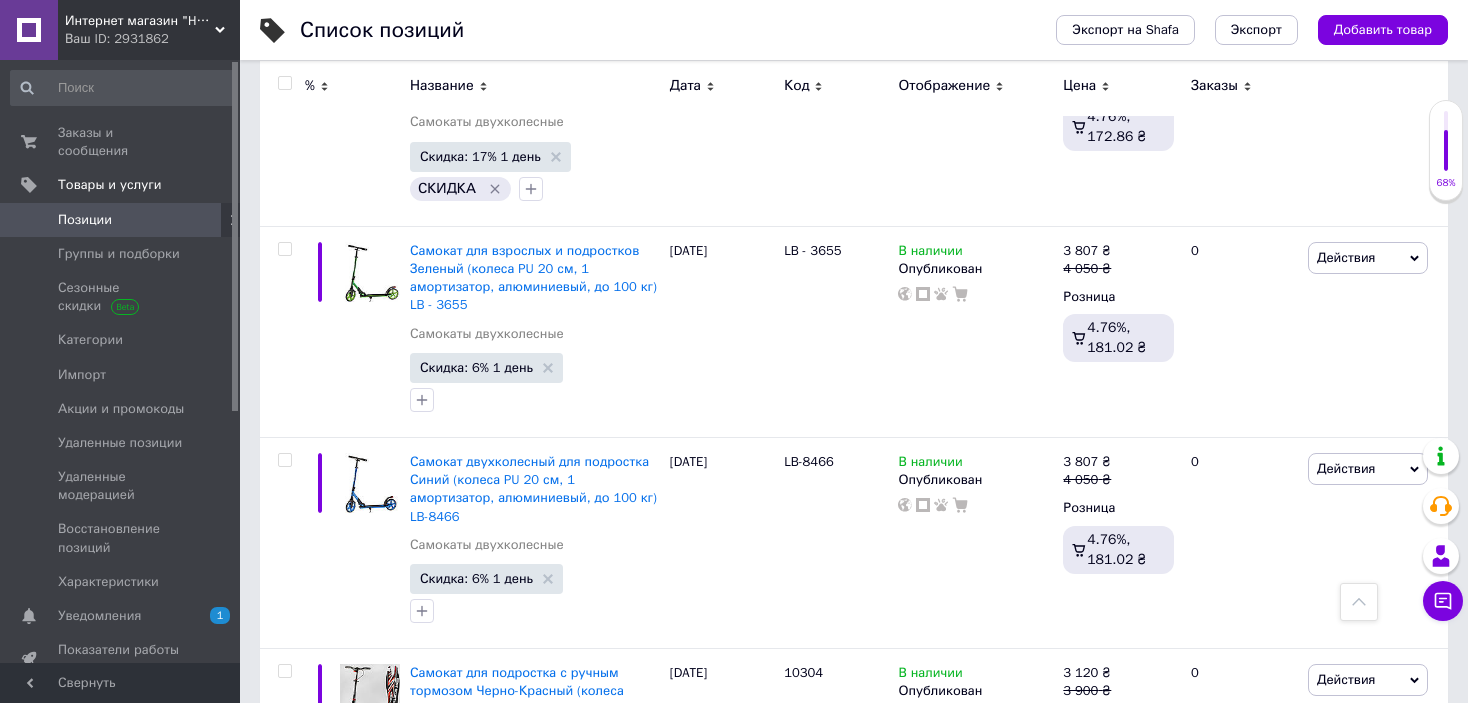 click at bounding box center (284, 83) 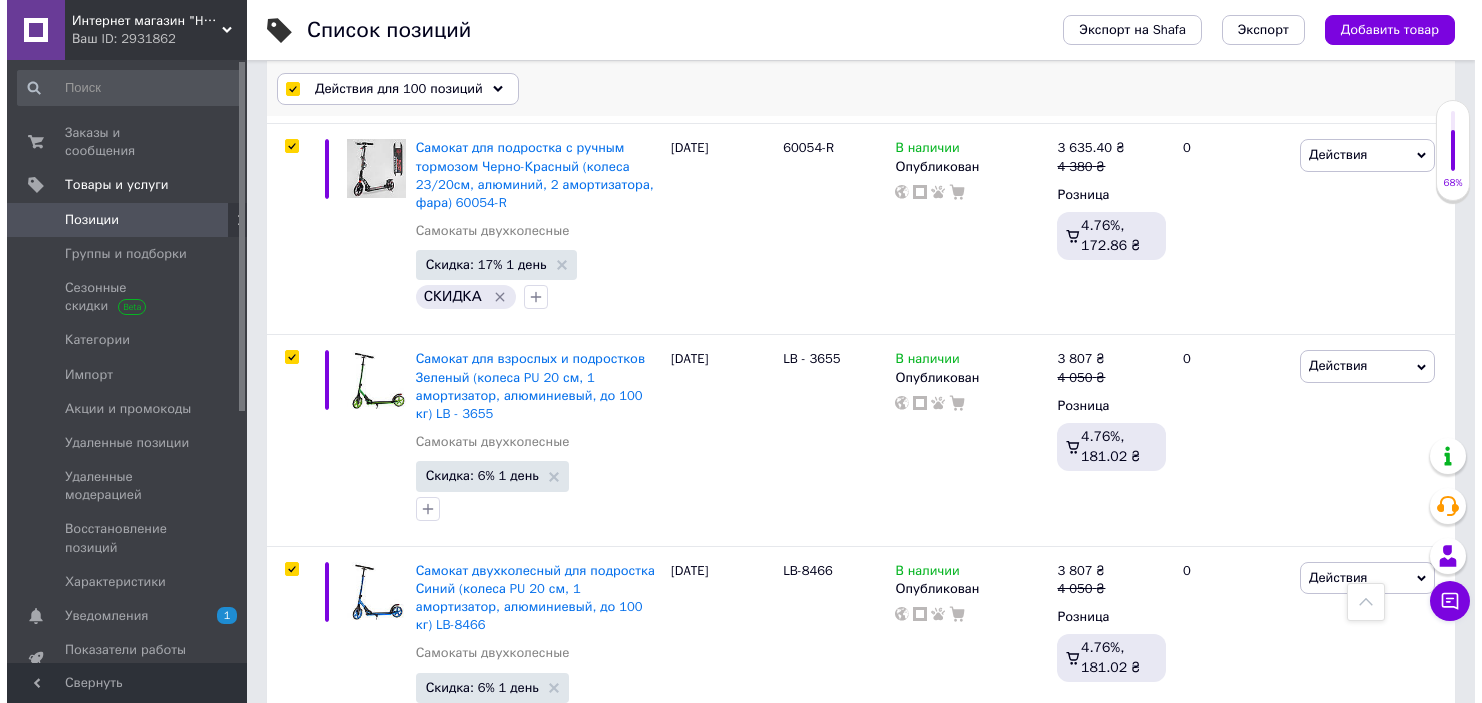 scroll, scrollTop: 19951, scrollLeft: 0, axis: vertical 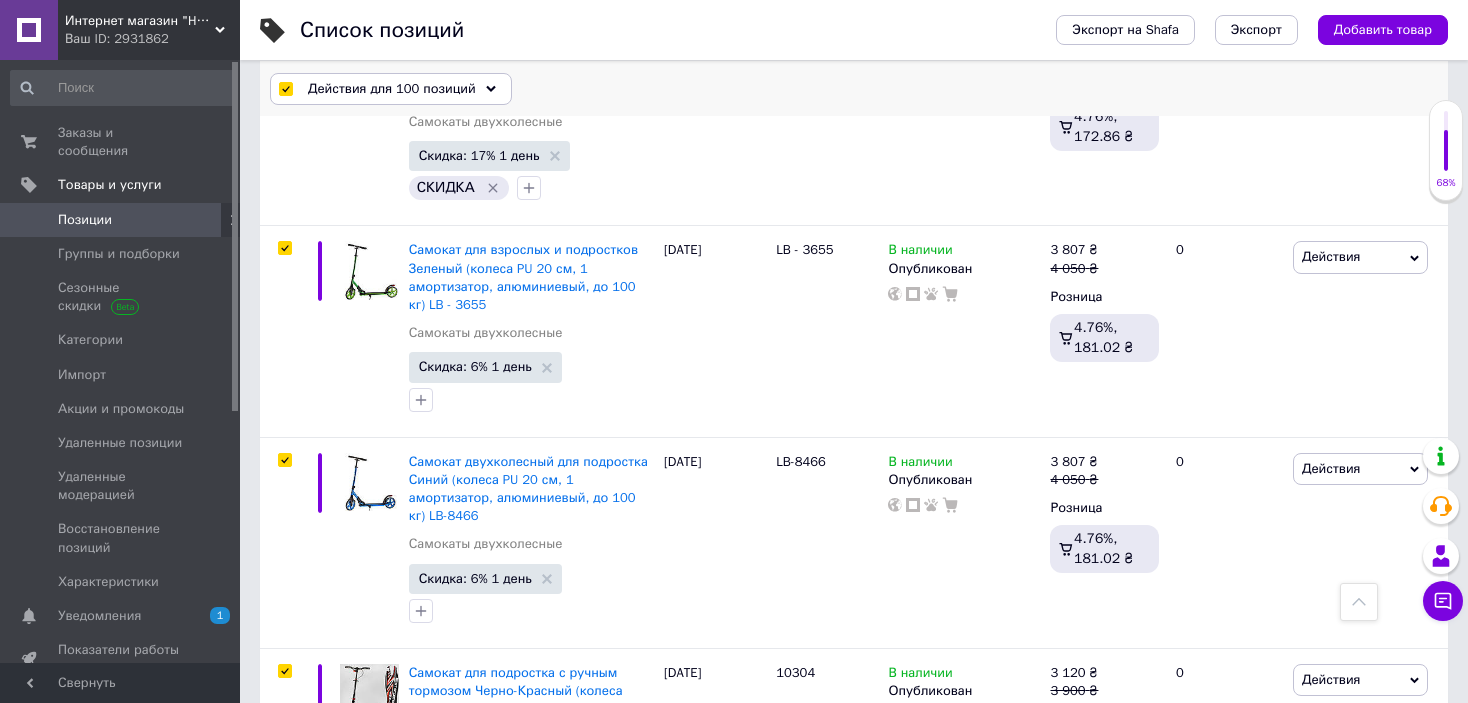 click on "Действия для 100 позиций" at bounding box center [392, 89] 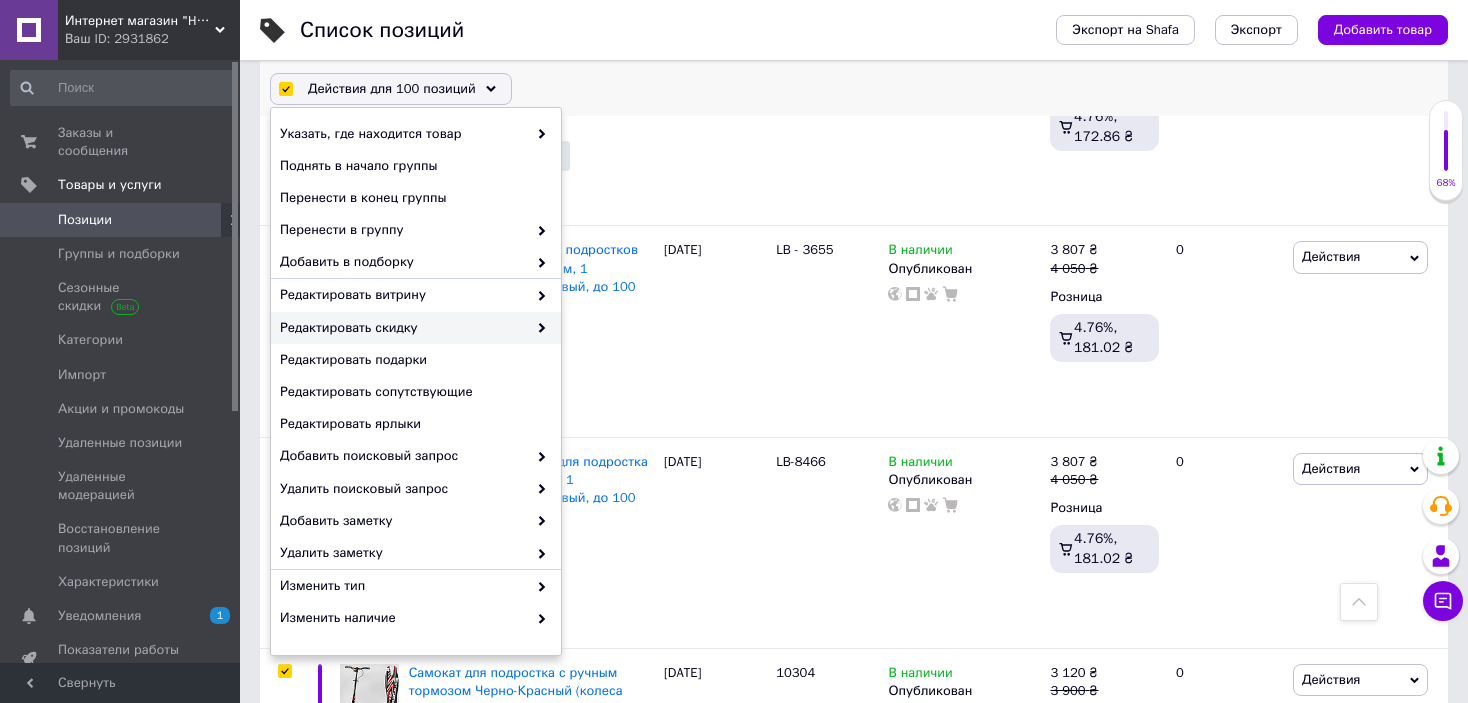 click on "Редактировать скидку" at bounding box center (403, 328) 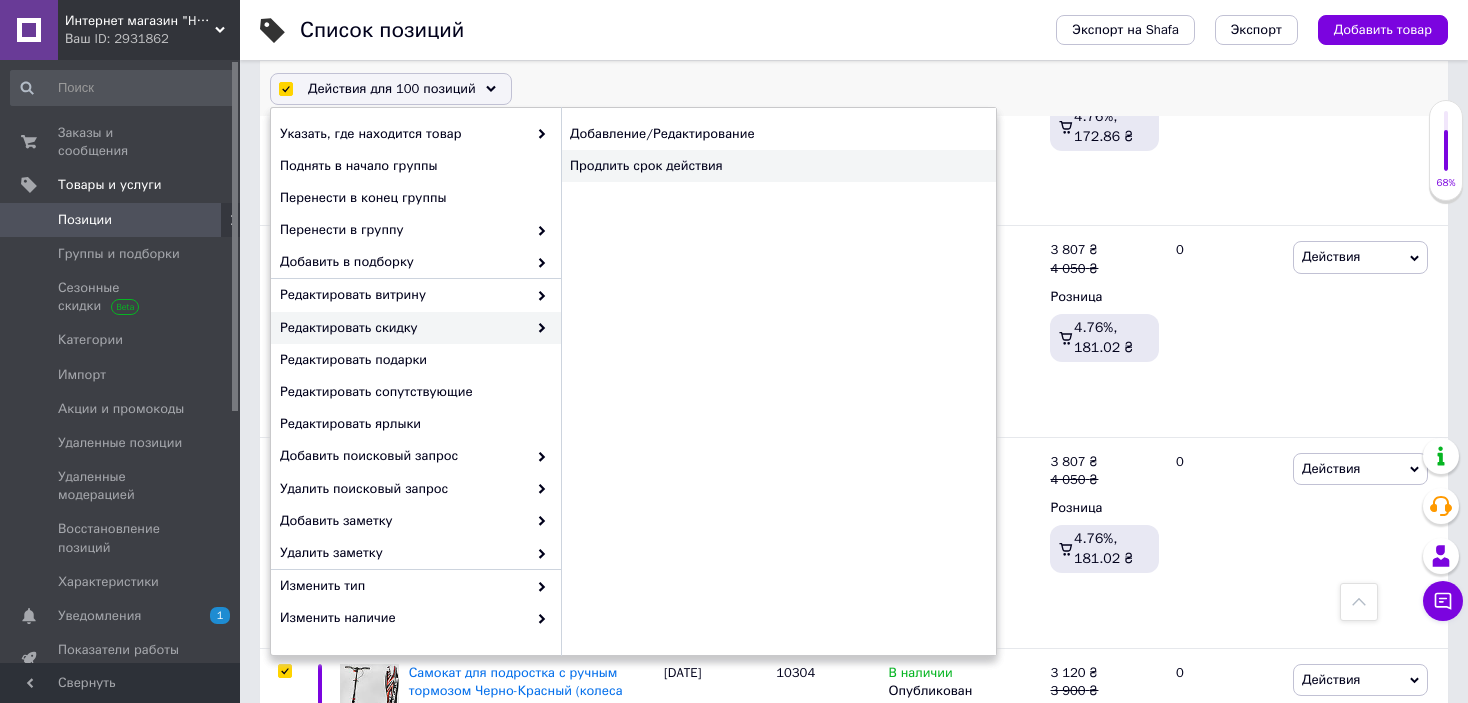 click on "Продлить срок действия" at bounding box center [778, 166] 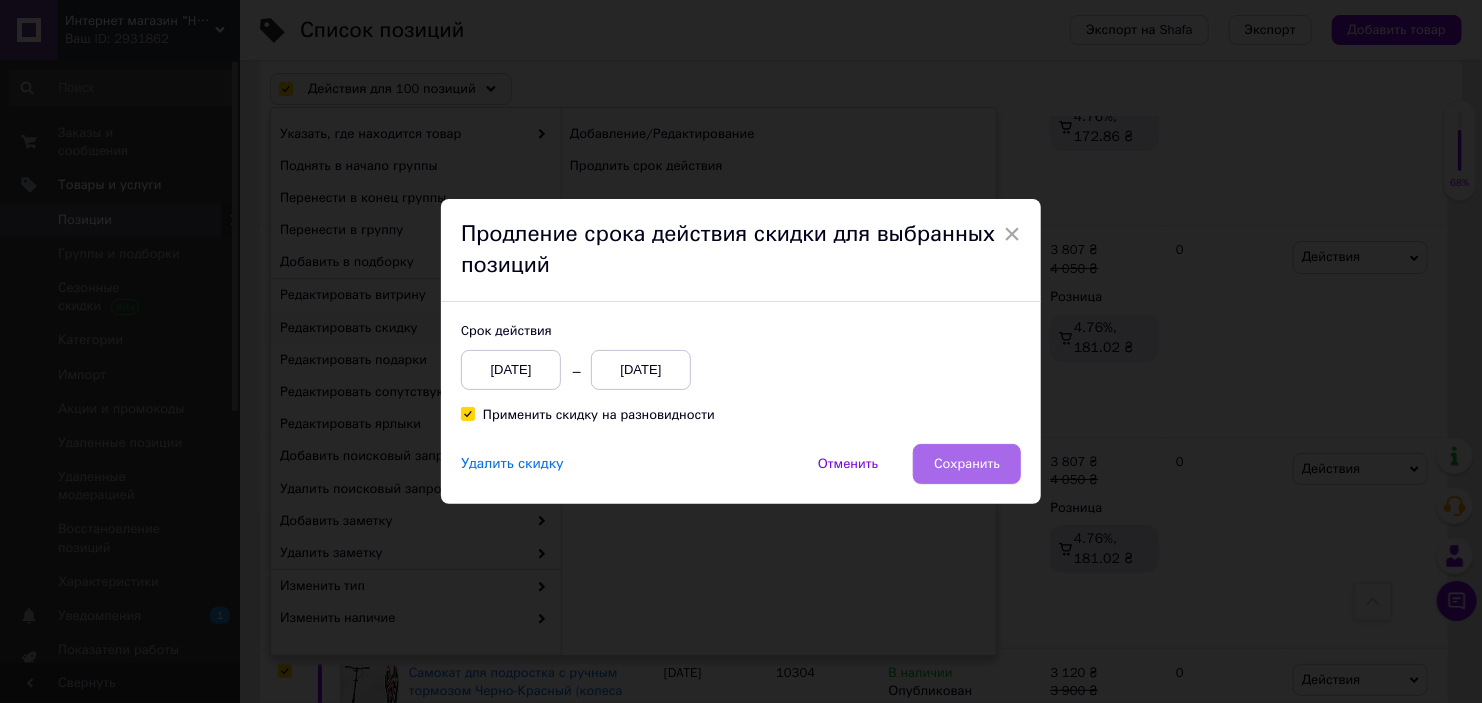 click on "Сохранить" at bounding box center (967, 464) 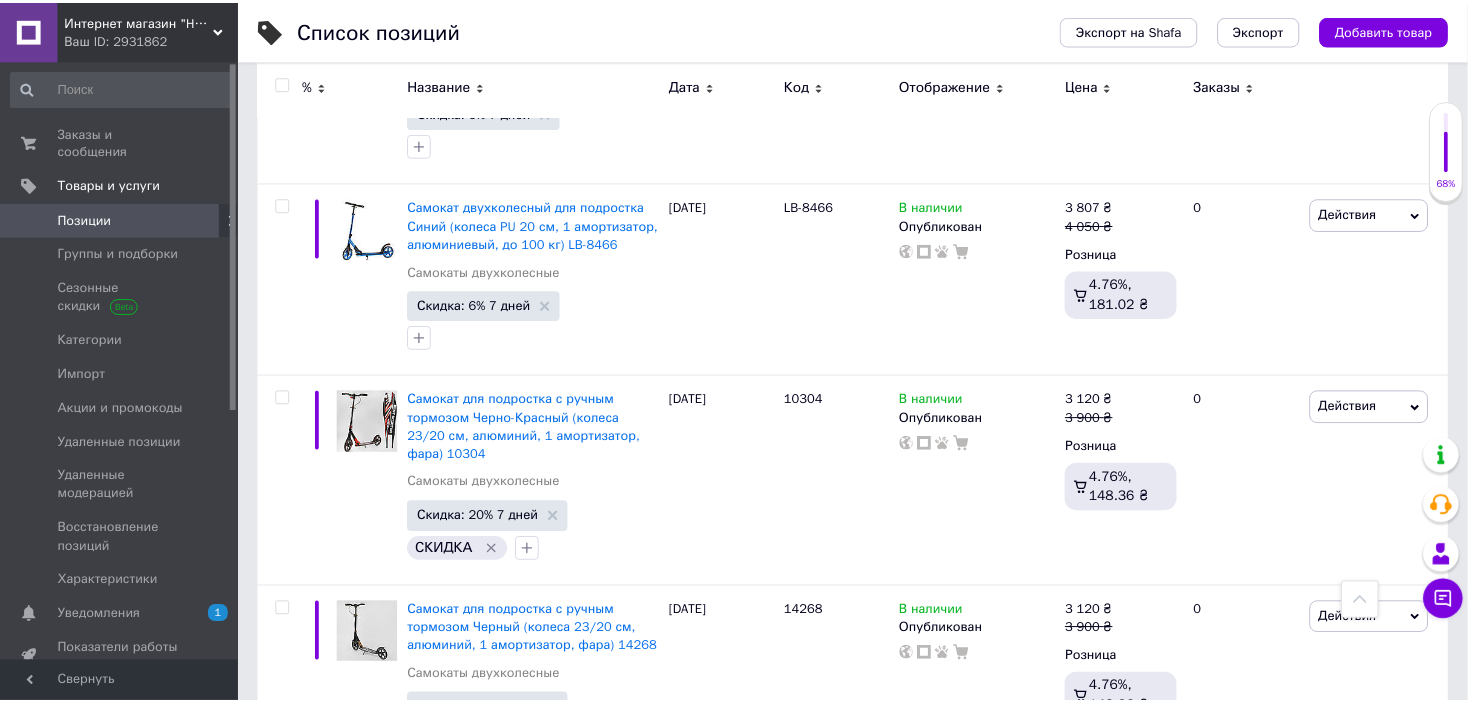 scroll, scrollTop: 19842, scrollLeft: 0, axis: vertical 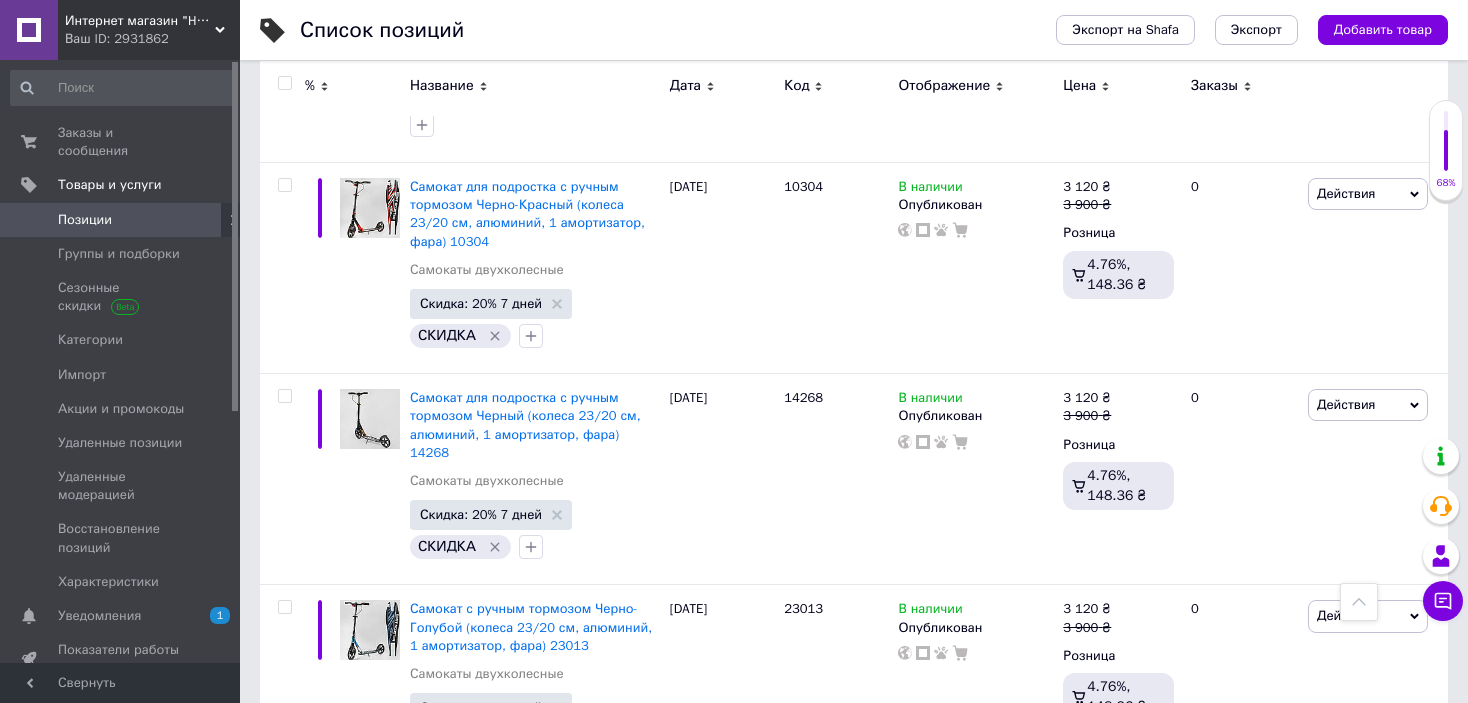 click on "4" at bounding box center (550, 1241) 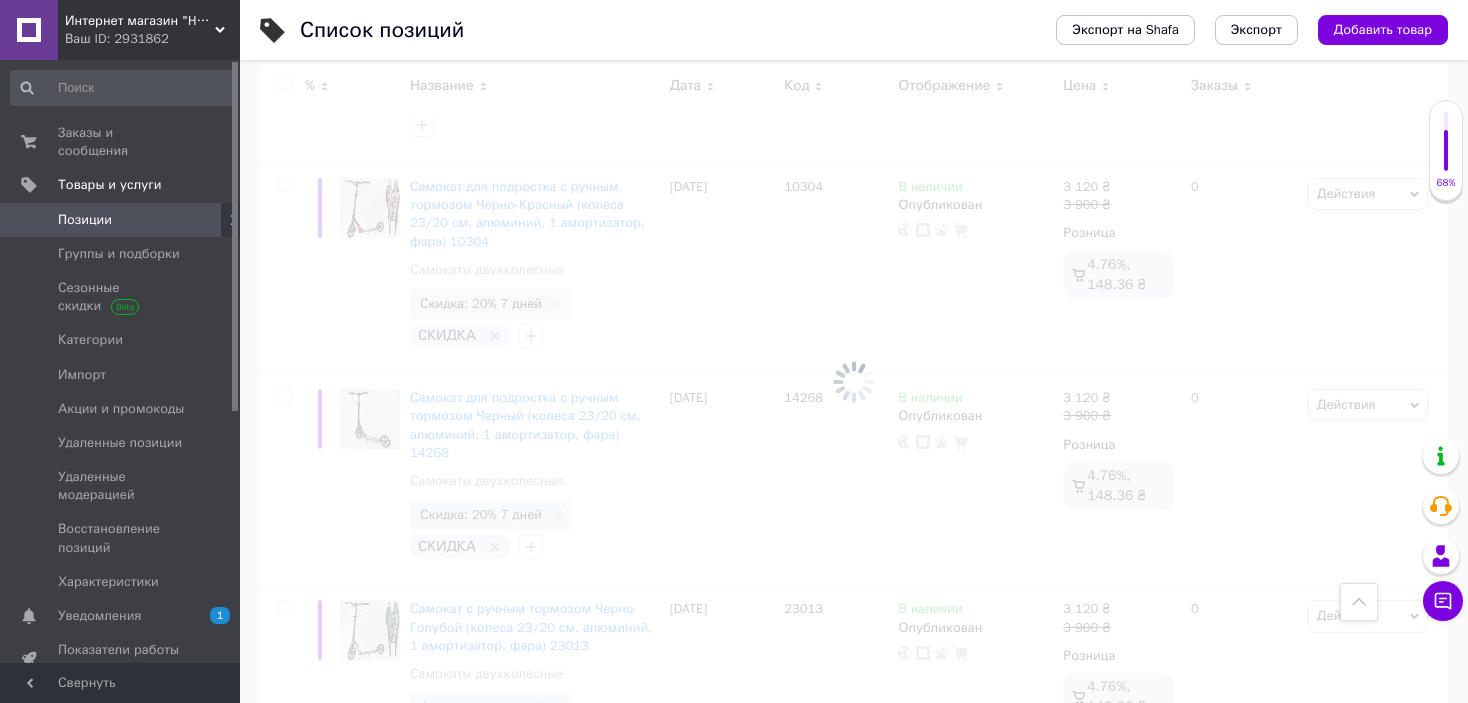 scroll, scrollTop: 20329, scrollLeft: 0, axis: vertical 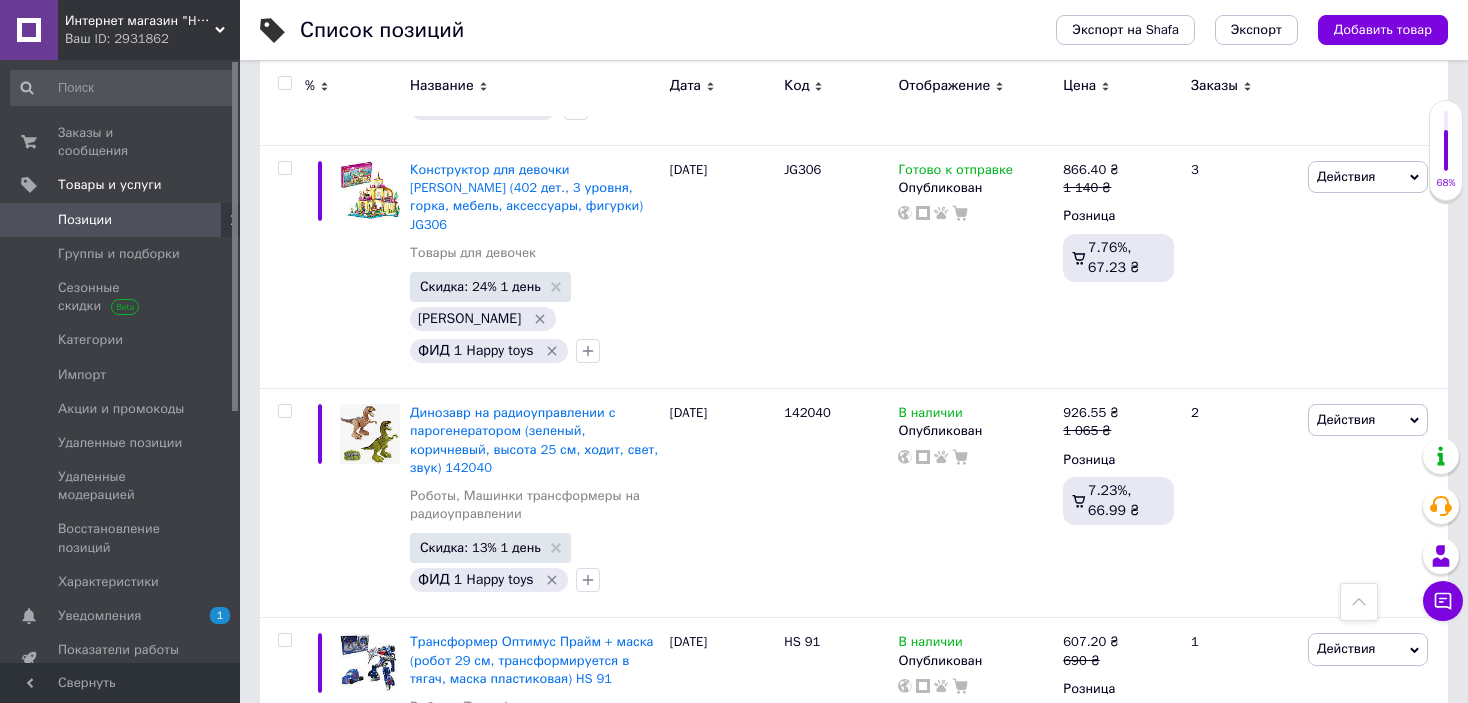click at bounding box center [285, 83] 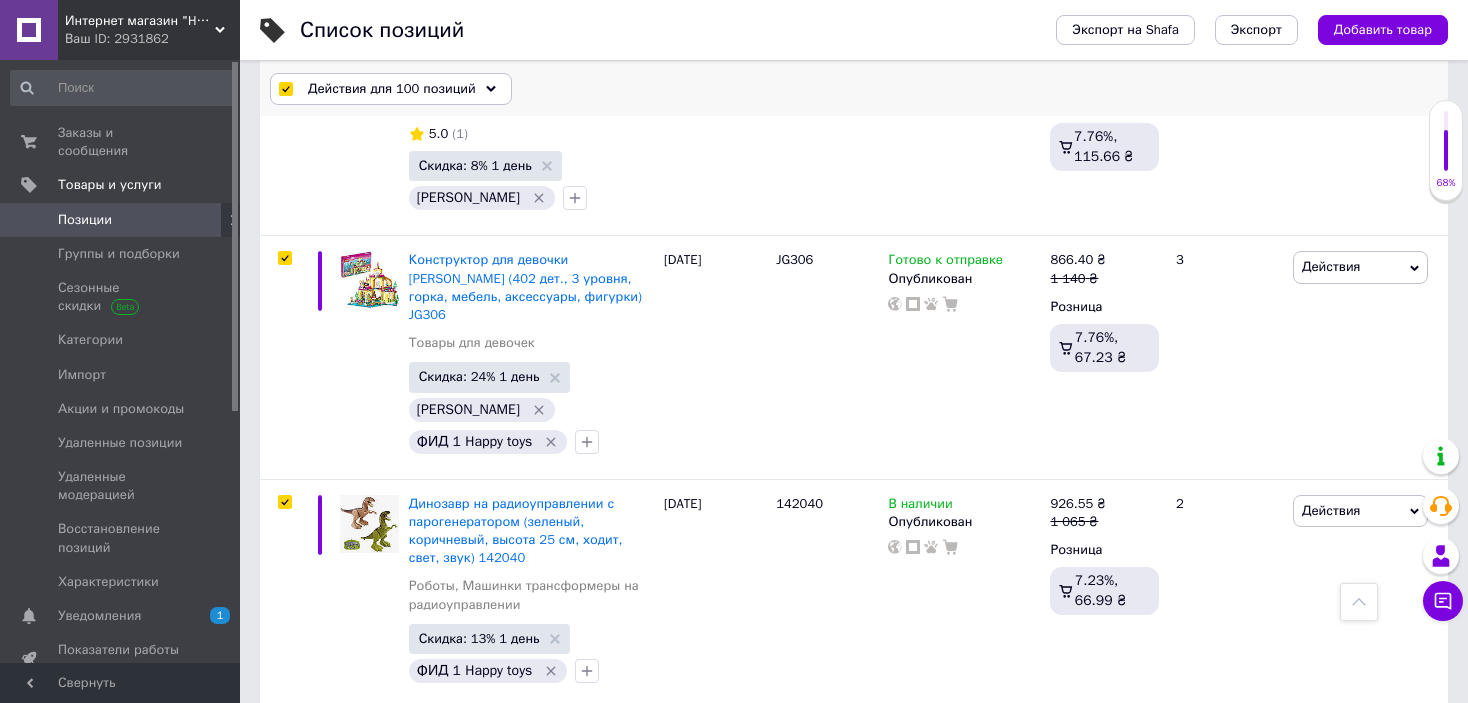scroll, scrollTop: 20438, scrollLeft: 0, axis: vertical 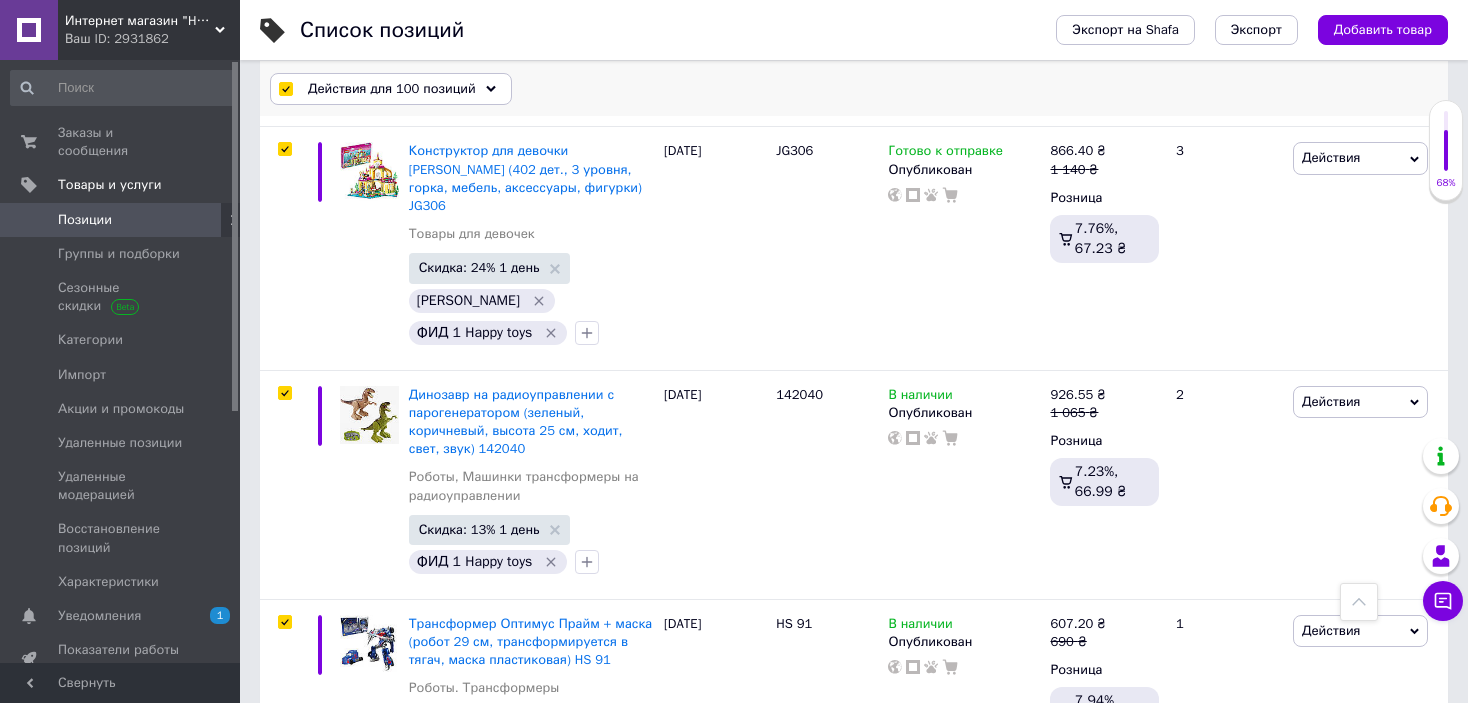 click on "Действия для 100 позиций" at bounding box center (392, 89) 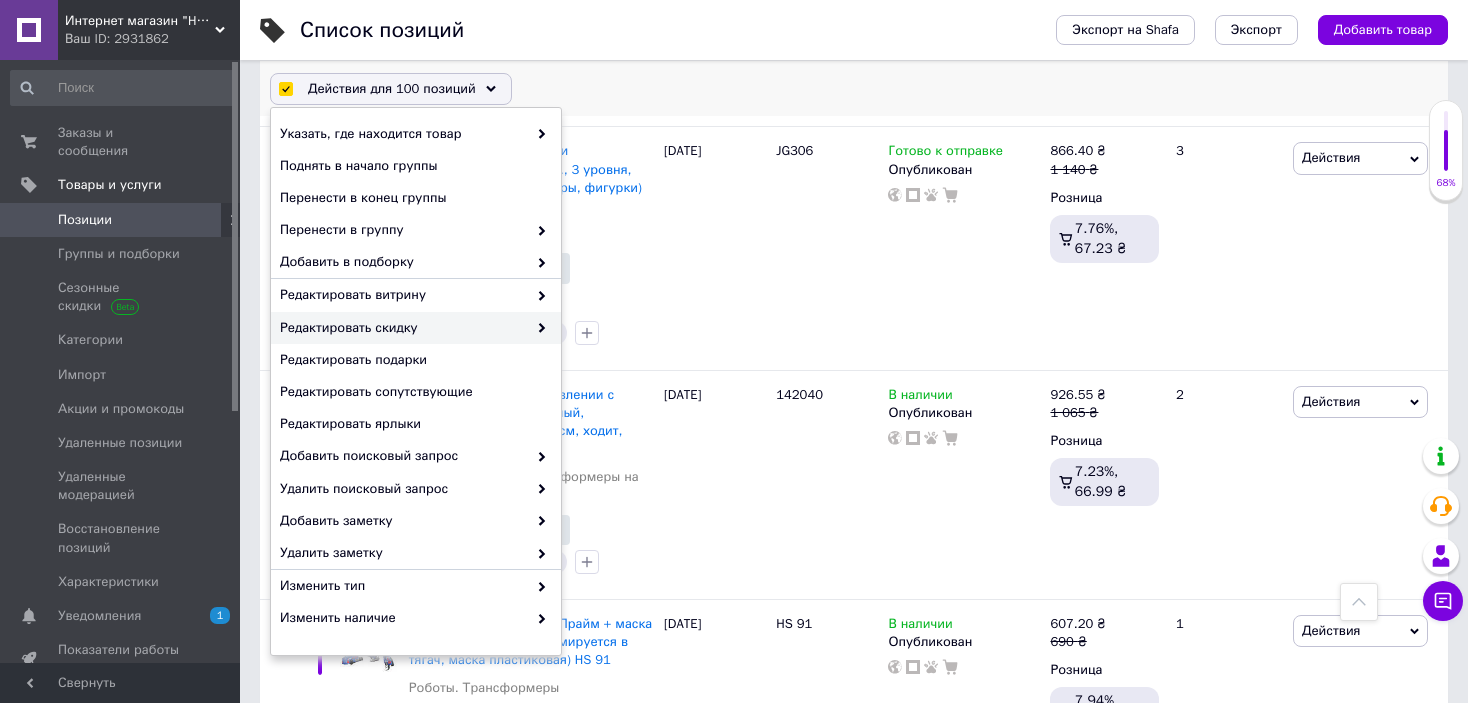 click on "Редактировать скидку" at bounding box center [403, 328] 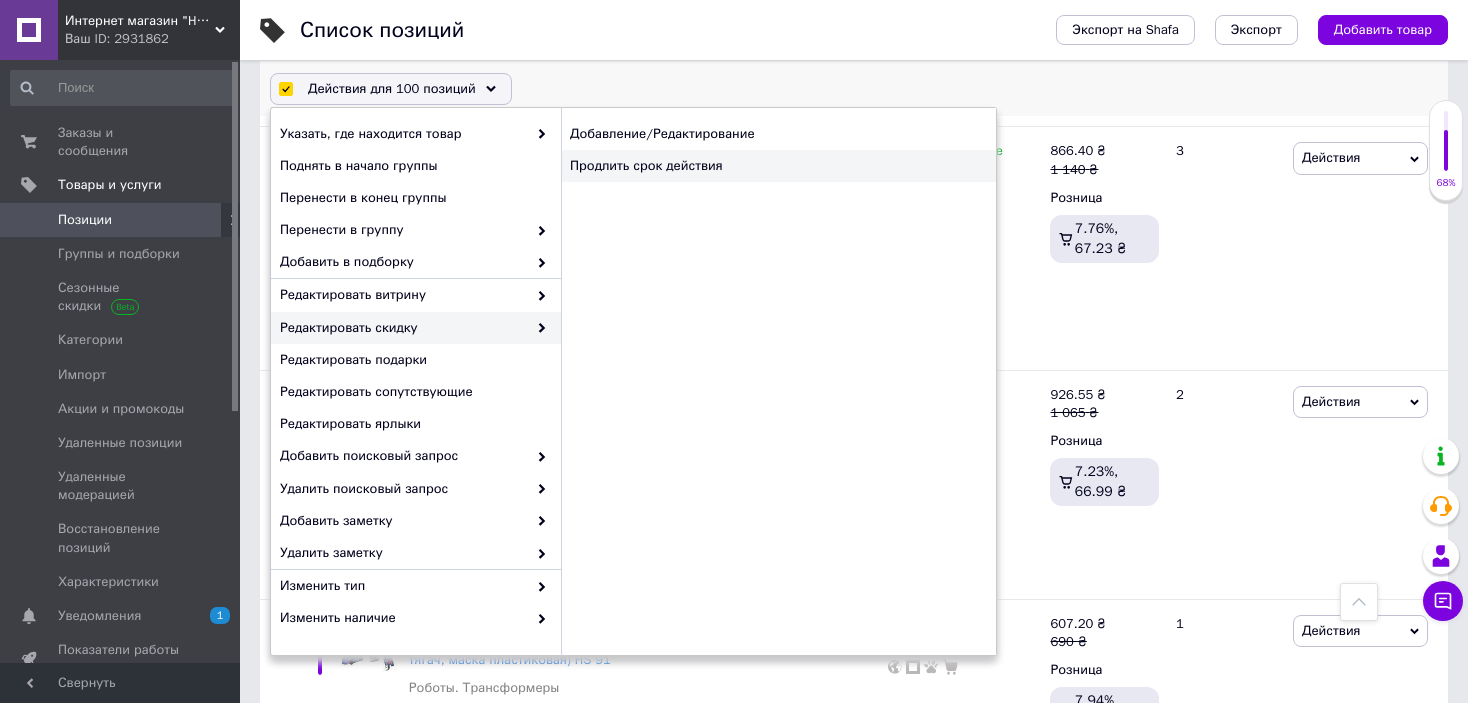 click on "Продлить срок действия" at bounding box center (778, 166) 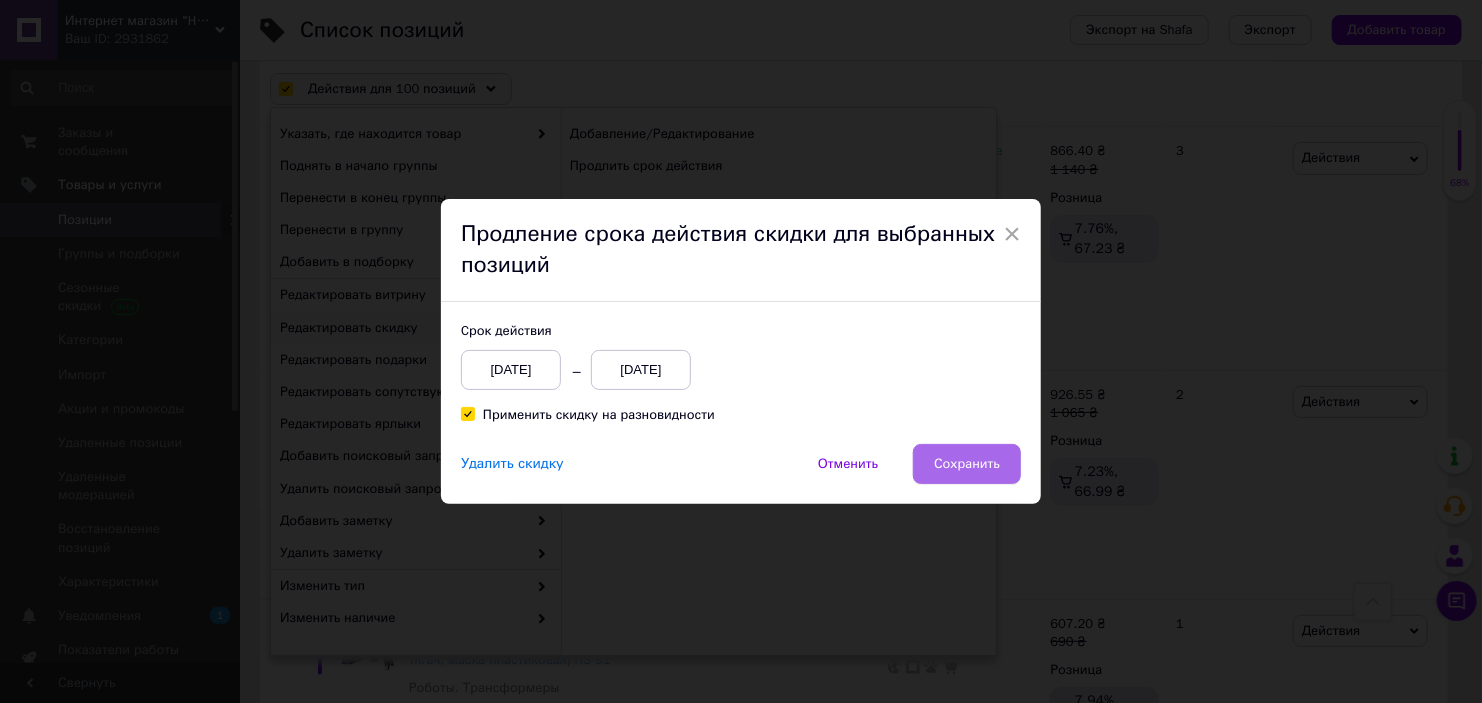 click on "Сохранить" at bounding box center [967, 464] 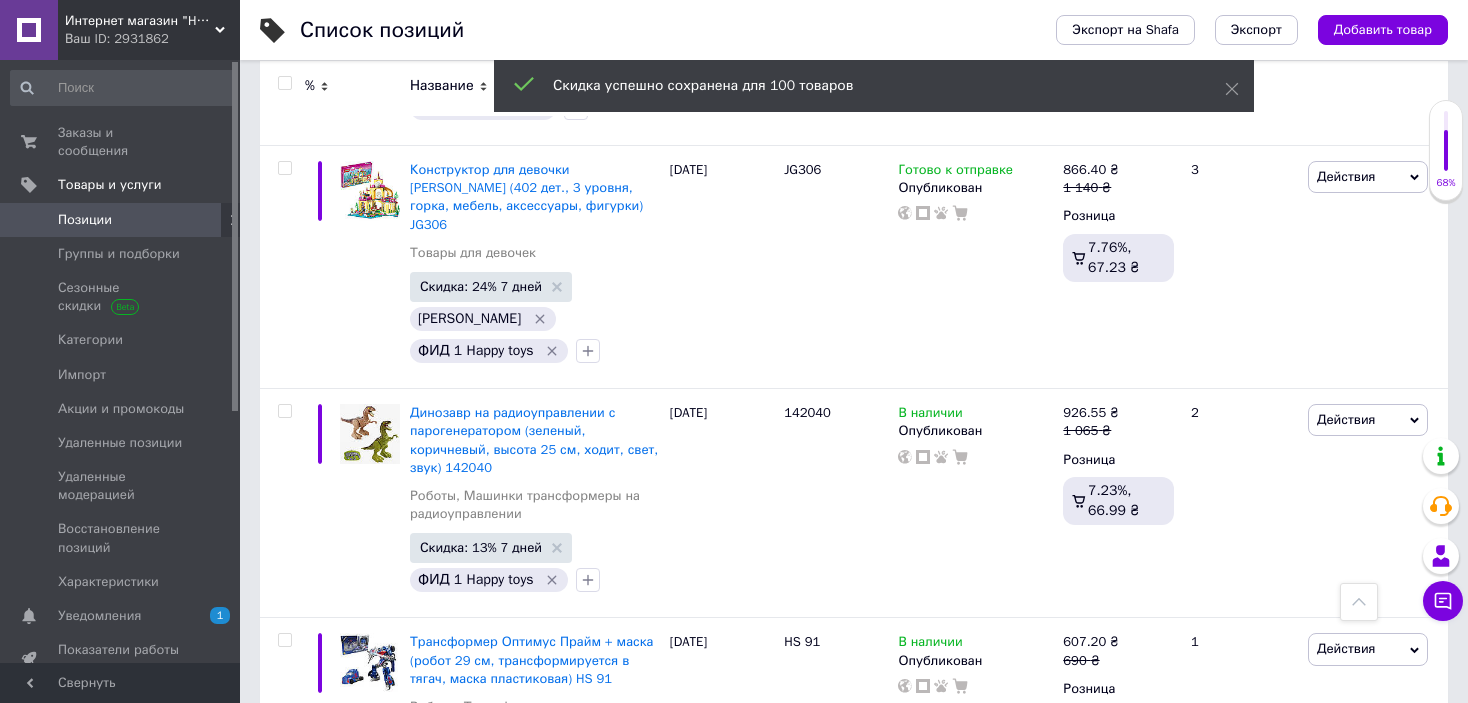 scroll, scrollTop: 20599, scrollLeft: 0, axis: vertical 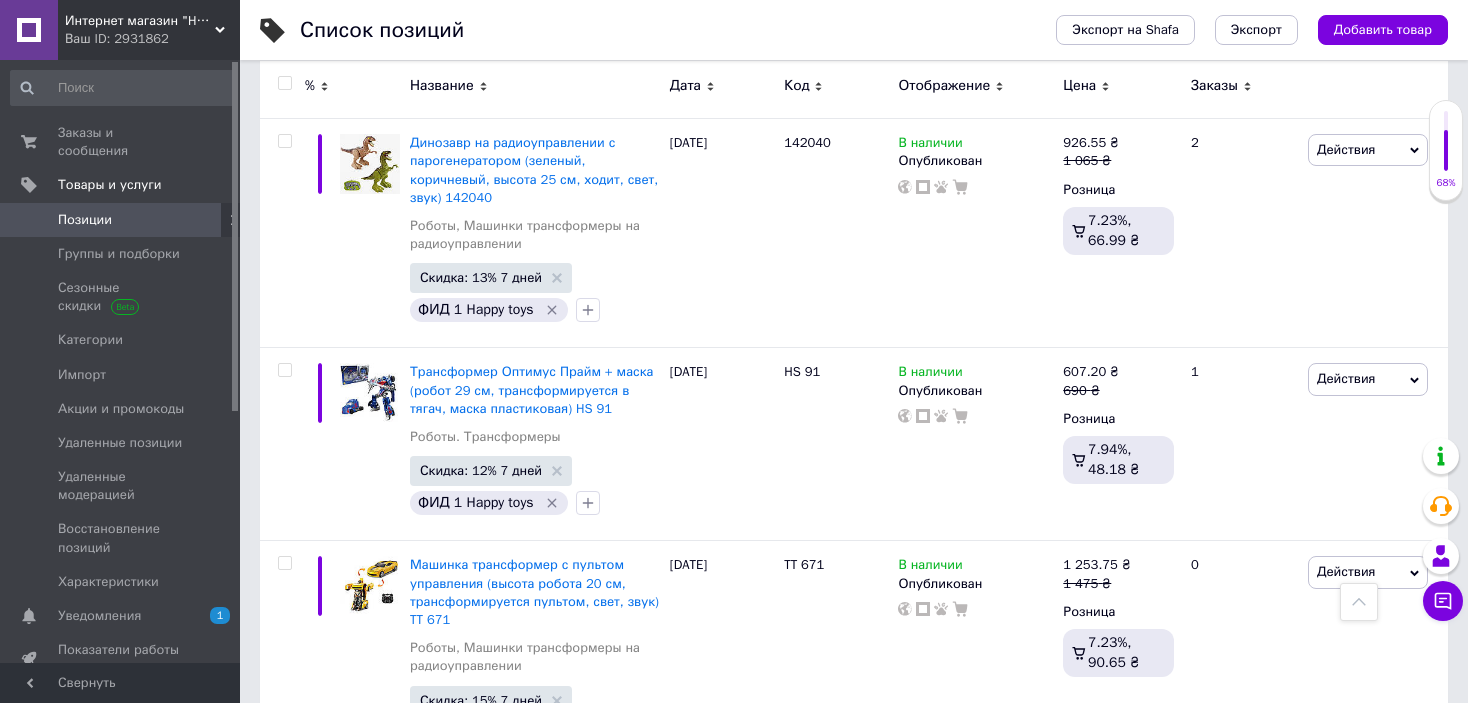 click on "3" at bounding box center (505, 1004) 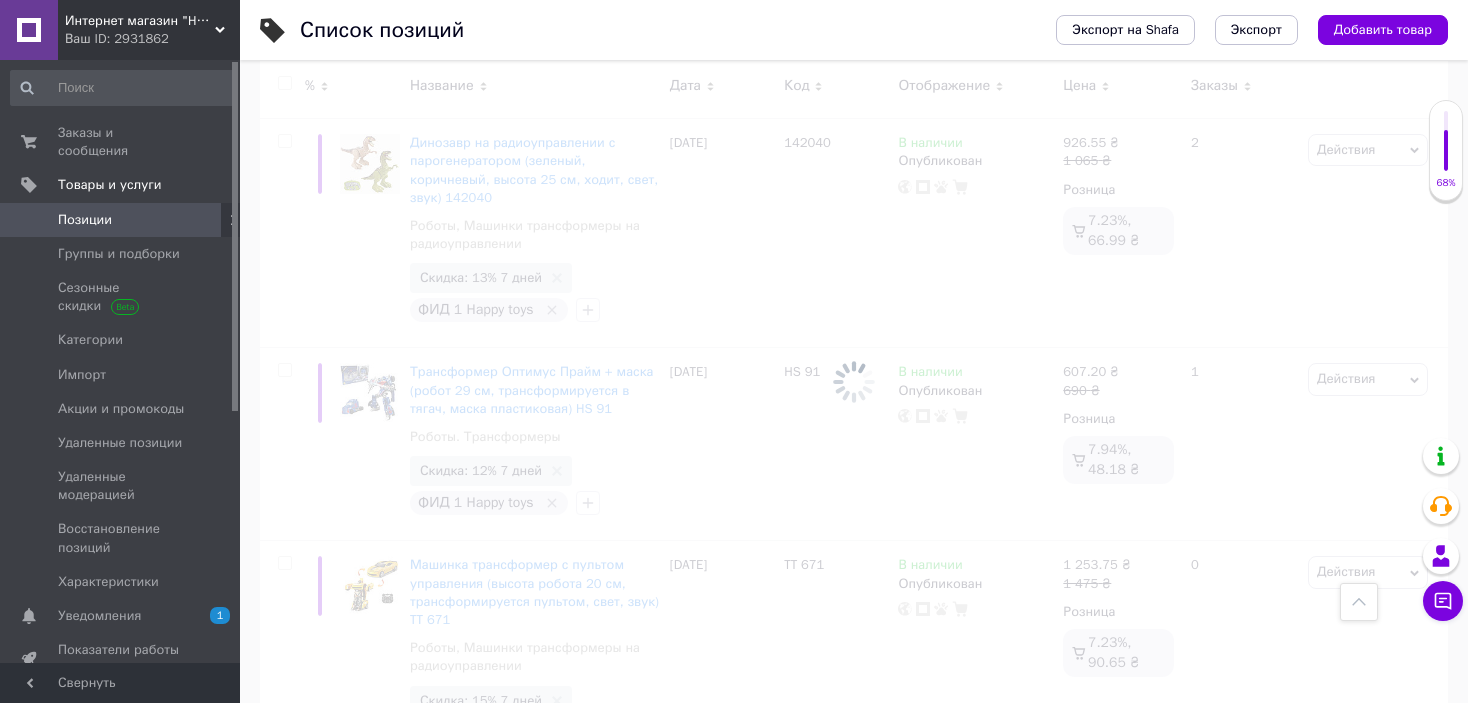 click at bounding box center (854, 381) 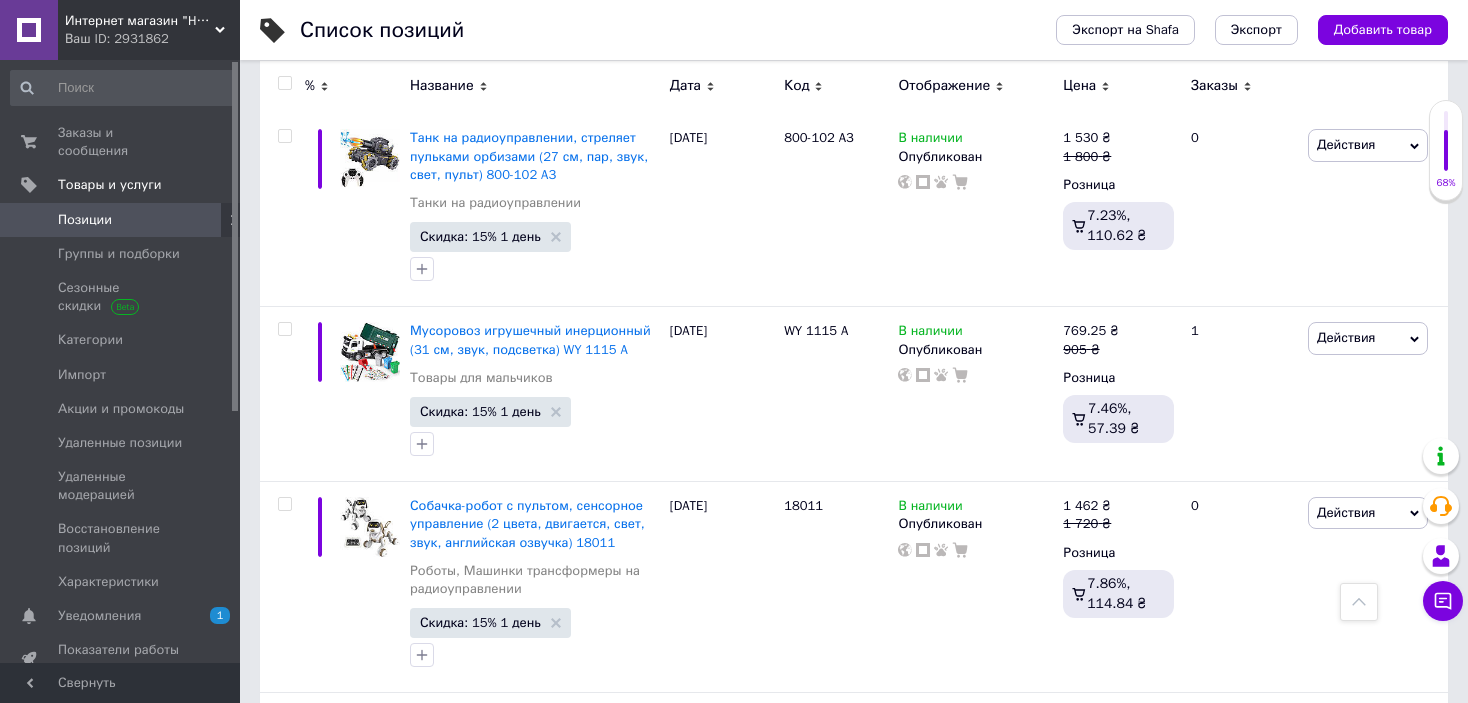 click at bounding box center (284, 83) 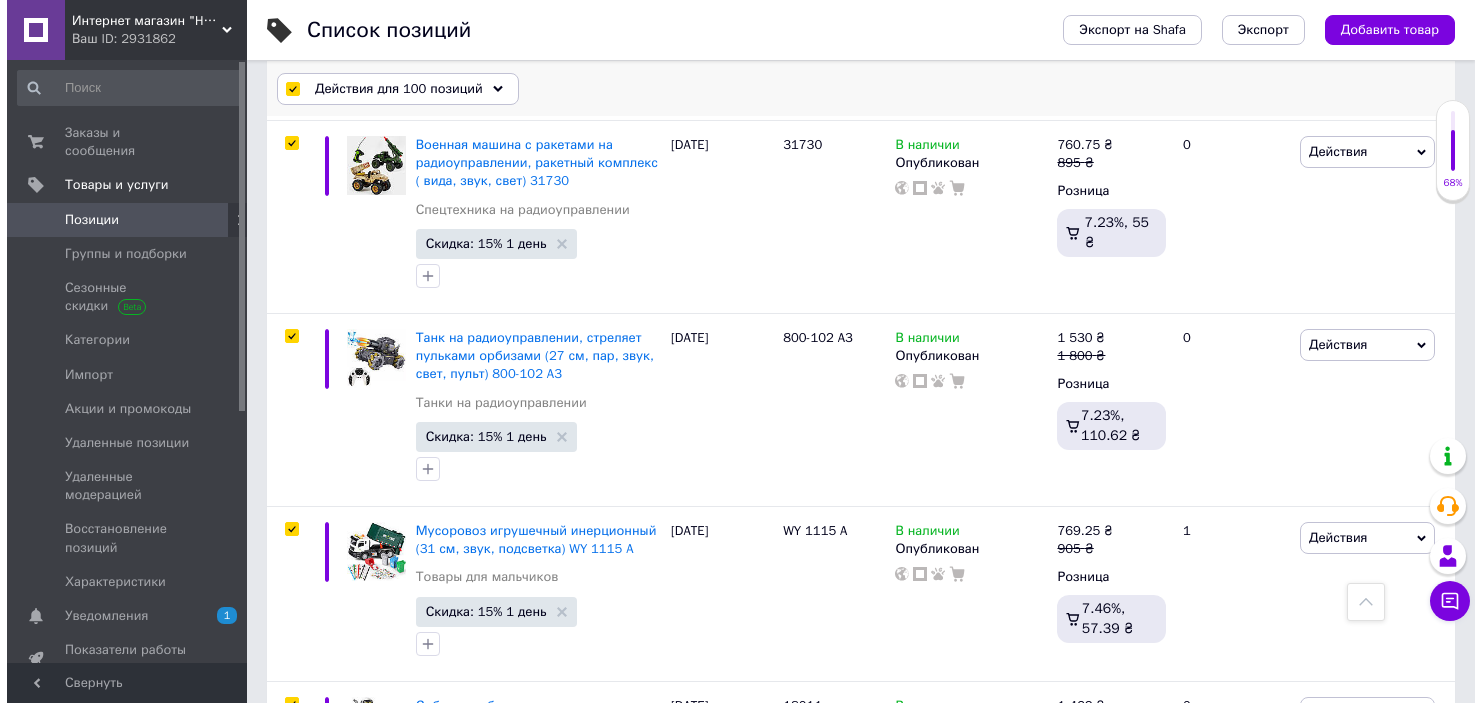 scroll, scrollTop: 19470, scrollLeft: 0, axis: vertical 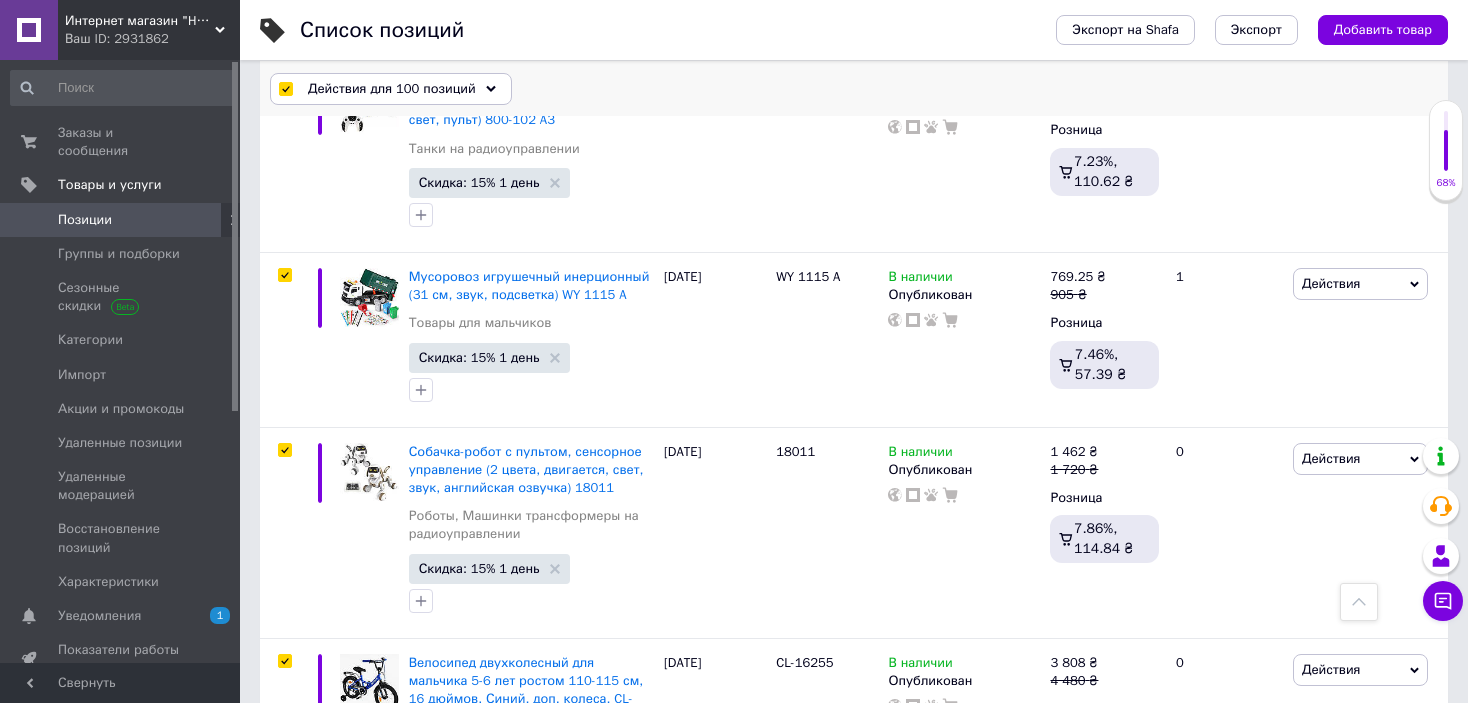 click on "Действия для 100 позиций" at bounding box center (392, 89) 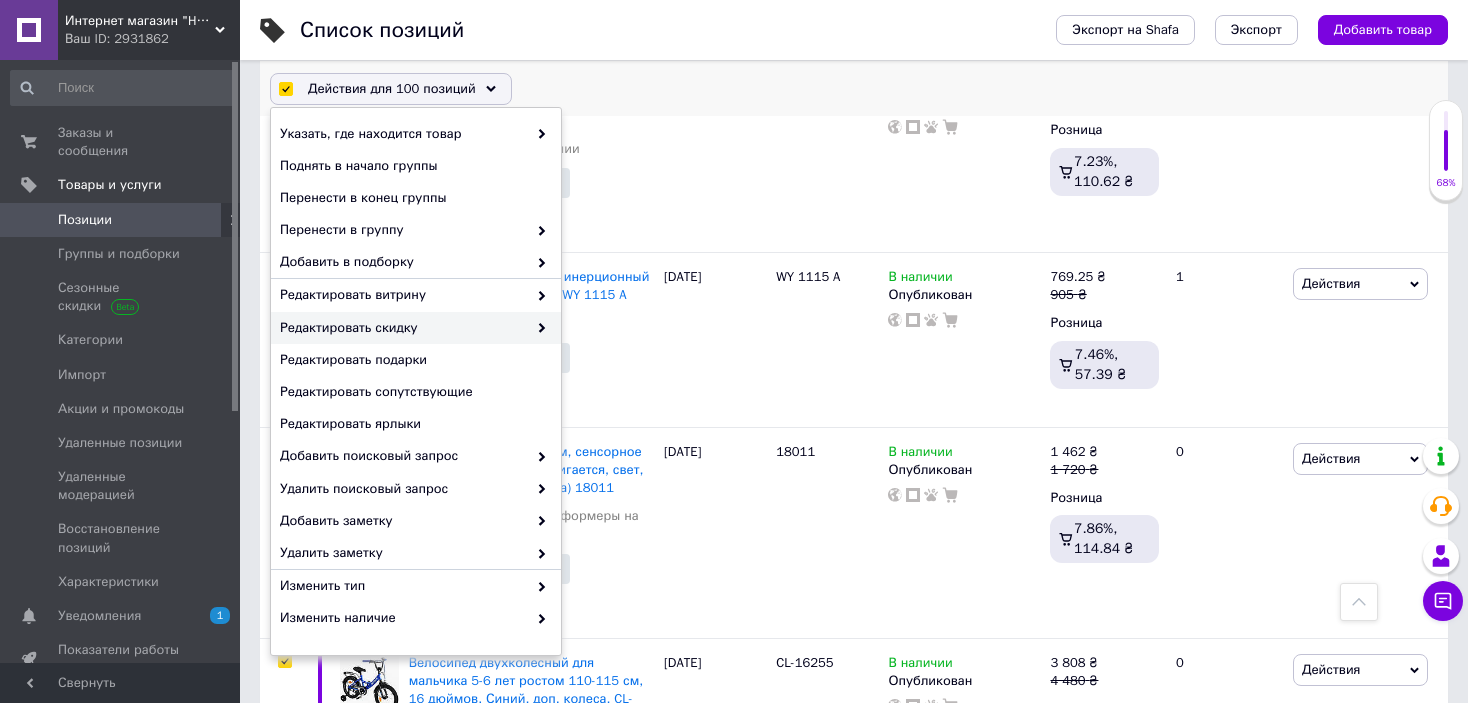 click on "Редактировать скидку" at bounding box center (416, 328) 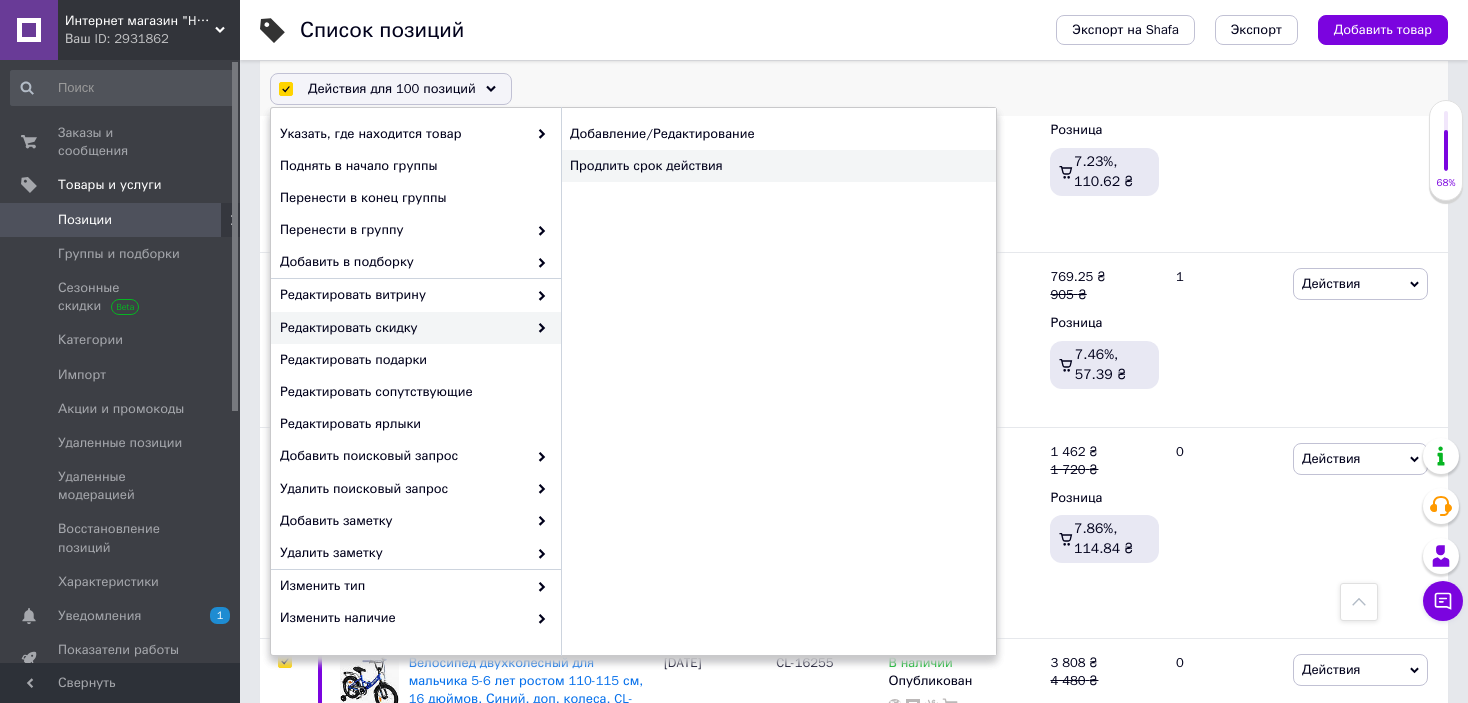 click on "Продлить срок действия" at bounding box center [778, 166] 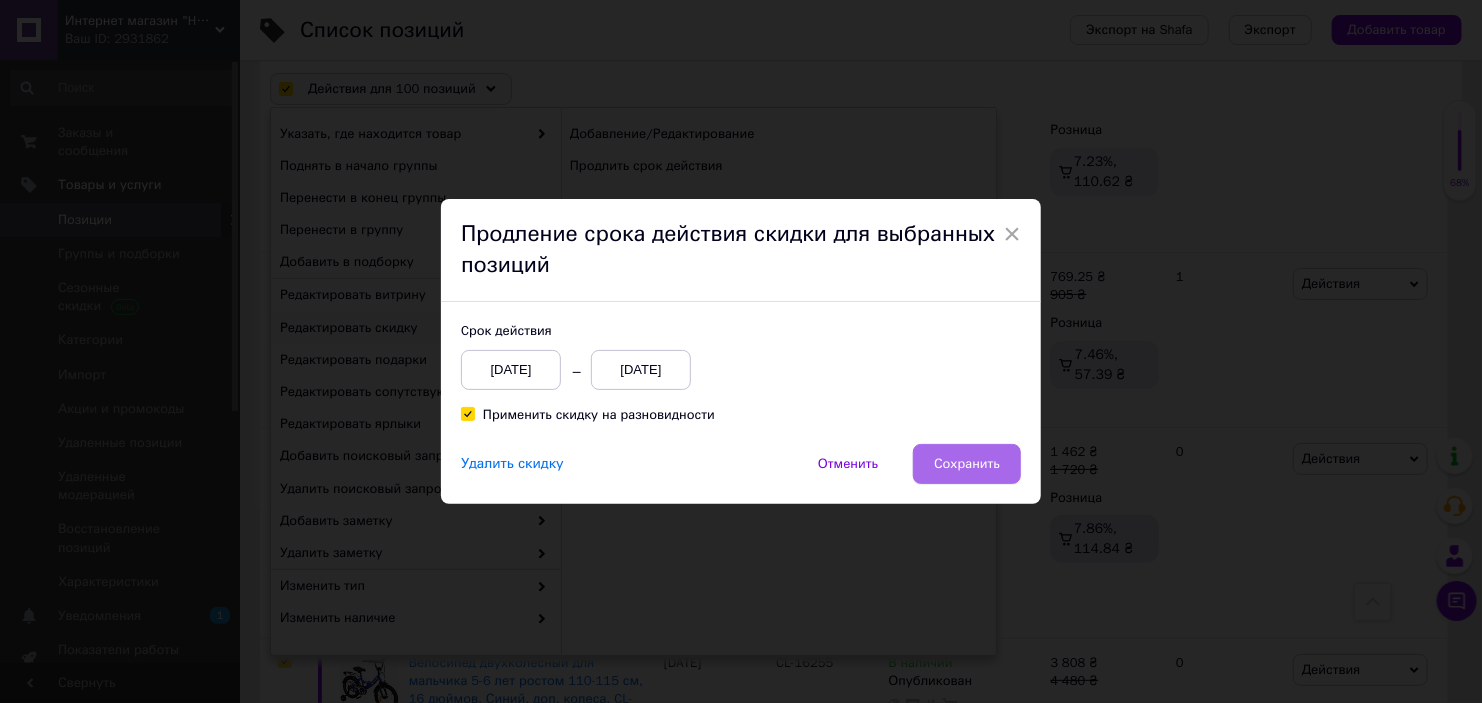 click on "Сохранить" at bounding box center (967, 464) 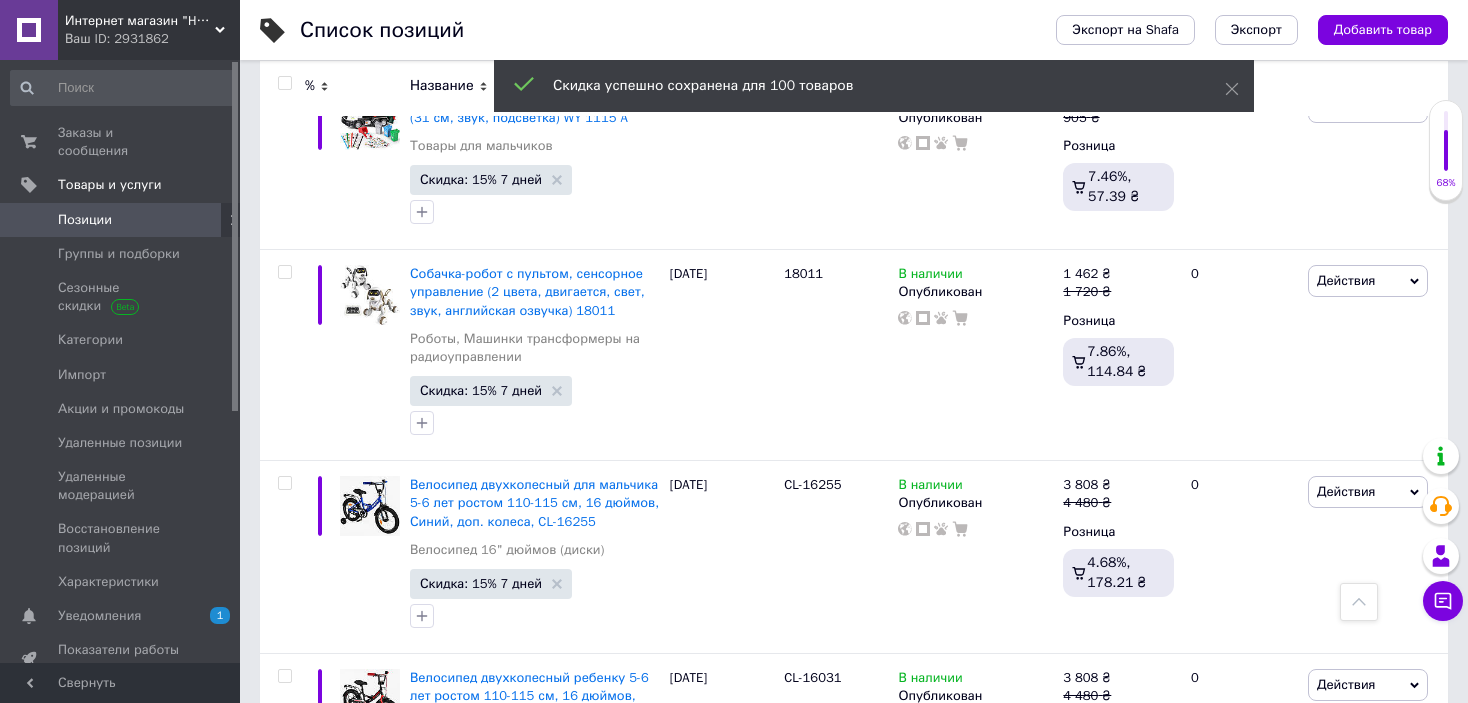 scroll, scrollTop: 19216, scrollLeft: 0, axis: vertical 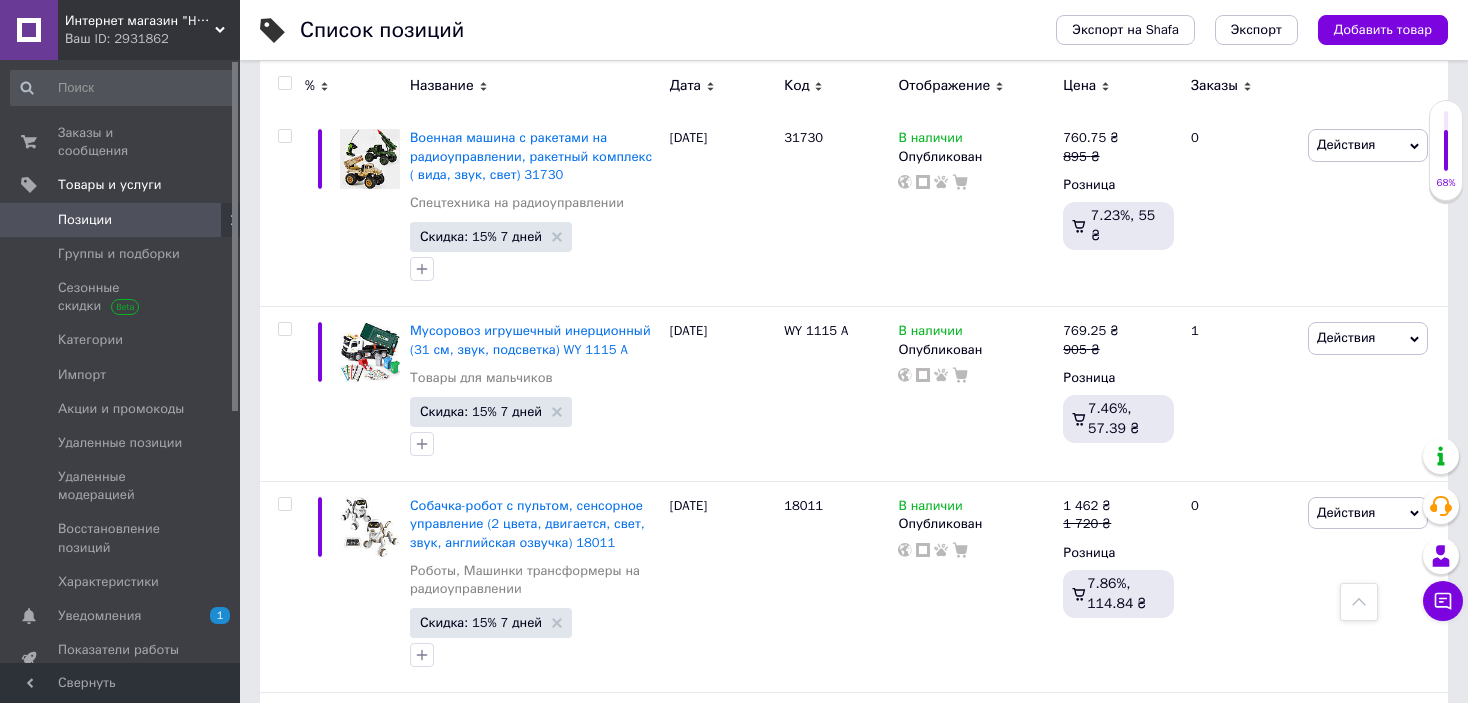 click on "2" at bounding box center (460, 1312) 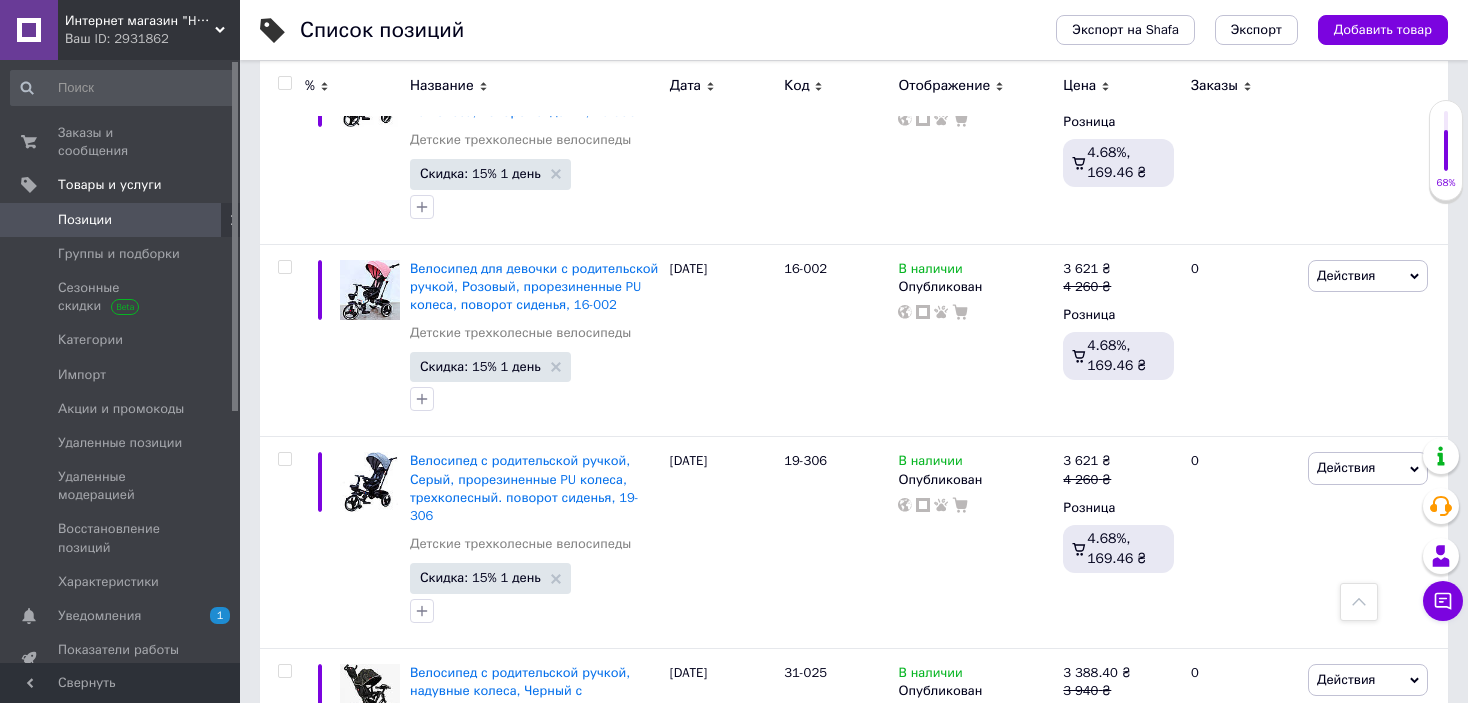 click at bounding box center [284, 83] 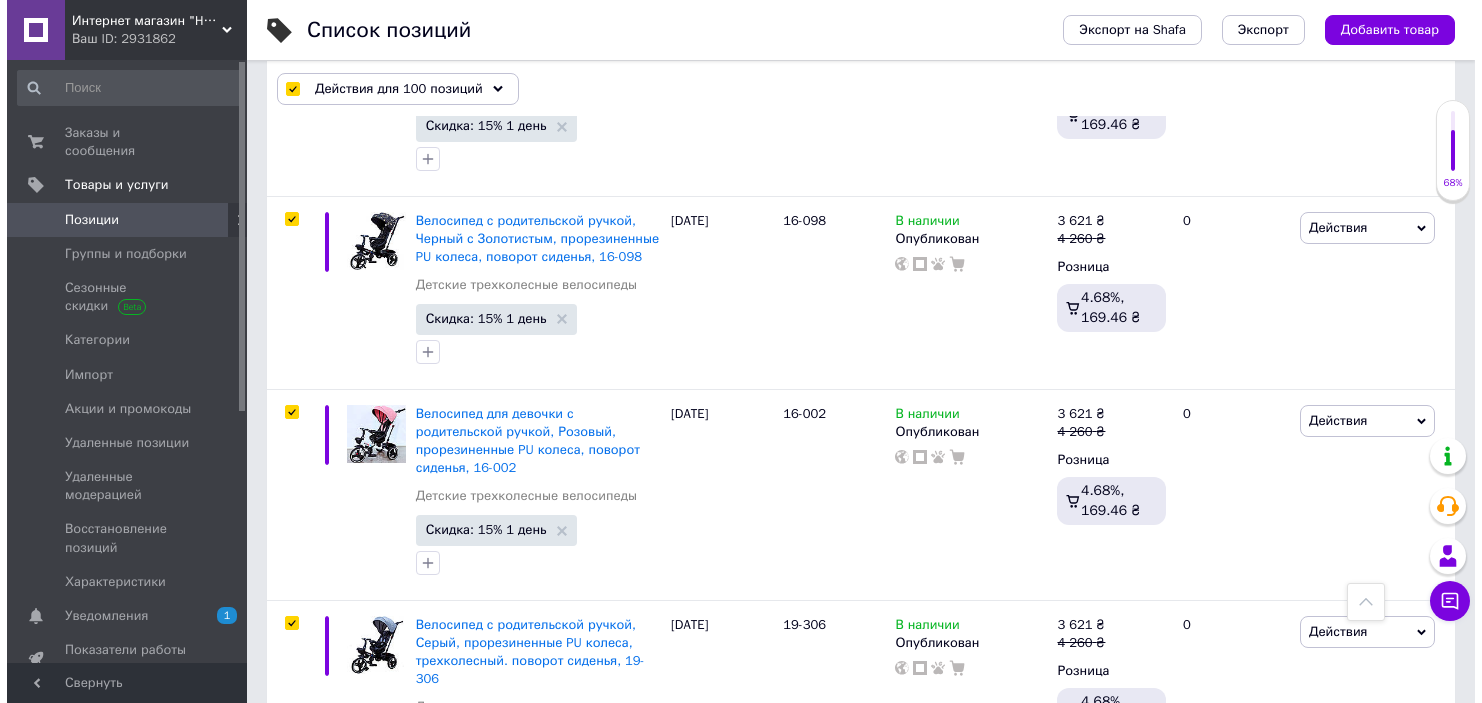 scroll, scrollTop: 19288, scrollLeft: 0, axis: vertical 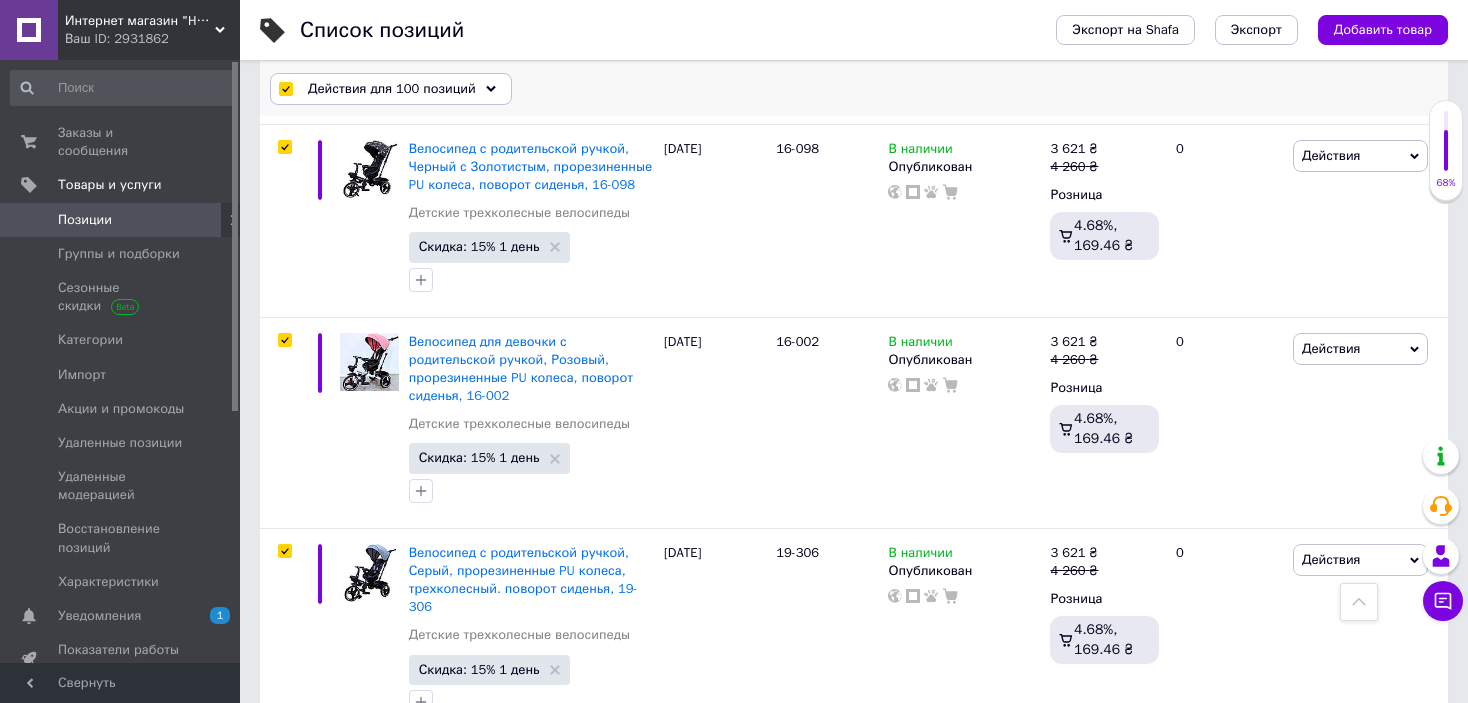 click on "Действия для 100 позиций" at bounding box center [392, 89] 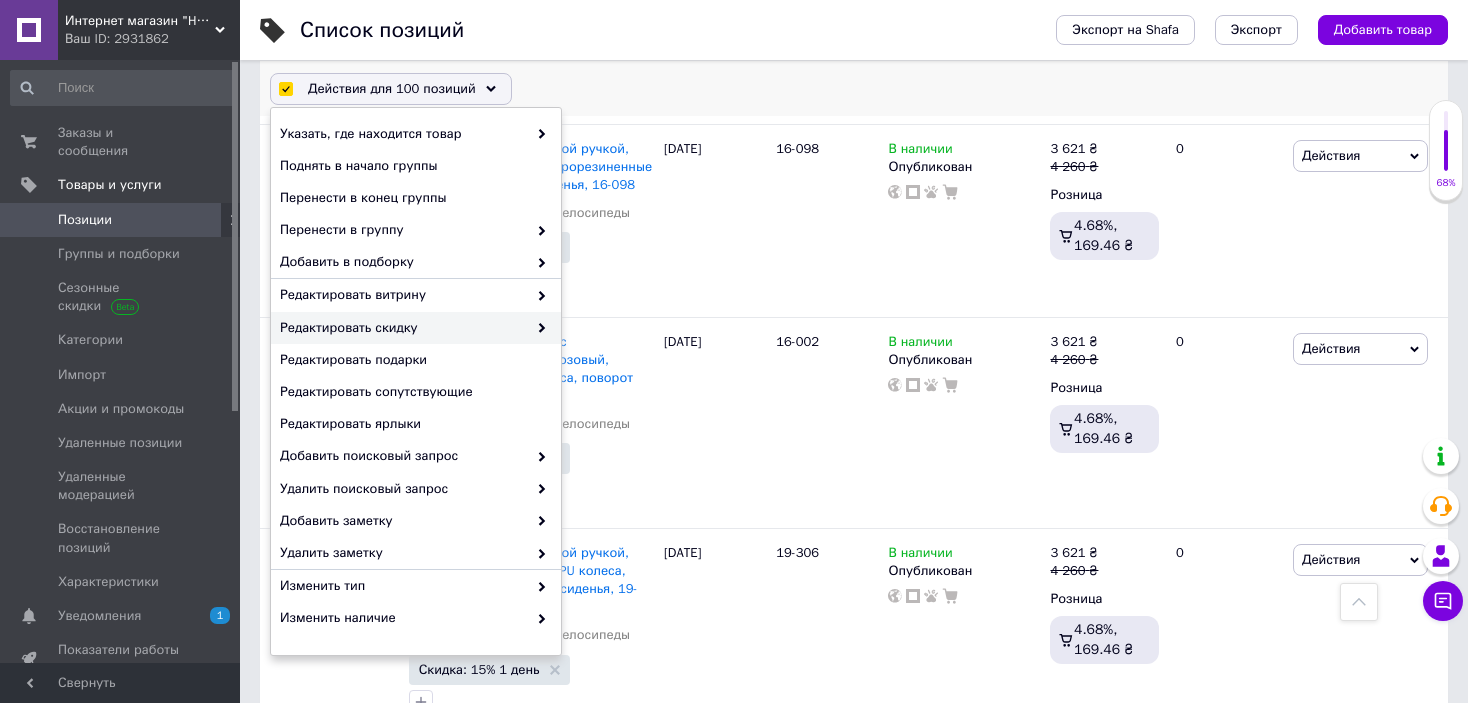 click on "Редактировать скидку" at bounding box center (403, 328) 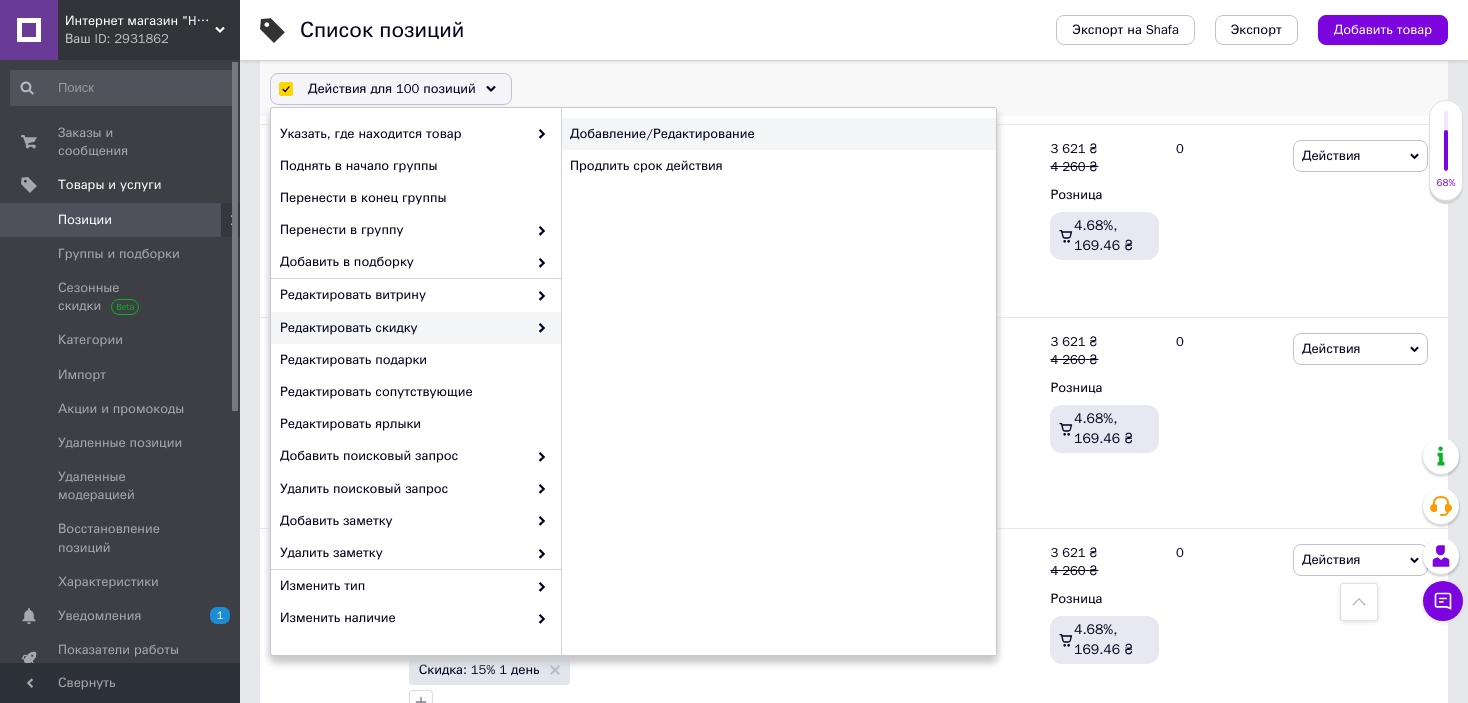 click on "Добавление/Редактирование" at bounding box center (778, 134) 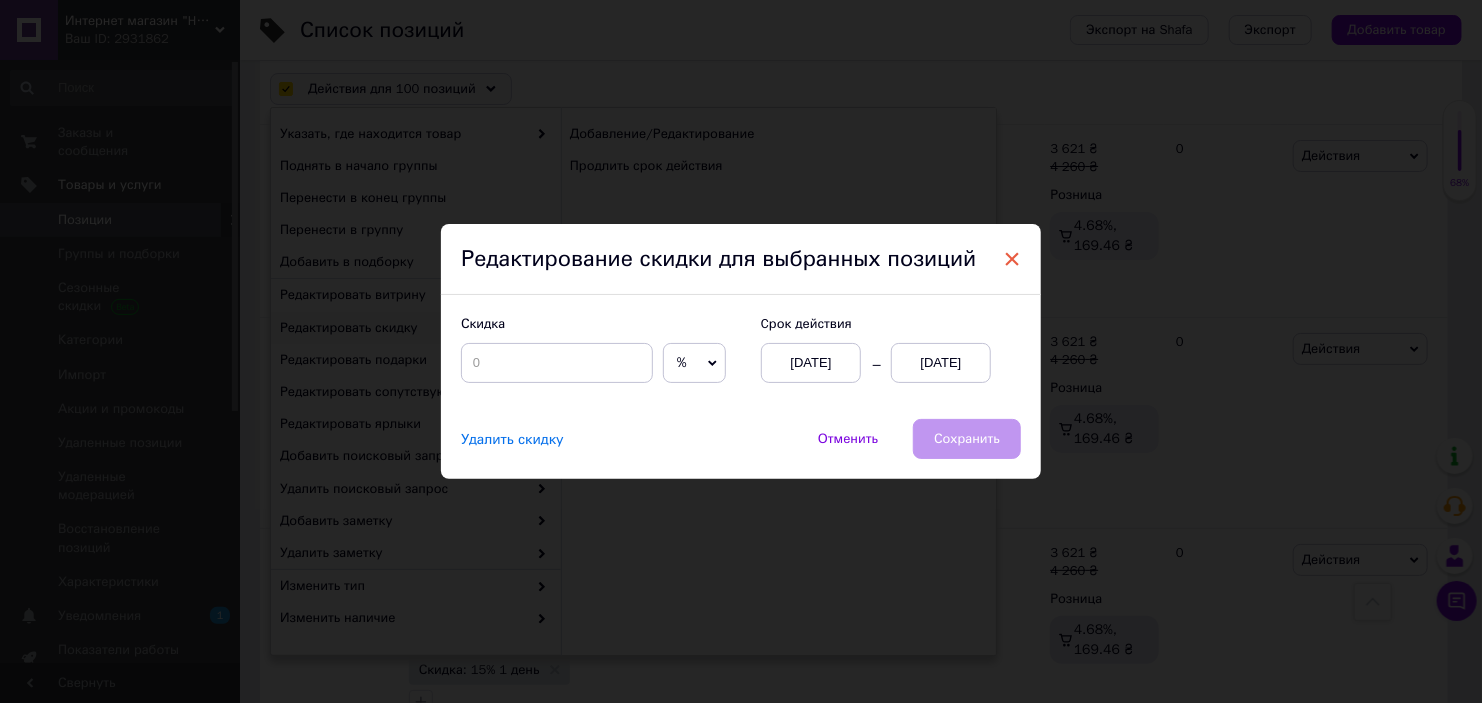 click on "×" at bounding box center (1012, 259) 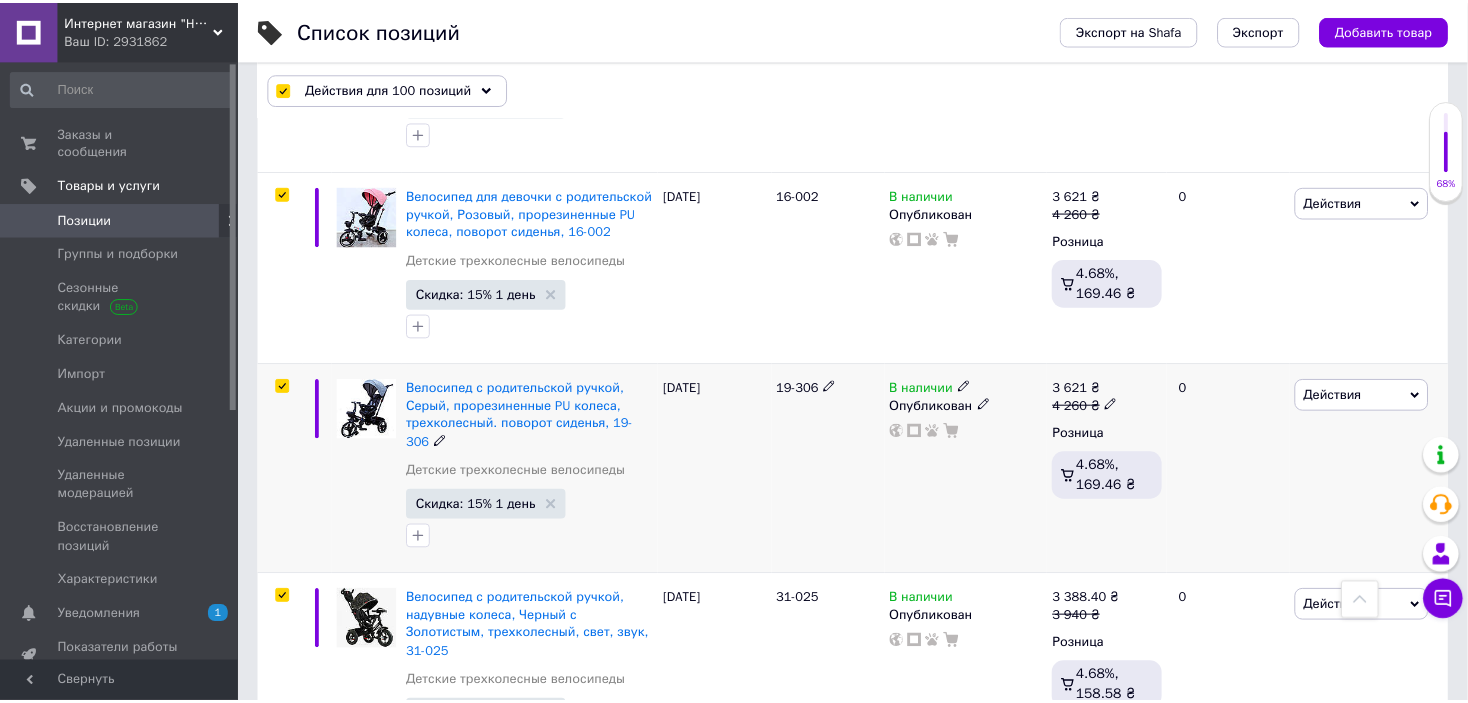 scroll, scrollTop: 19287, scrollLeft: 0, axis: vertical 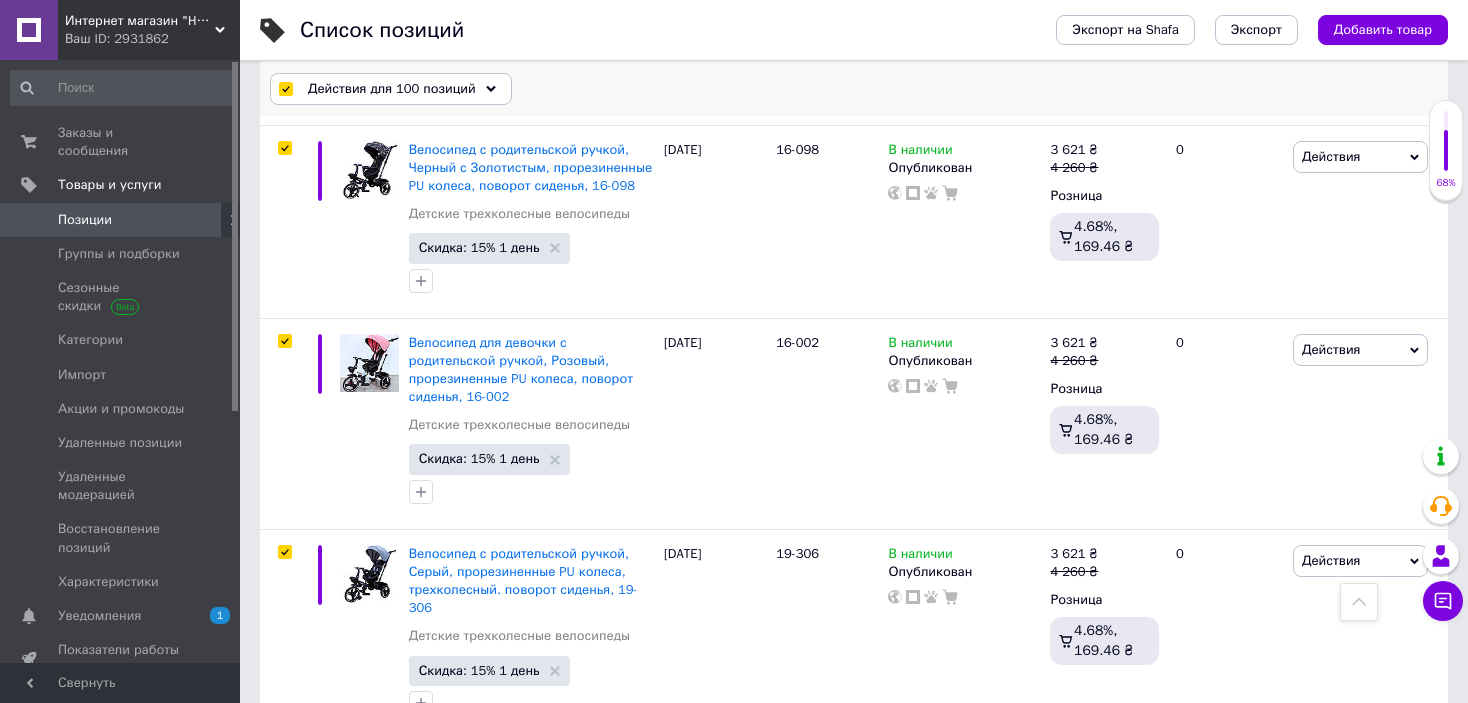 click on "Действия для 100 позиций" at bounding box center [392, 89] 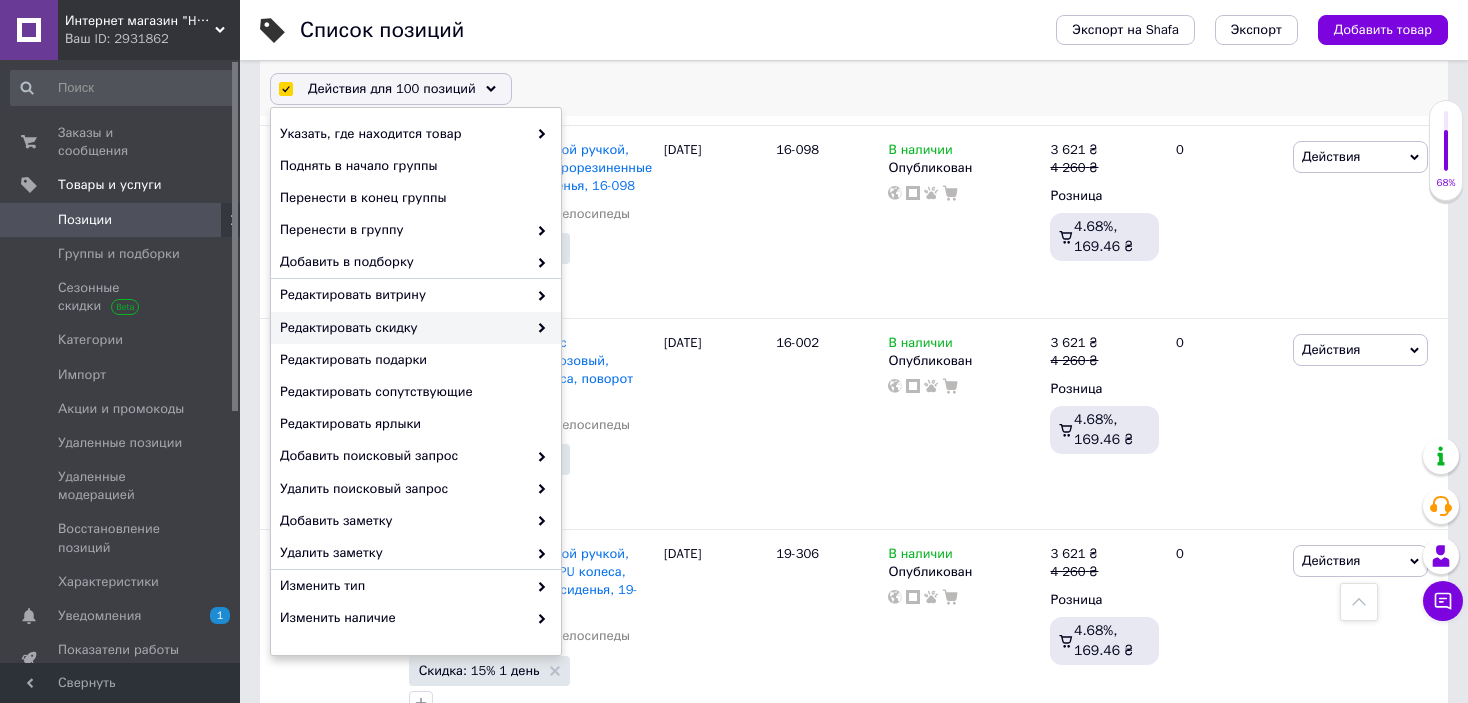click on "Редактировать скидку" at bounding box center [403, 328] 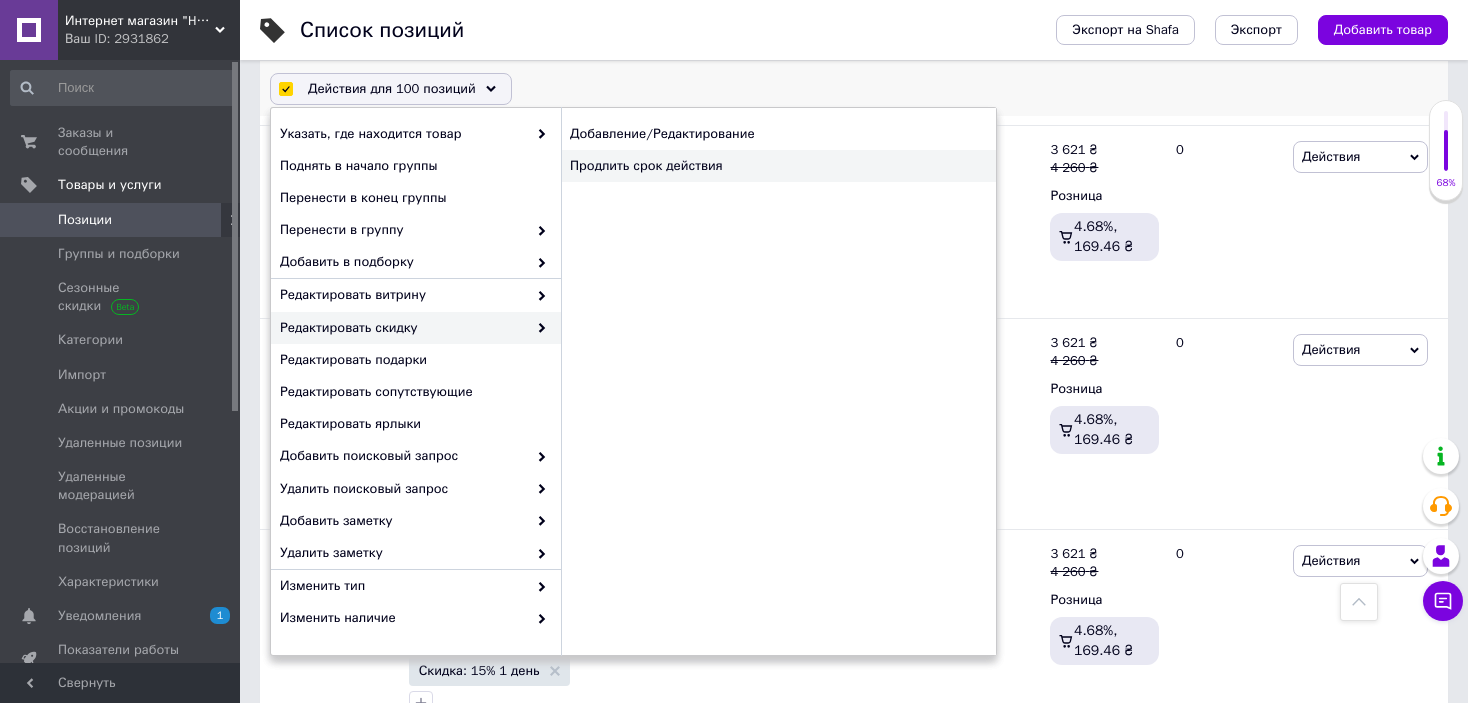 click on "Продлить срок действия" at bounding box center (778, 166) 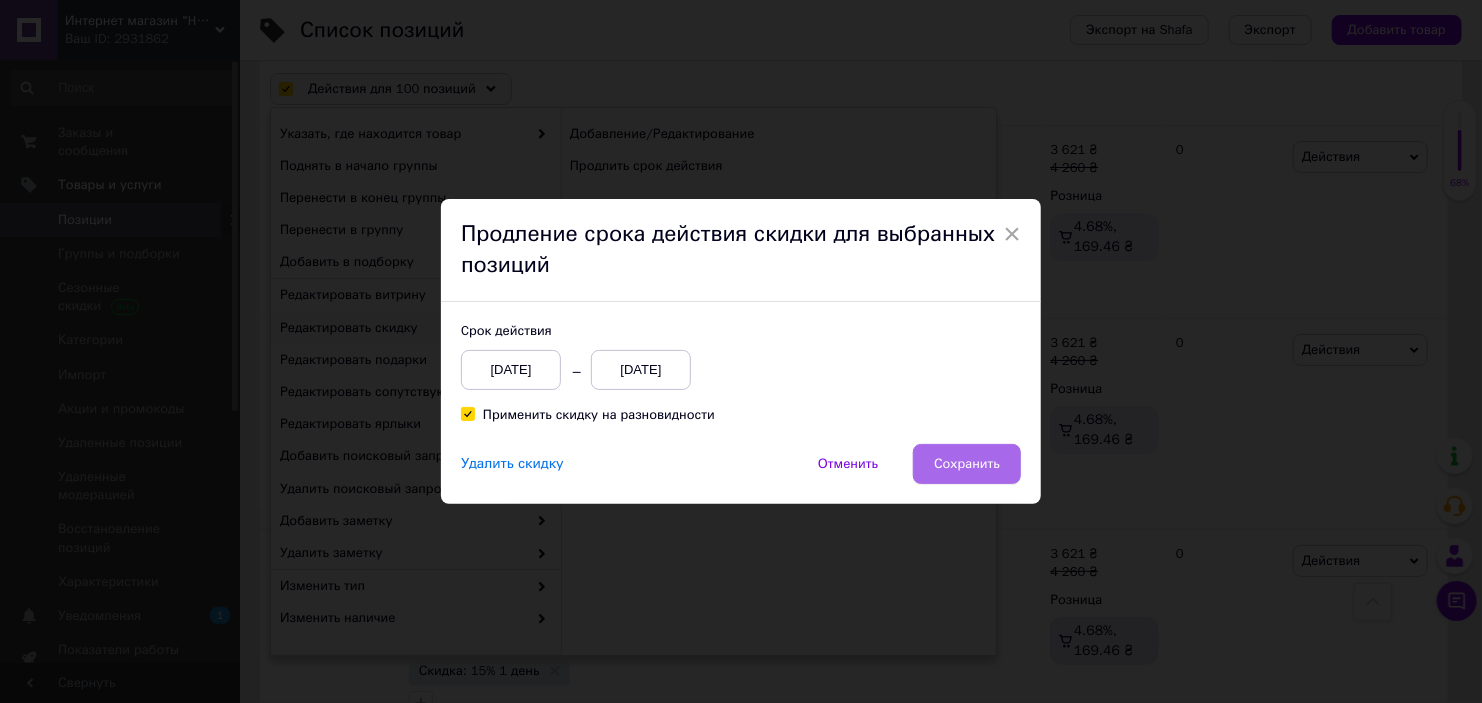 click on "Сохранить" at bounding box center [967, 464] 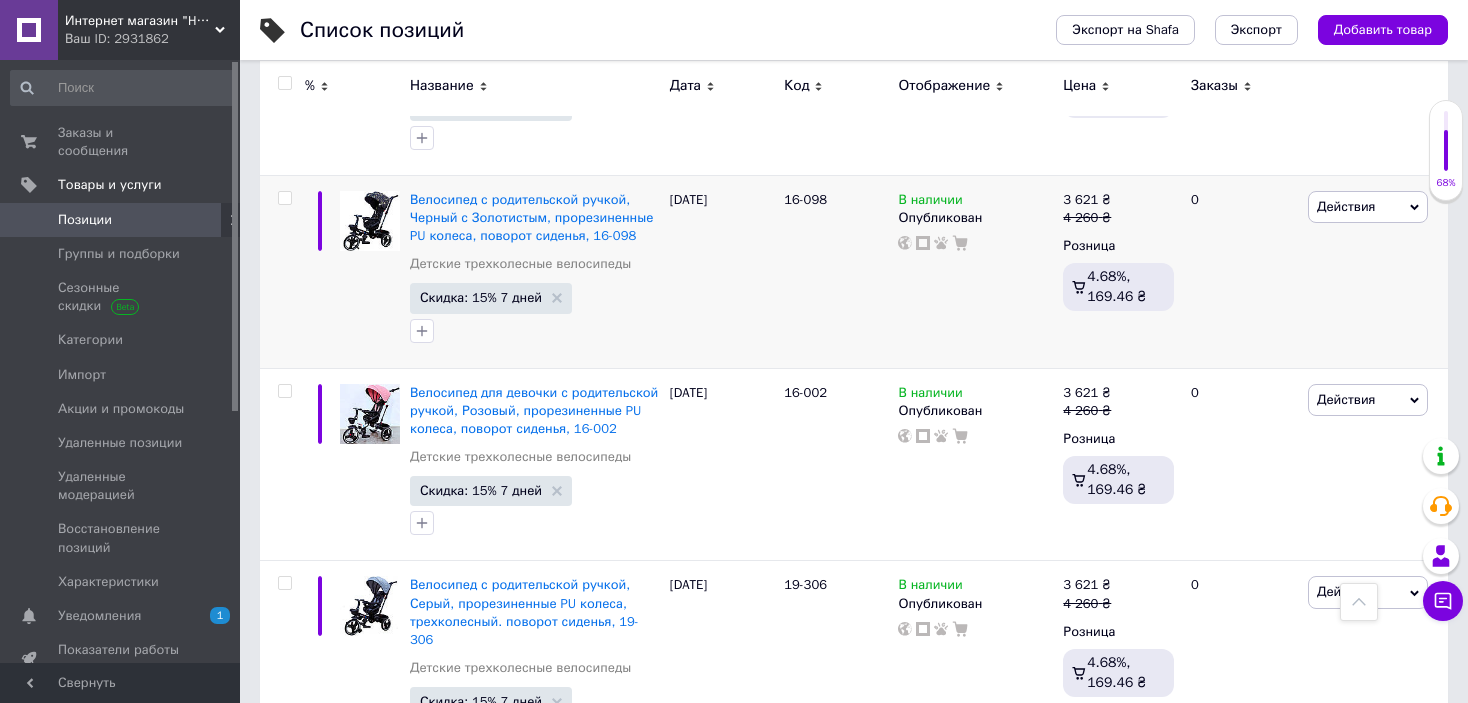 scroll, scrollTop: 18787, scrollLeft: 0, axis: vertical 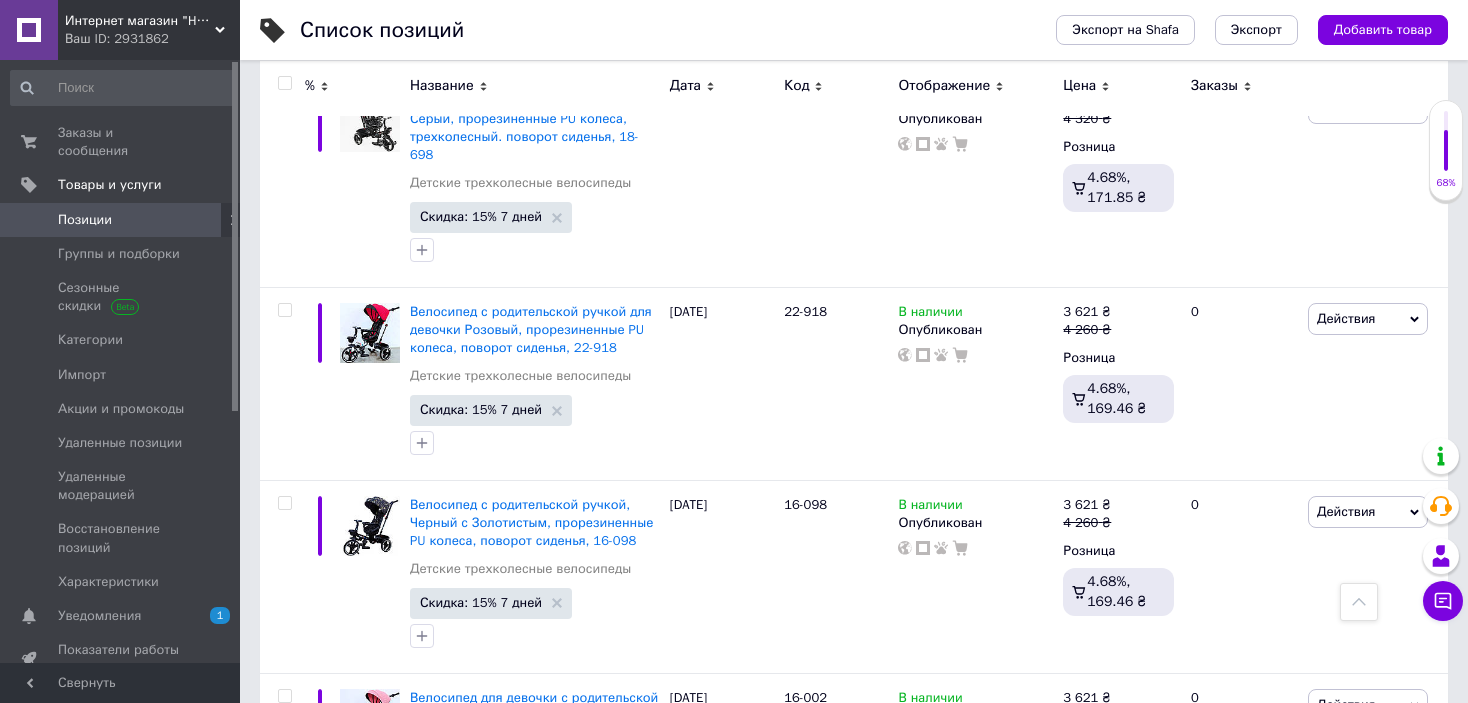 click on "Интернет магазин "Happy-Toys"" at bounding box center (140, 21) 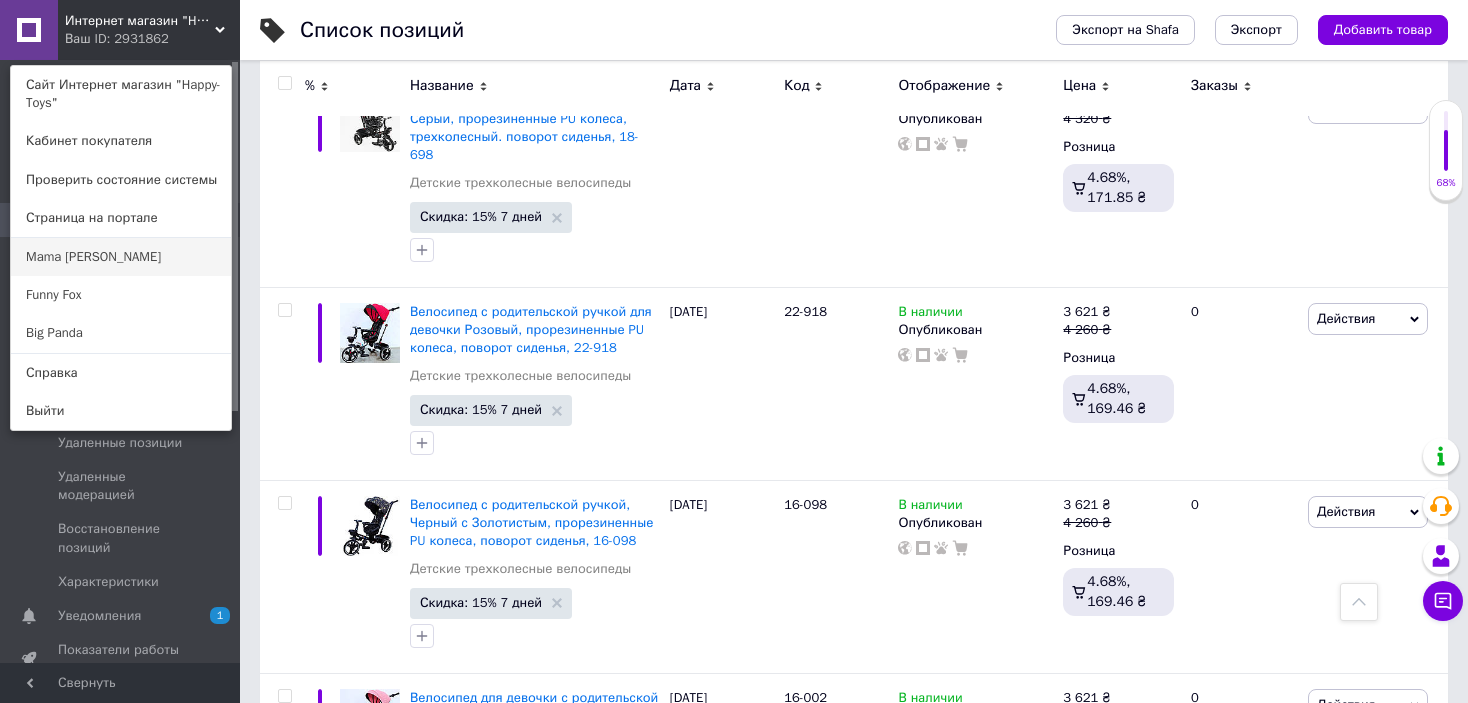 click on "Mama [PERSON_NAME]" at bounding box center [121, 257] 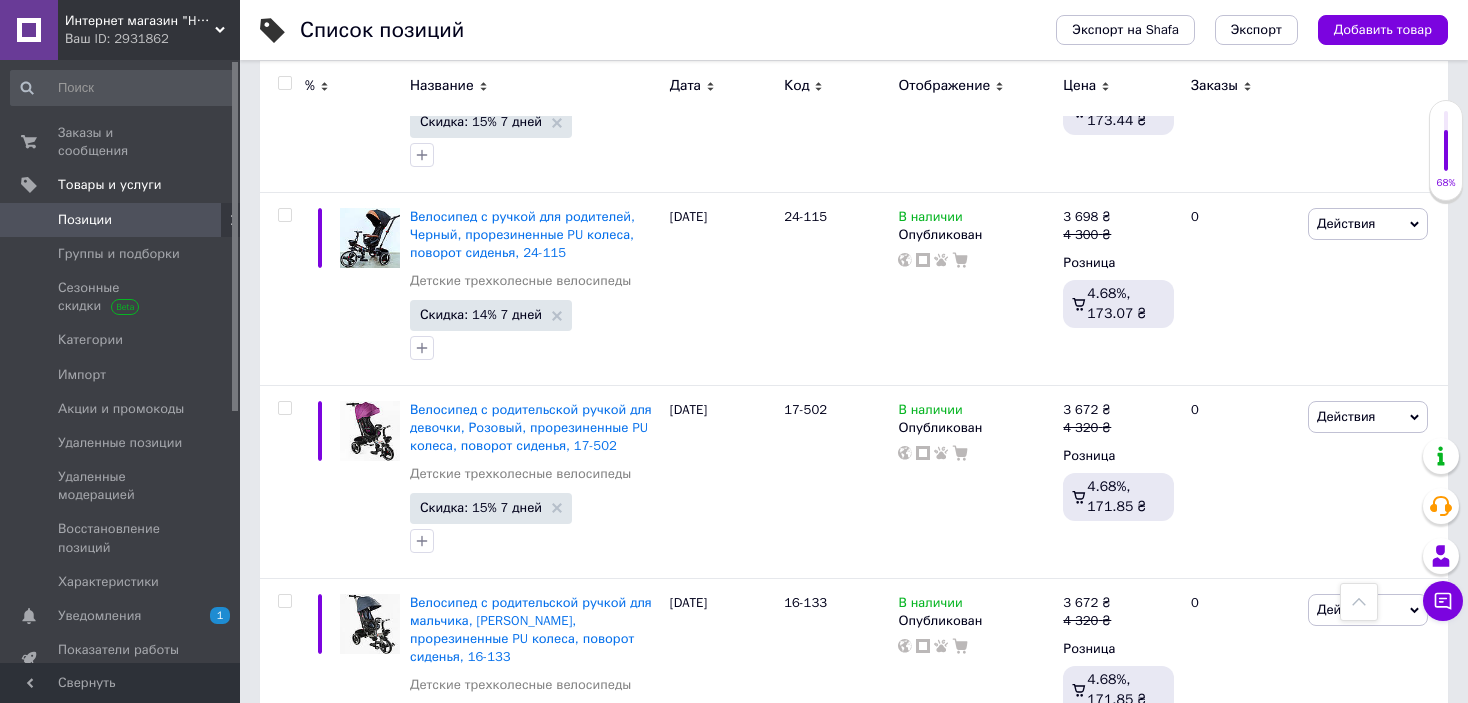 scroll, scrollTop: 17668, scrollLeft: 0, axis: vertical 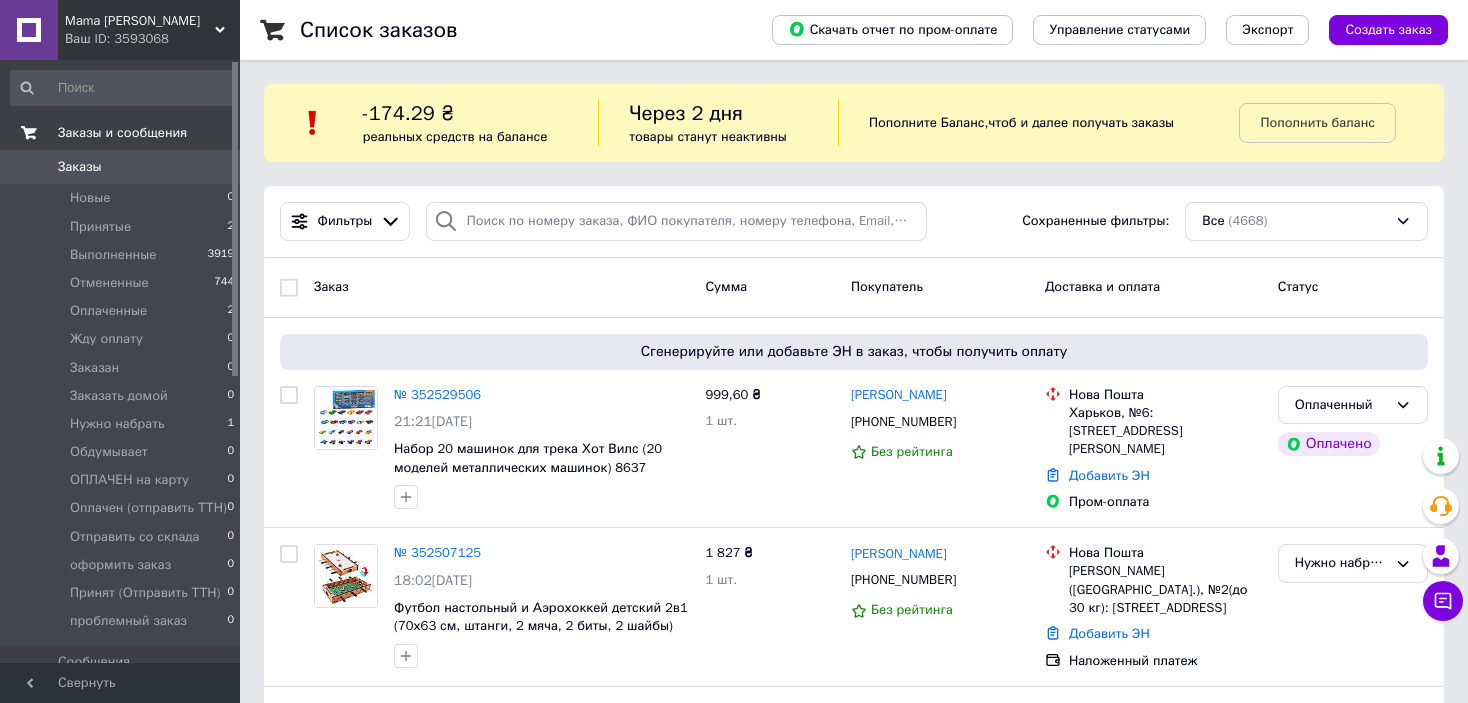 click on "Заказы и сообщения" at bounding box center [122, 133] 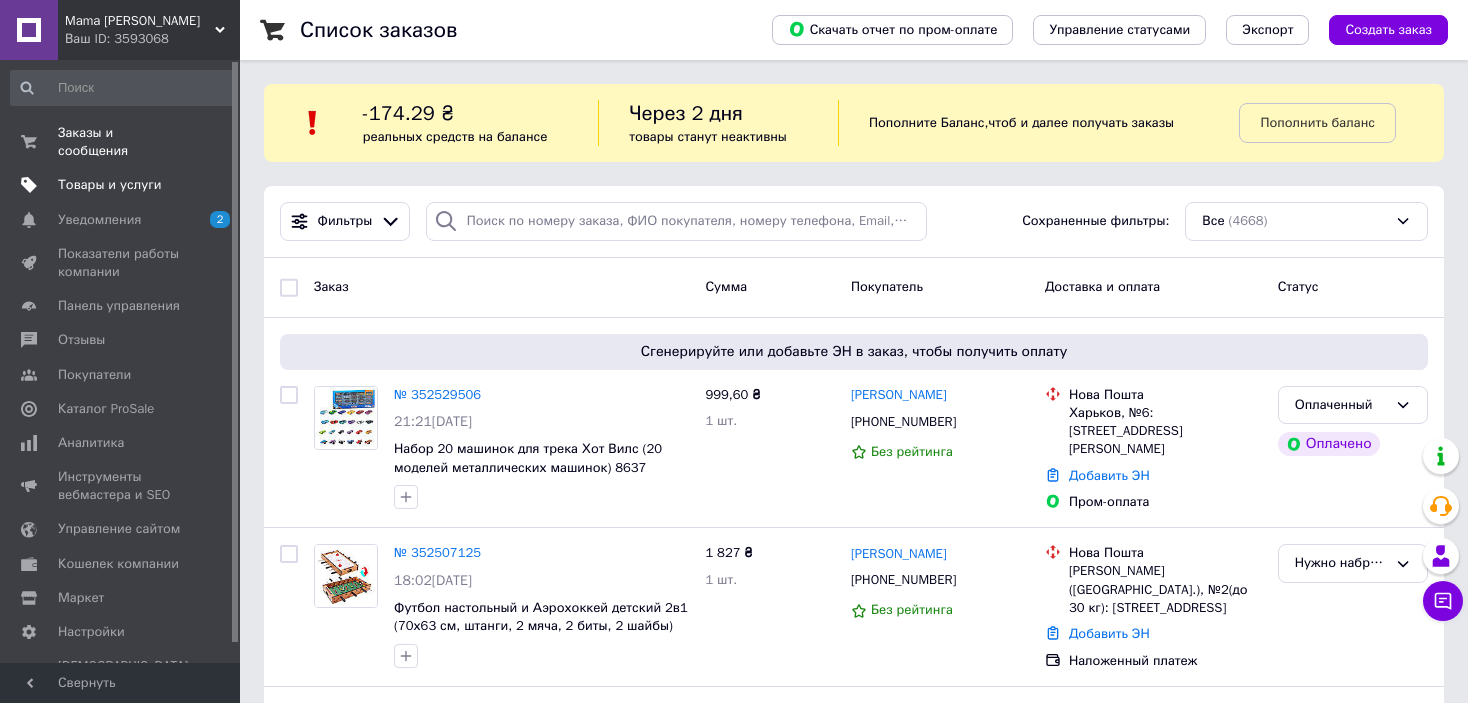 click on "Товары и услуги" at bounding box center (110, 185) 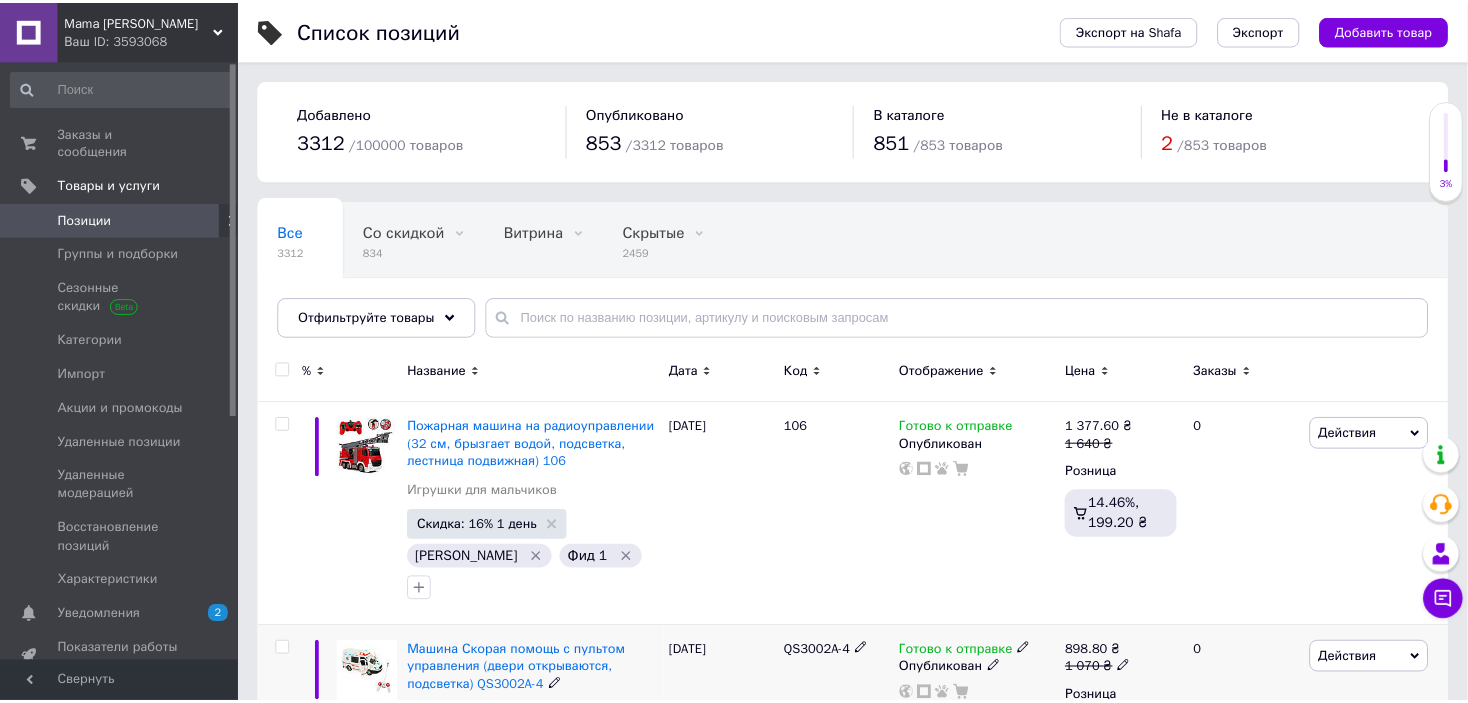 scroll, scrollTop: 500, scrollLeft: 0, axis: vertical 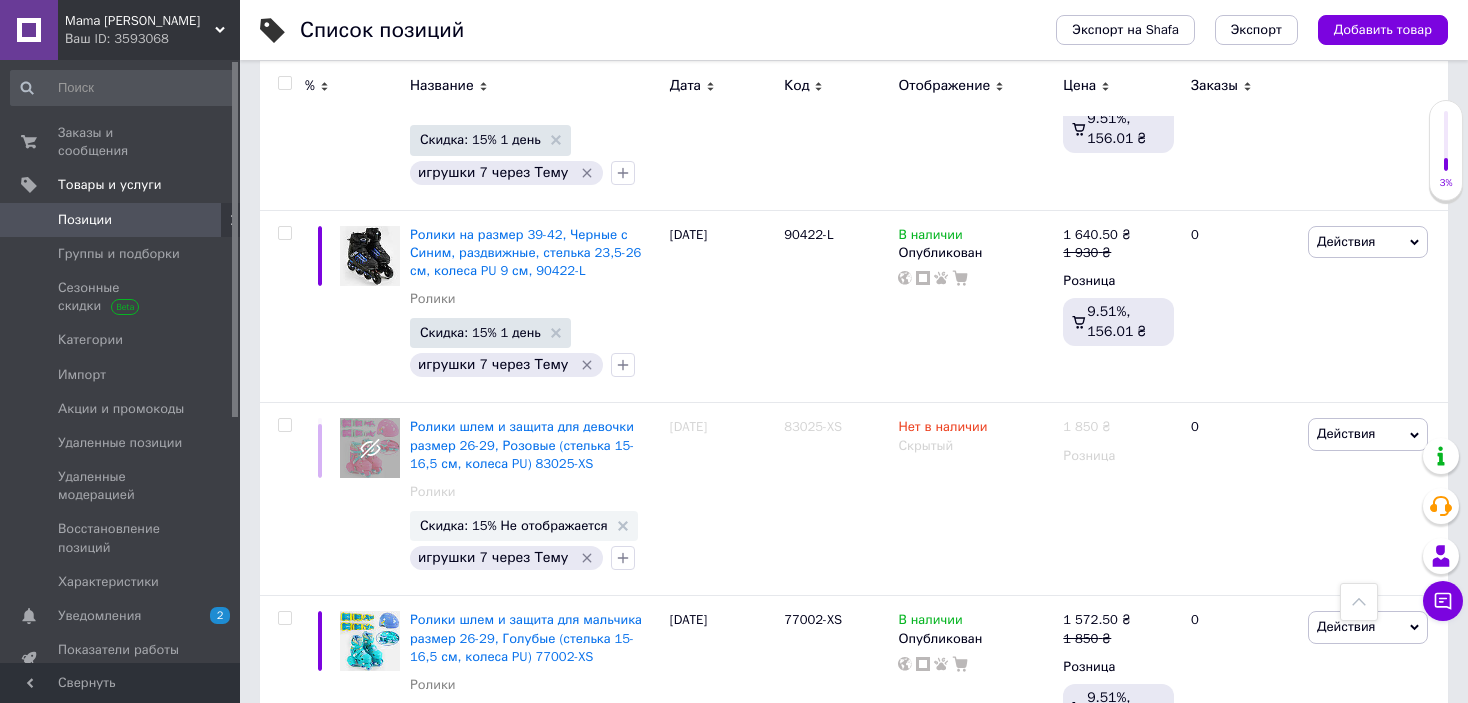 click on "по 100 позиций" at bounding box center (707, 1867) 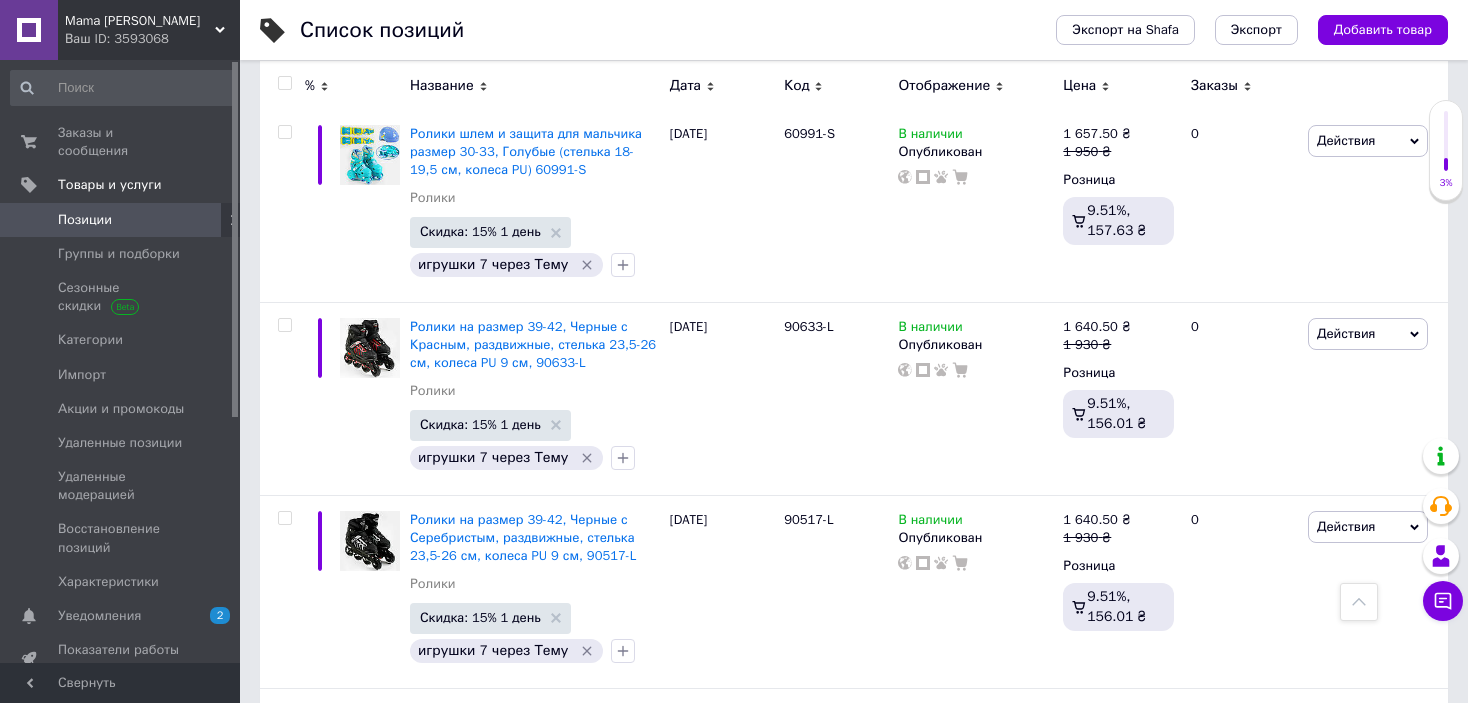 click on "Список позиций Экспорт на Shafa Экспорт Добавить товар Добавлено 3312   / 100000   товаров Опубликовано 853   / 3312   товаров В каталоге 851   / 853   товаров Не в каталоге 2   / 853   товаров Все 3312 Со скидкой 834 Удалить Редактировать Витрина 0 Удалить Редактировать Скрытые 2459 Удалить Редактировать Опубликованные 853 Удалить Редактировать Ok Отфильтровано...  Сохранить Мы ничего не нашли Возможно, ошибка в слове  или нет соответствий по вашему запросу. Все 3312 Со скидкой 834 Витрина 0 Скрытые 2459 Опубликованные 853 Отфильтруйте товары % Название Дата Код Отображение Цена Заказы Андрей" at bounding box center [854, -8835] 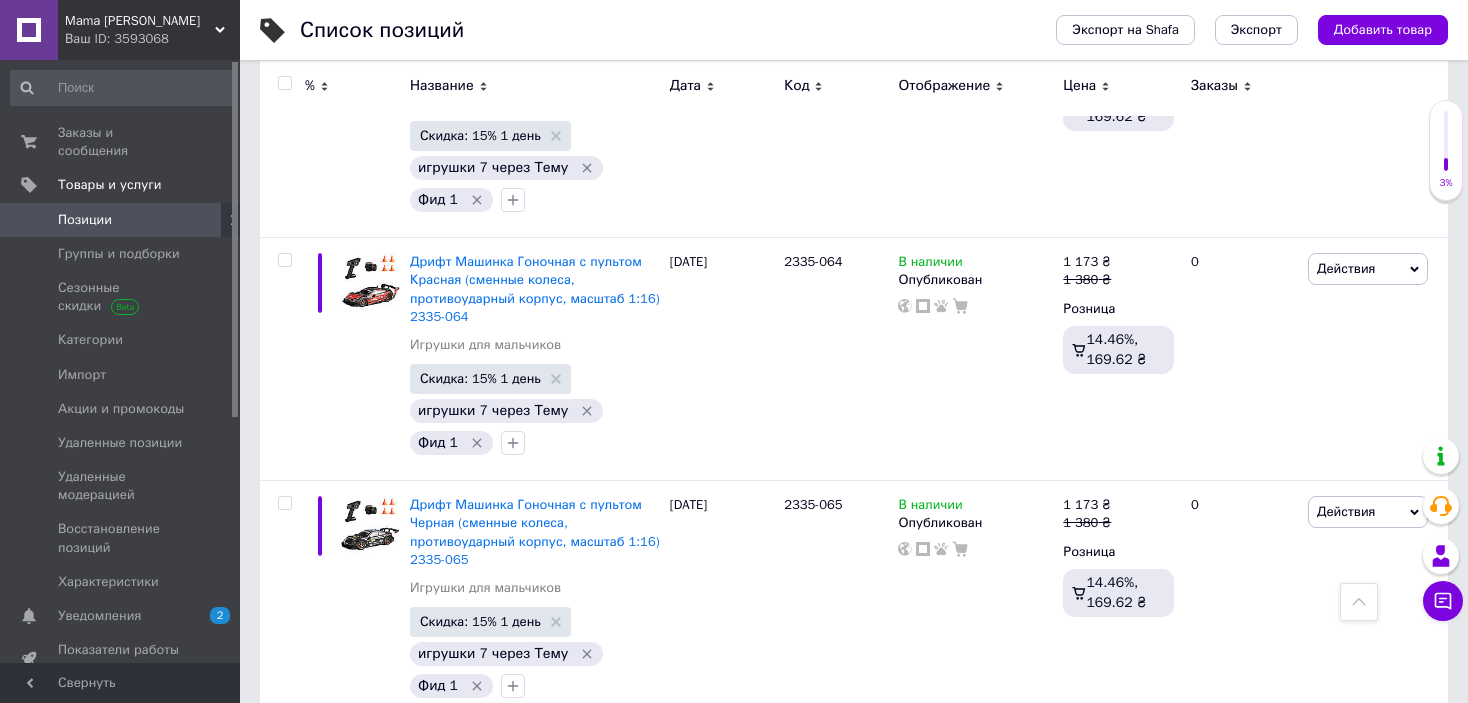 drag, startPoint x: 1466, startPoint y: 89, endPoint x: 1455, endPoint y: -4, distance: 93.64828 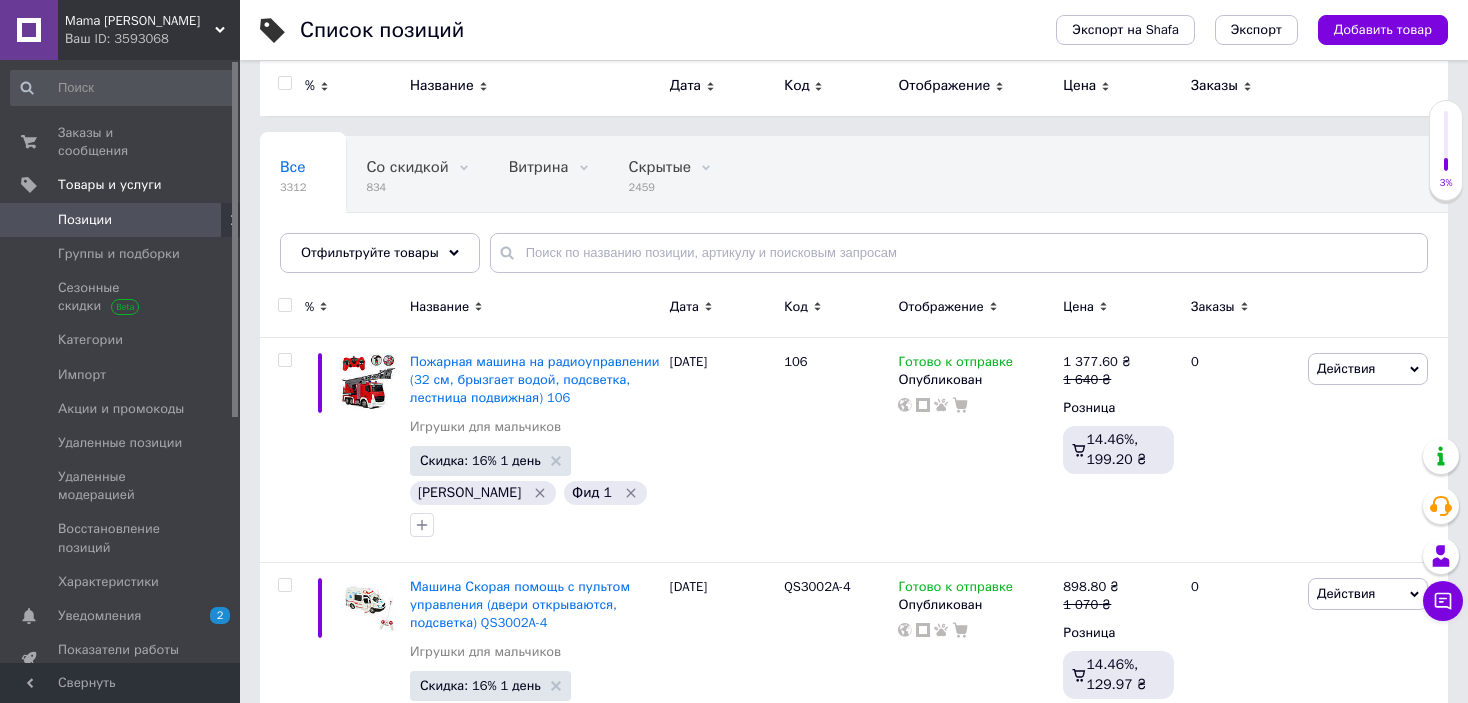 scroll, scrollTop: 0, scrollLeft: 0, axis: both 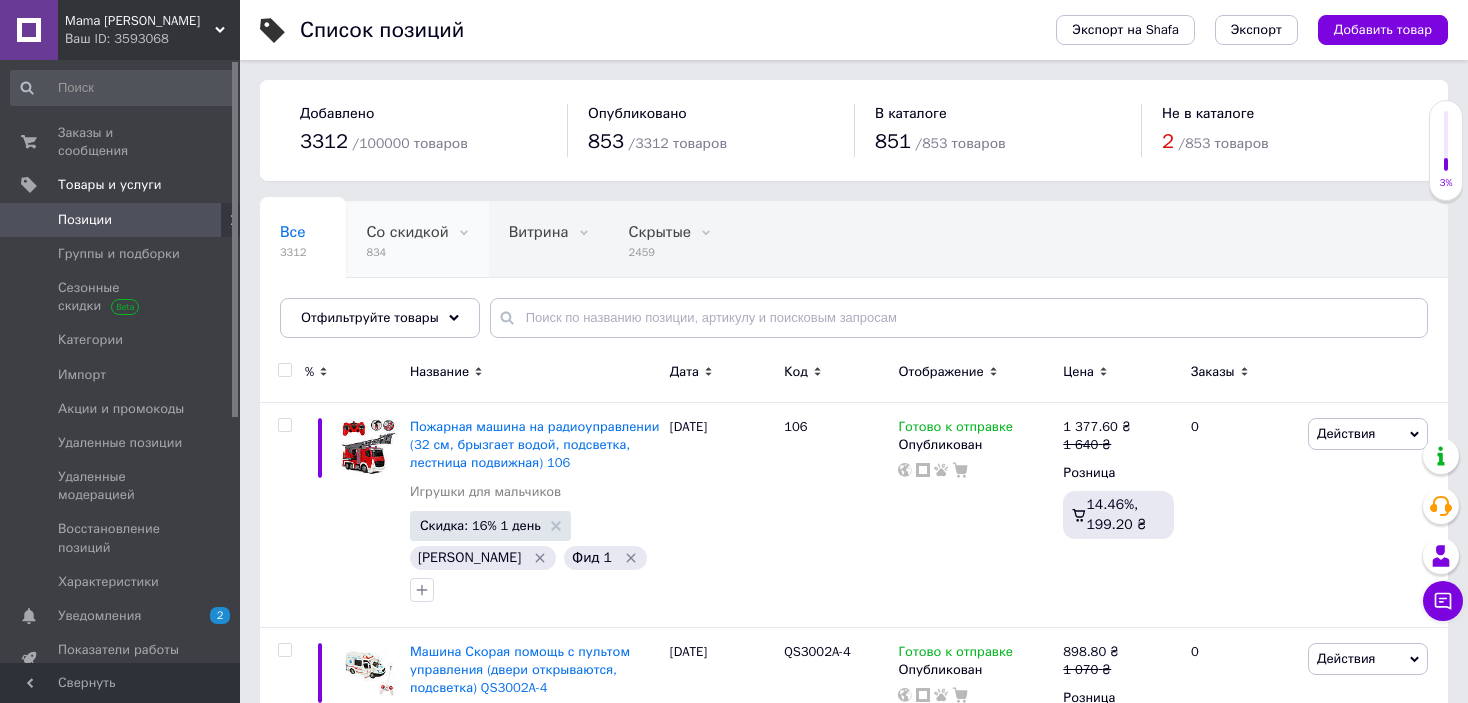 click on "834" at bounding box center (407, 252) 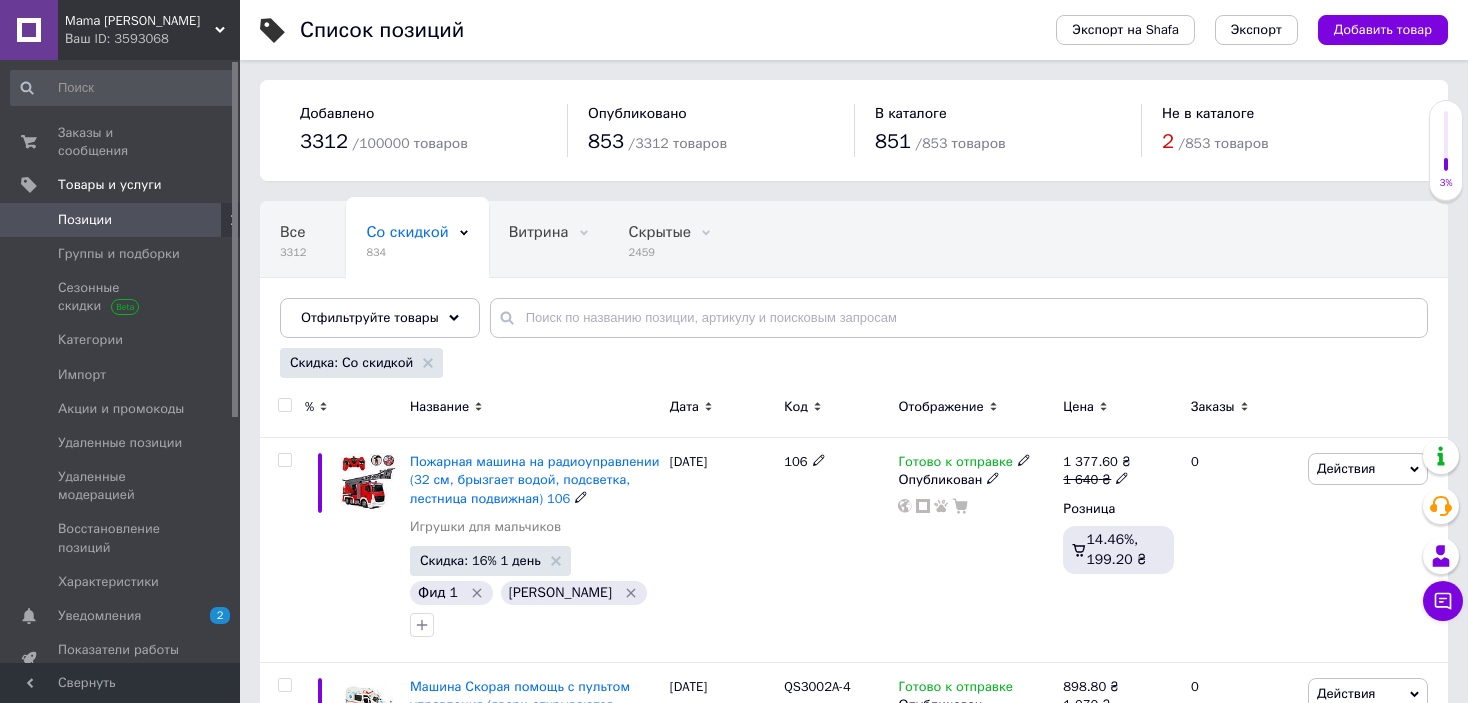 scroll, scrollTop: 300, scrollLeft: 0, axis: vertical 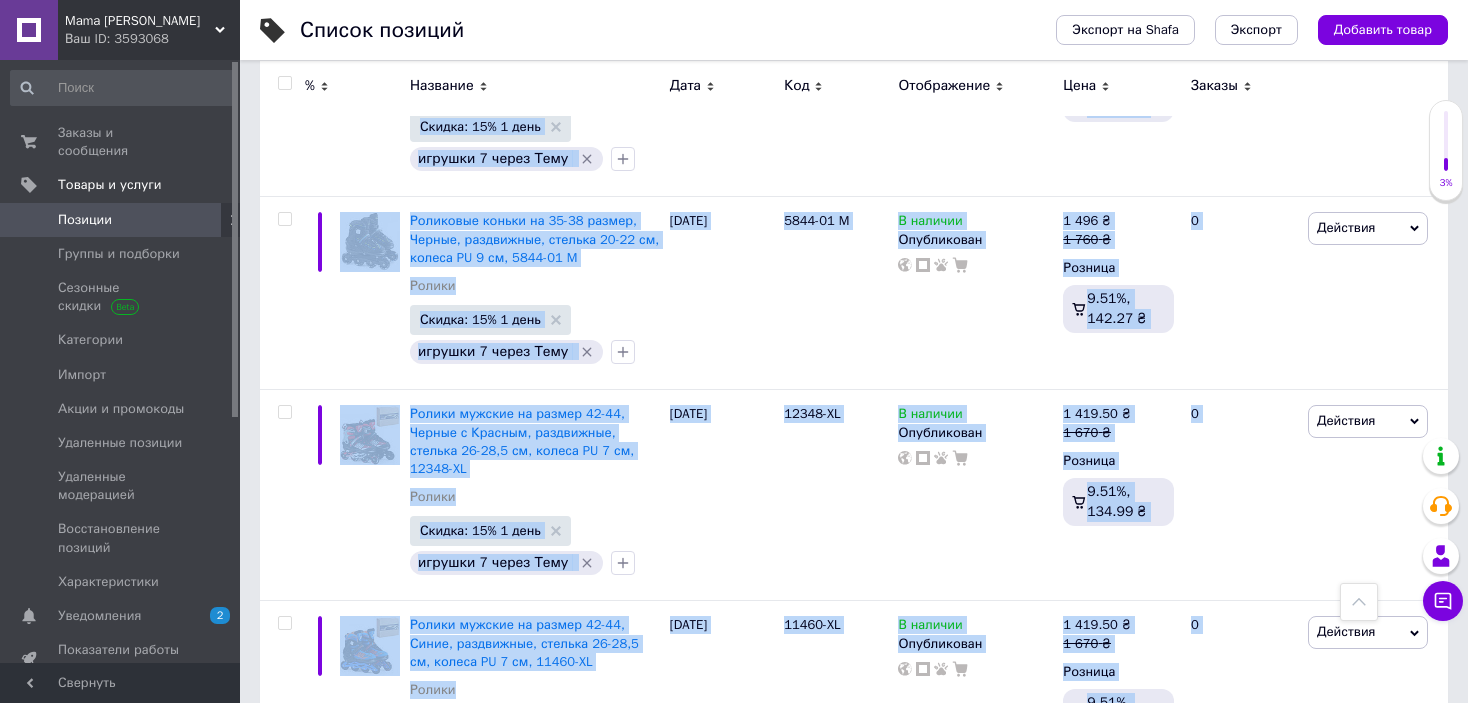click on "9" at bounding box center [461, 1835] 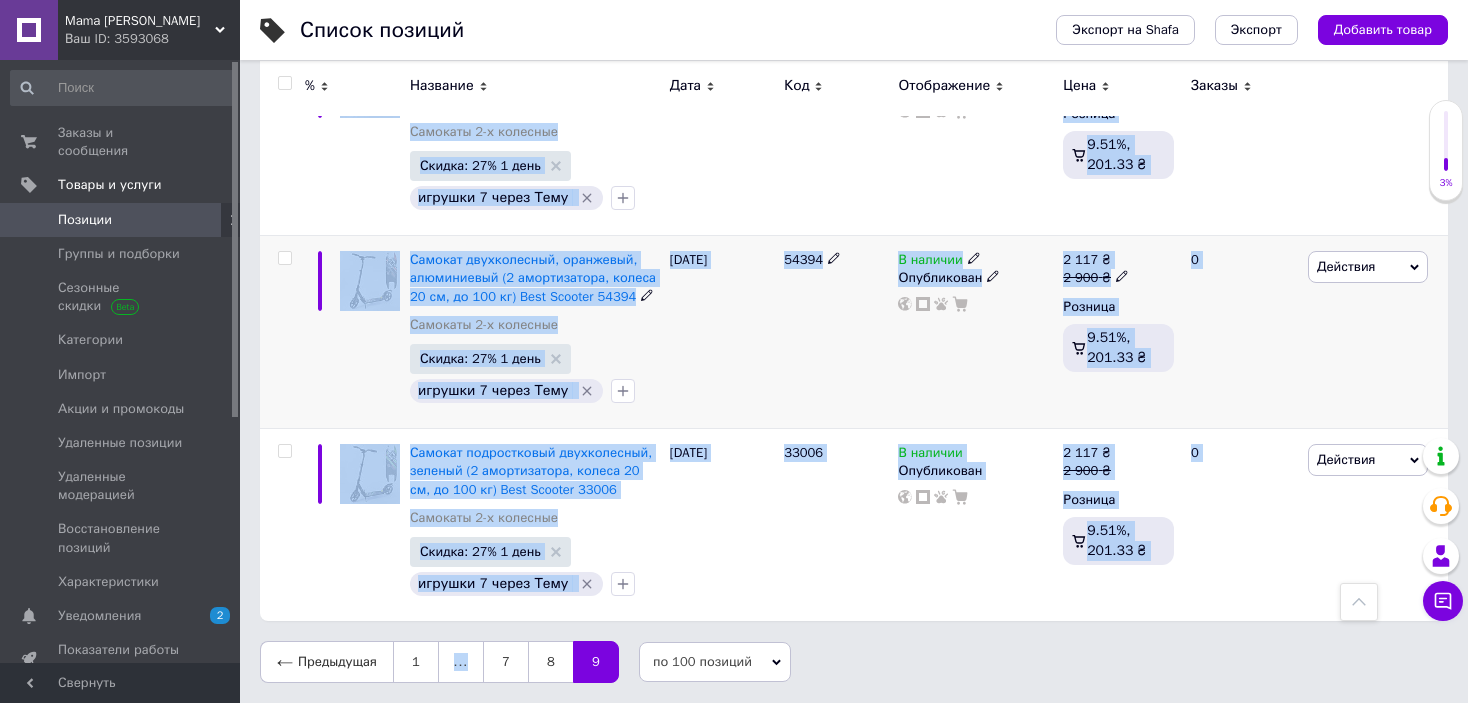 scroll, scrollTop: 6785, scrollLeft: 0, axis: vertical 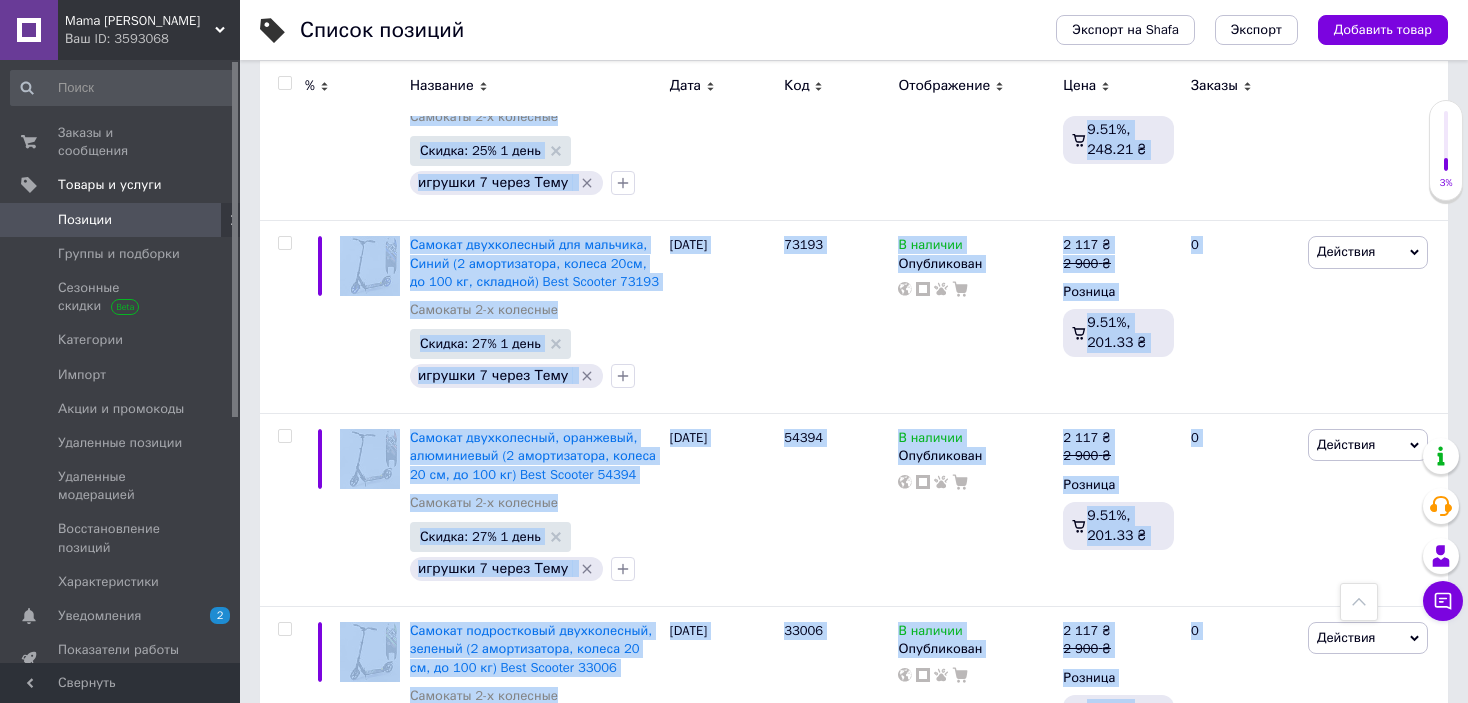 click at bounding box center (284, 83) 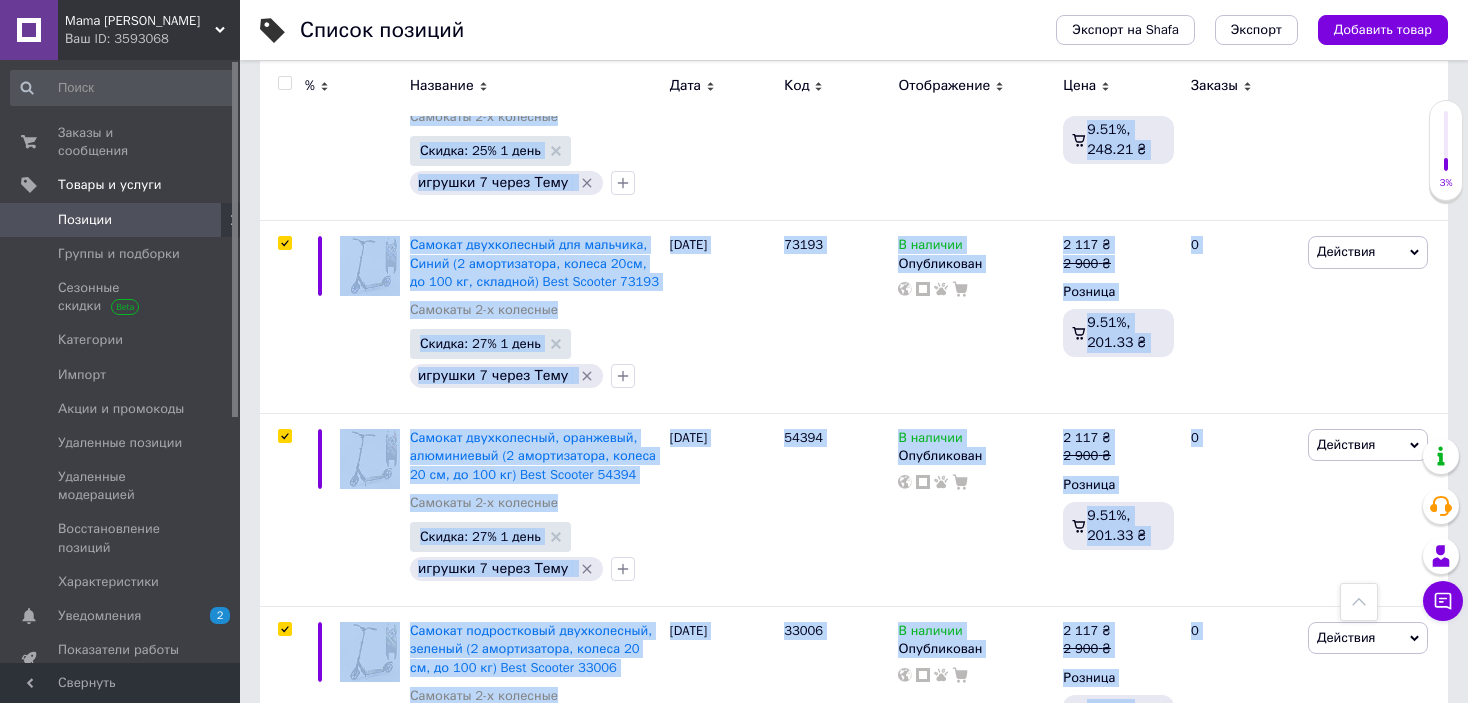 checkbox on "true" 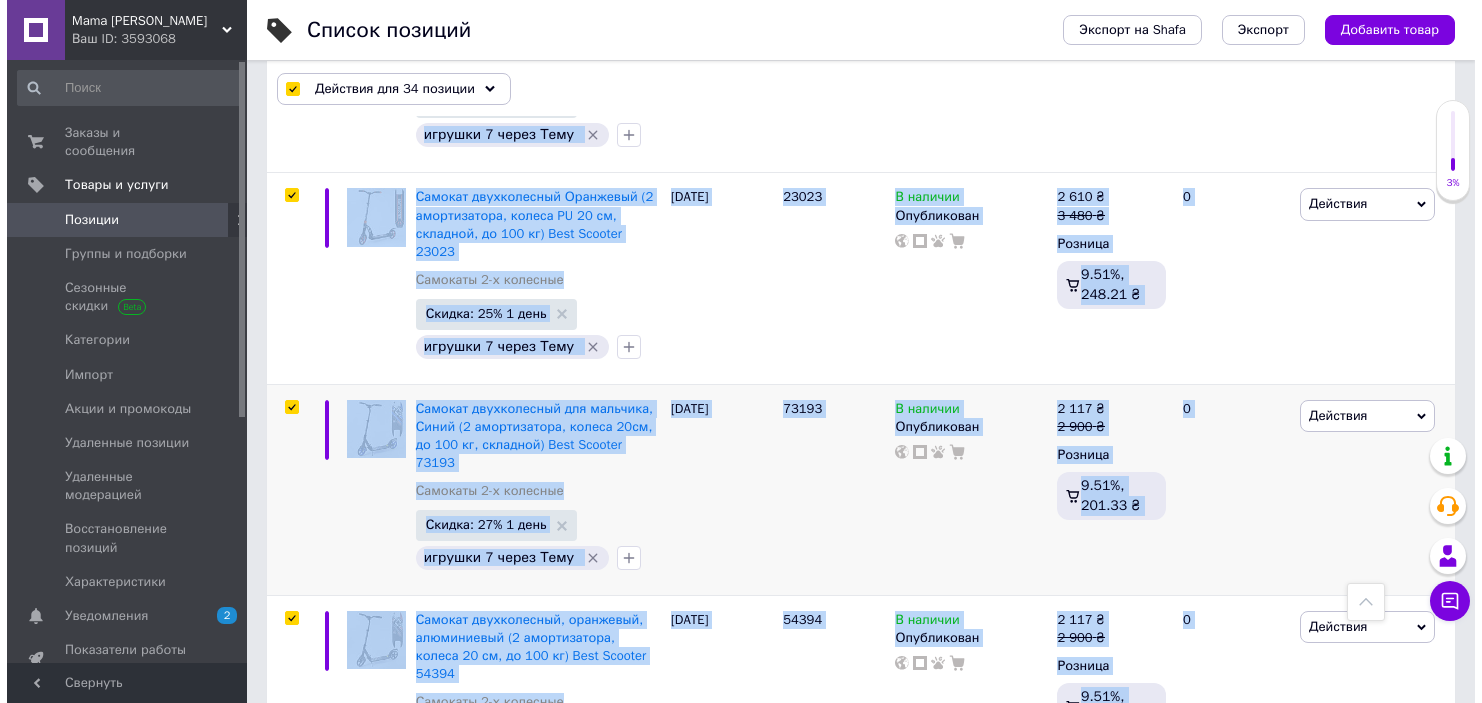 scroll, scrollTop: 6821, scrollLeft: 0, axis: vertical 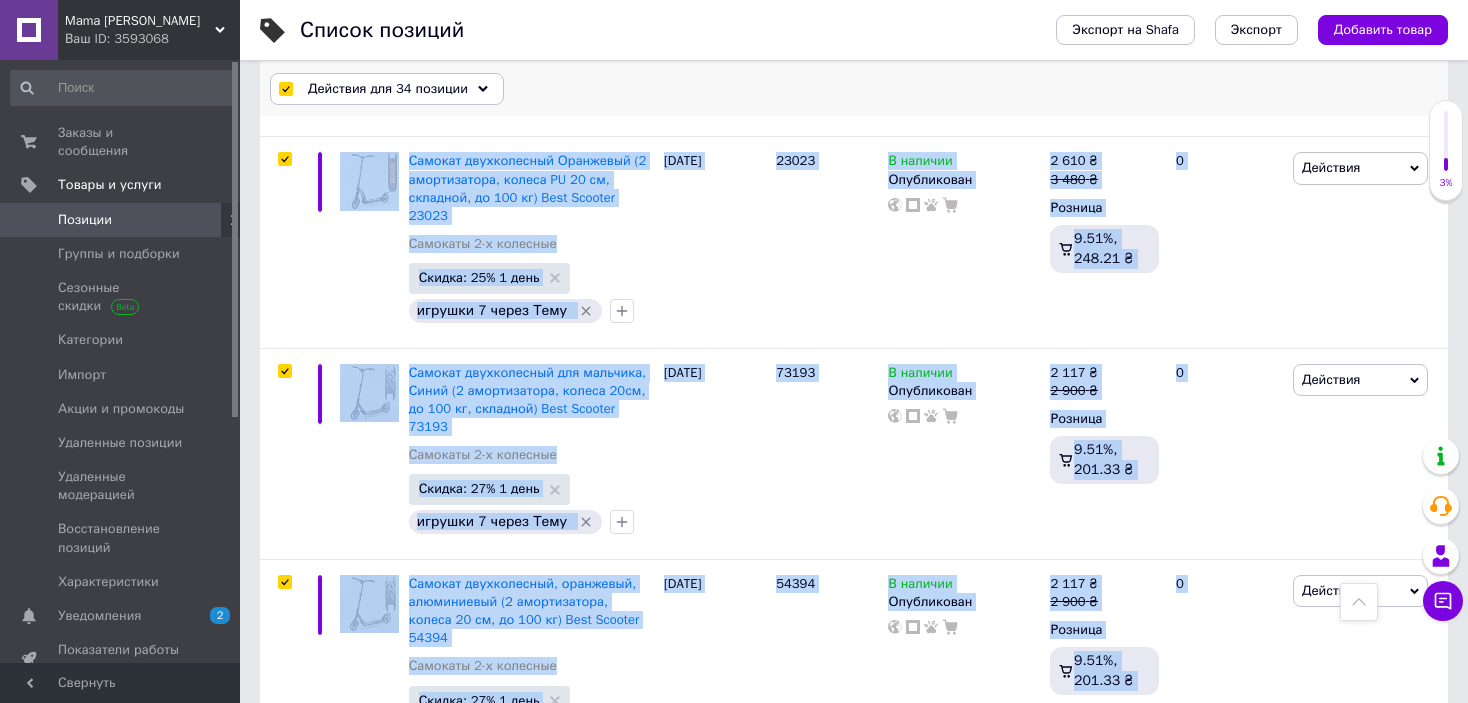 click on "Действия для 34 позиции" at bounding box center (387, 89) 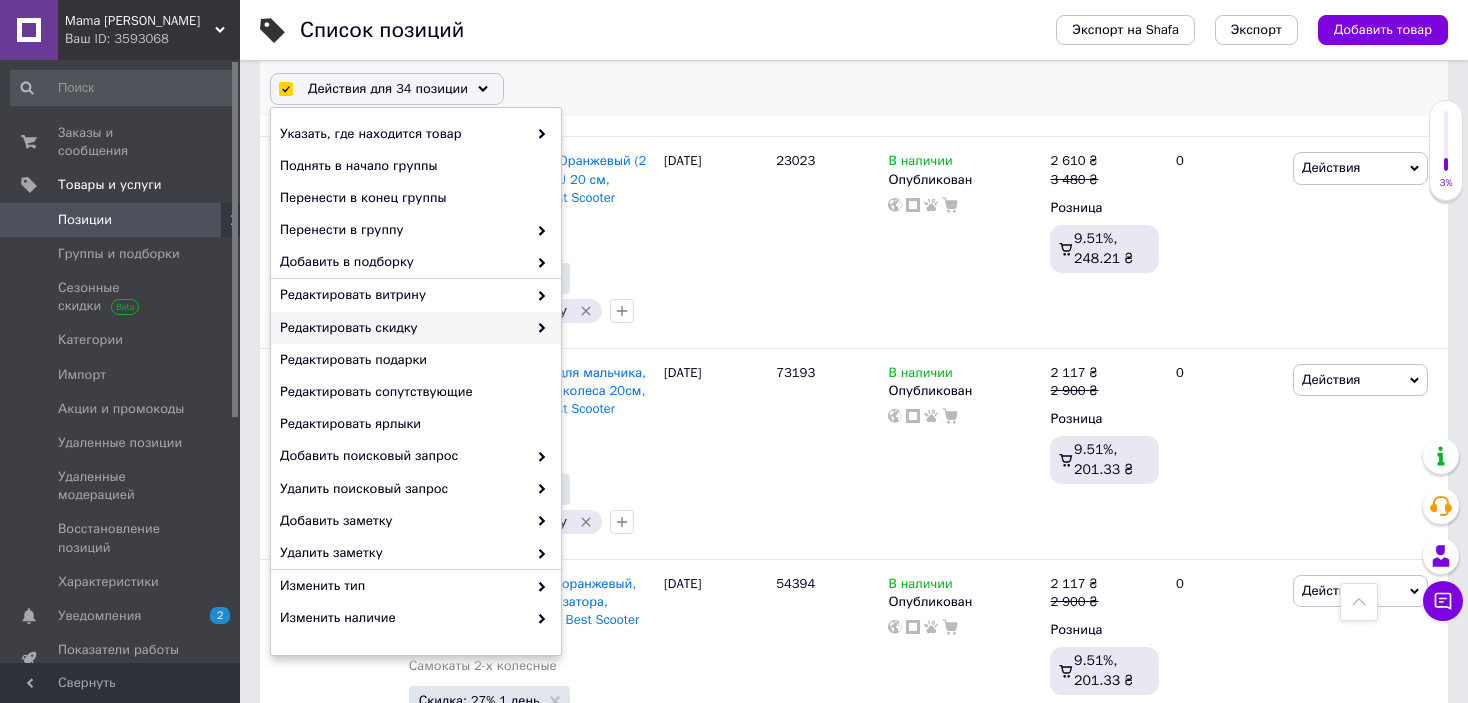 click on "Редактировать скидку" at bounding box center [416, 328] 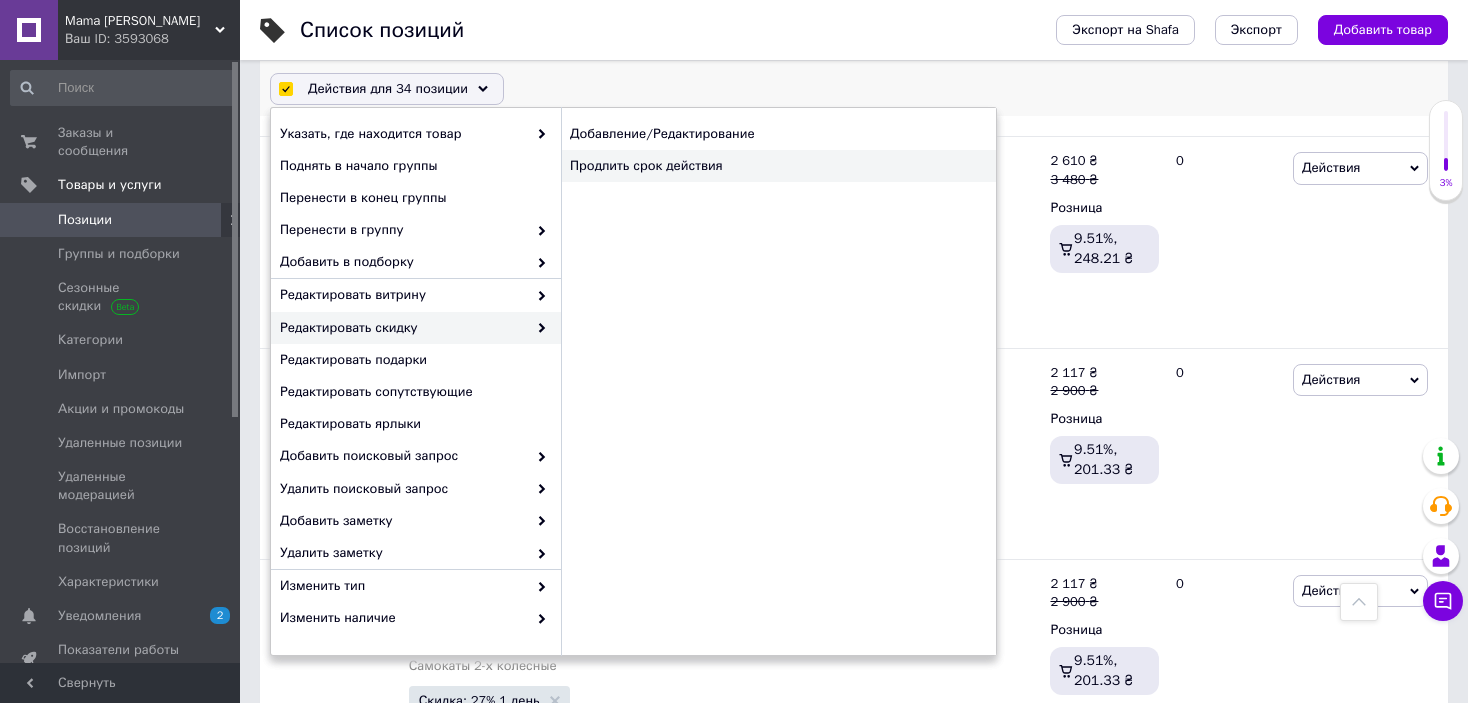 click on "Продлить срок действия" at bounding box center (778, 166) 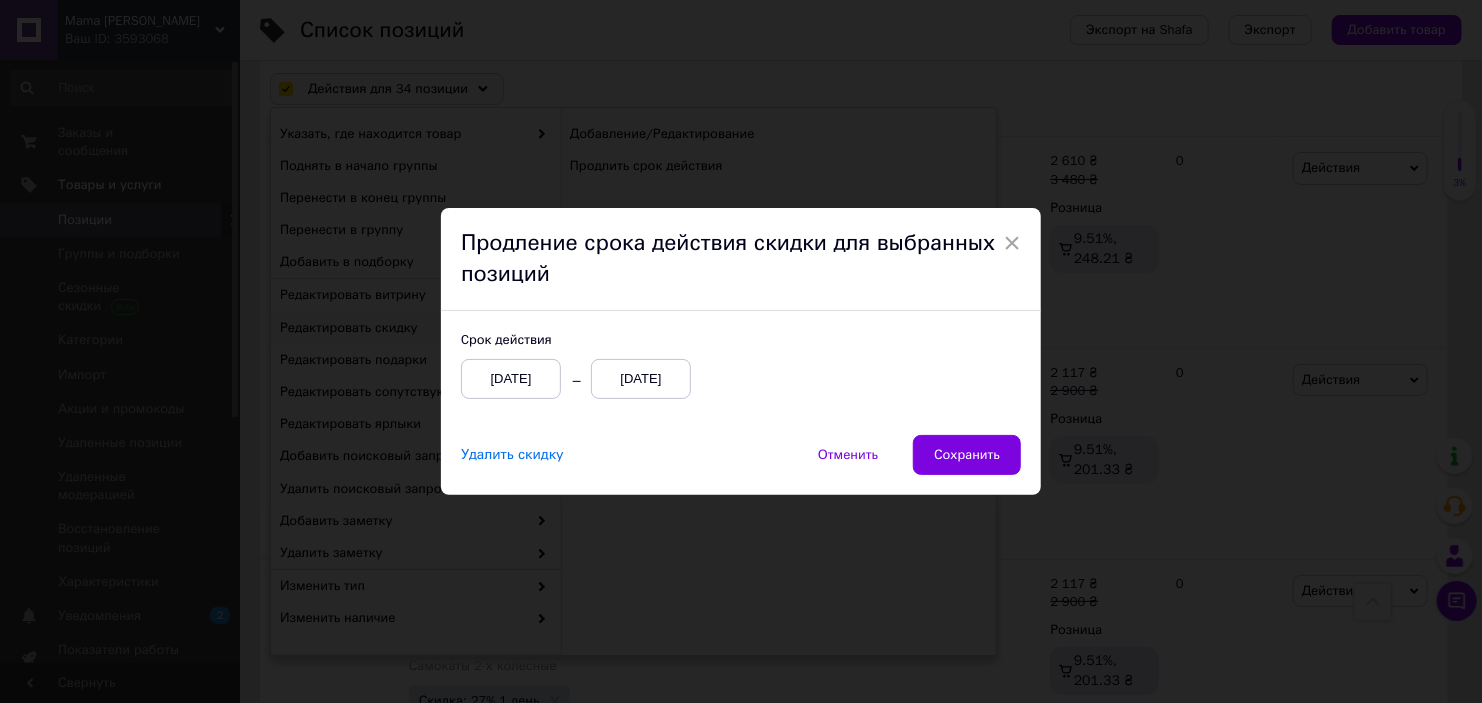 click on "[DATE]" at bounding box center [641, 379] 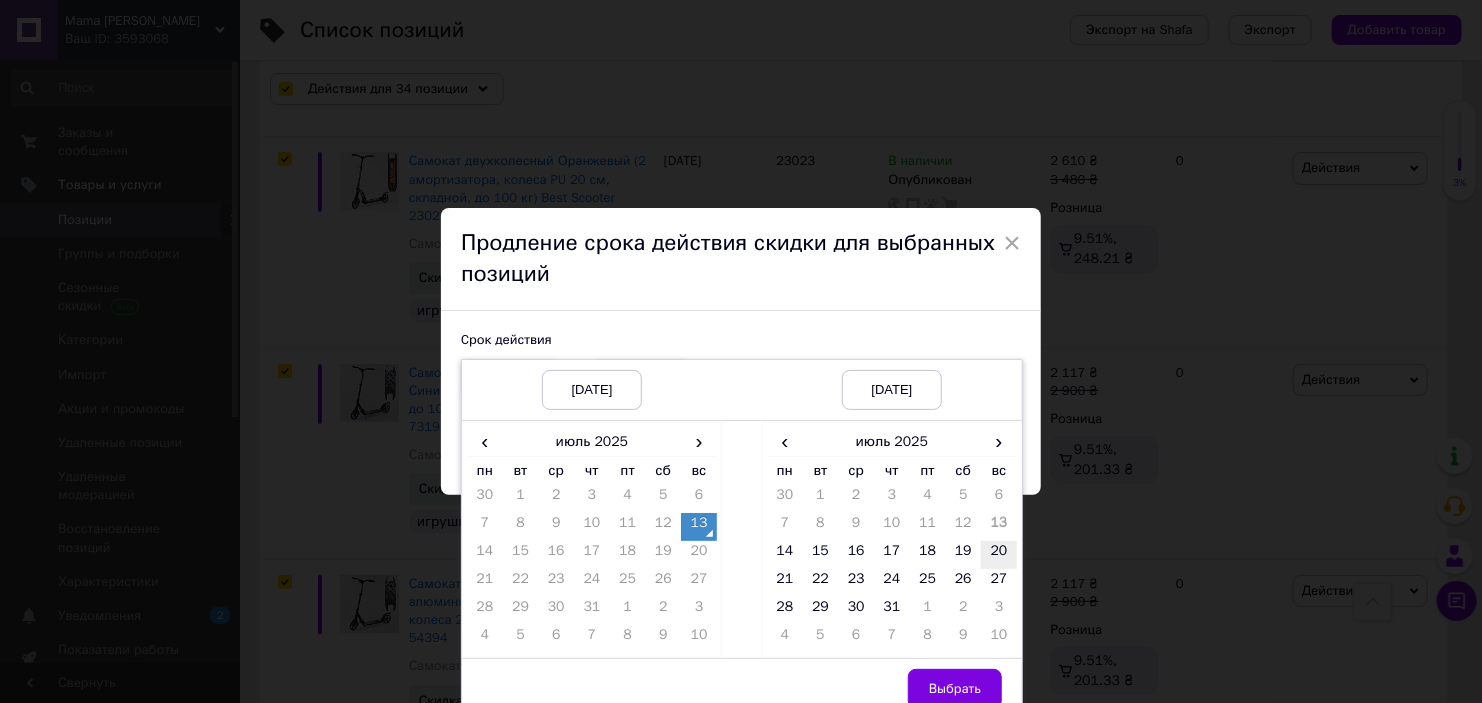 click on "20" at bounding box center [999, 555] 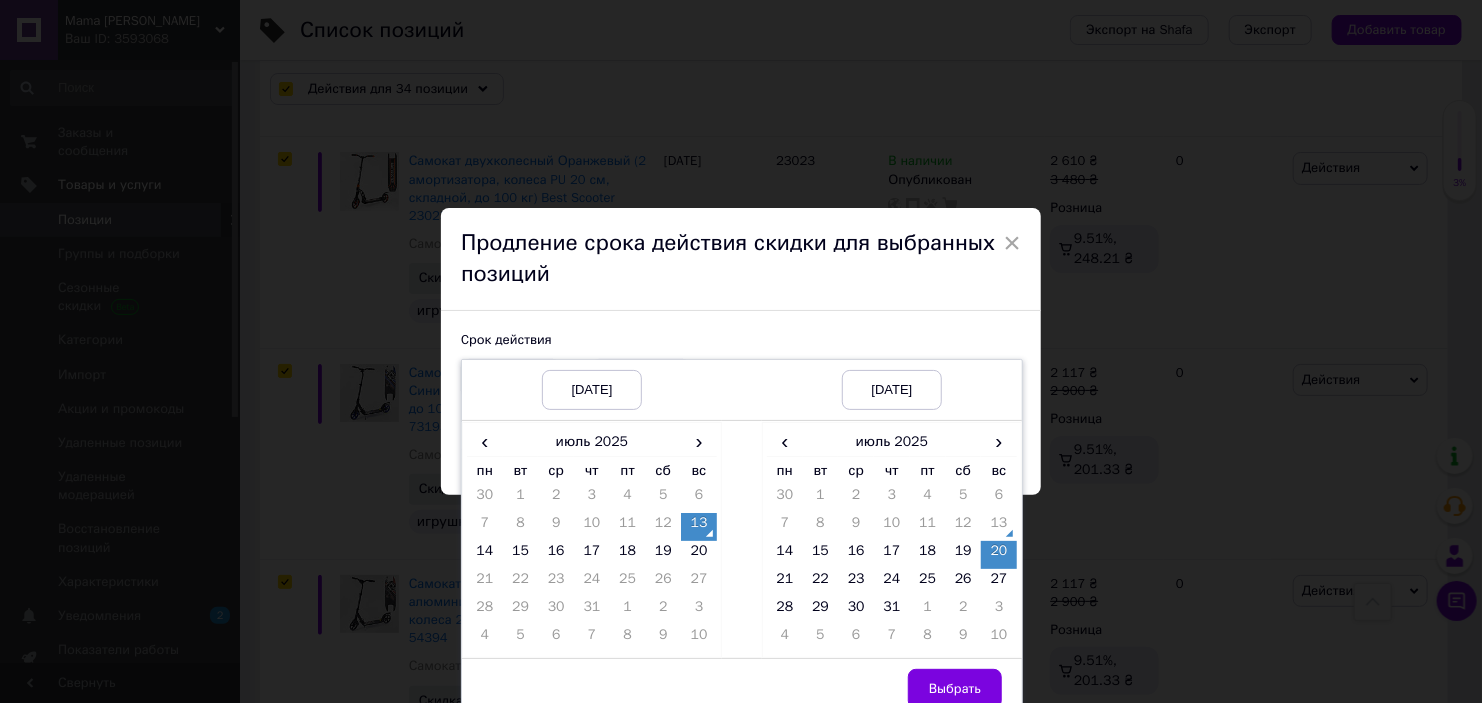 click on "Выбрать" at bounding box center [955, 689] 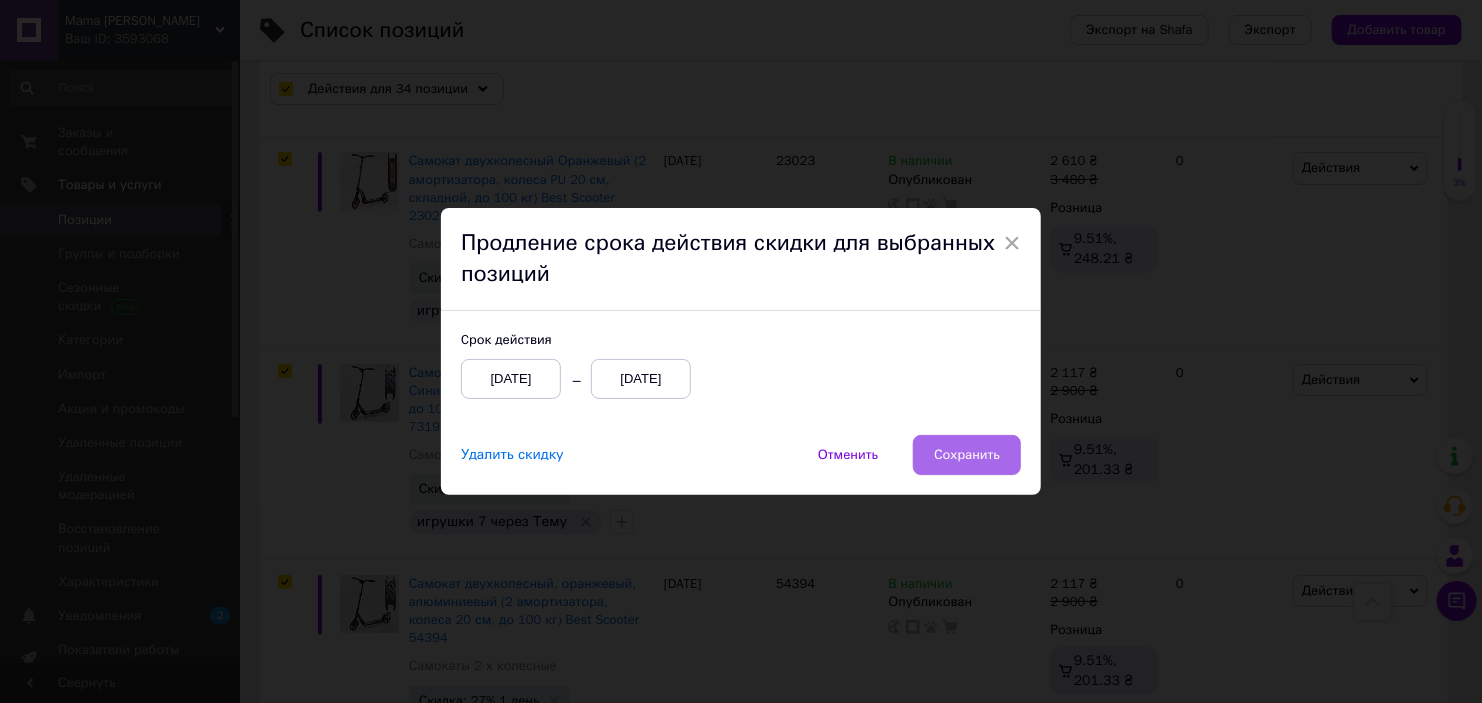 click on "Сохранить" at bounding box center (967, 455) 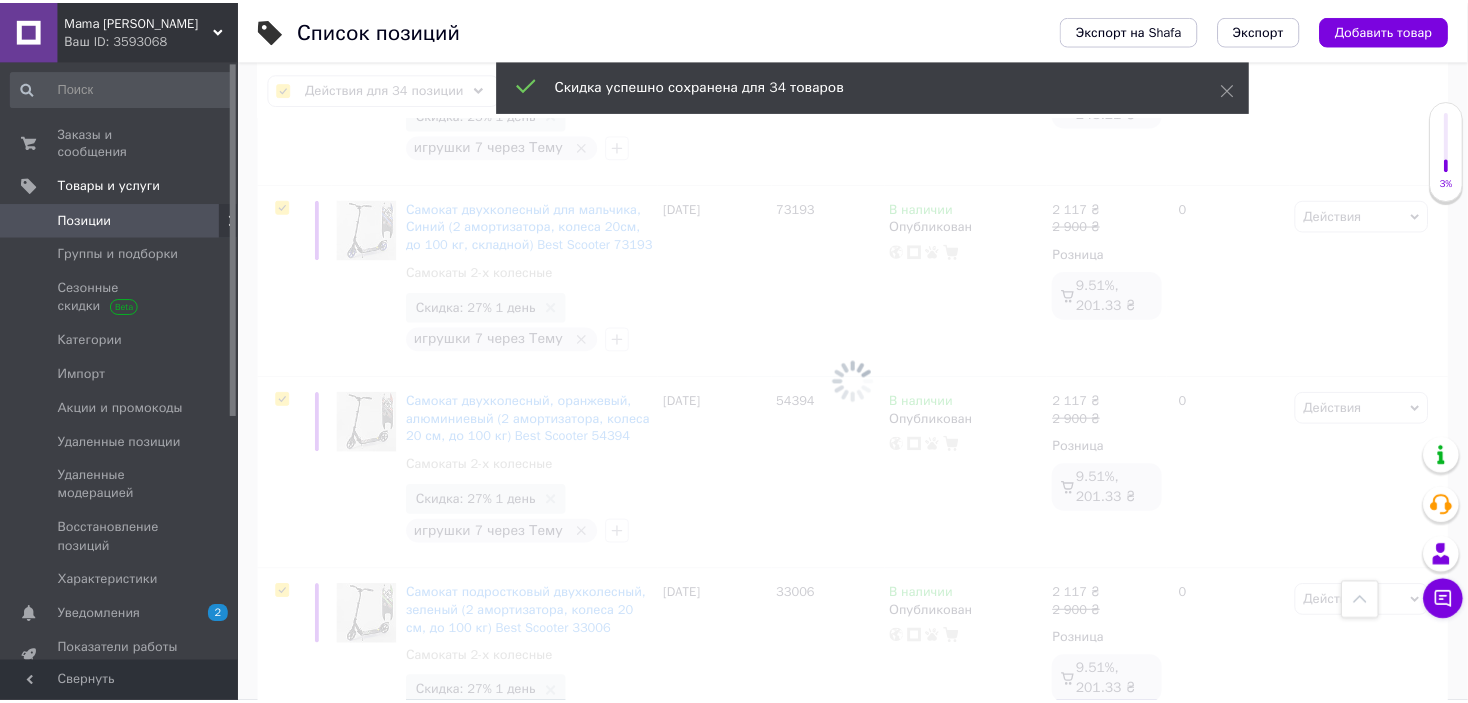 scroll, scrollTop: 6803, scrollLeft: 0, axis: vertical 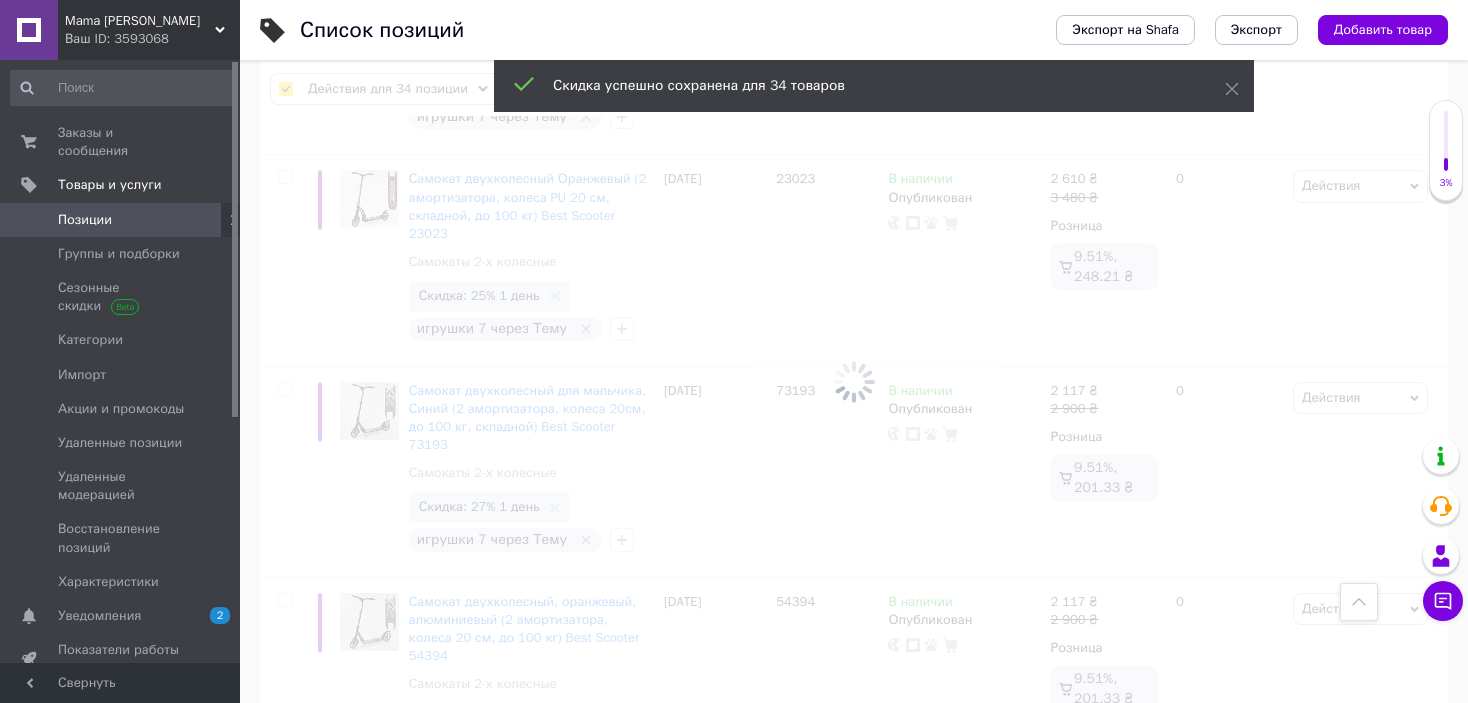 checkbox on "false" 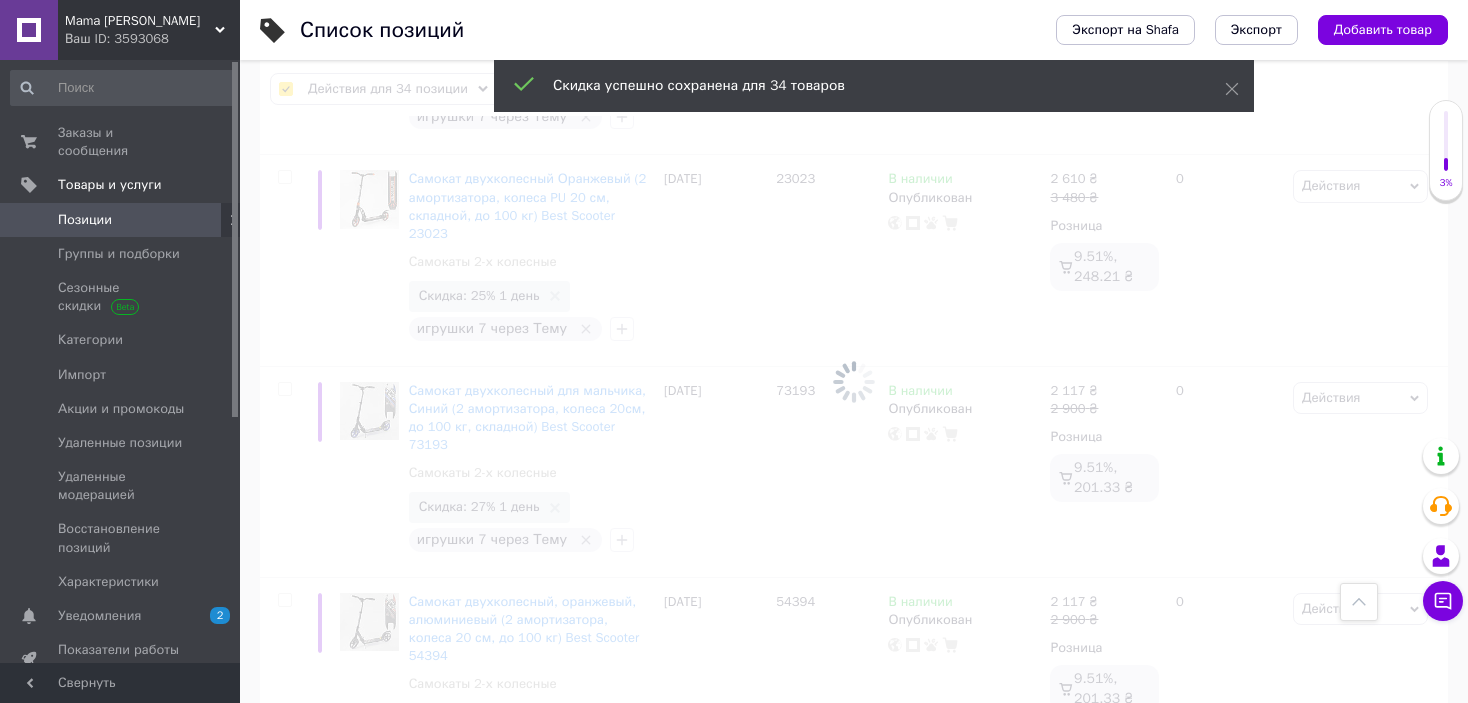 checkbox on "false" 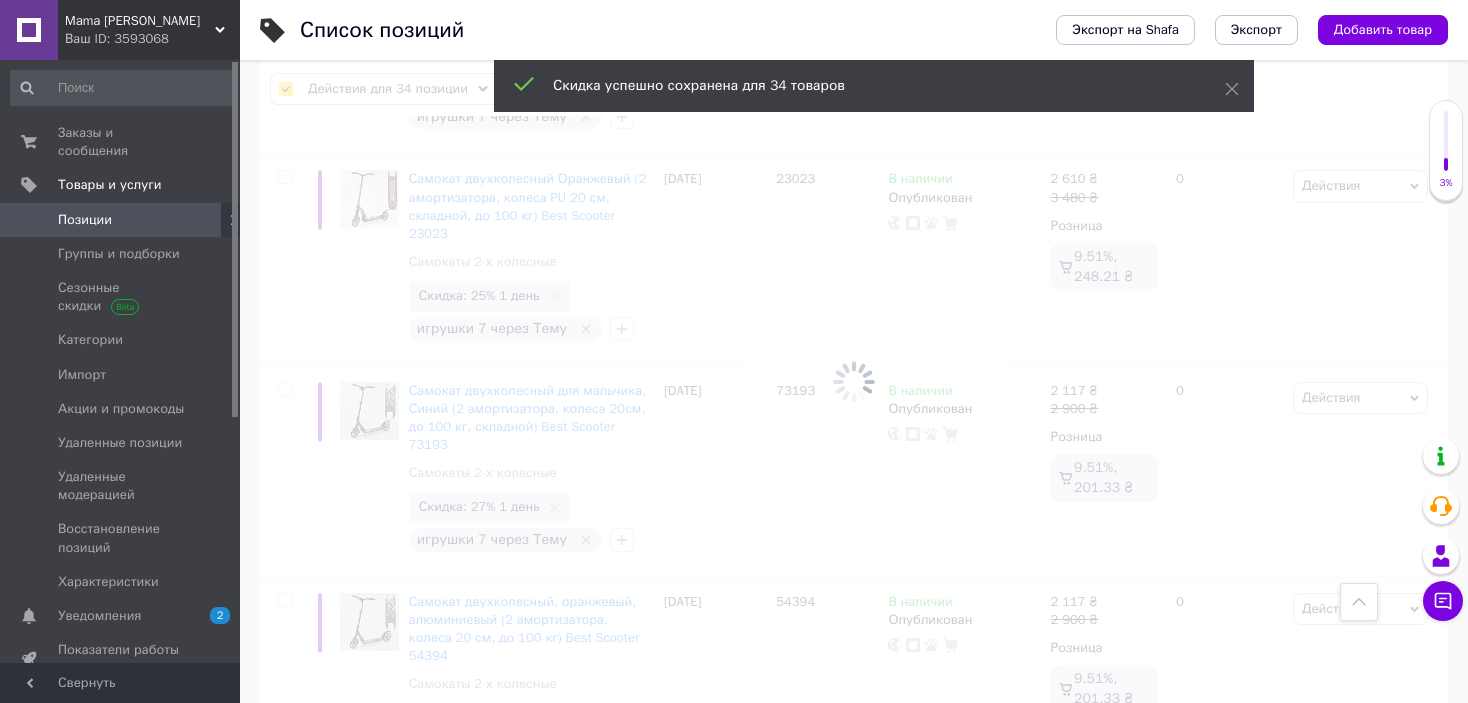 checkbox on "false" 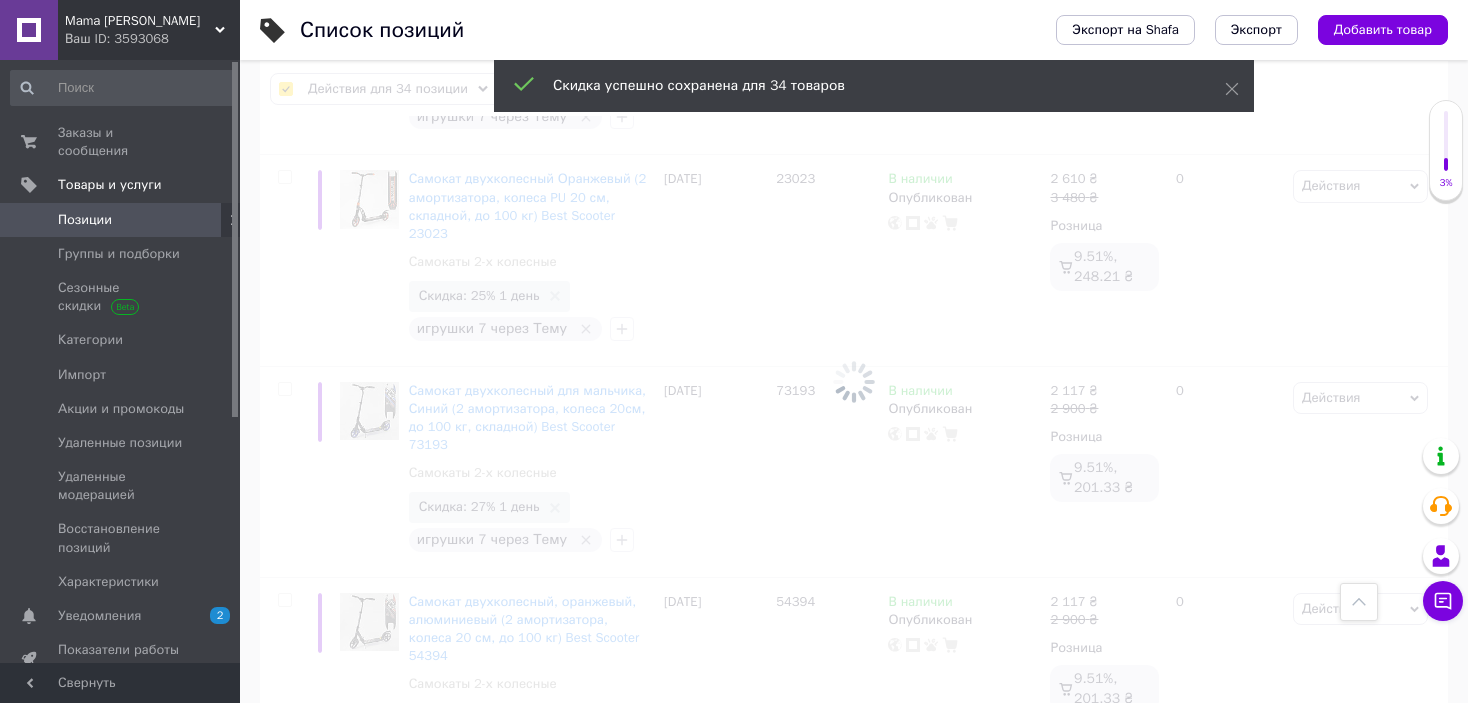 checkbox on "false" 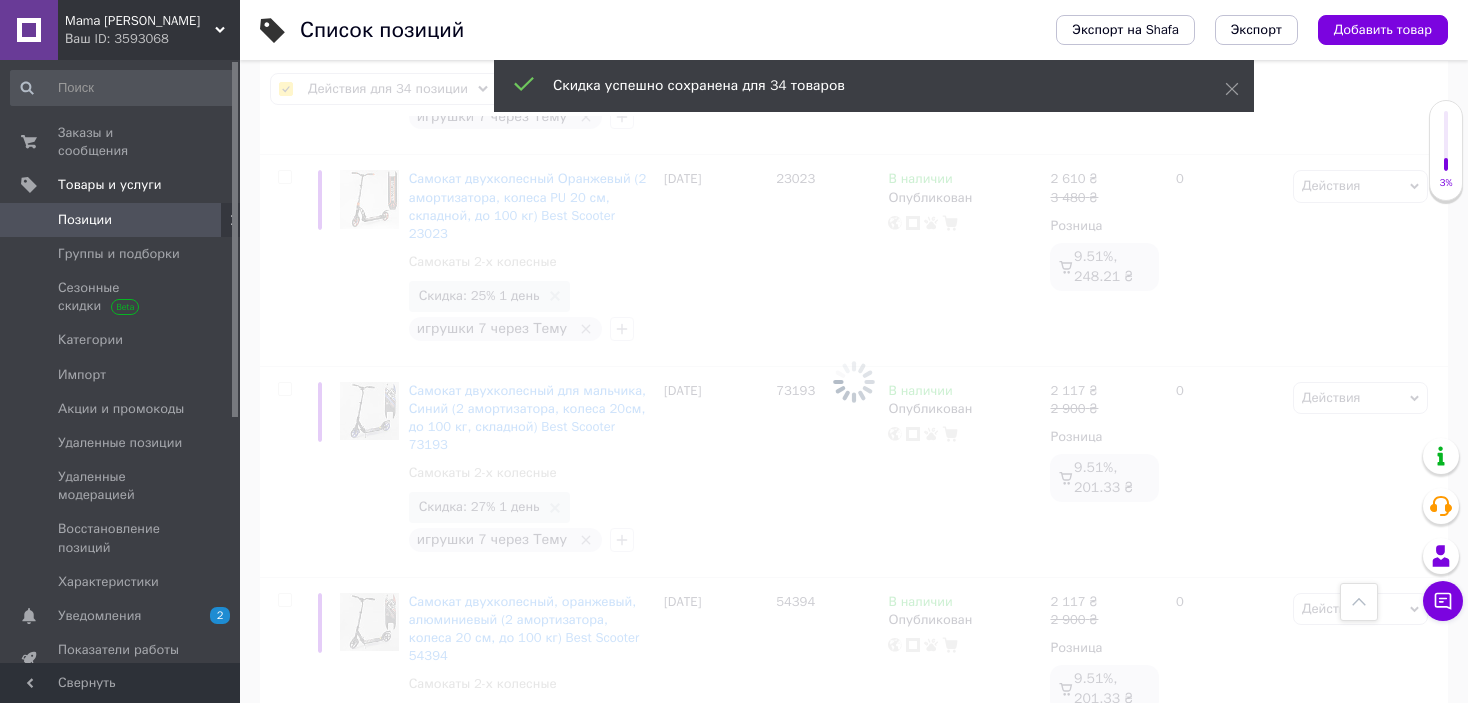 checkbox on "false" 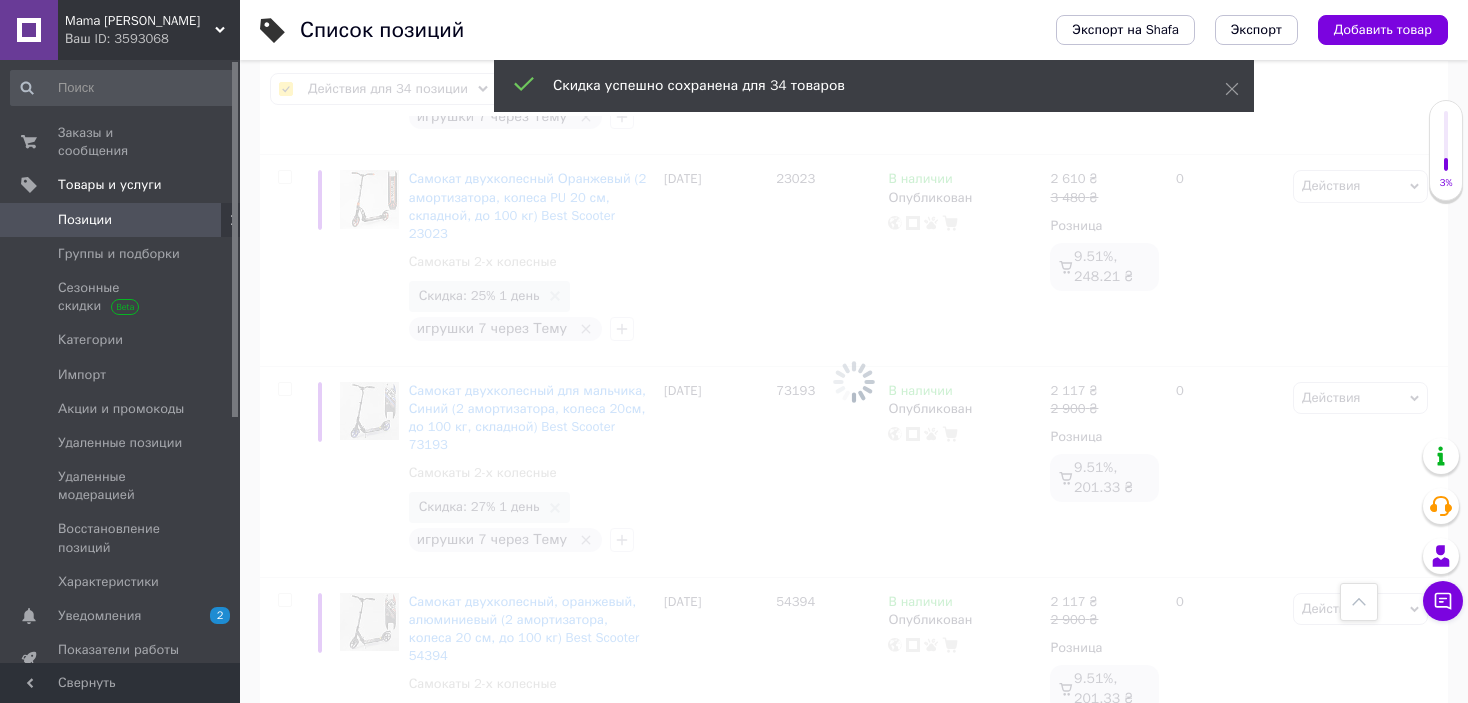 checkbox on "false" 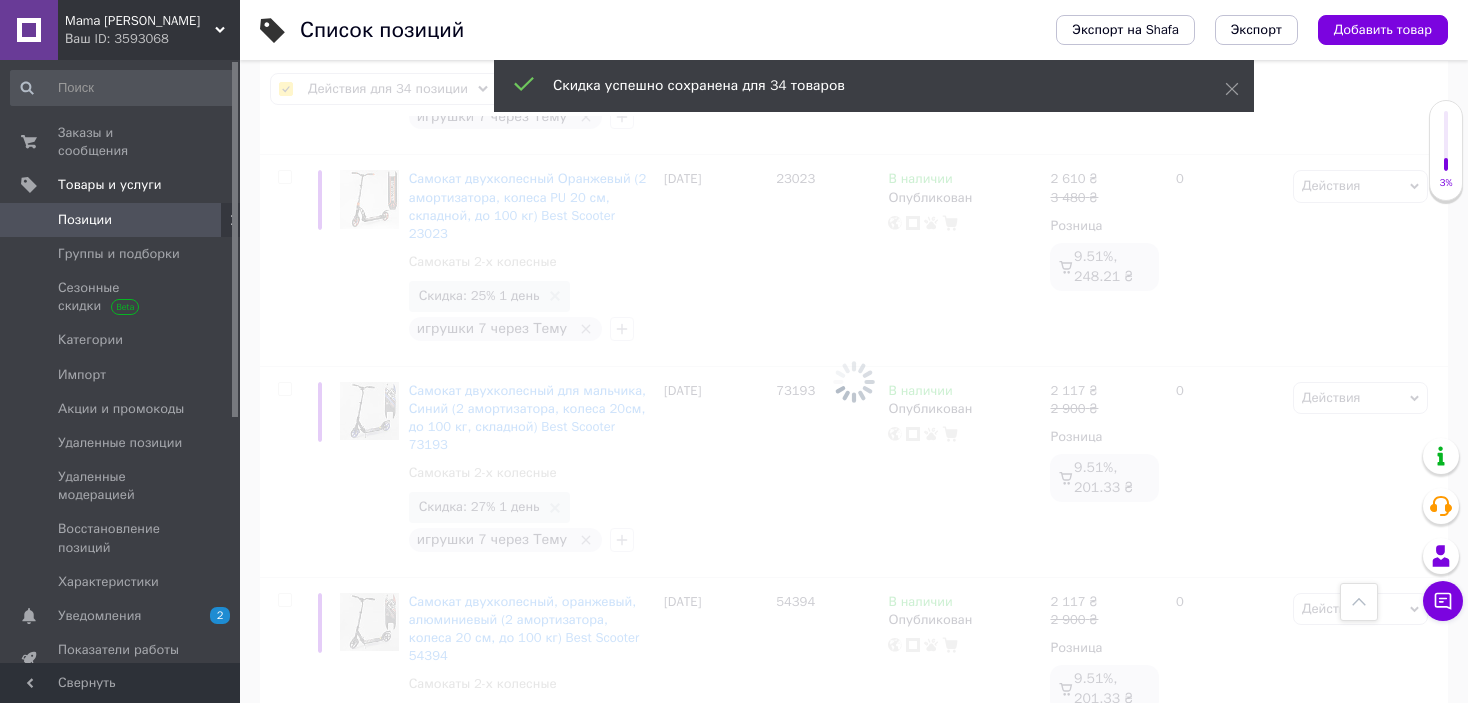 checkbox on "false" 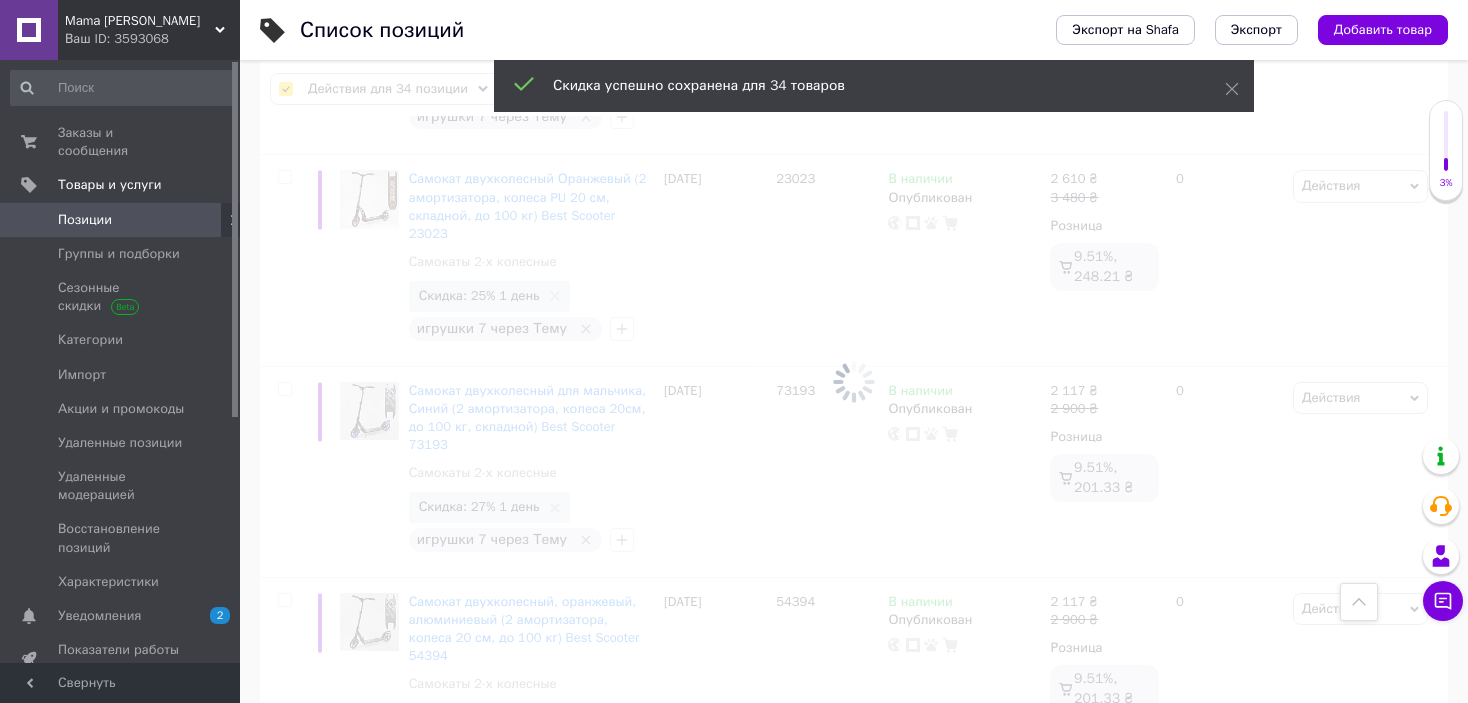 checkbox on "false" 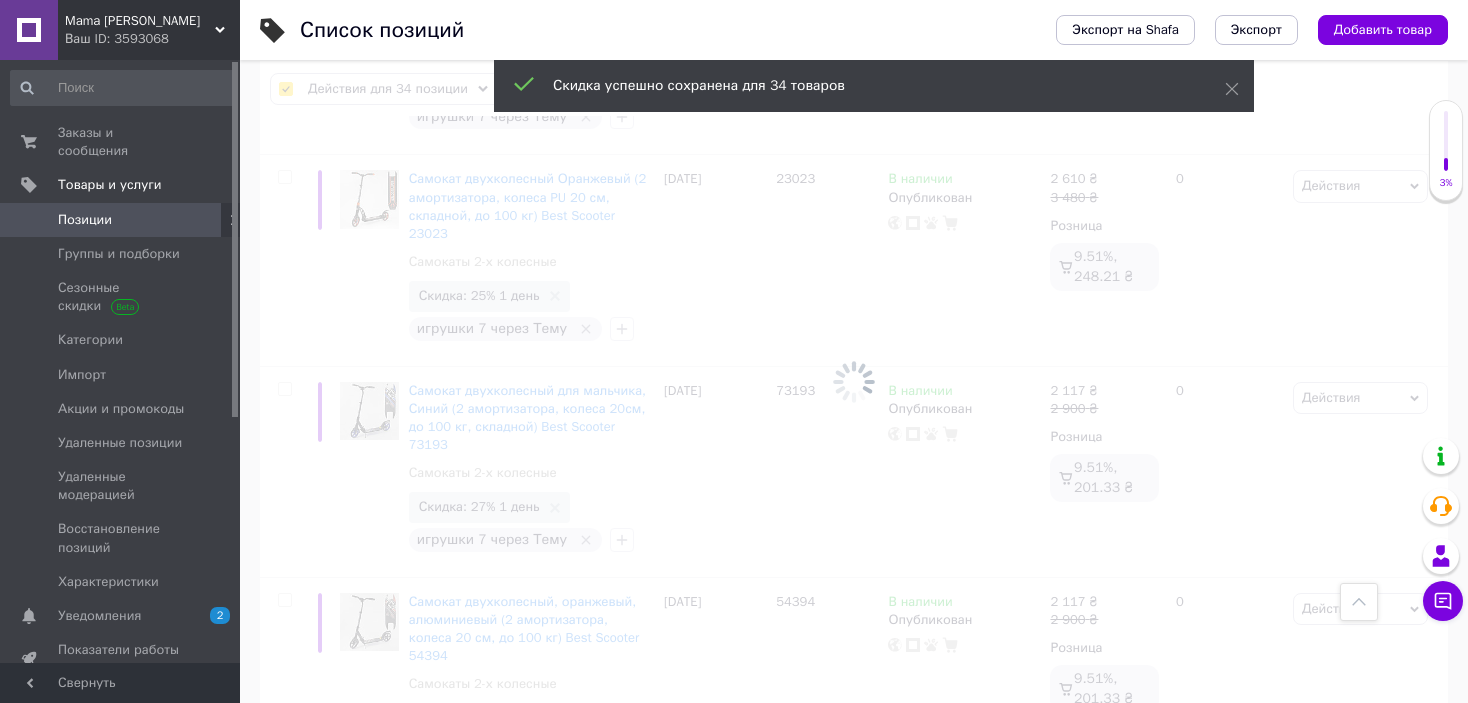 checkbox on "false" 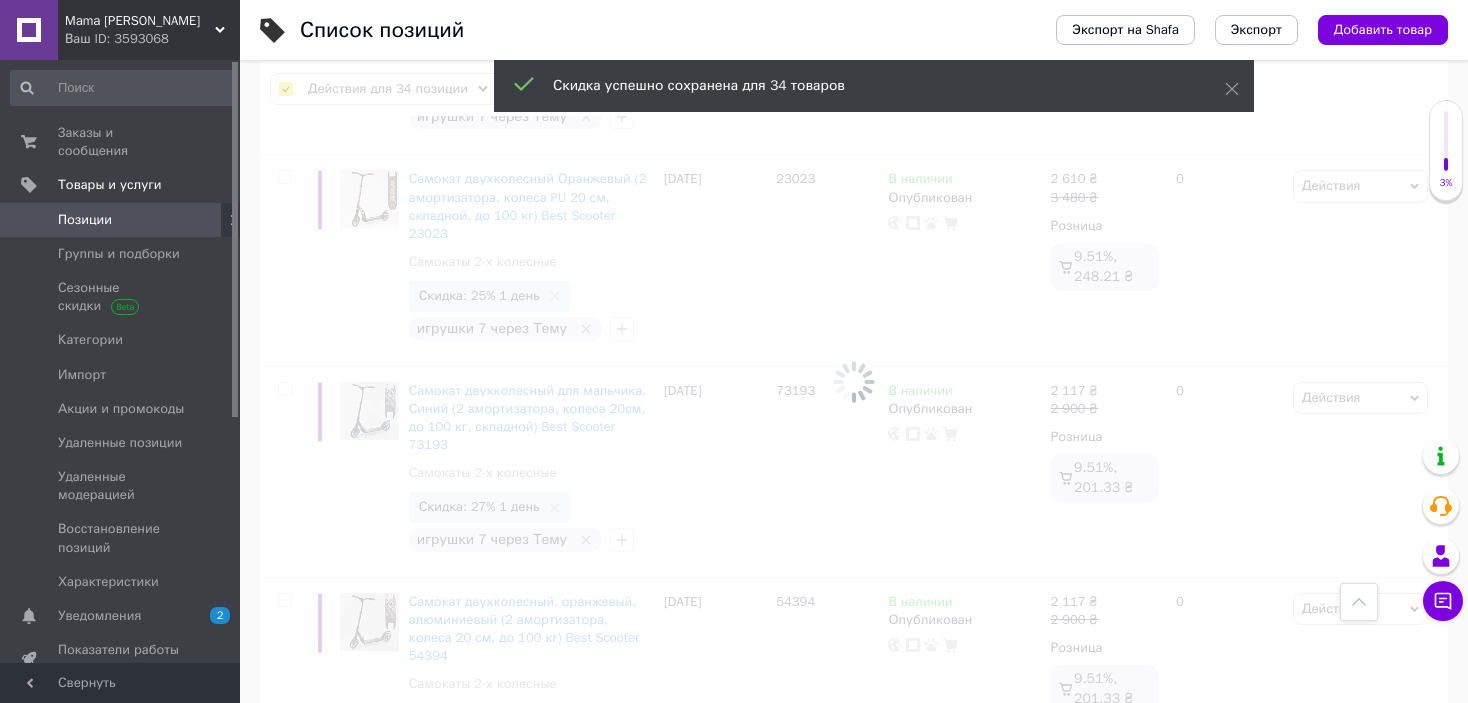 checkbox on "false" 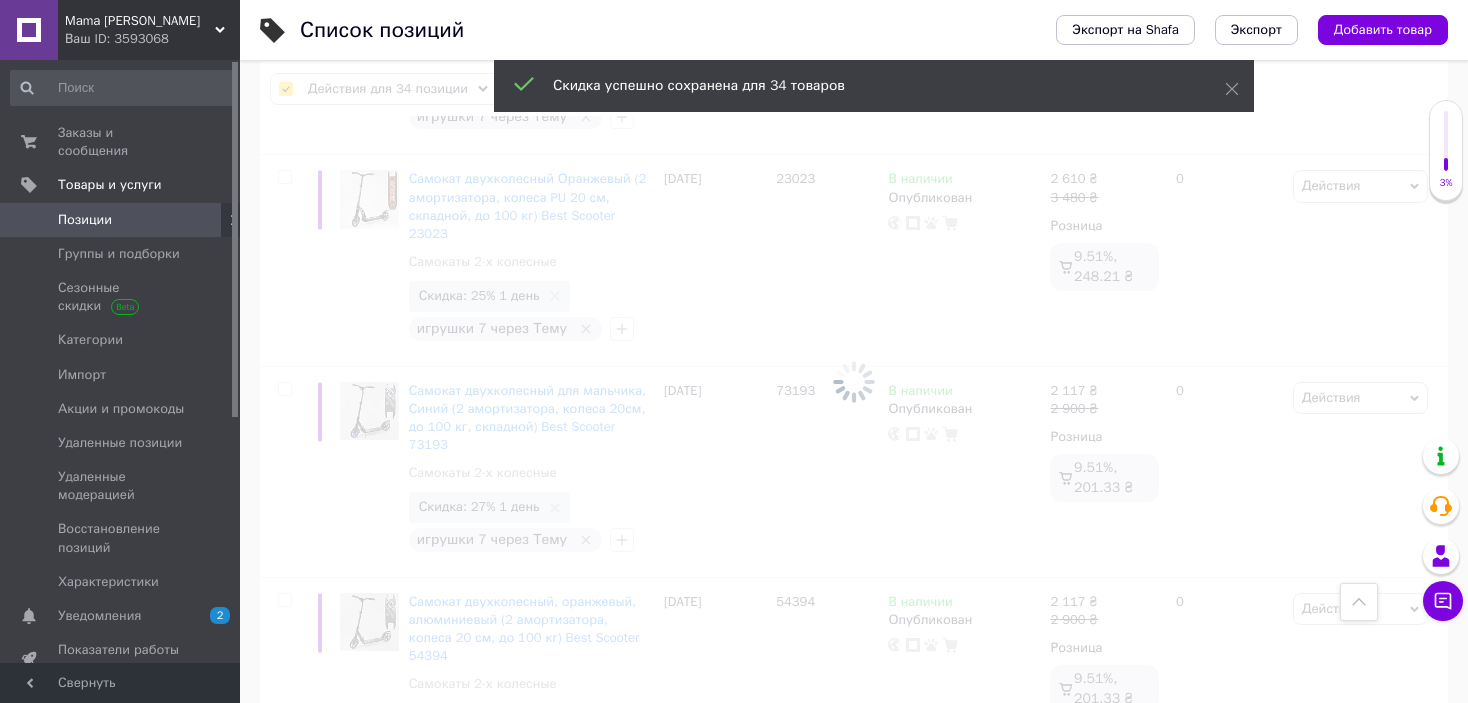 checkbox on "false" 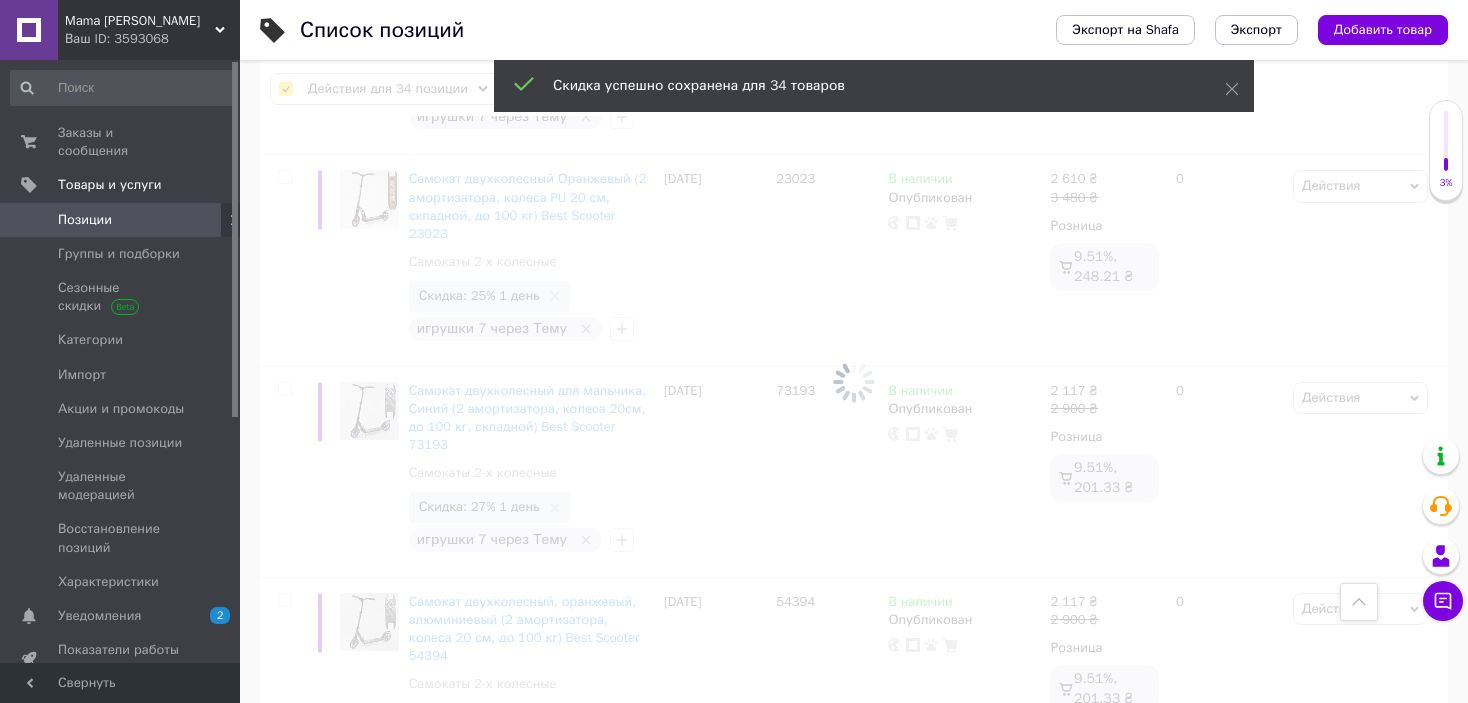 checkbox on "false" 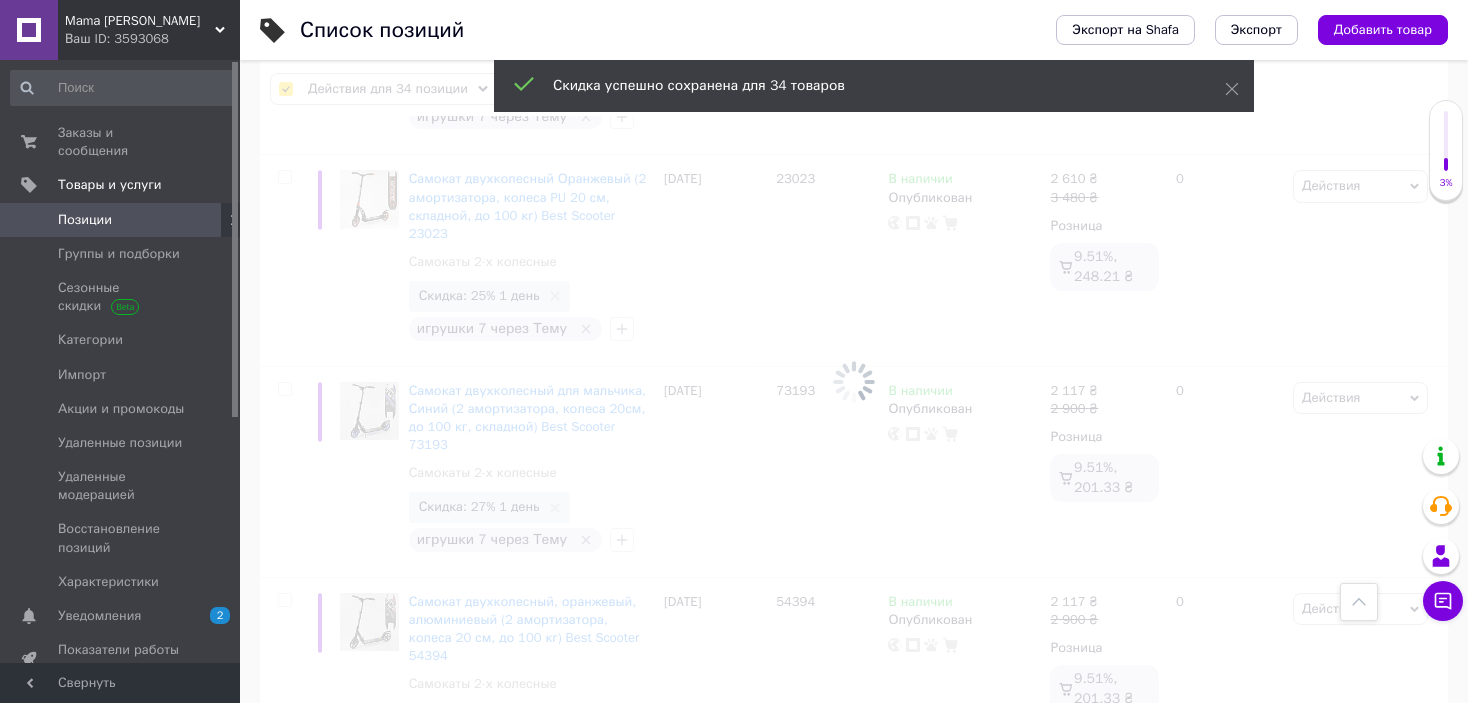 checkbox on "false" 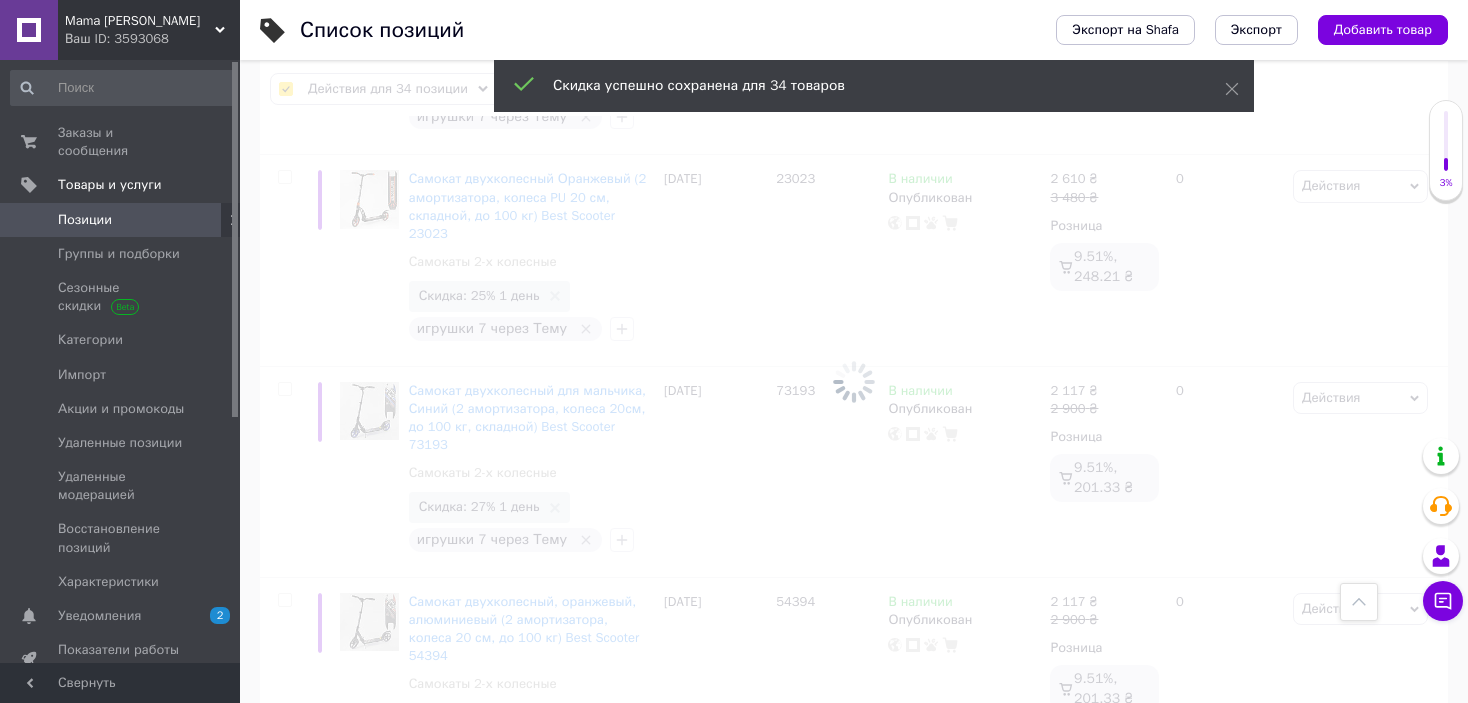 checkbox on "false" 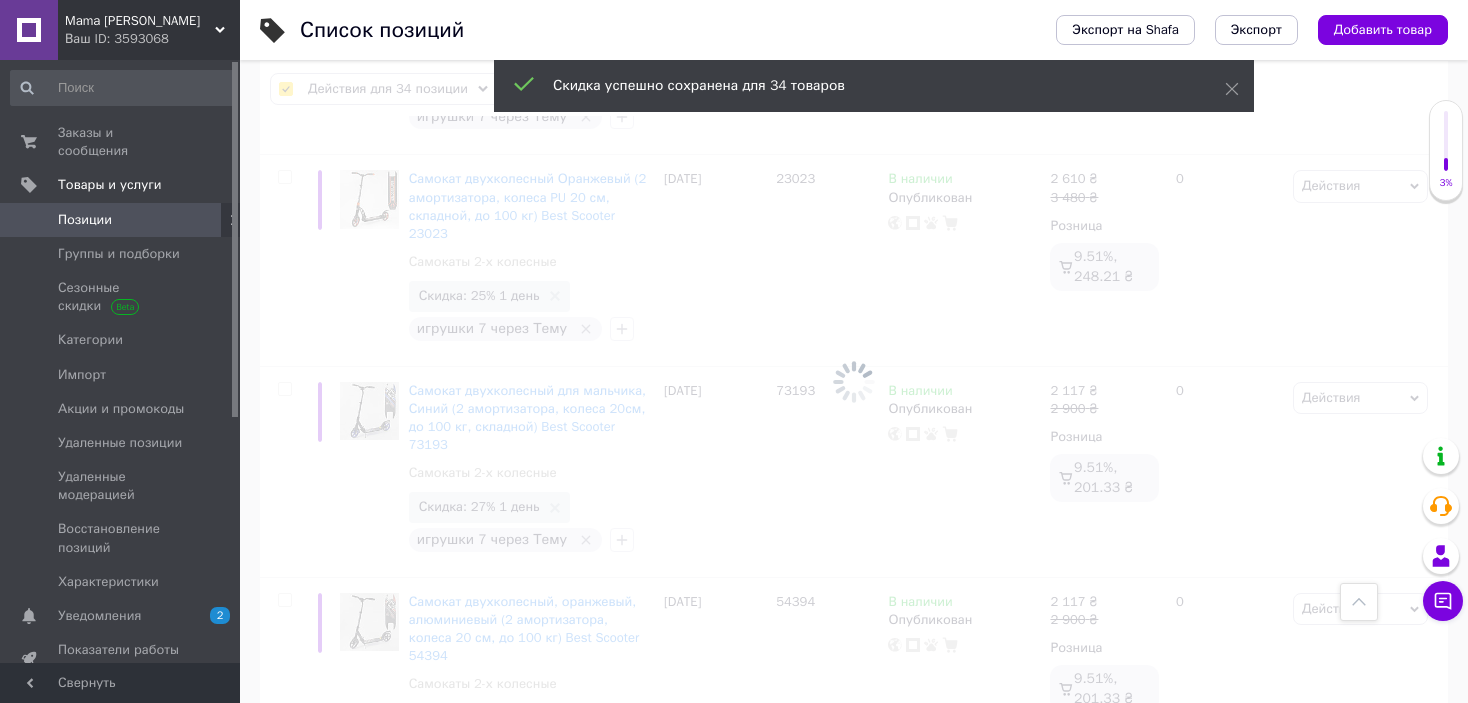 checkbox on "false" 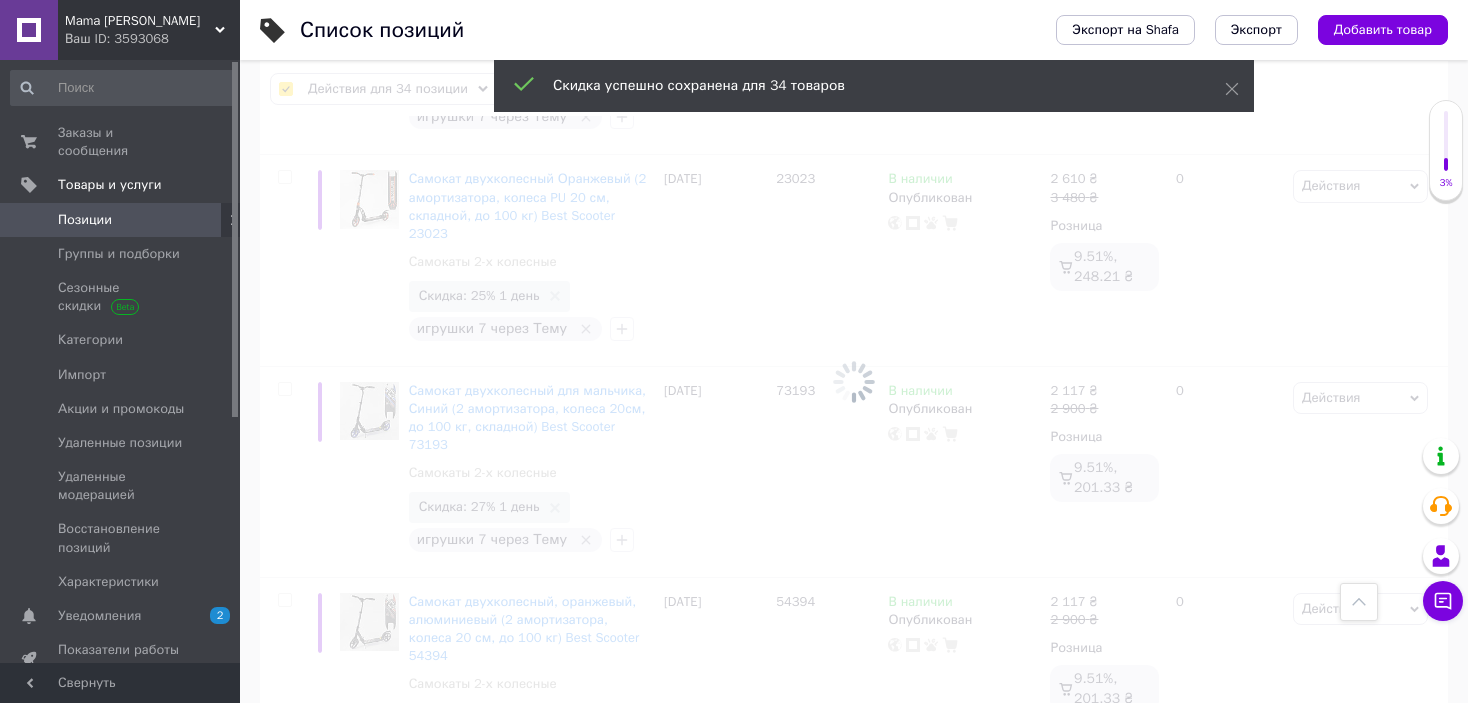 checkbox on "false" 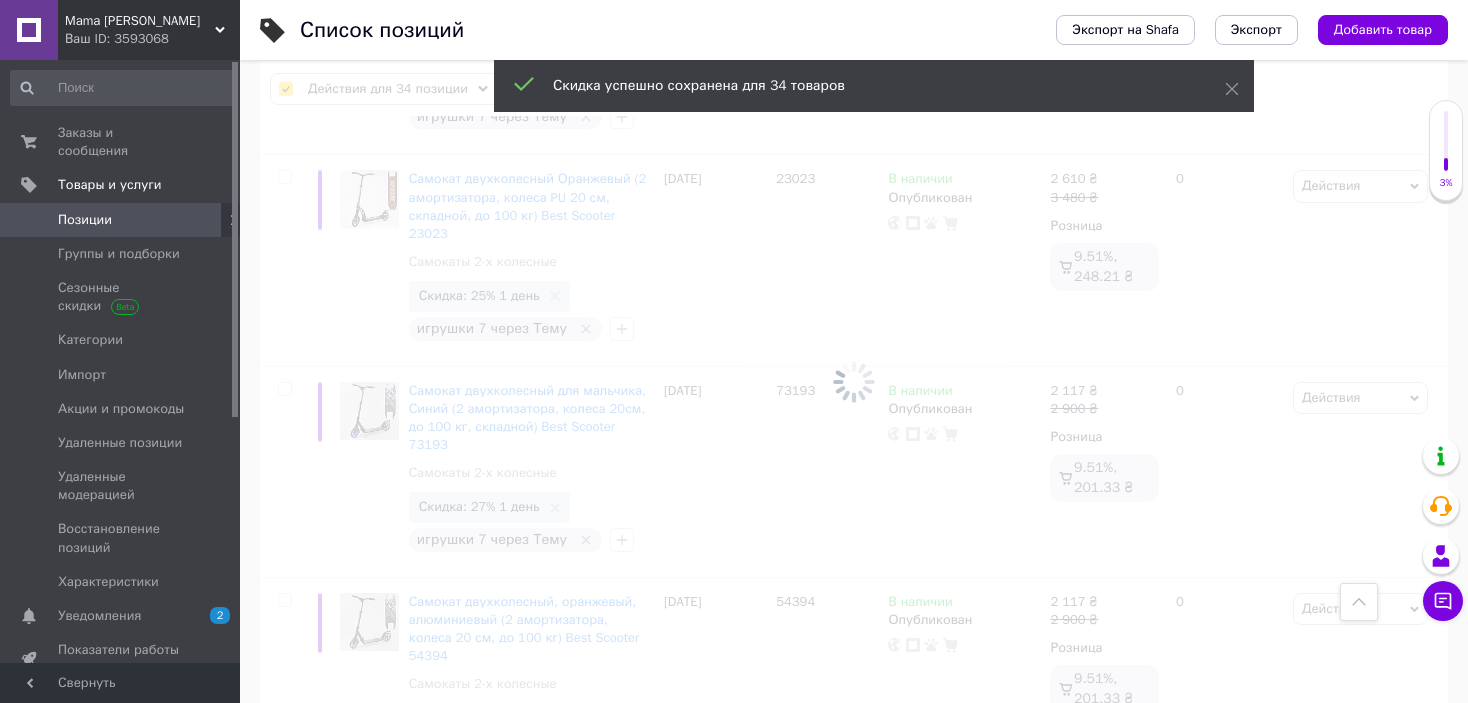 checkbox on "false" 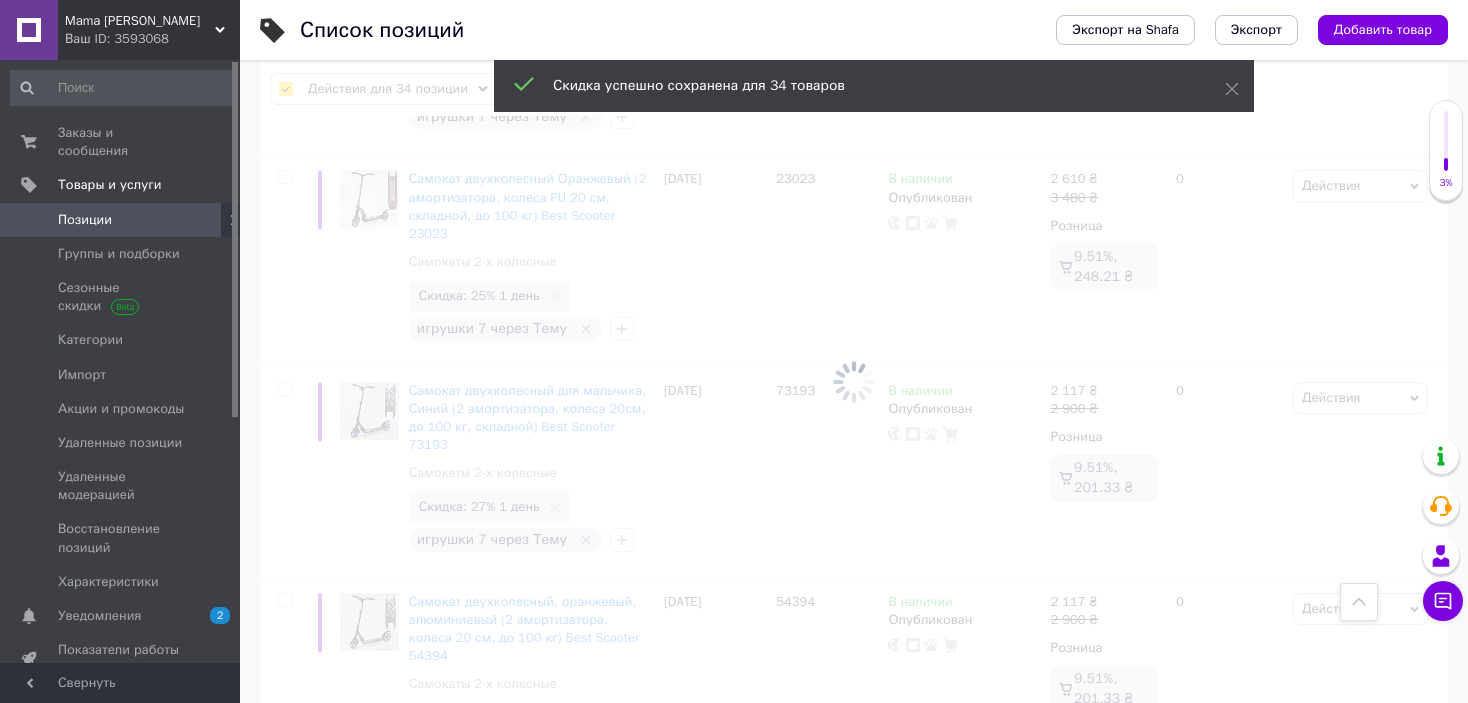 checkbox on "false" 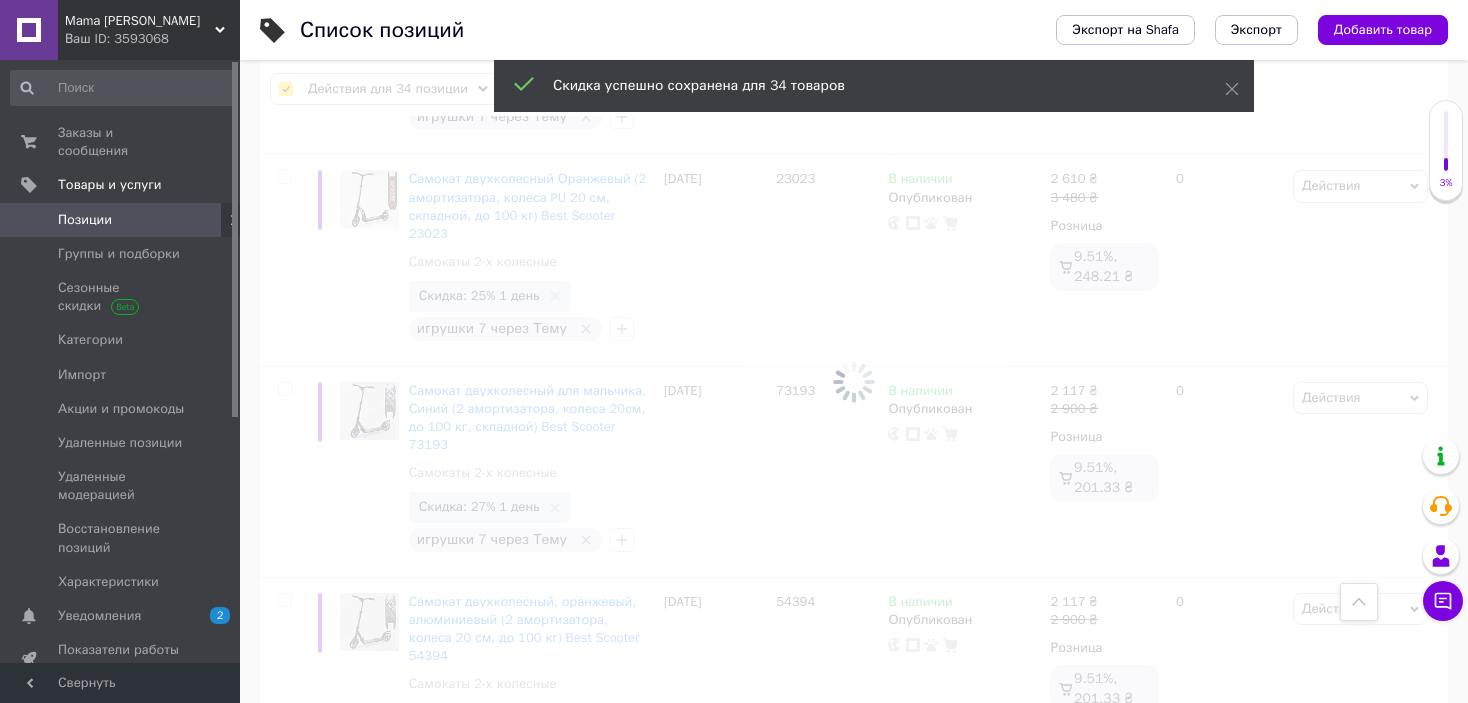 checkbox on "false" 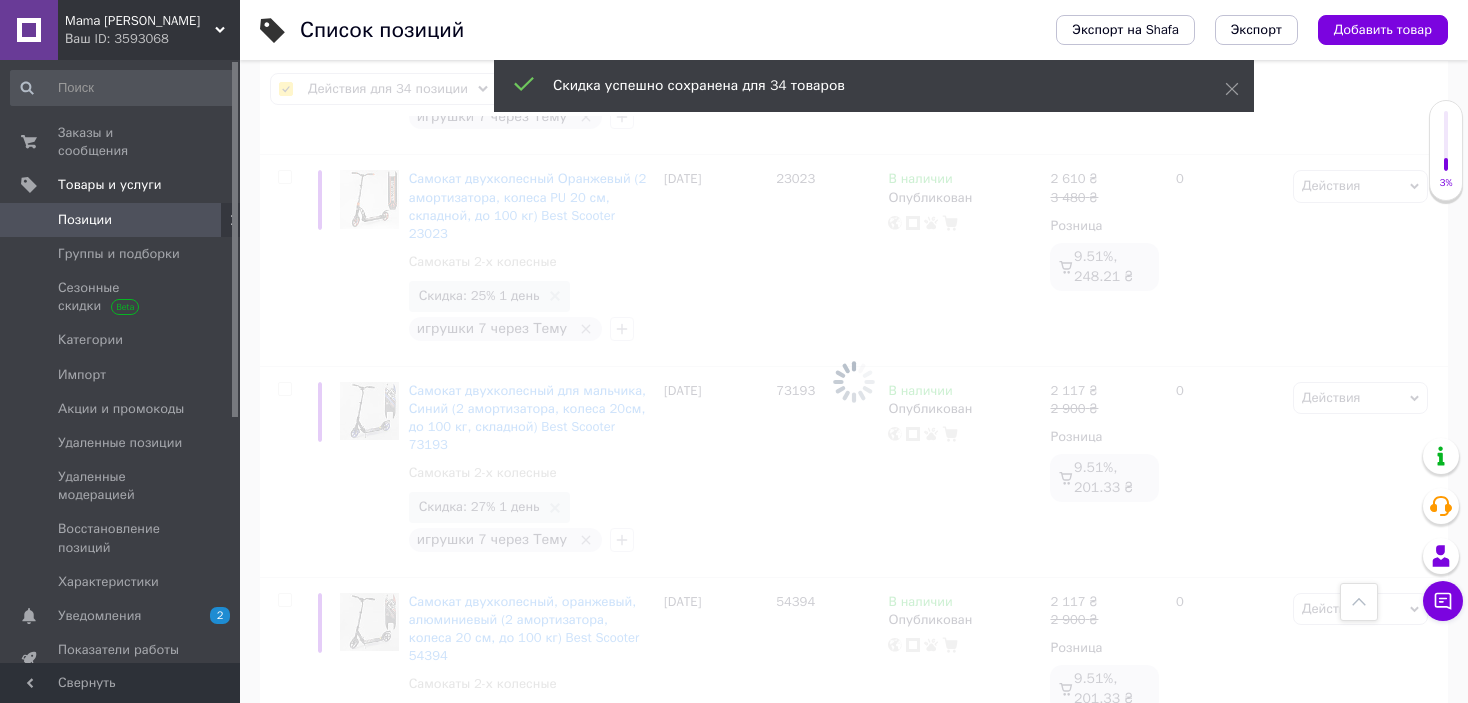 checkbox on "false" 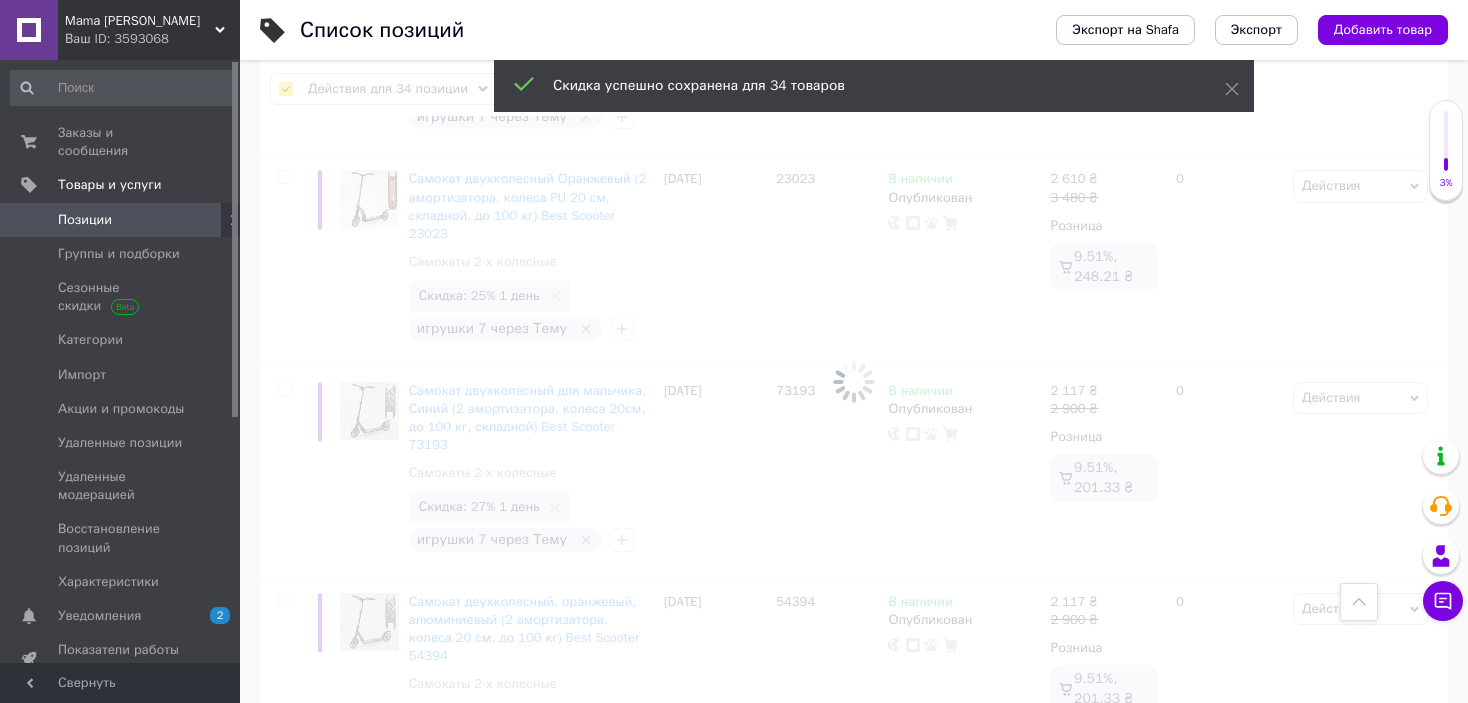 checkbox on "false" 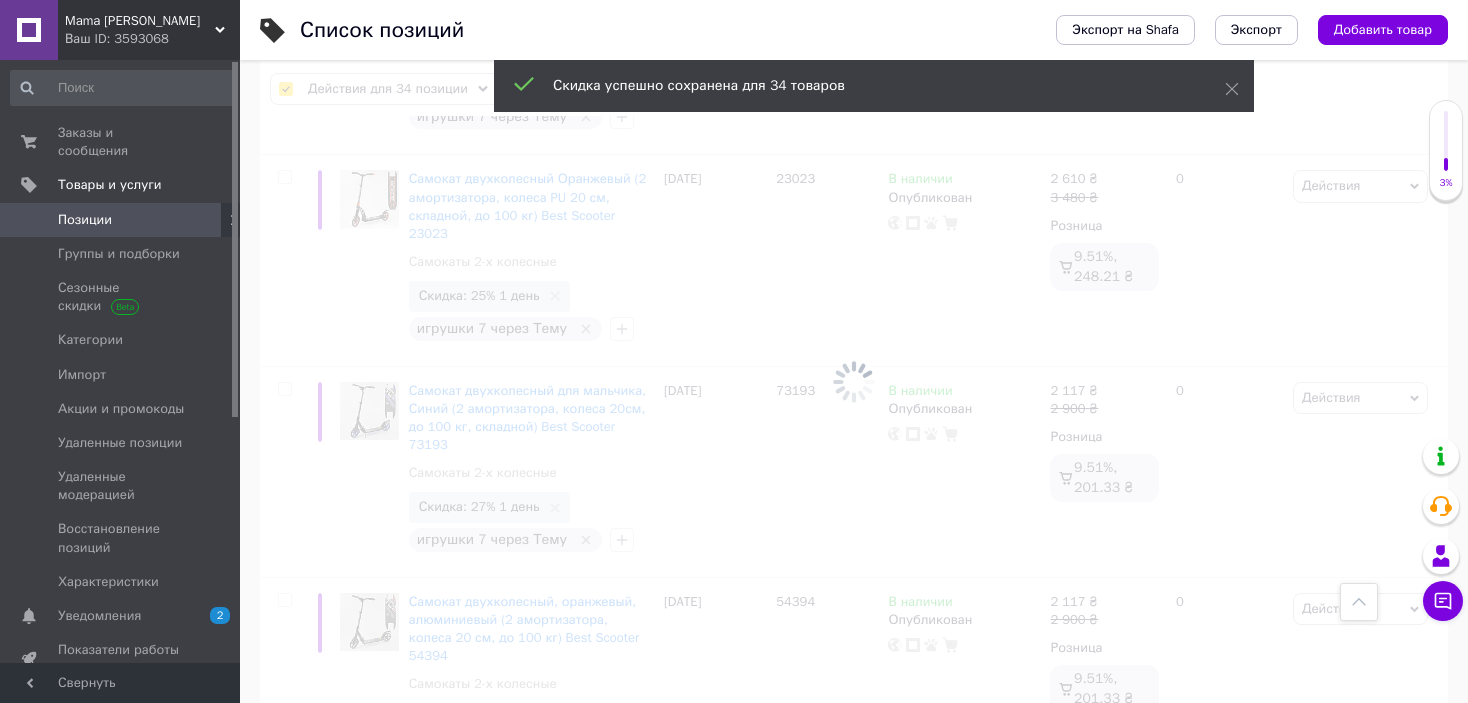 checkbox on "false" 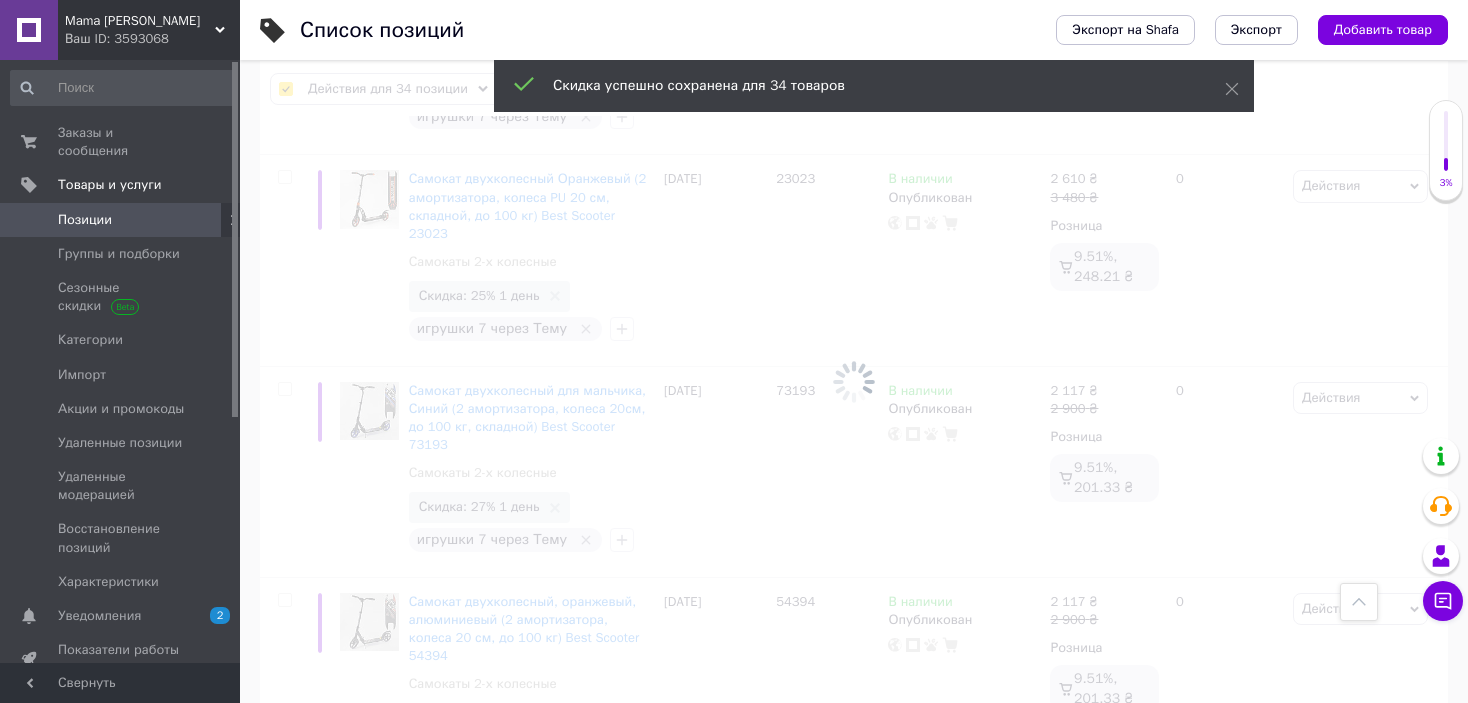 checkbox on "false" 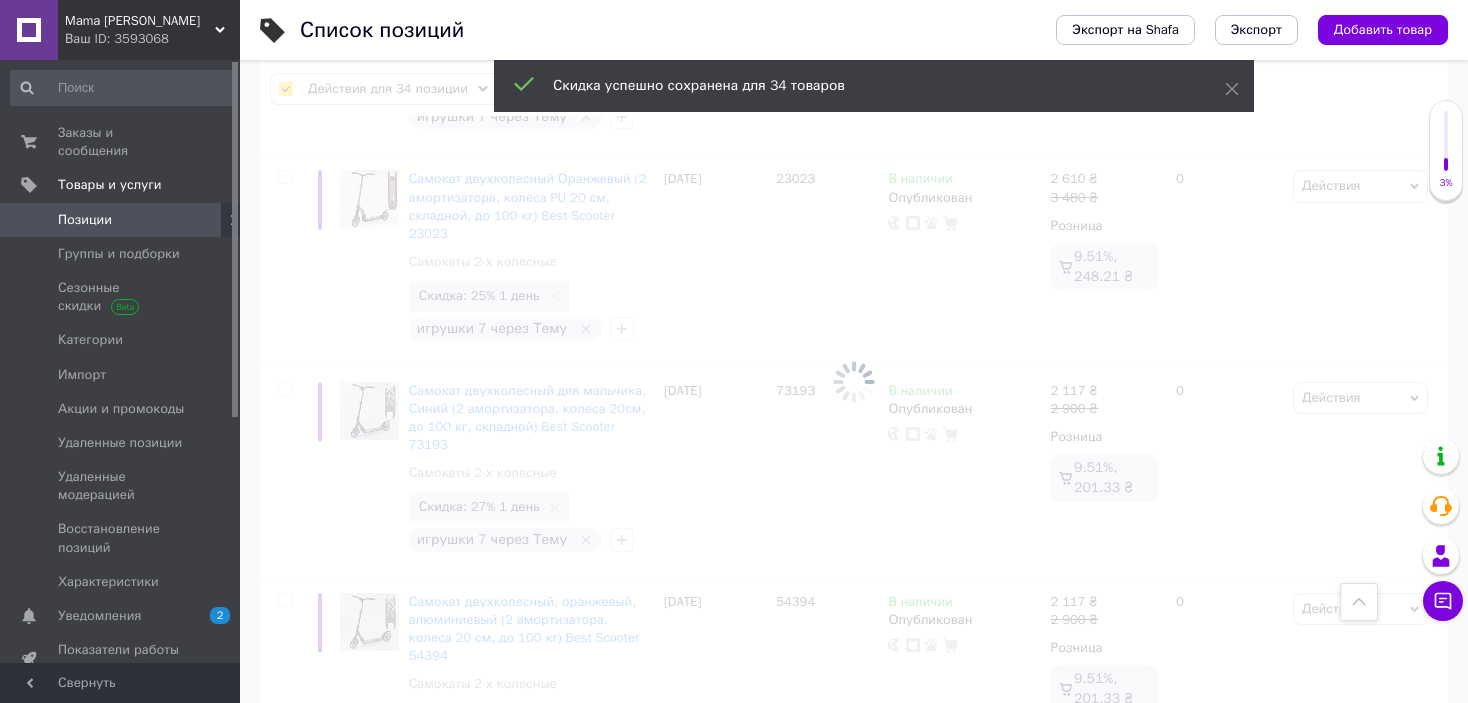 checkbox on "false" 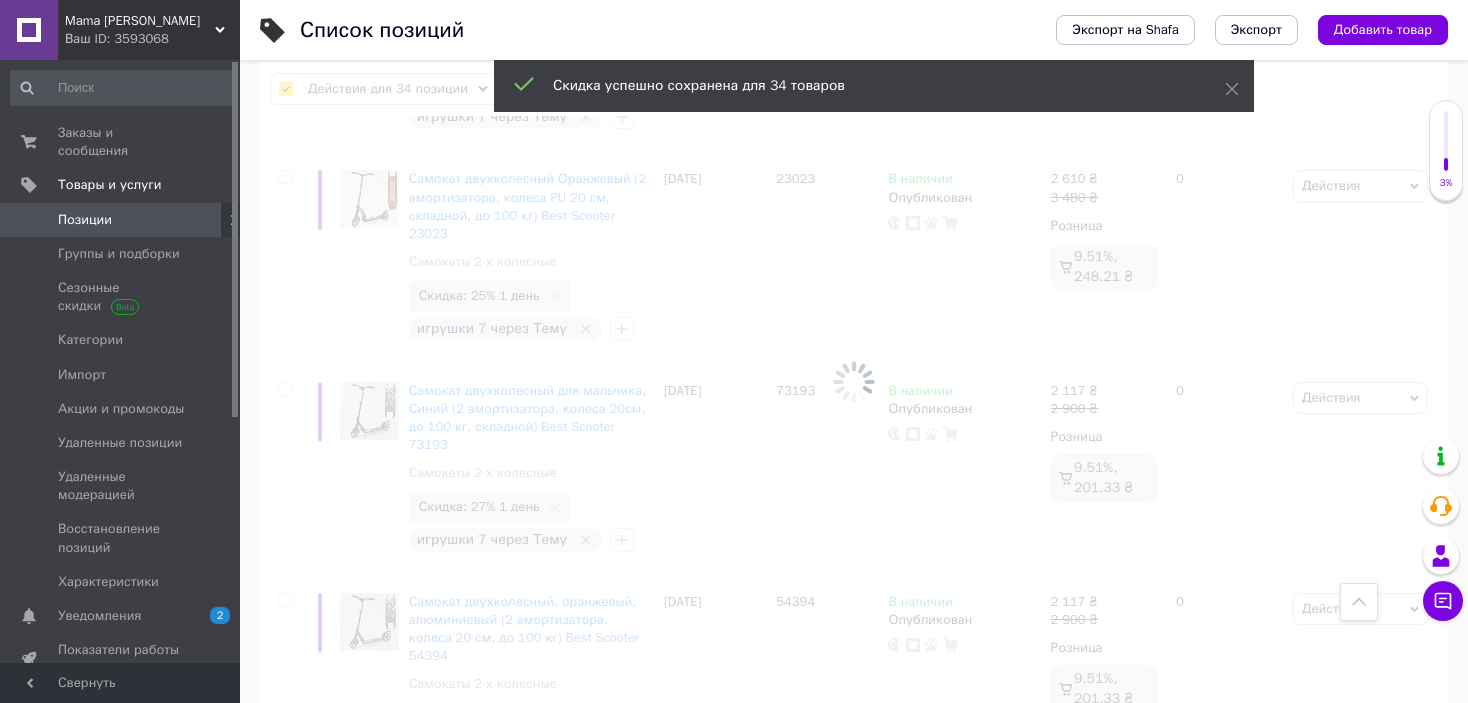 checkbox on "false" 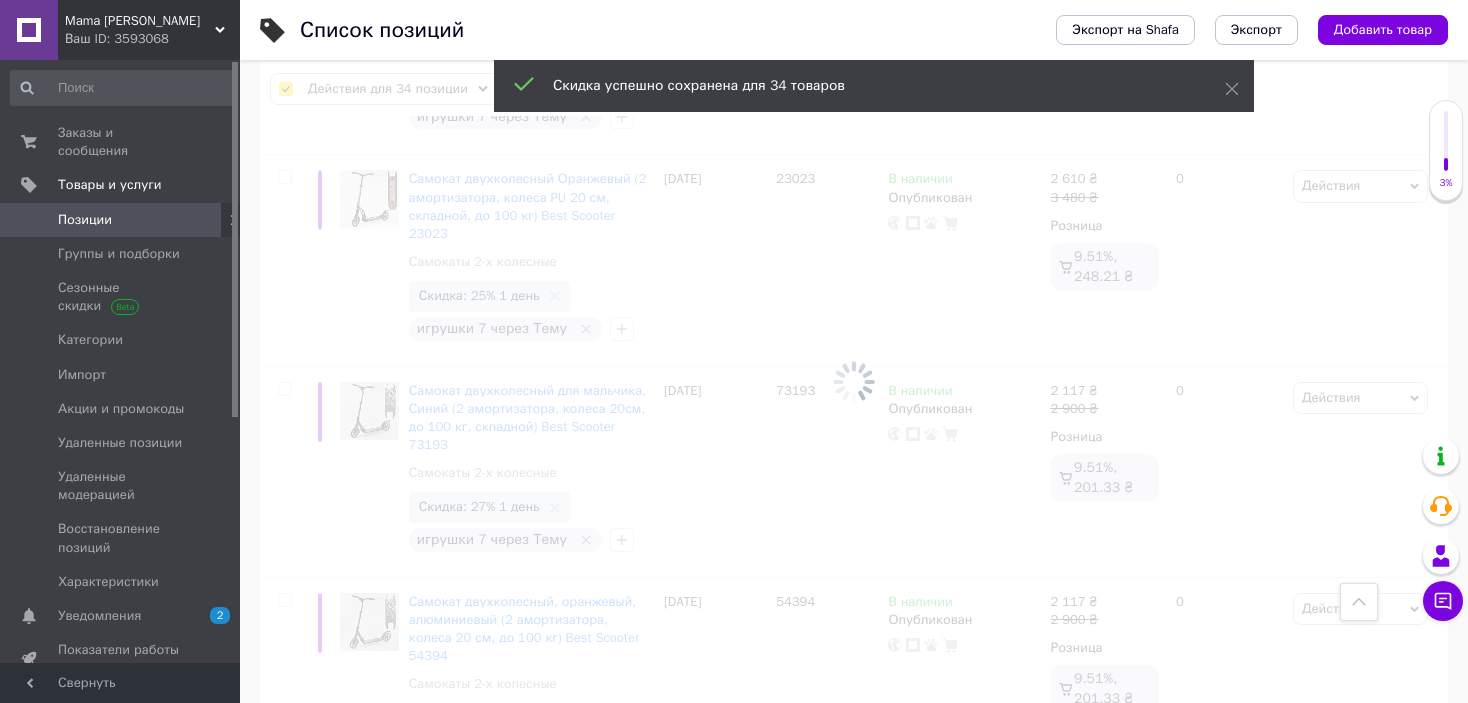 checkbox on "false" 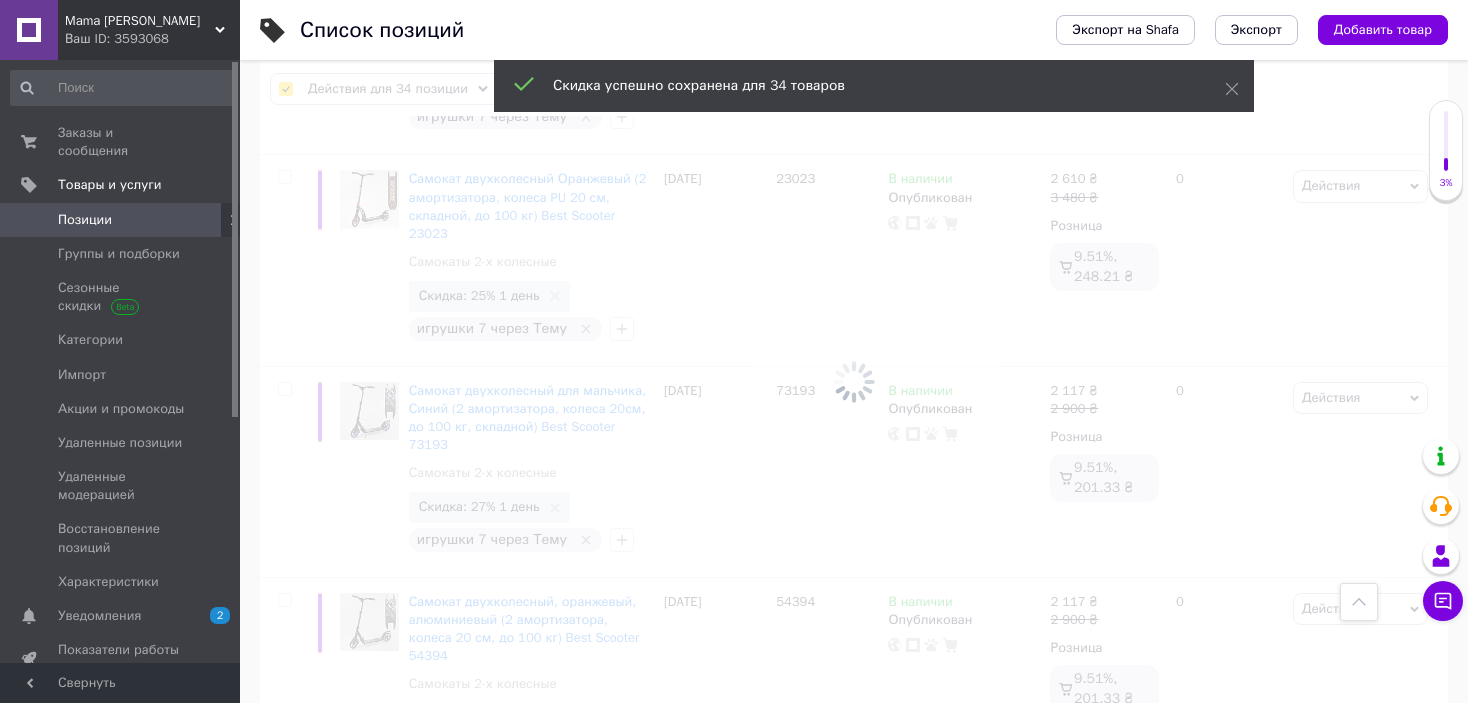 checkbox on "false" 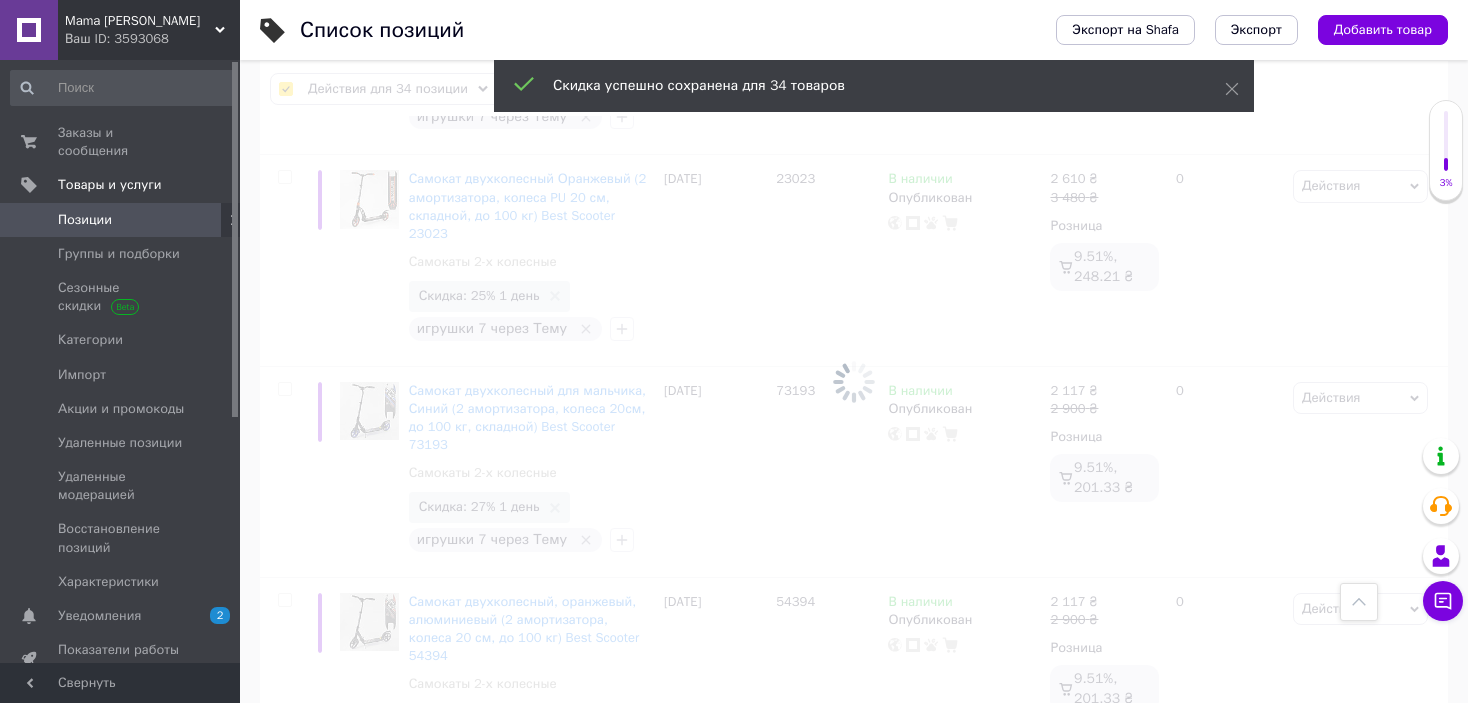checkbox on "false" 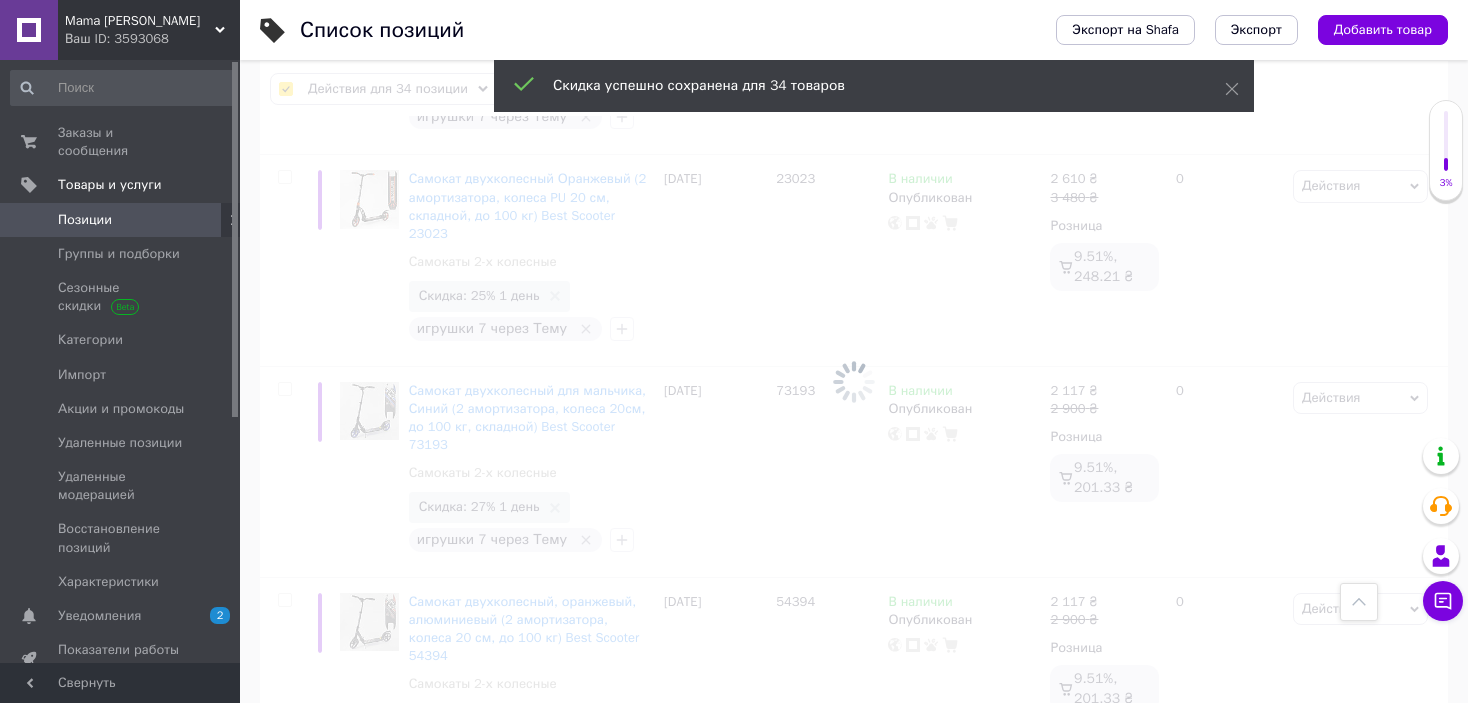 checkbox on "false" 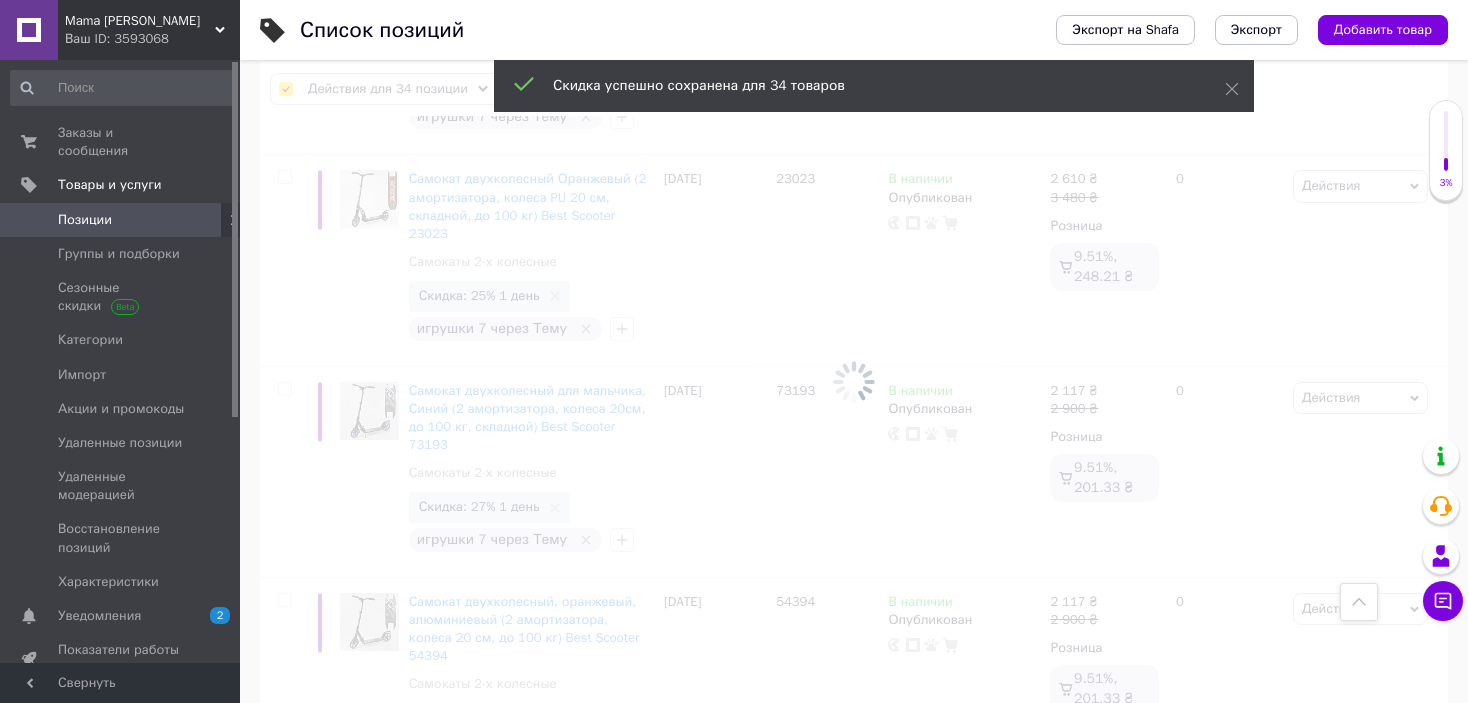 checkbox on "false" 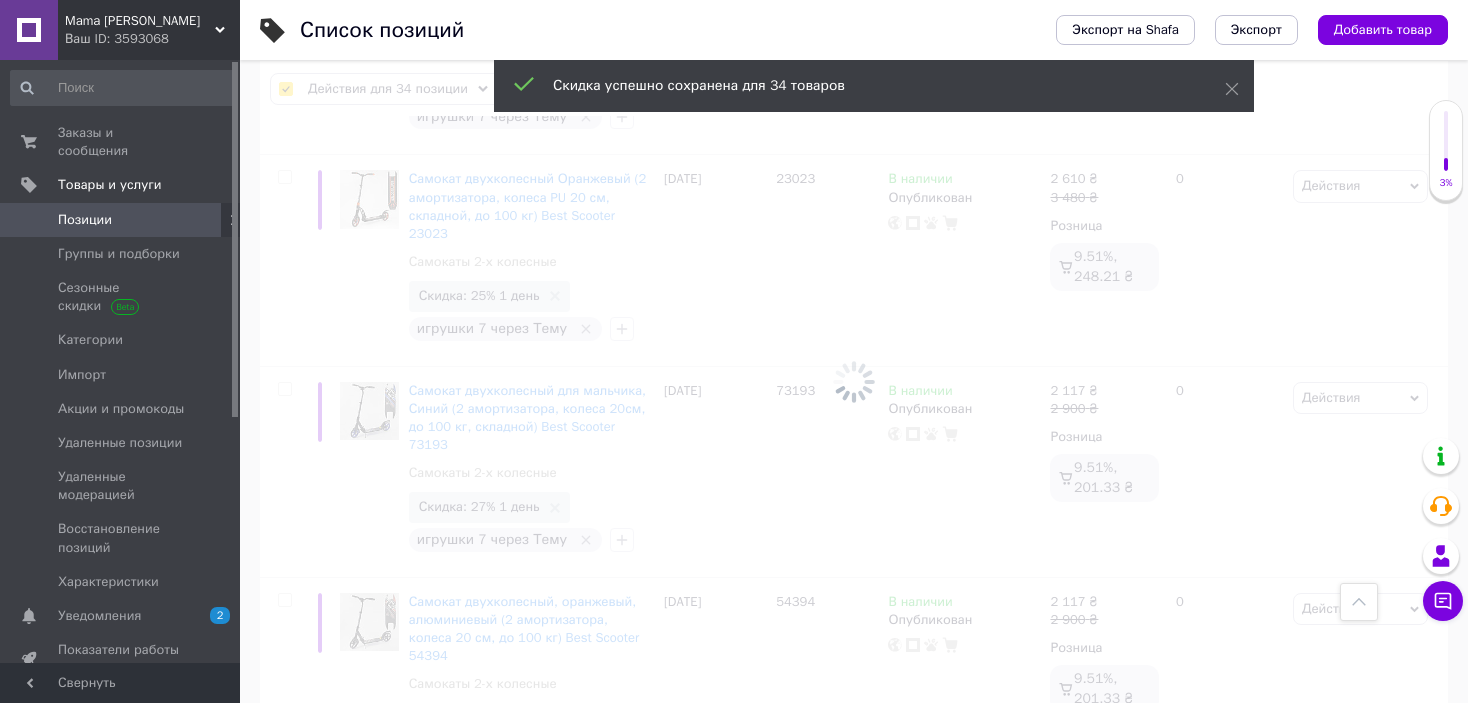 checkbox on "false" 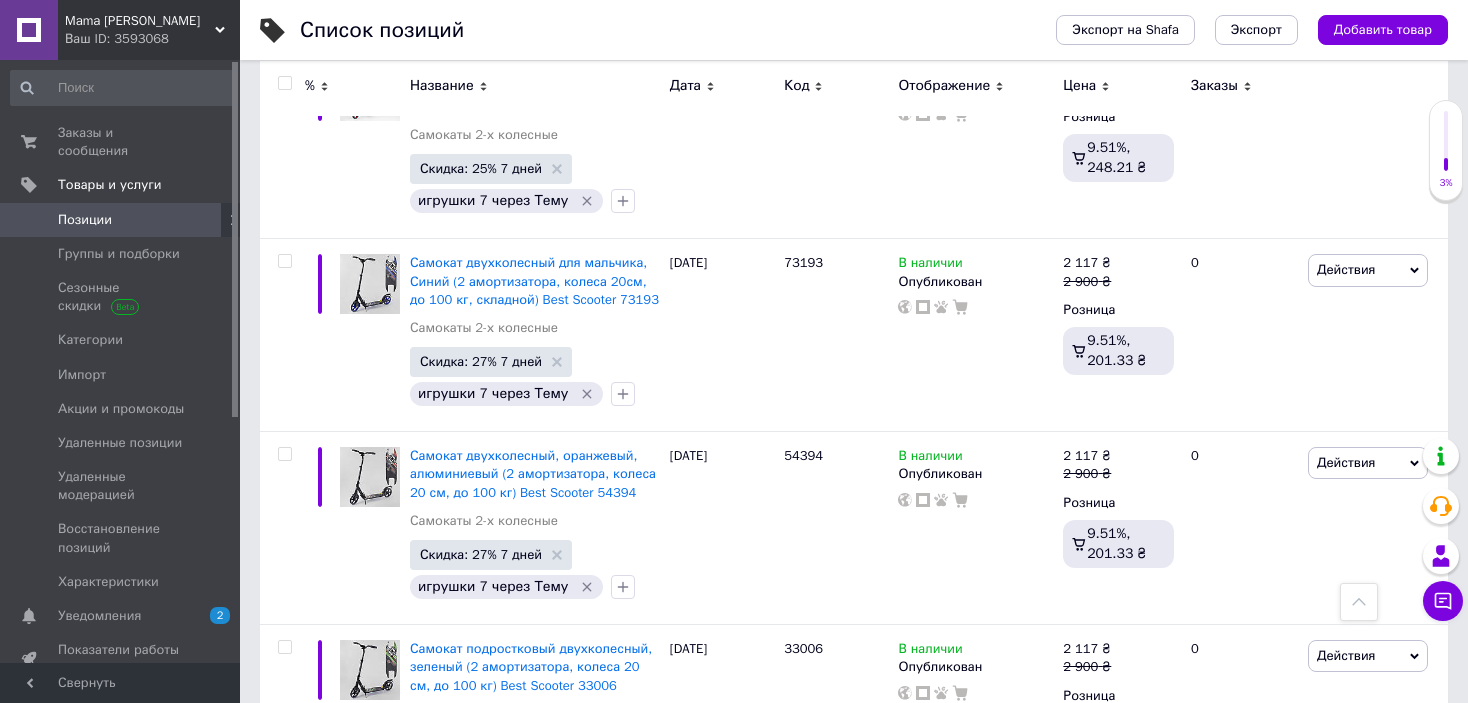 scroll, scrollTop: 6785, scrollLeft: 0, axis: vertical 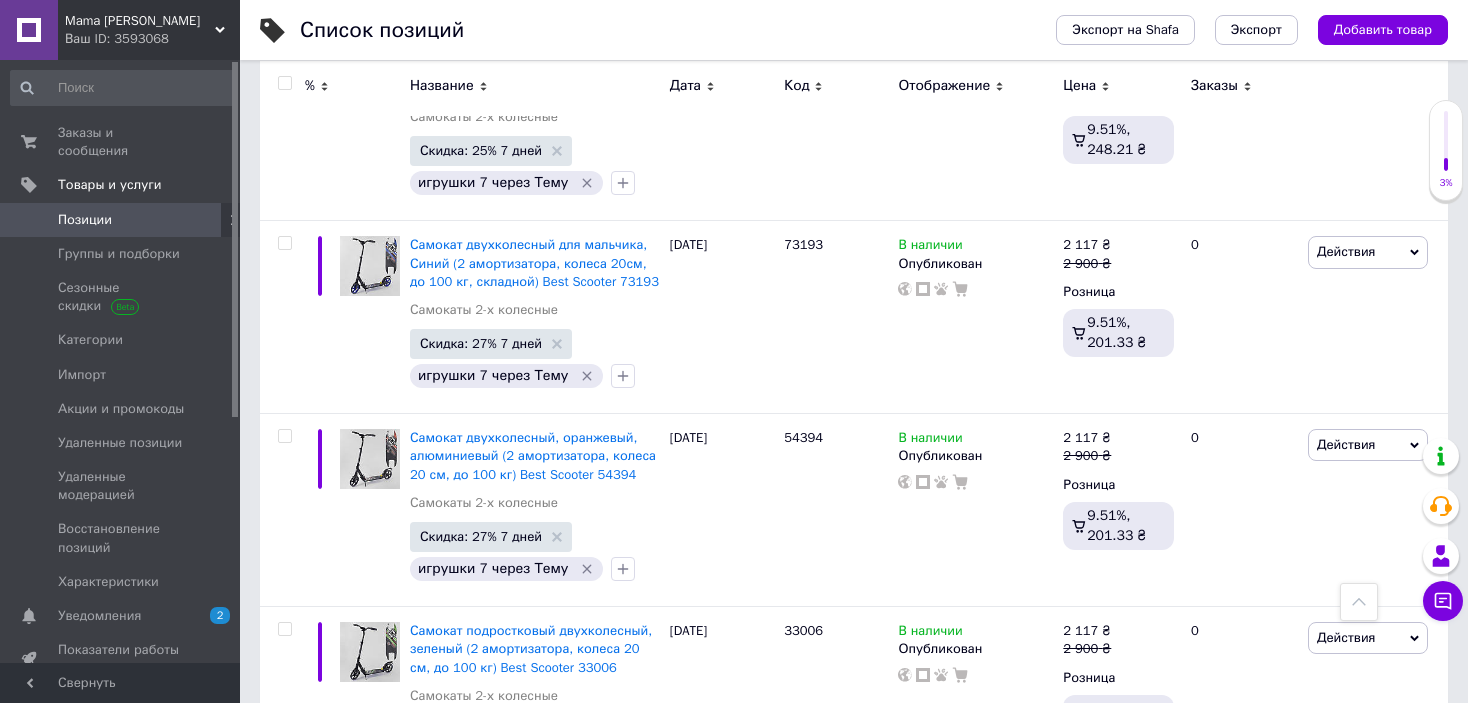 click on "8" at bounding box center [550, 840] 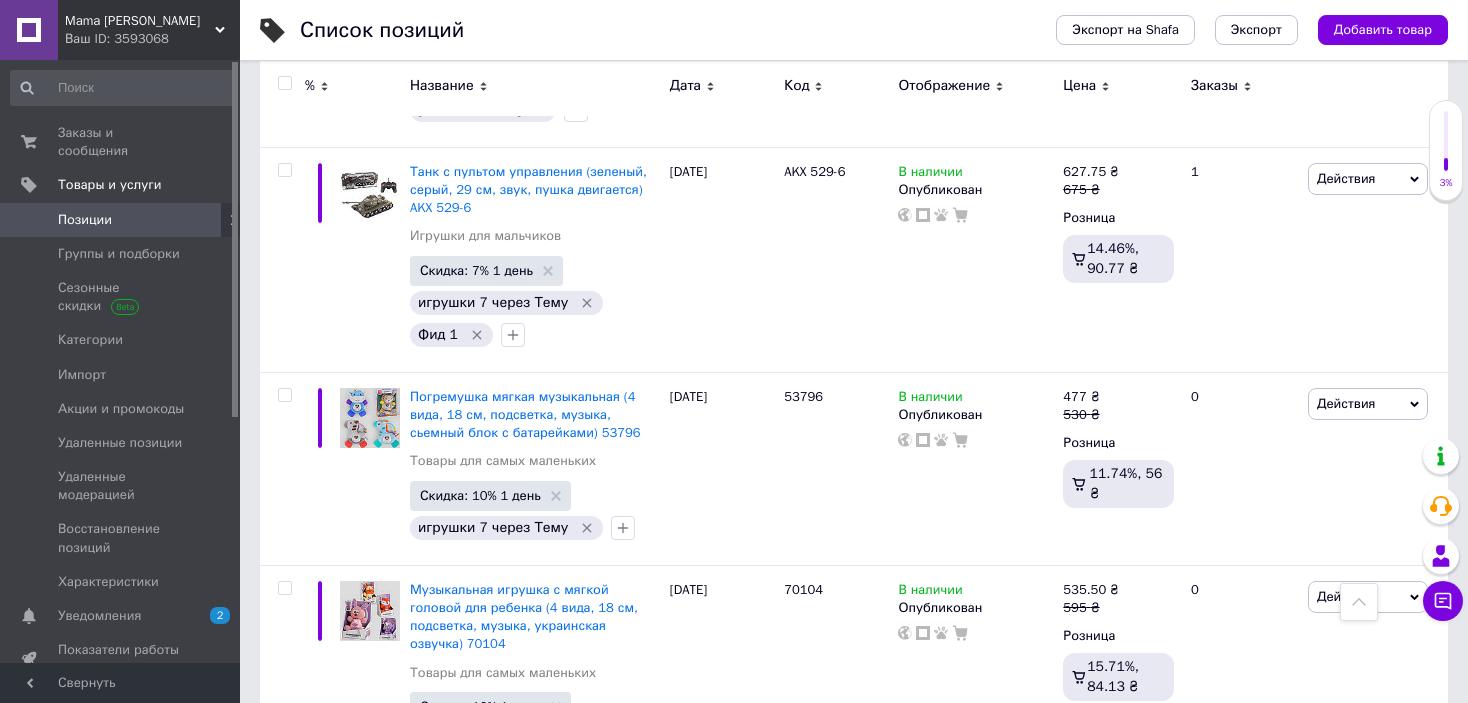 click at bounding box center (284, 83) 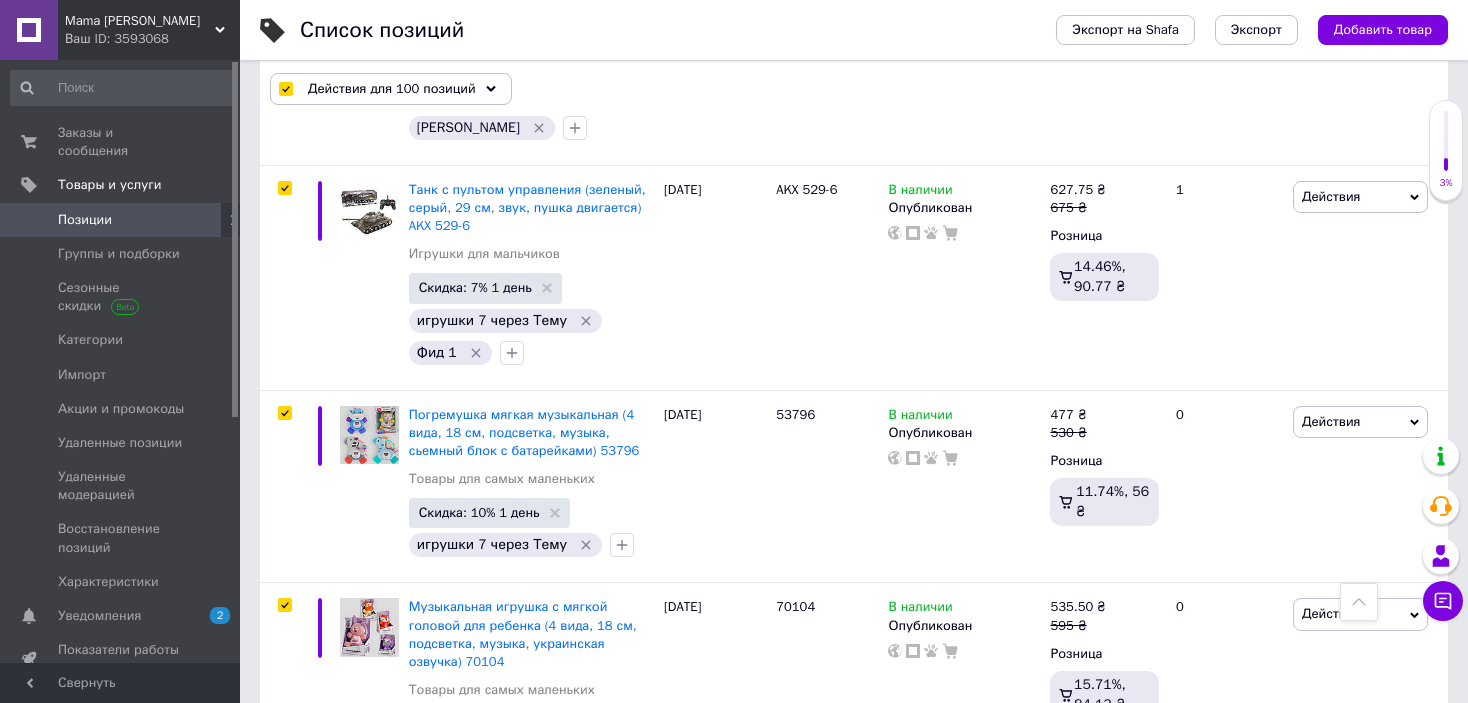 checkbox on "true" 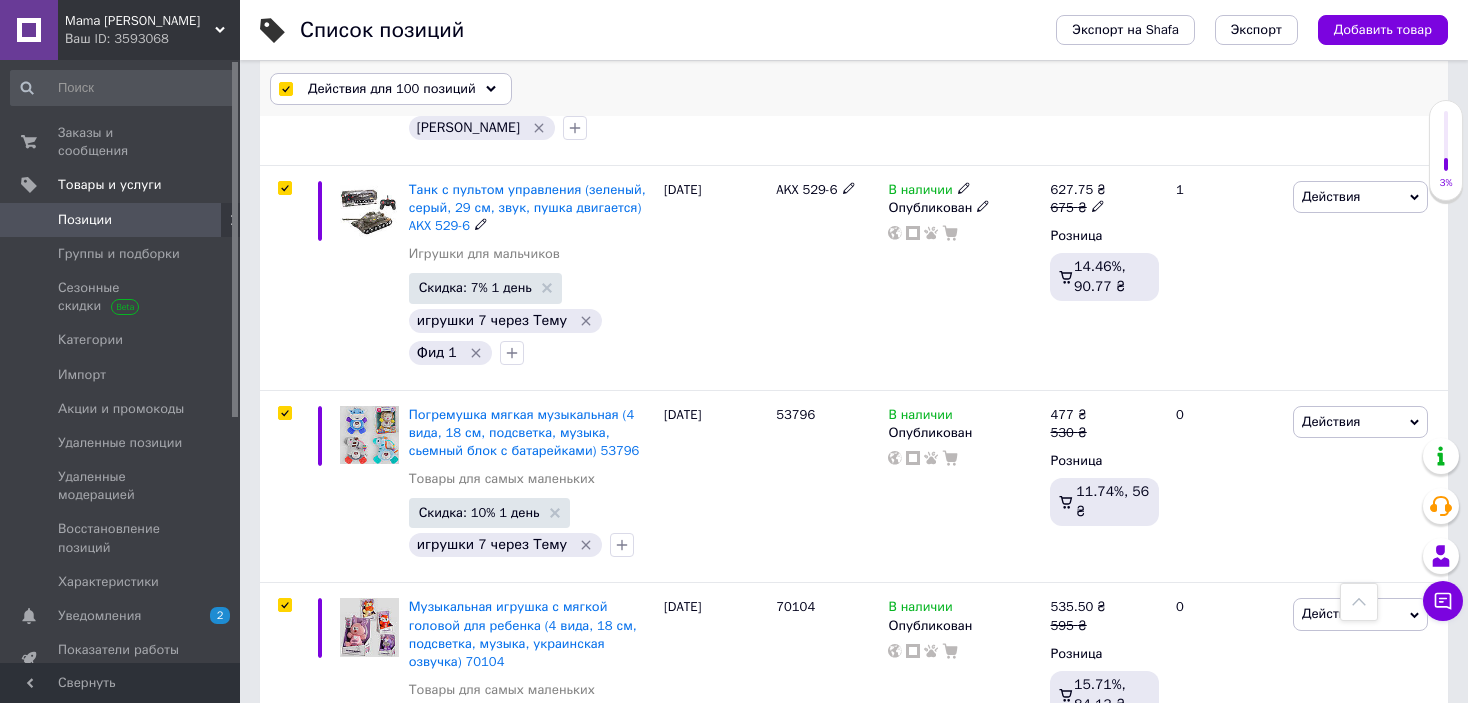 scroll, scrollTop: 6840, scrollLeft: 0, axis: vertical 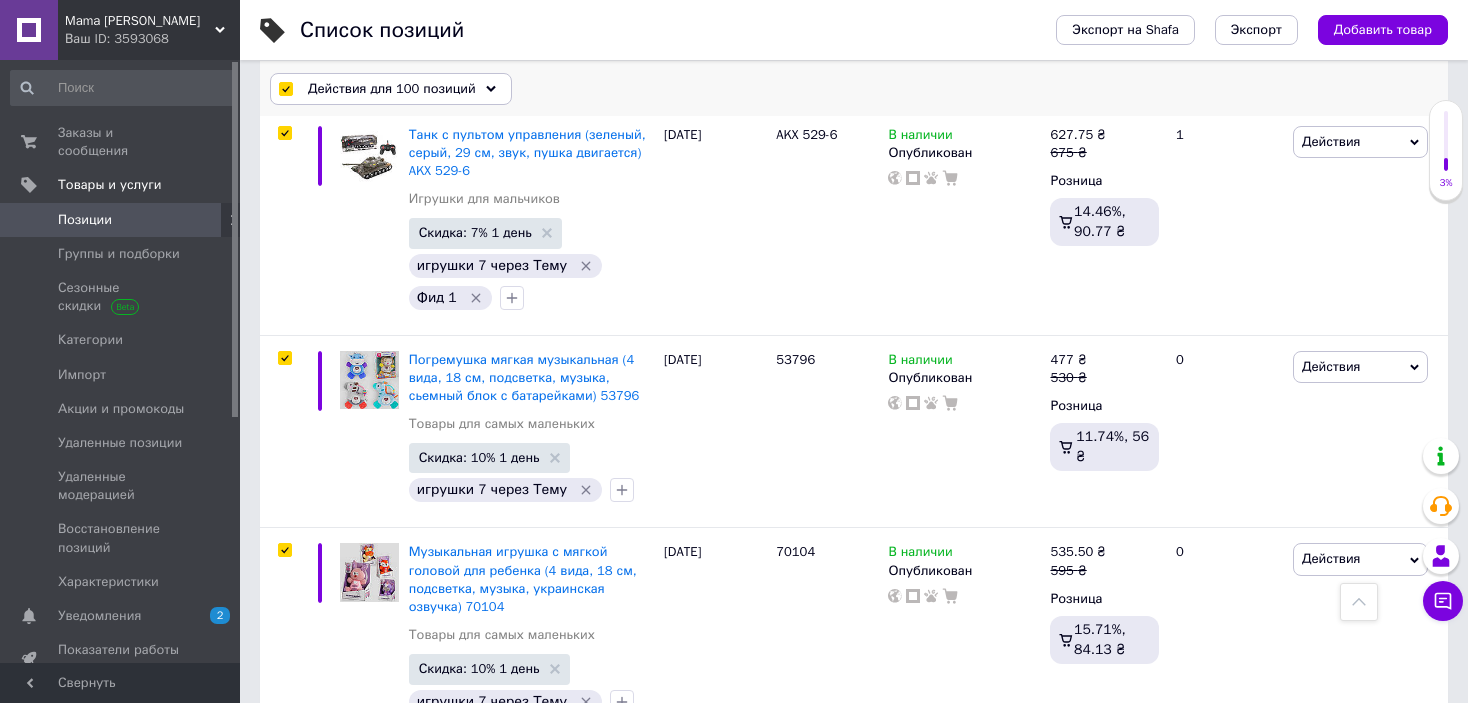 click on "Действия для 100 позиций" at bounding box center (392, 89) 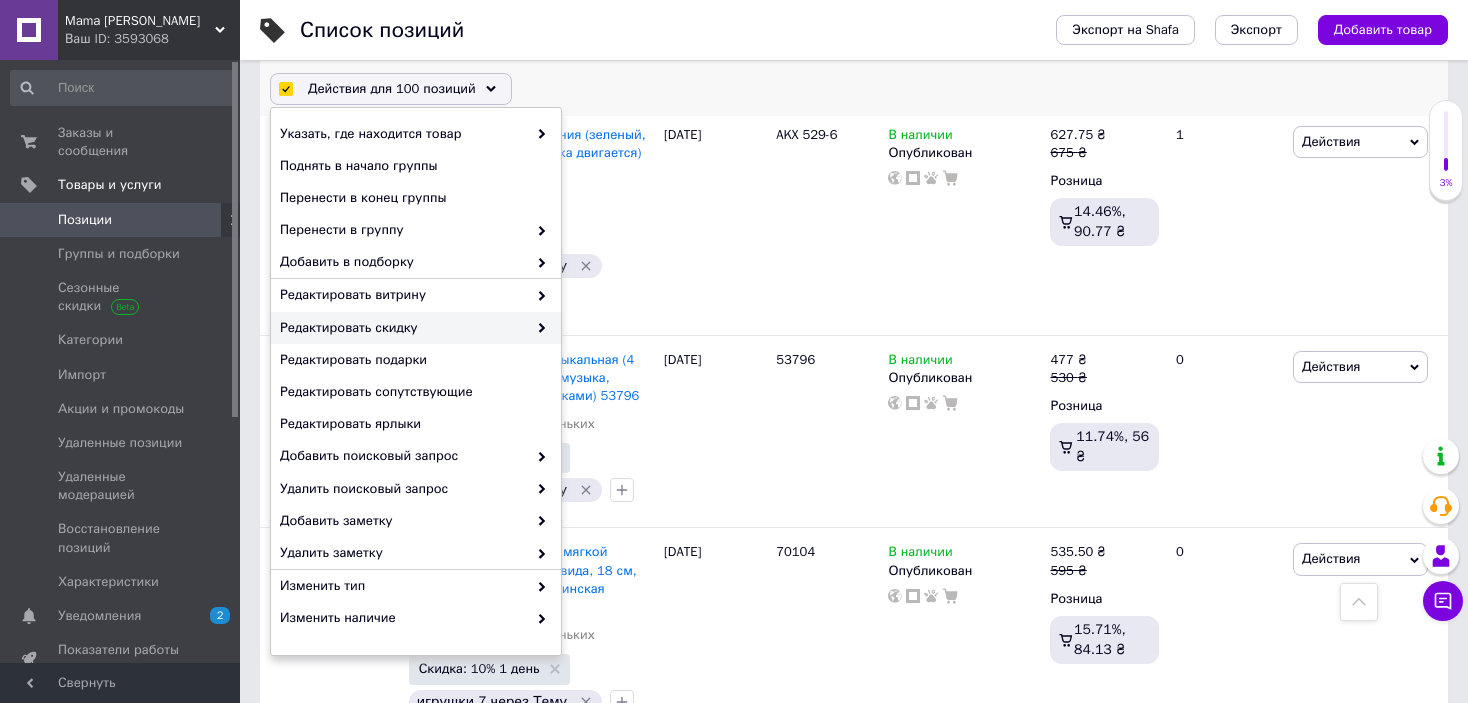 click on "Редактировать скидку" at bounding box center (403, 328) 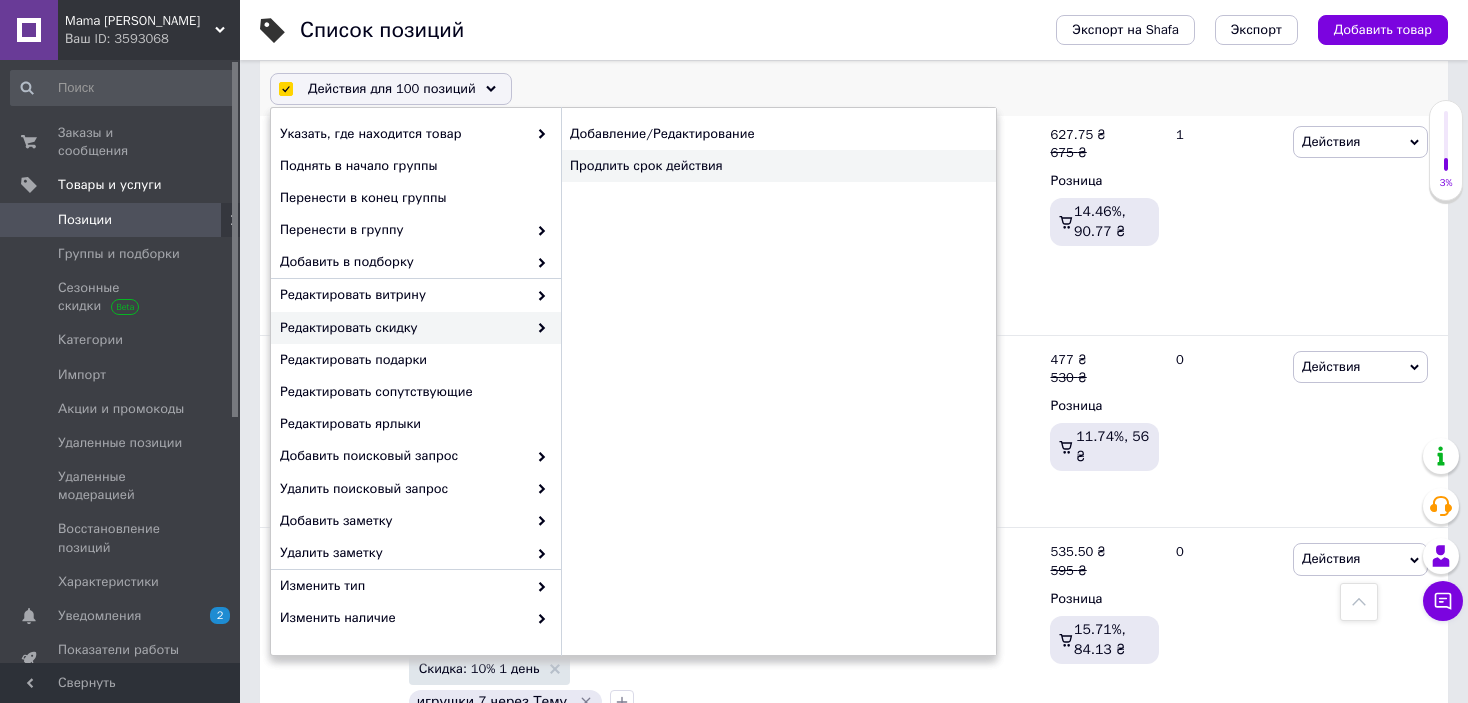 click on "Продлить срок действия" at bounding box center [778, 166] 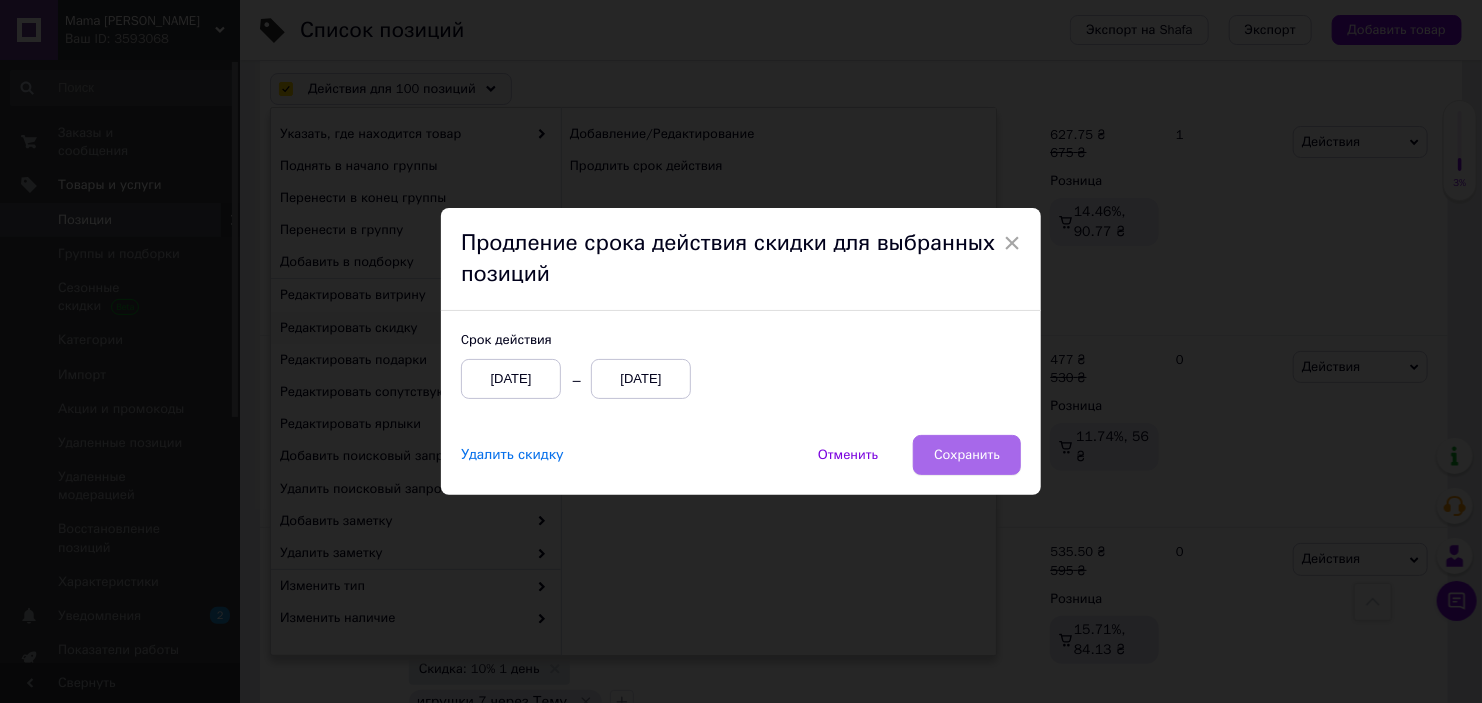 click on "Сохранить" at bounding box center [967, 455] 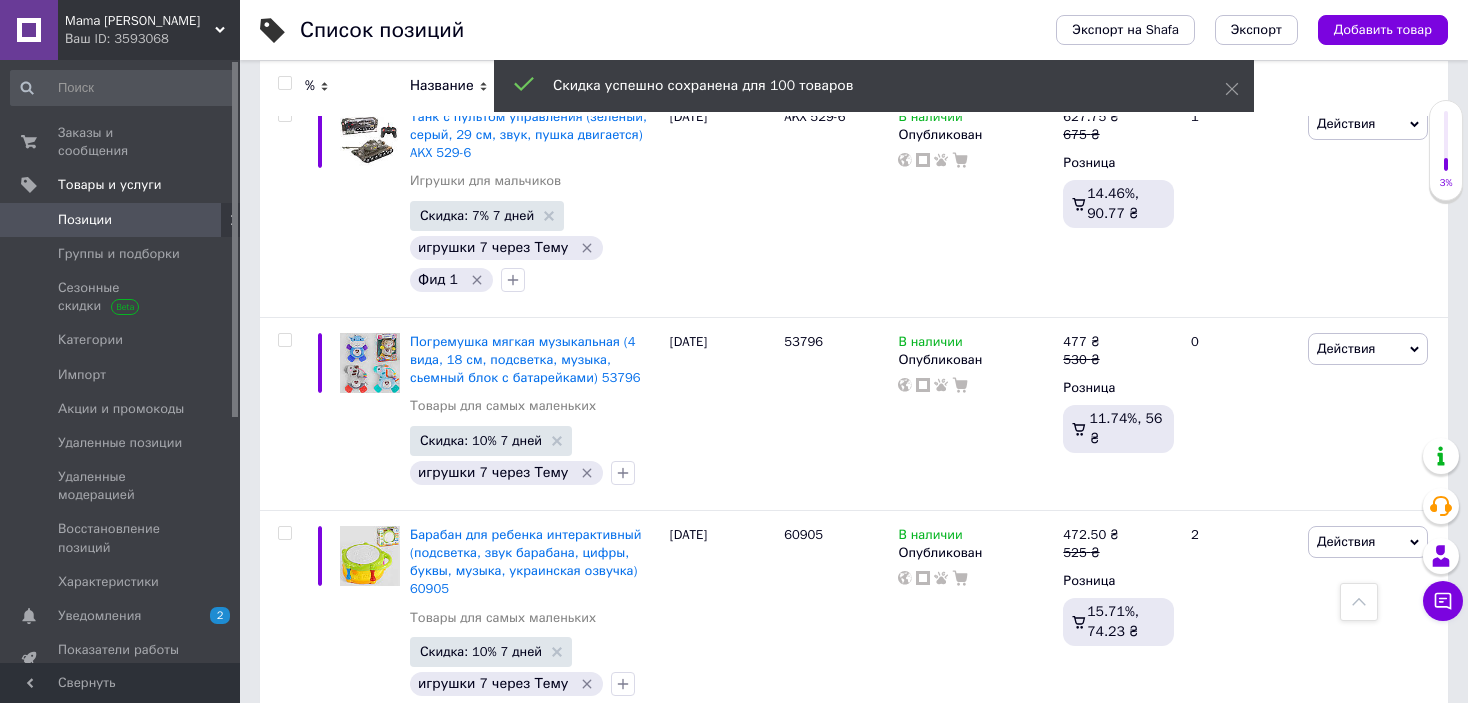checkbox on "false" 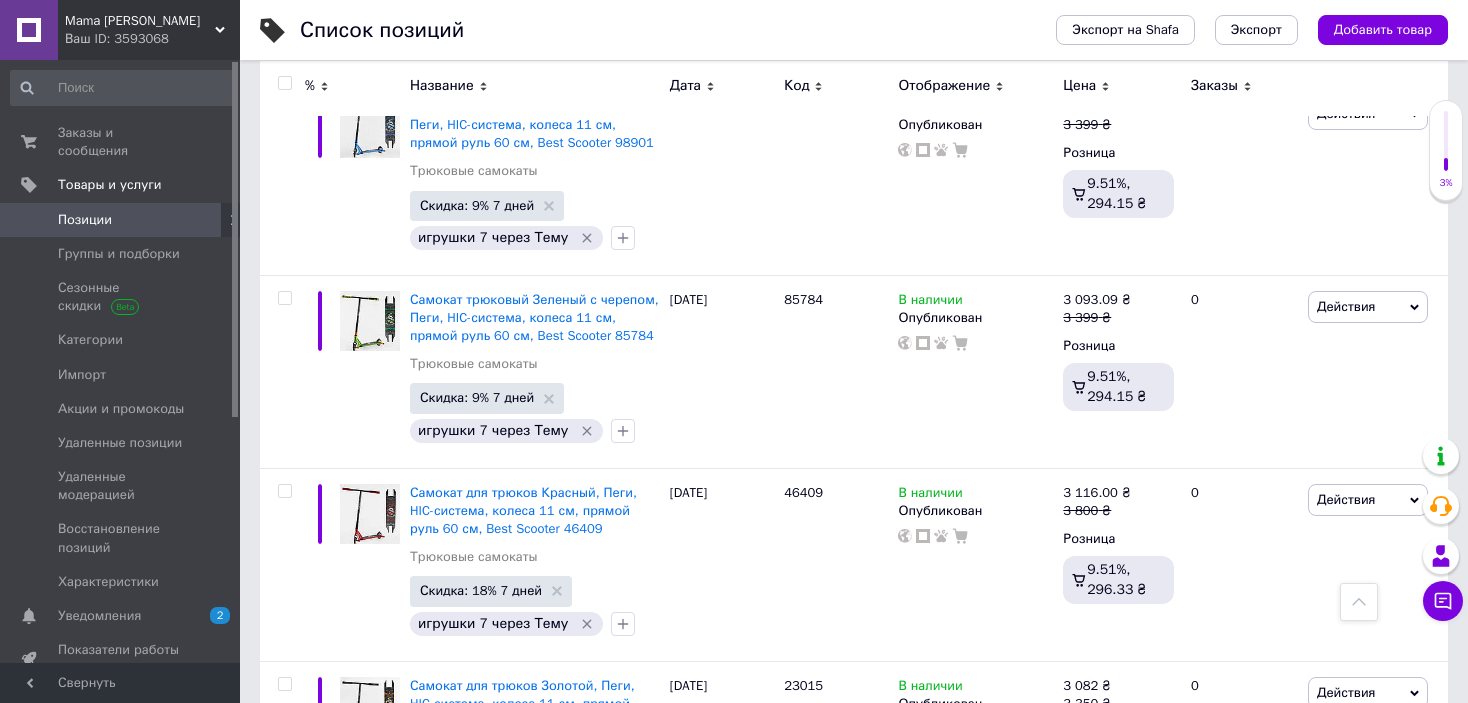 scroll, scrollTop: 19685, scrollLeft: 0, axis: vertical 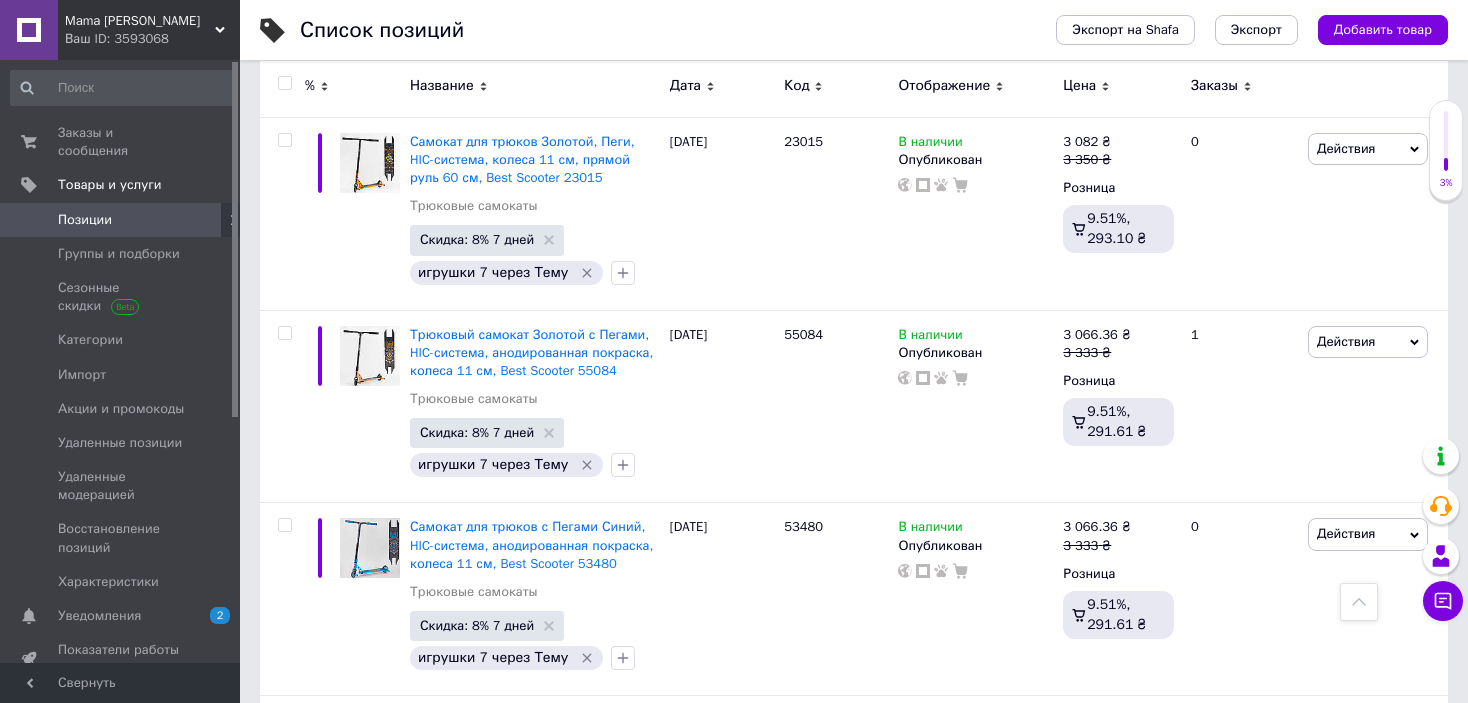 click on "7" at bounding box center (550, 1122) 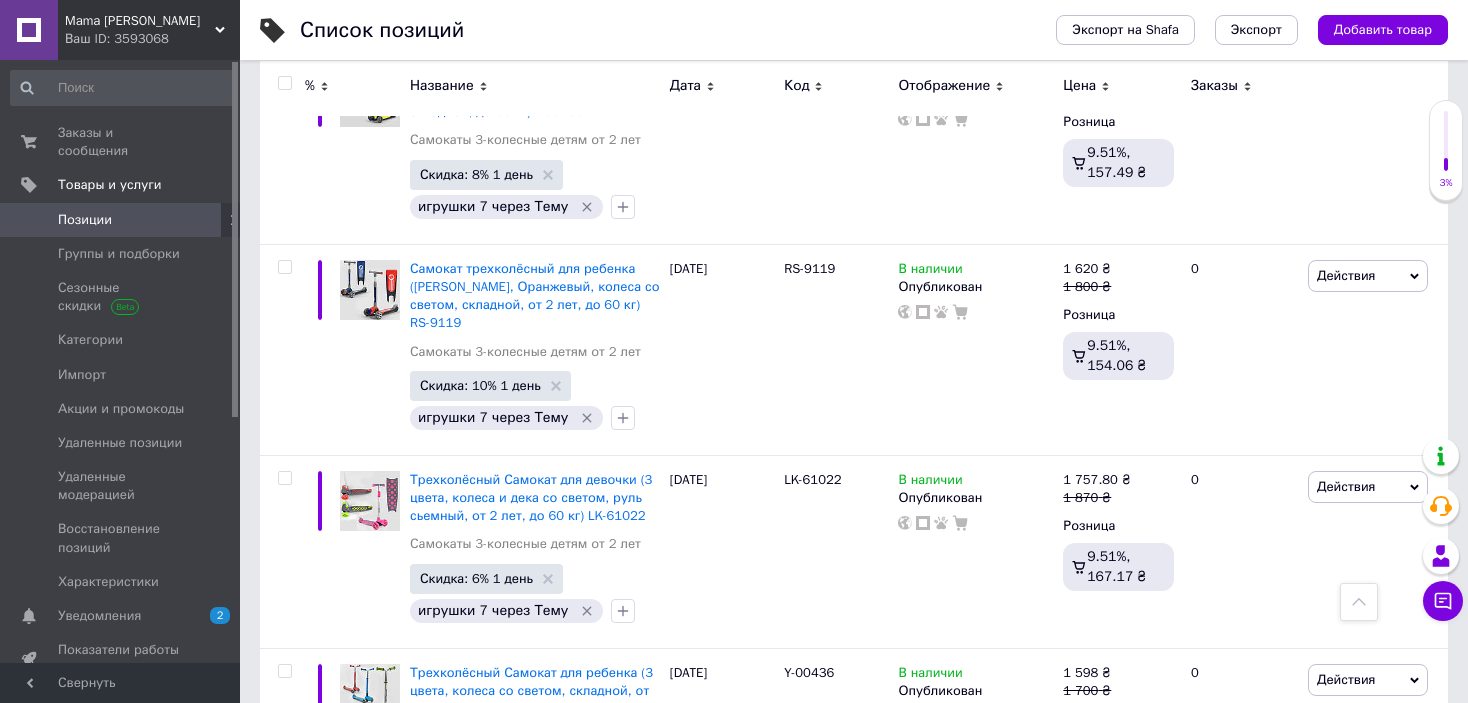 click at bounding box center (284, 83) 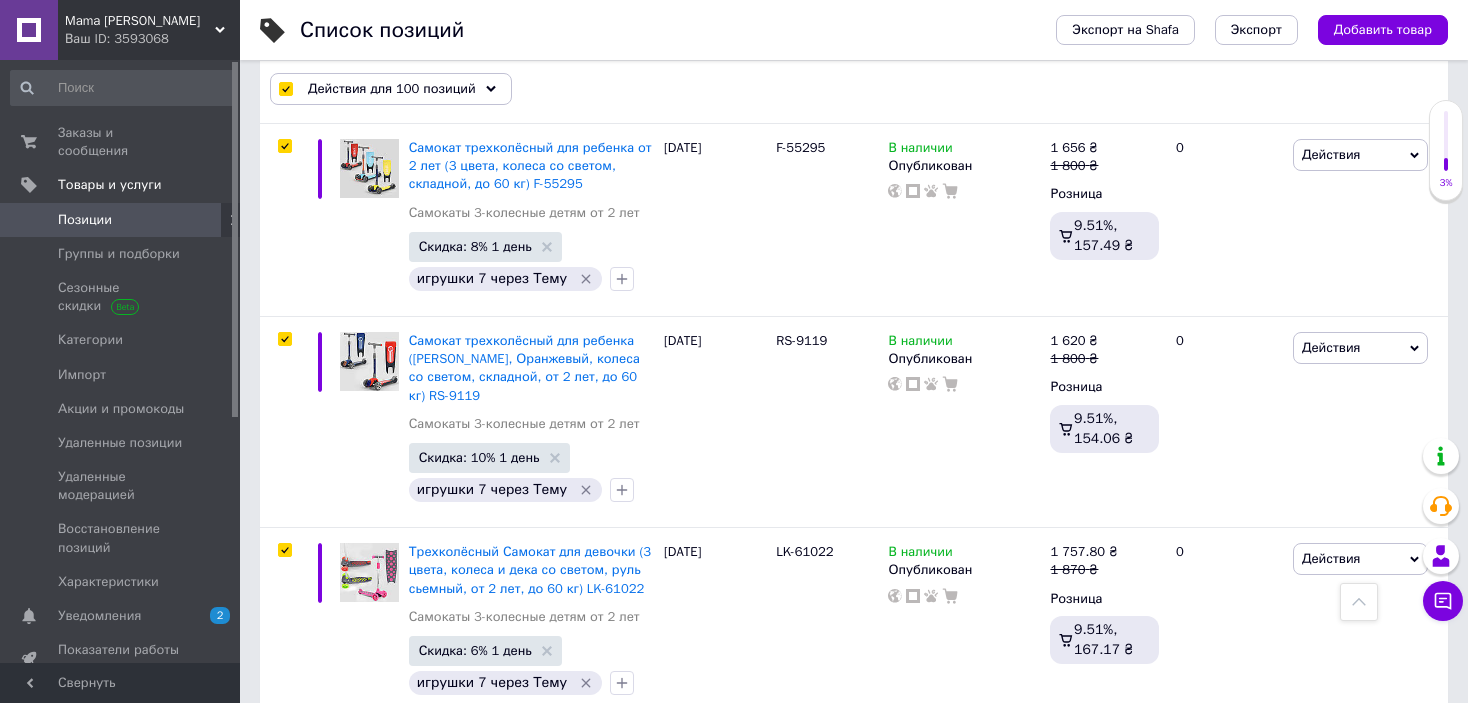 scroll, scrollTop: 19740, scrollLeft: 0, axis: vertical 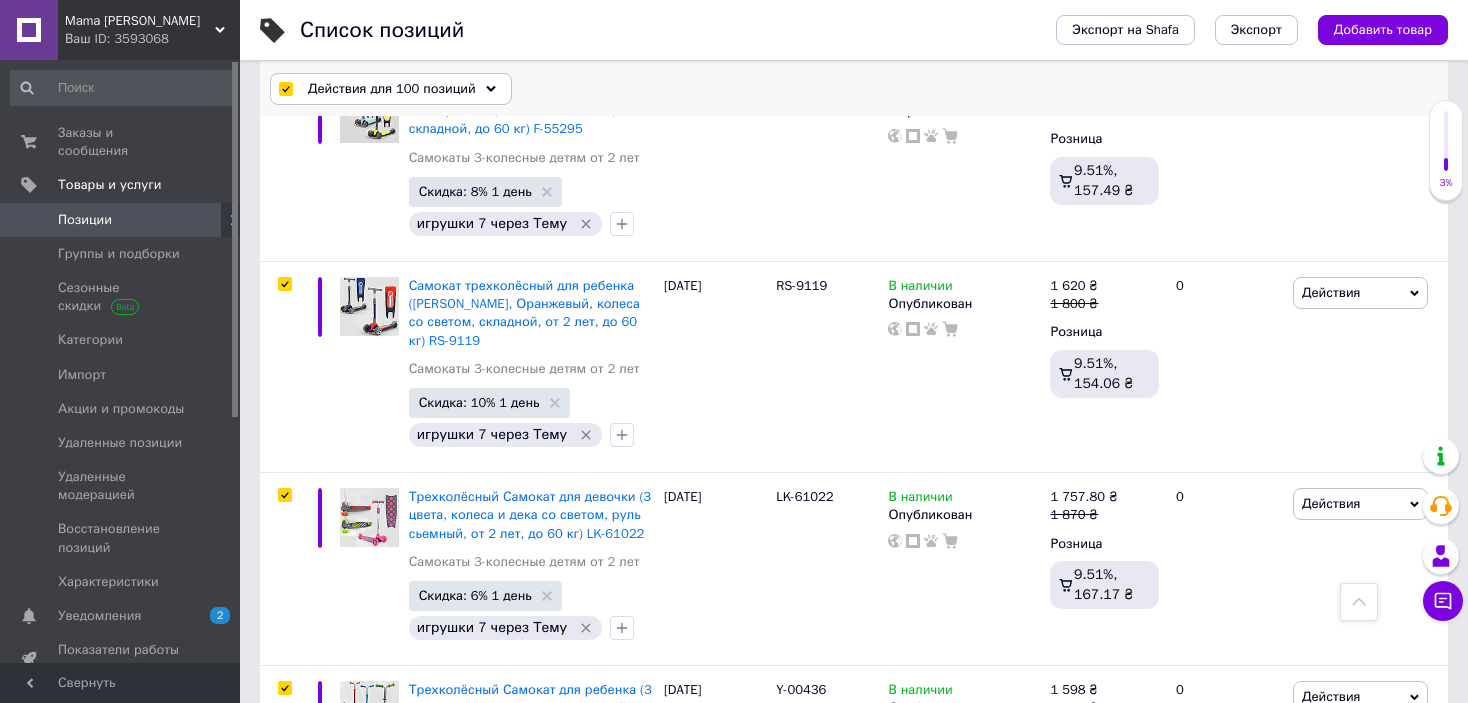 click on "Действия для 100 позиций" at bounding box center (391, 89) 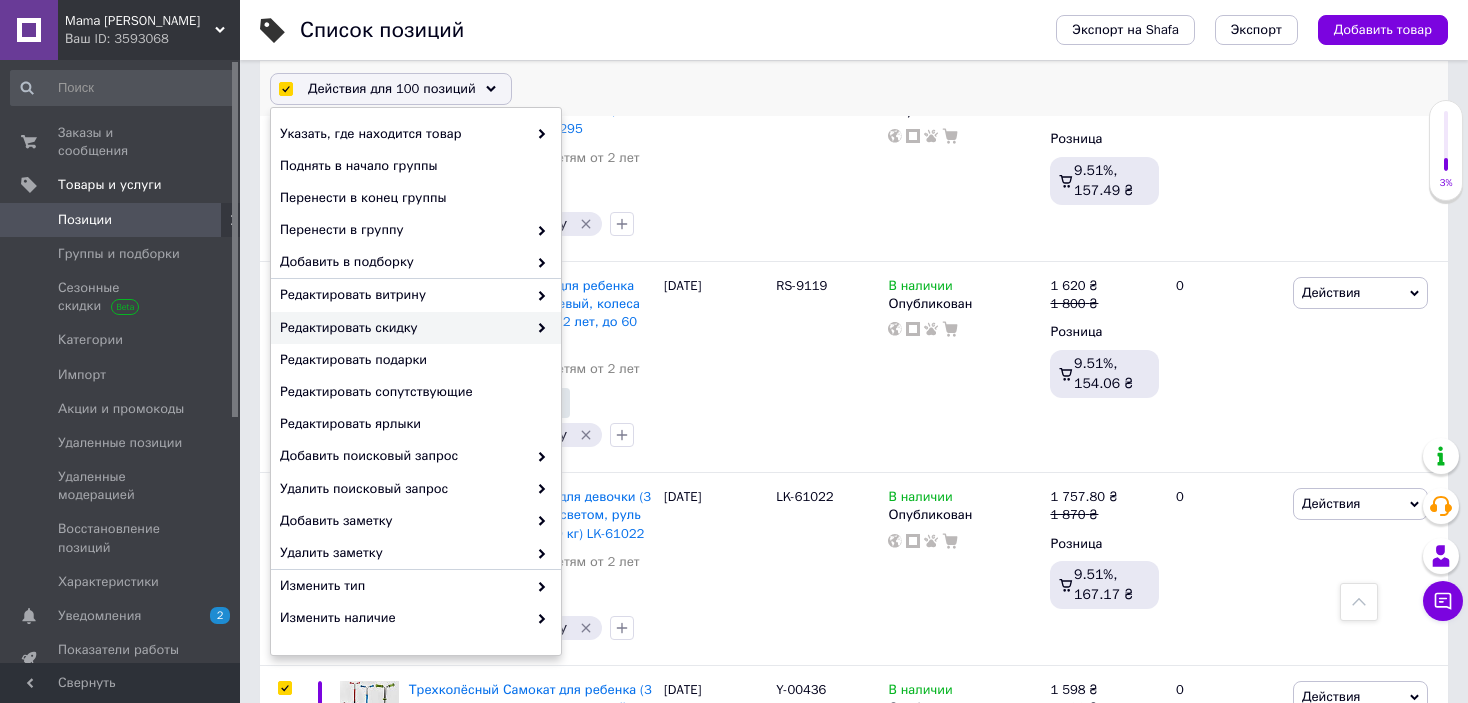 click on "Редактировать скидку" at bounding box center [403, 328] 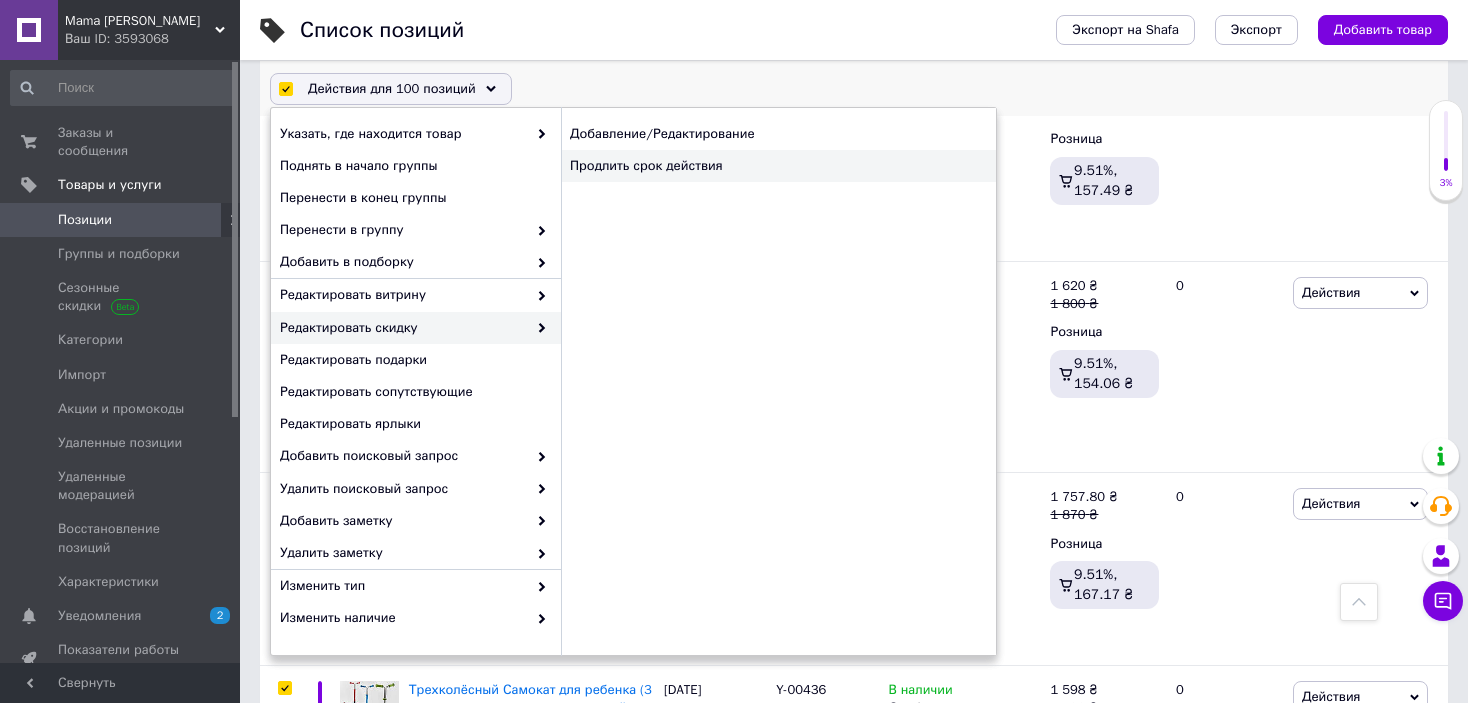 click on "Продлить срок действия" at bounding box center [778, 166] 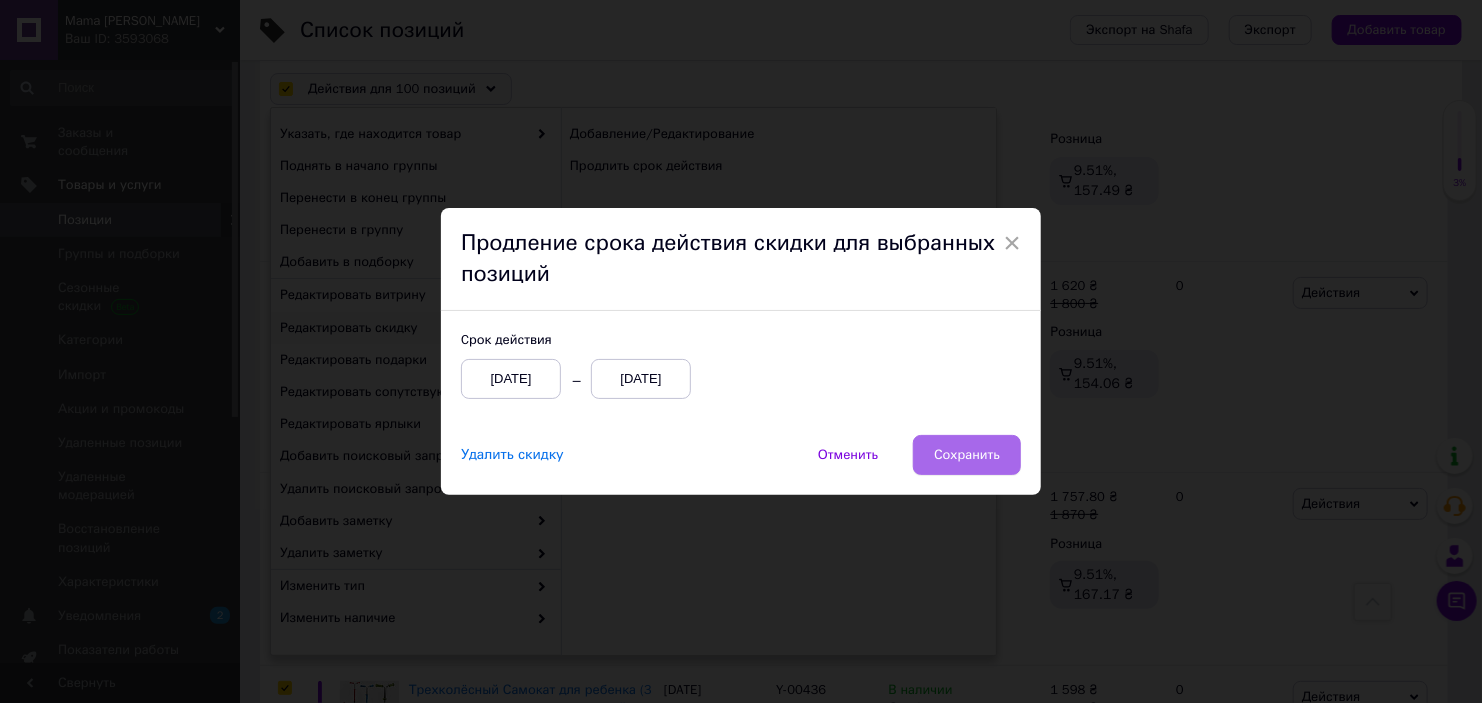 click on "Сохранить" at bounding box center (967, 455) 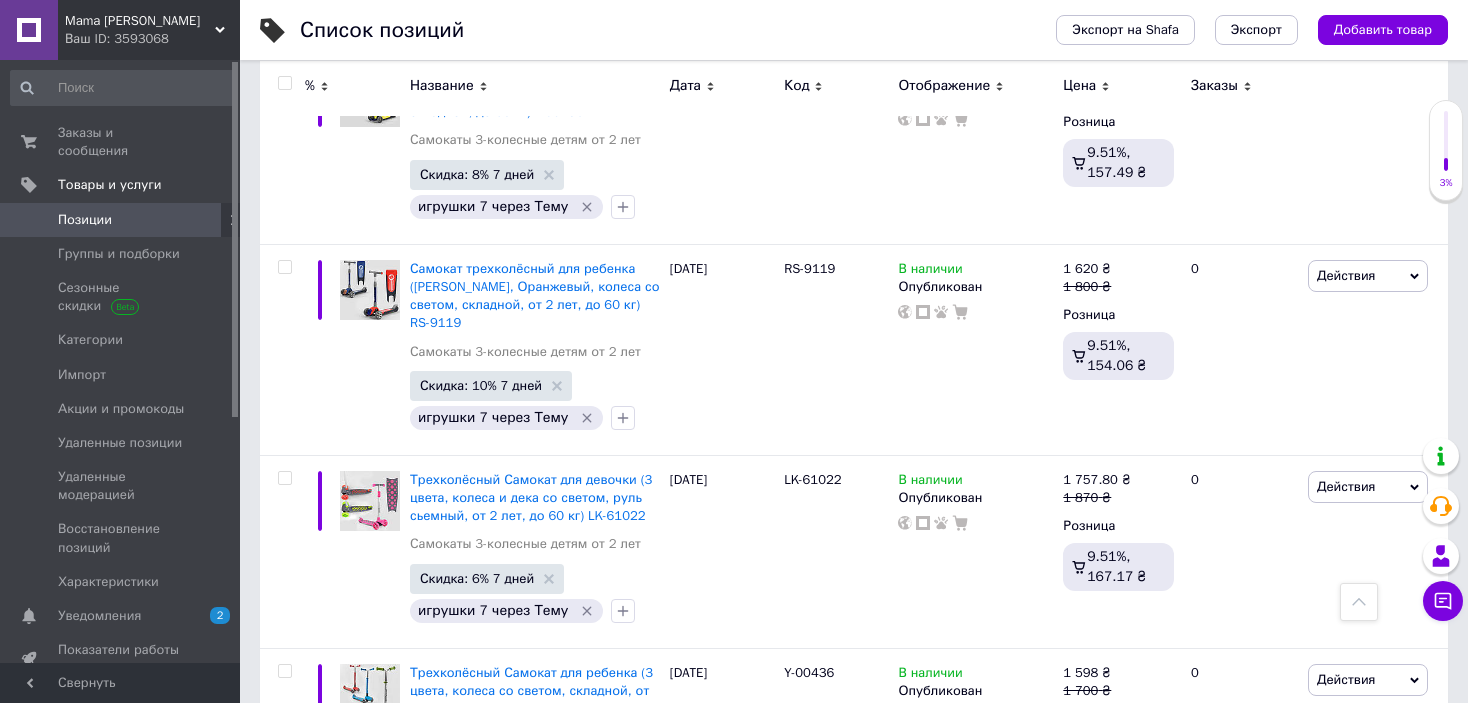 scroll, scrollTop: 20009, scrollLeft: 0, axis: vertical 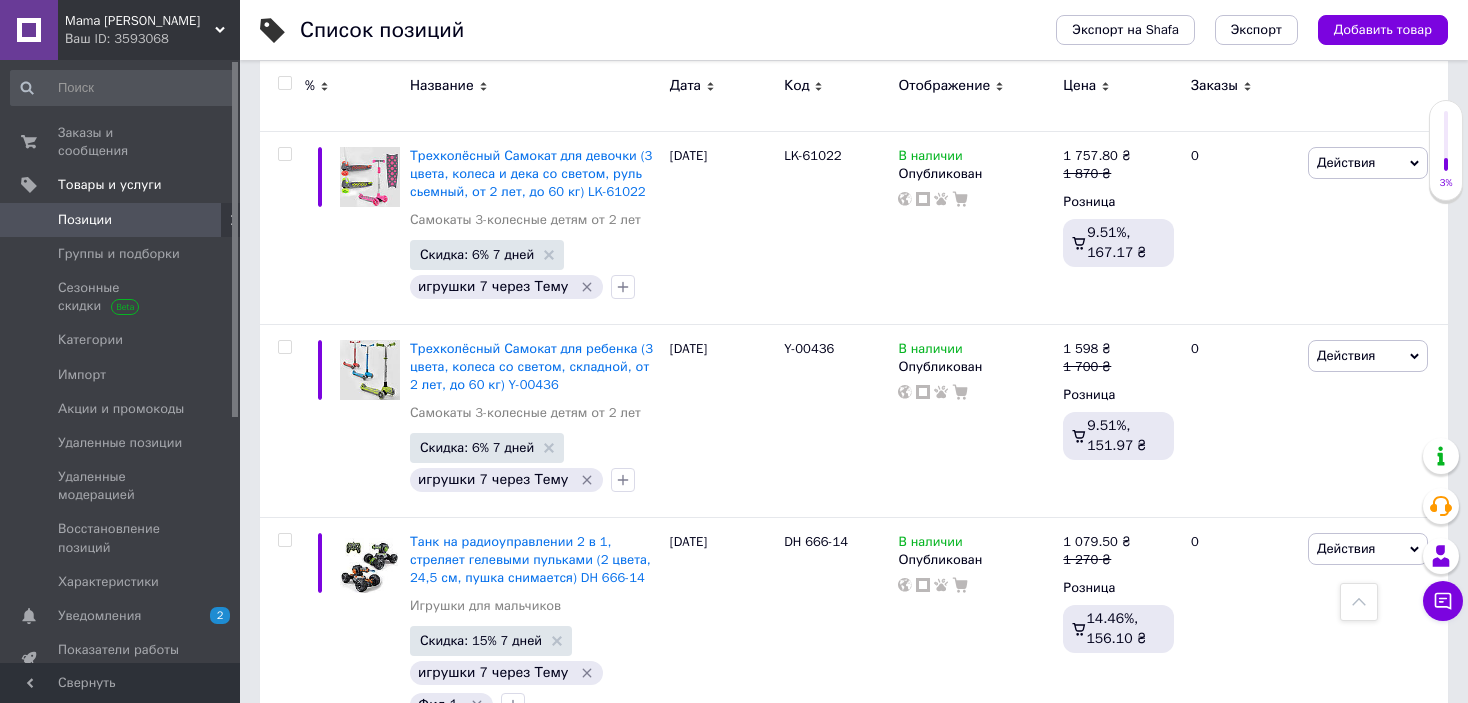 click on "6" at bounding box center [550, 1169] 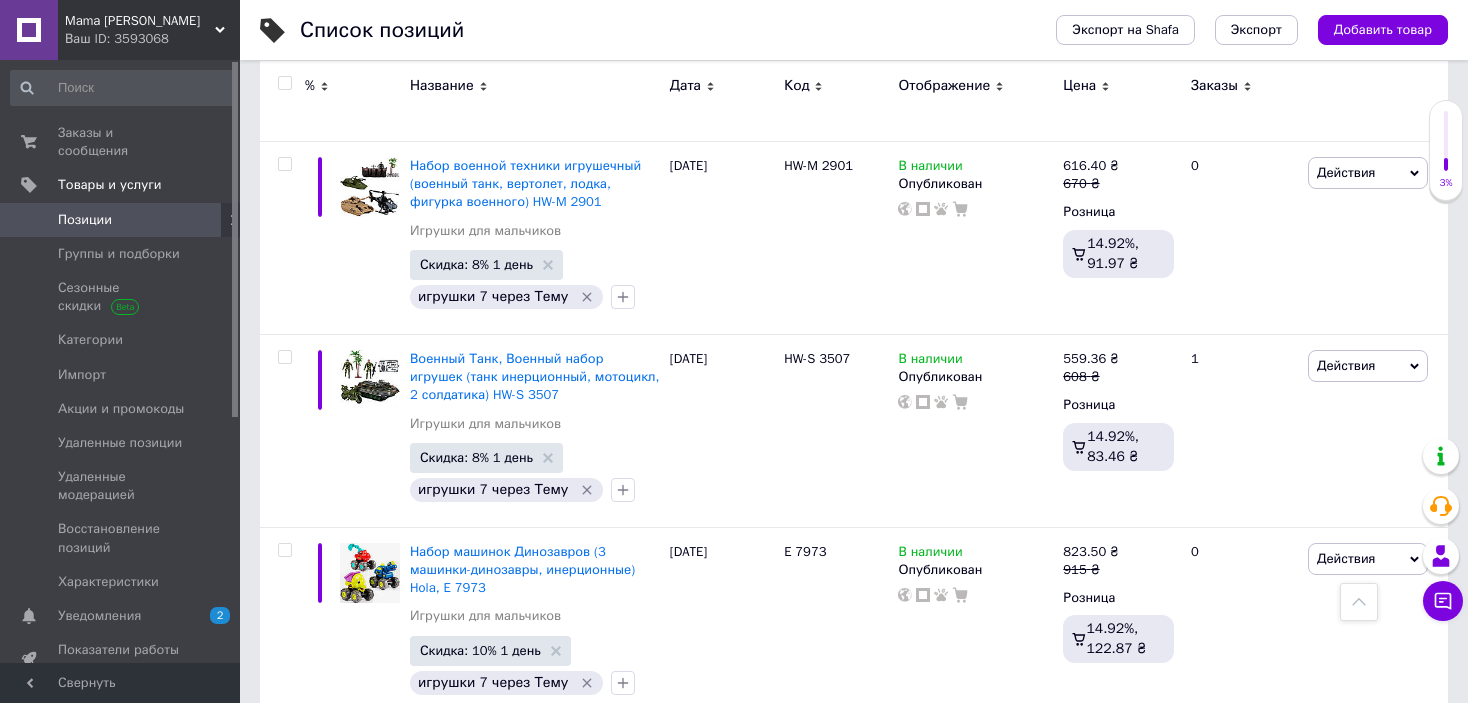 click at bounding box center (284, 83) 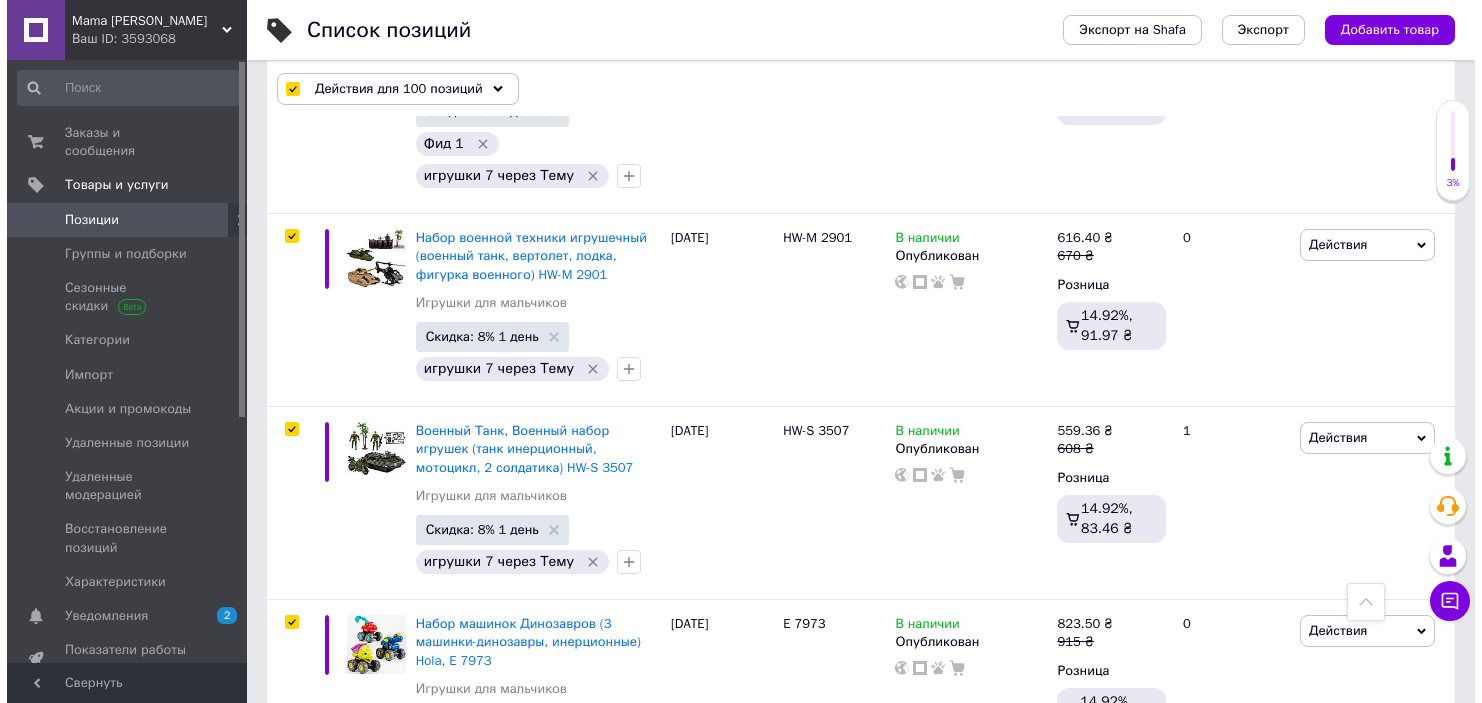 scroll, scrollTop: 20118, scrollLeft: 0, axis: vertical 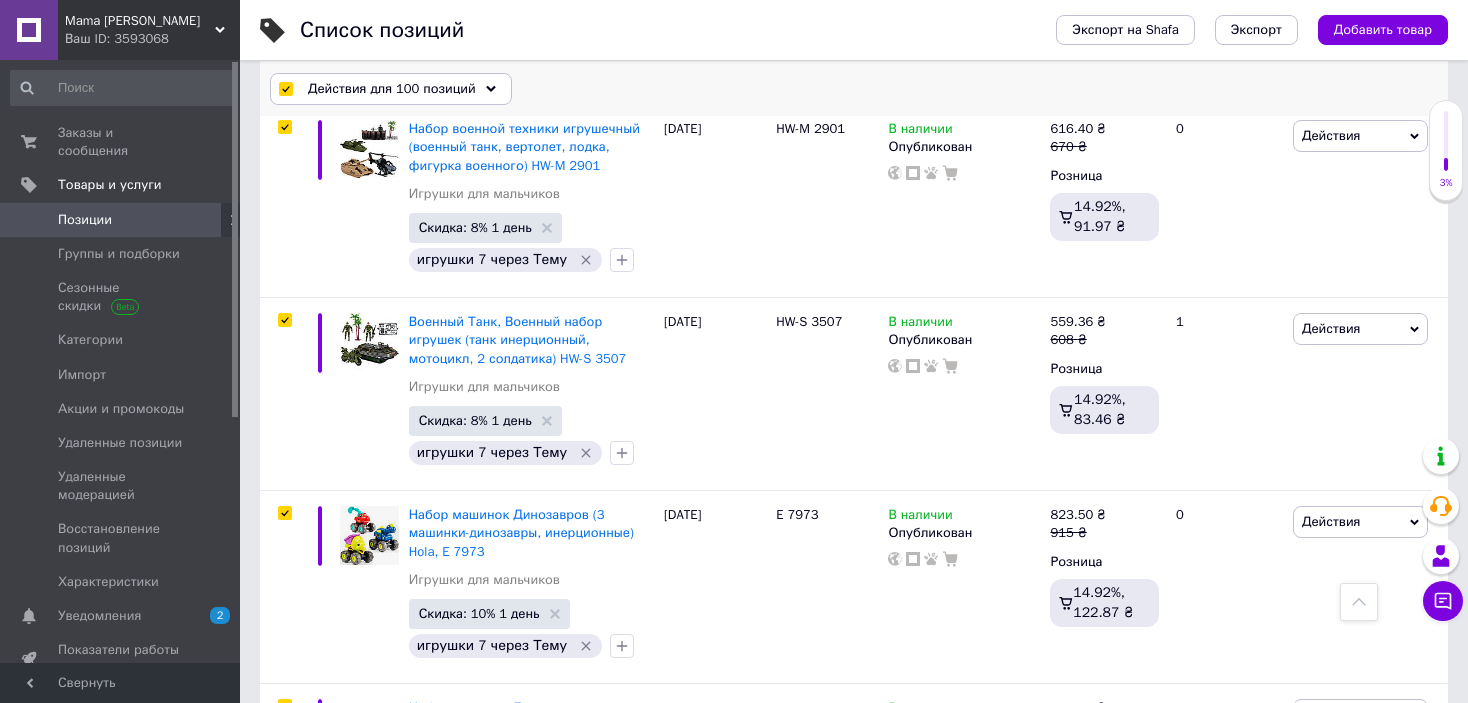 click on "Действия для 100 позиций" at bounding box center [392, 89] 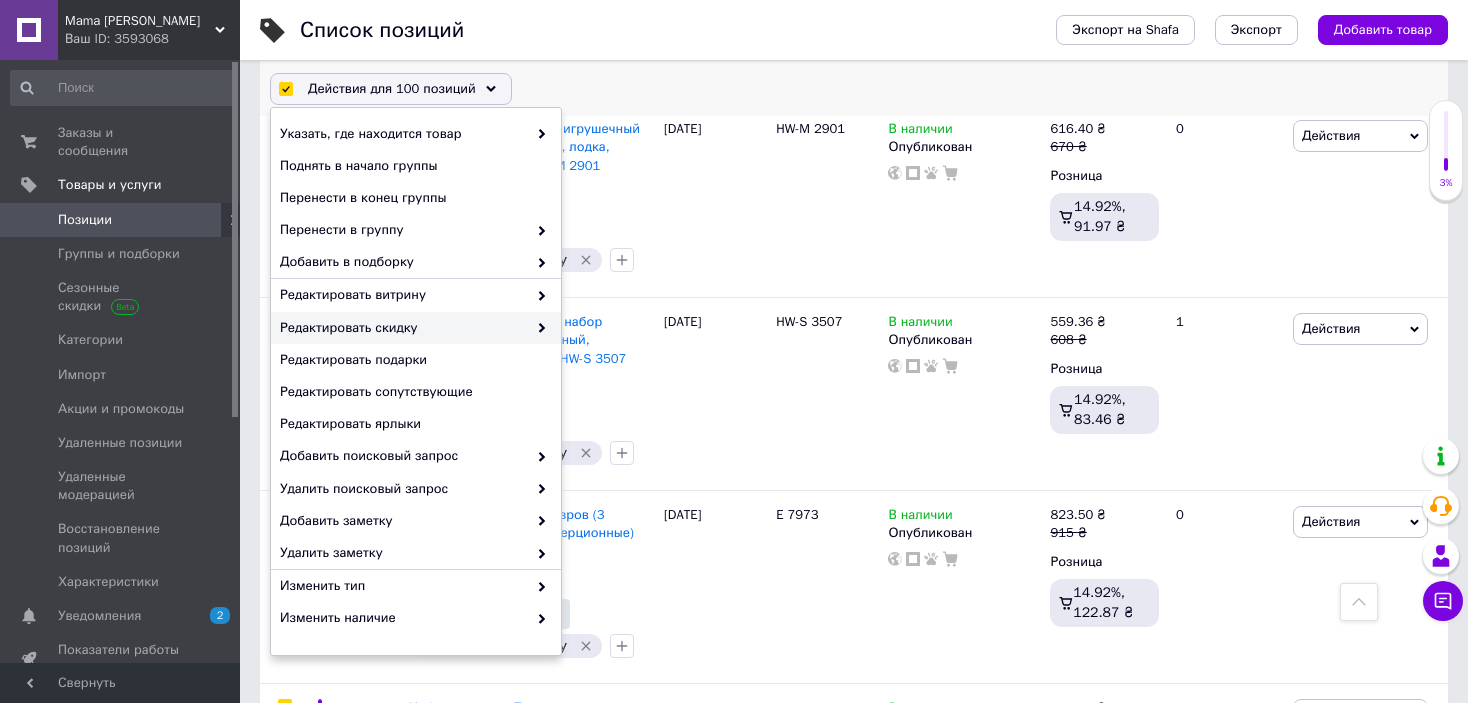 click on "Редактировать скидку" at bounding box center [403, 328] 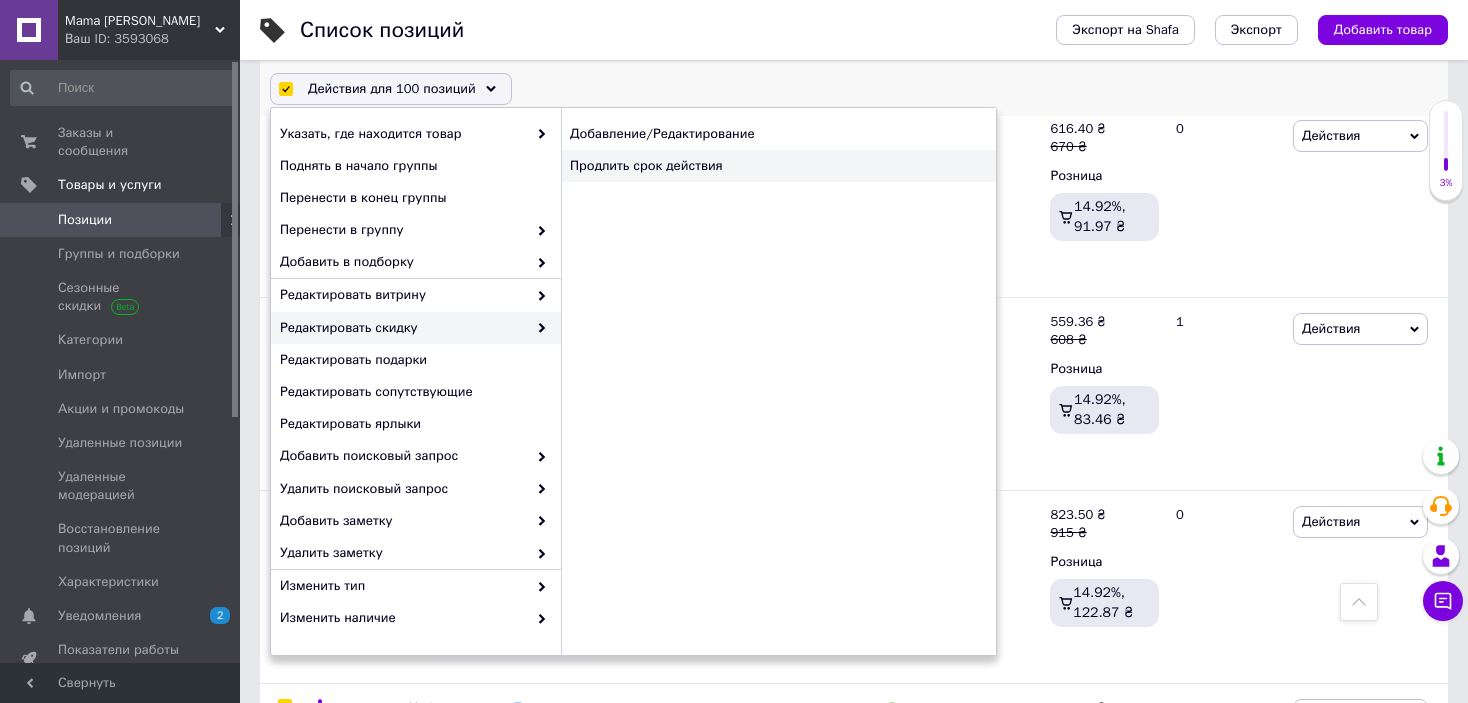 click on "Продлить срок действия" at bounding box center (778, 166) 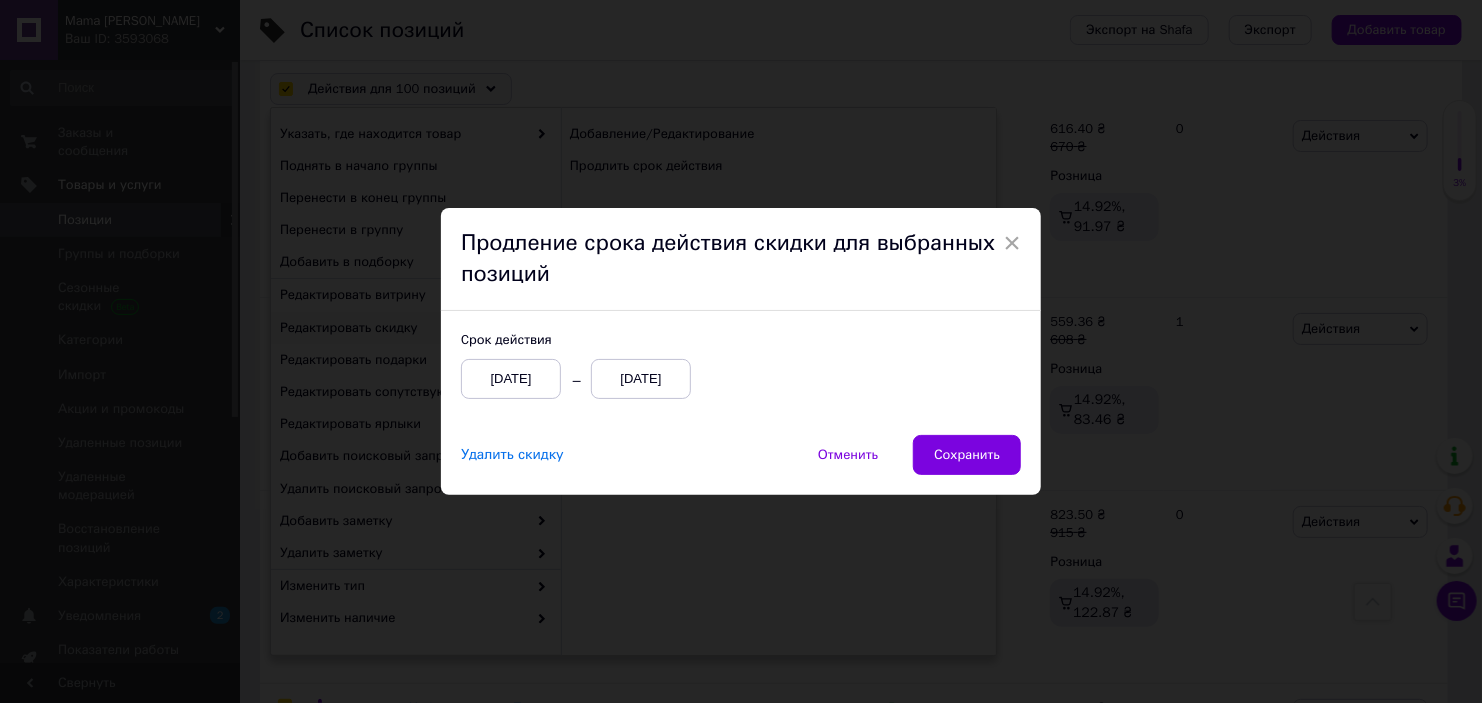 click on "[DATE]" at bounding box center (641, 379) 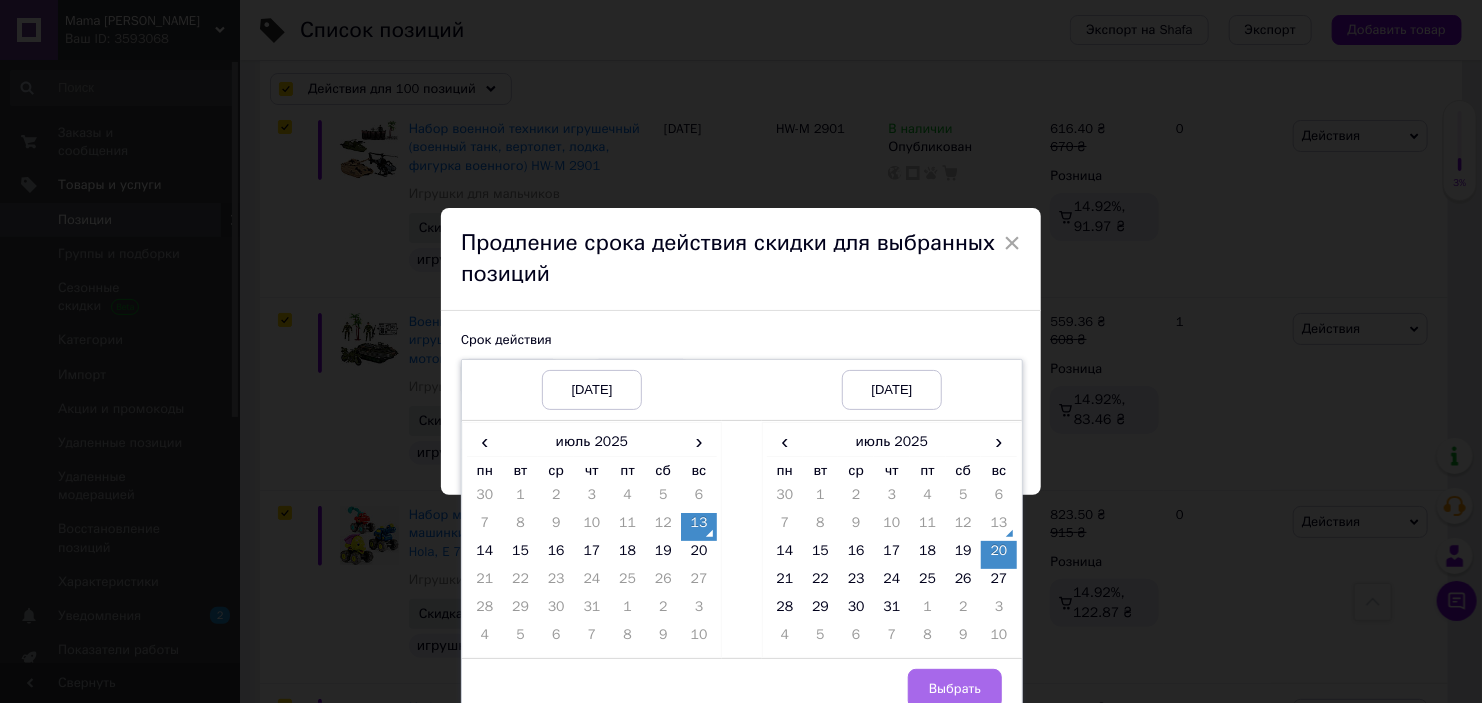 click on "Выбрать" at bounding box center [955, 689] 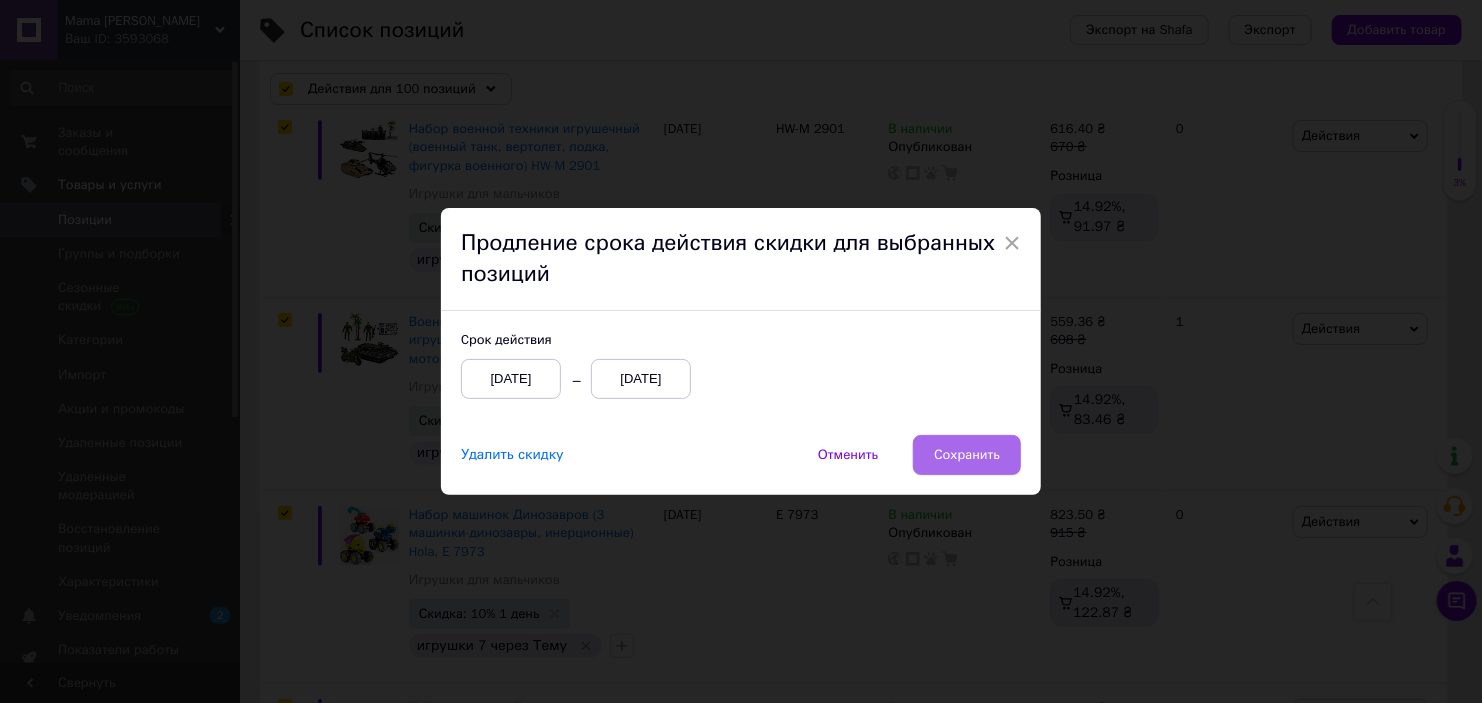 click on "Сохранить" at bounding box center (967, 455) 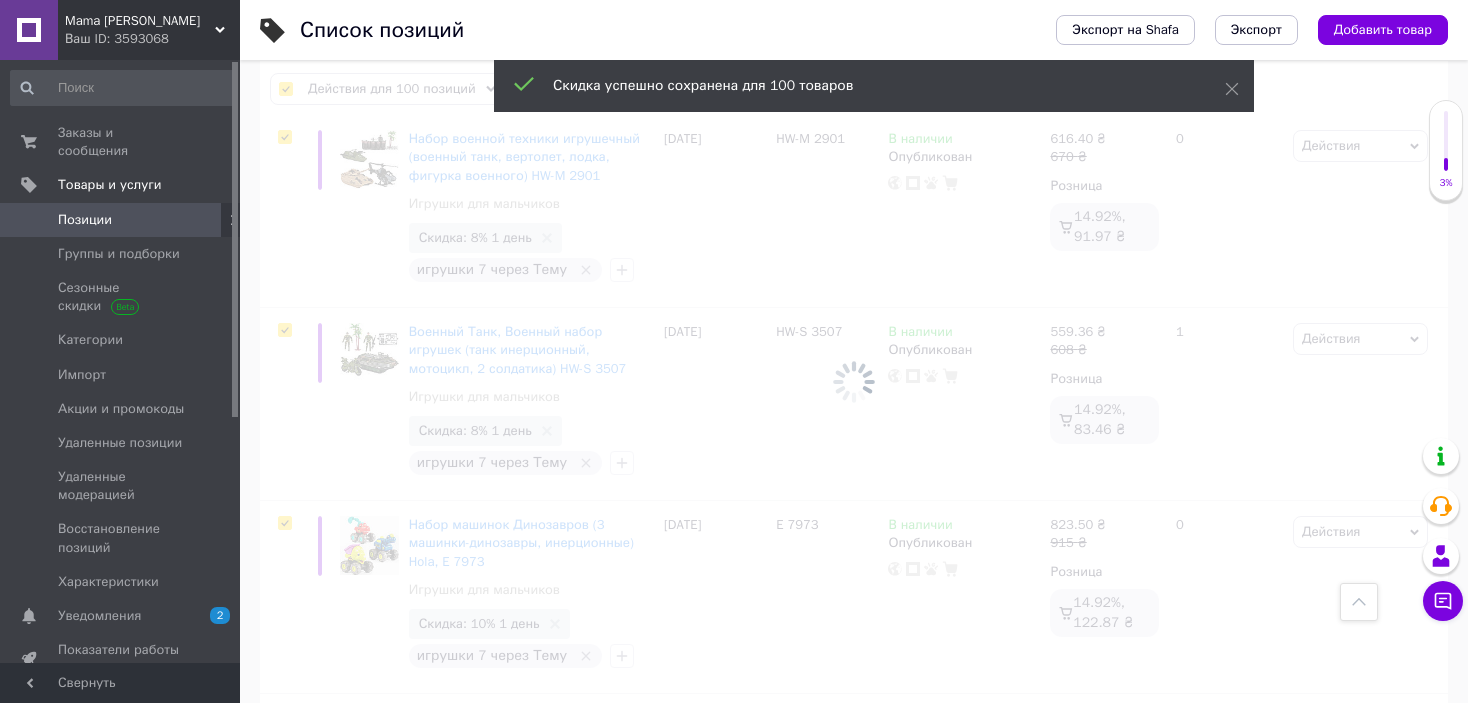 scroll, scrollTop: 20146, scrollLeft: 0, axis: vertical 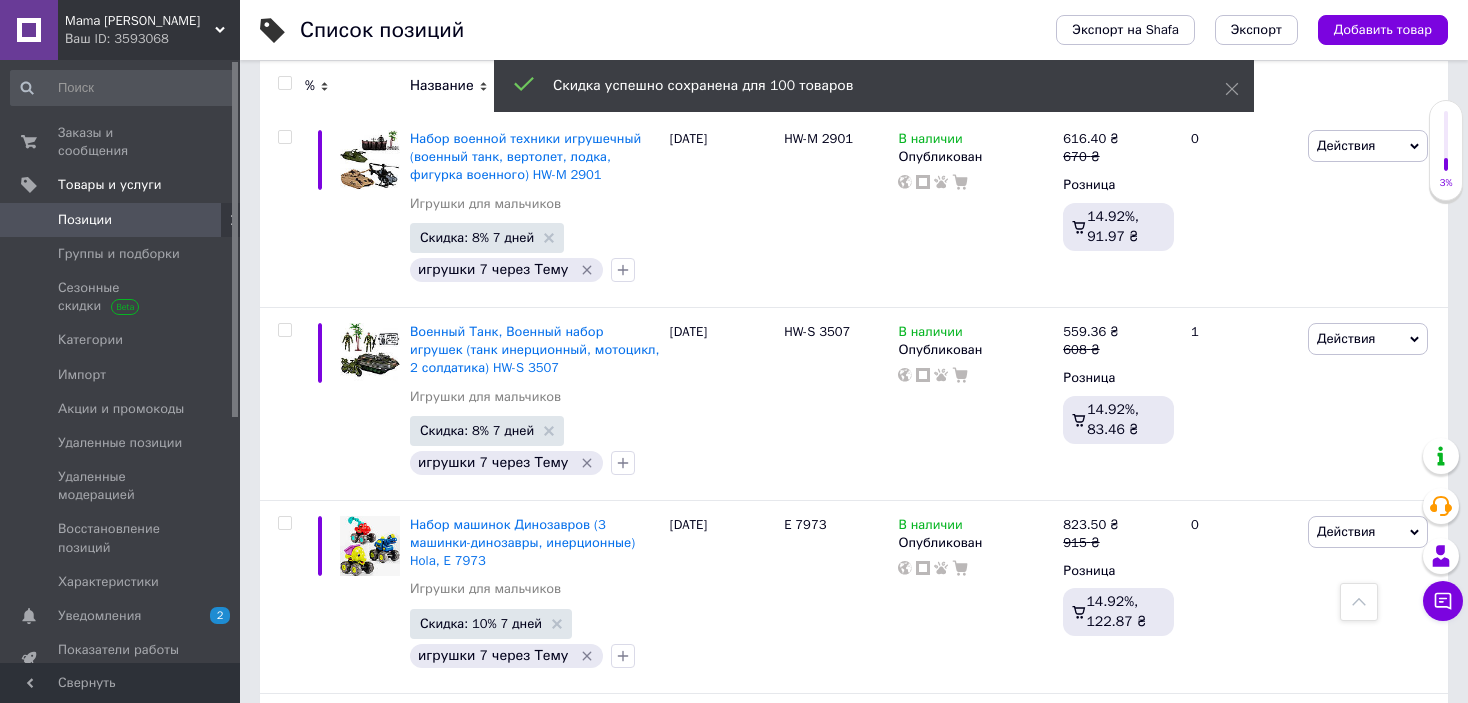 click on "5" at bounding box center [550, 1592] 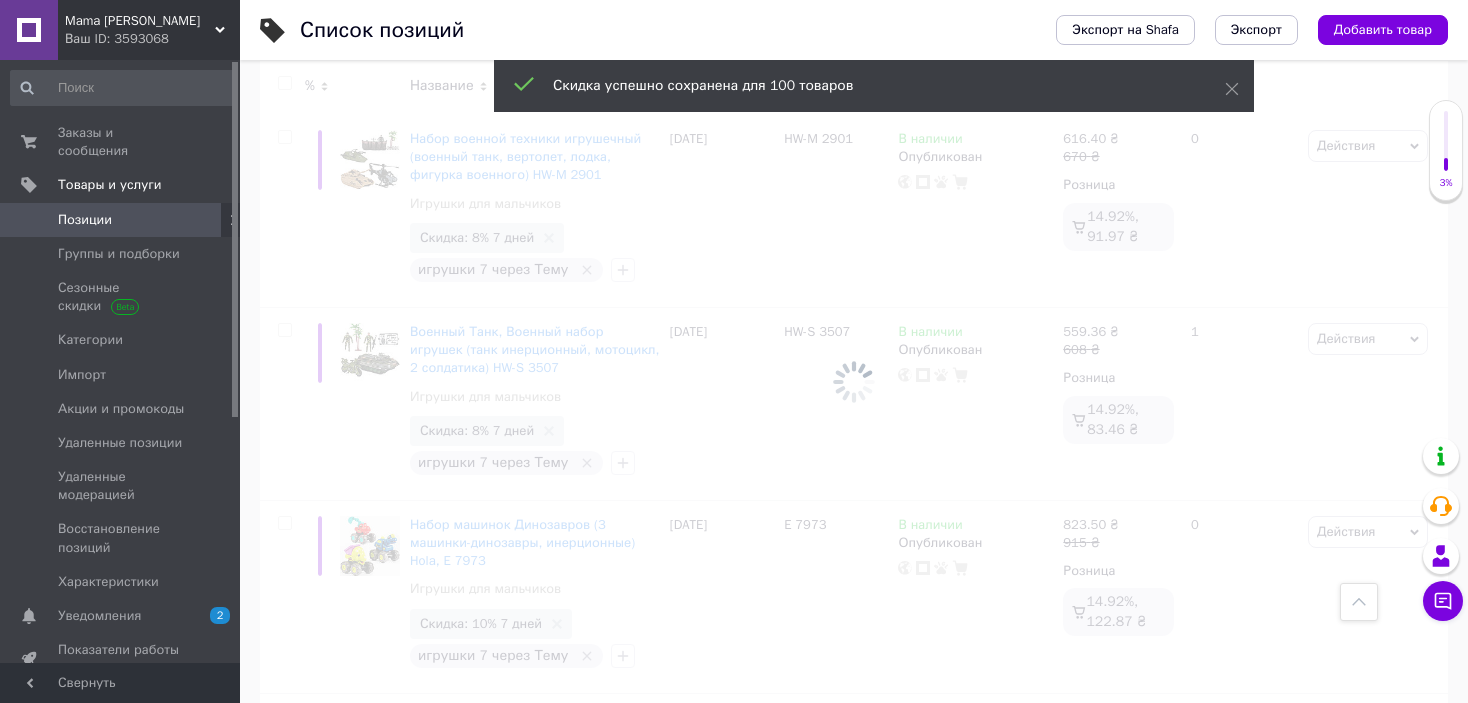 scroll, scrollTop: 20037, scrollLeft: 0, axis: vertical 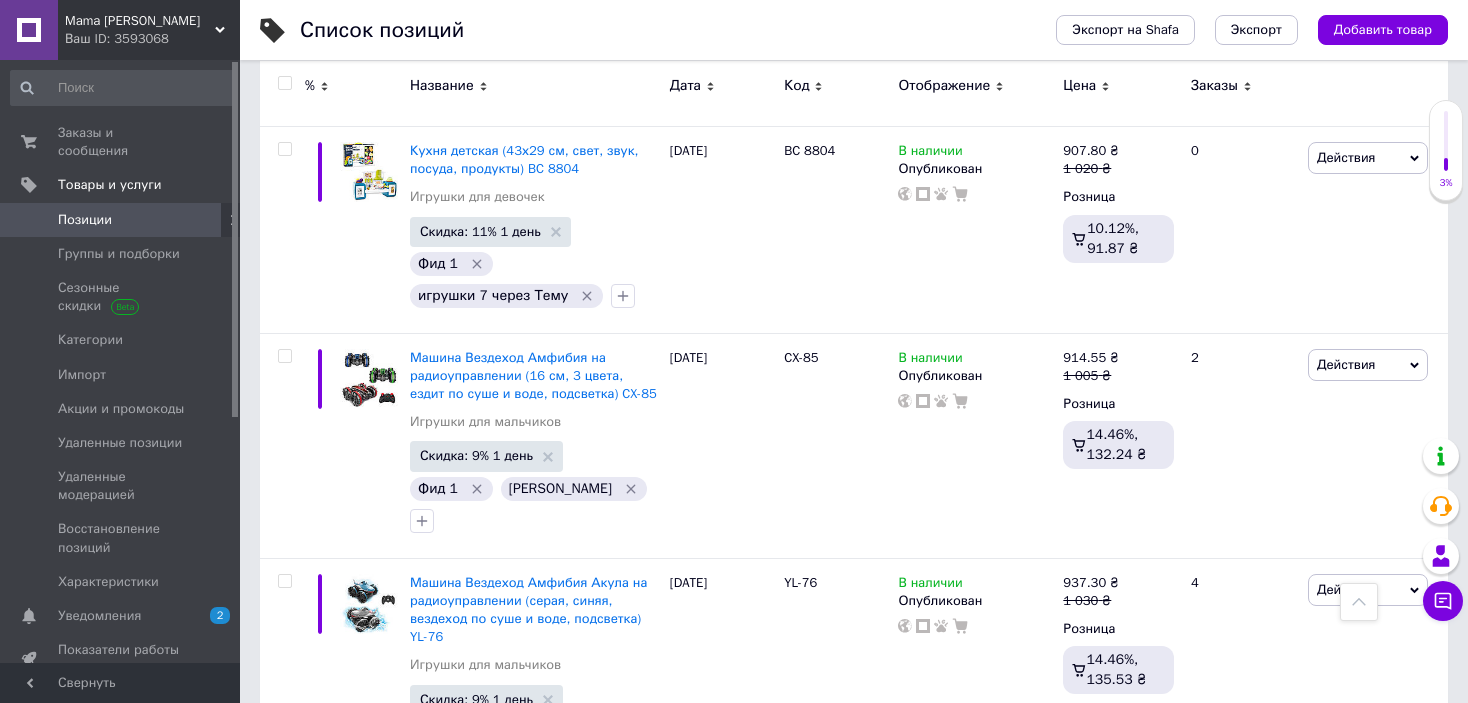 click at bounding box center [284, 83] 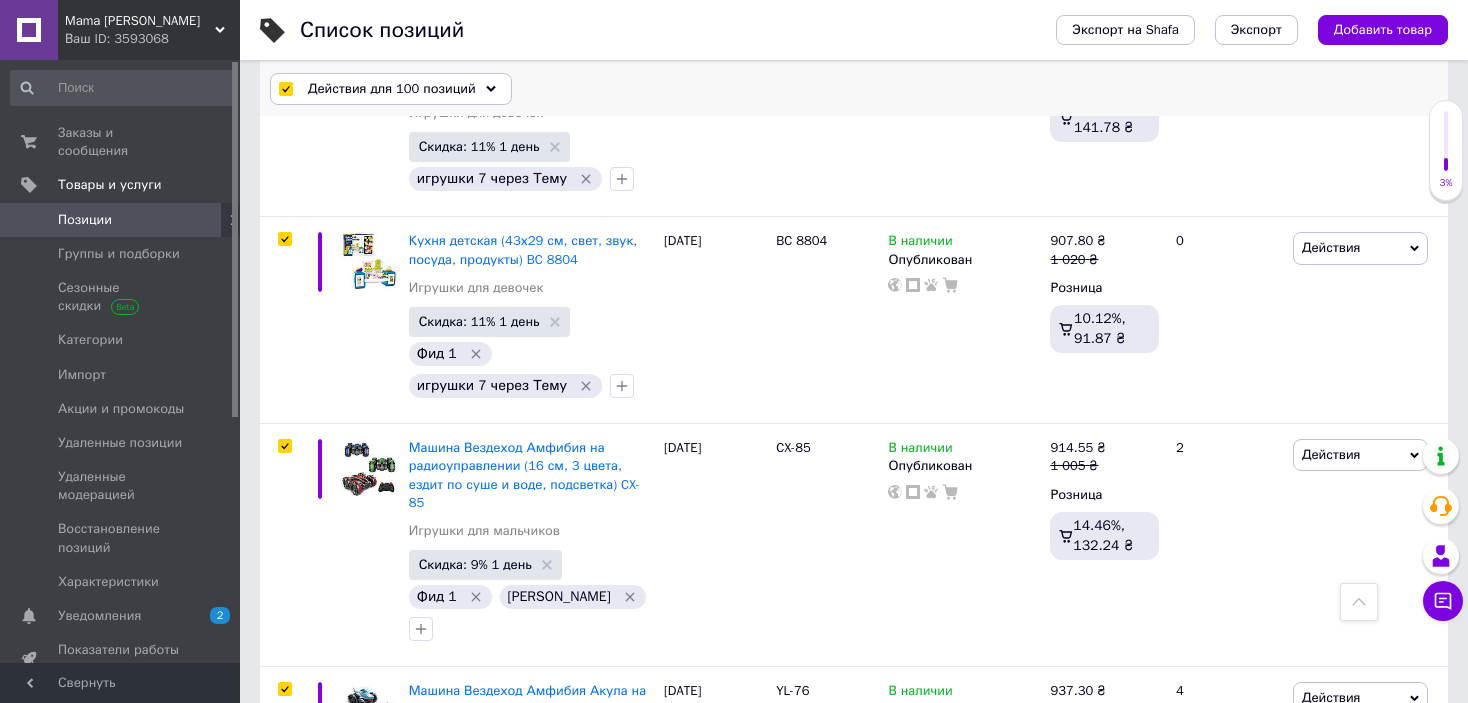 scroll, scrollTop: 20146, scrollLeft: 0, axis: vertical 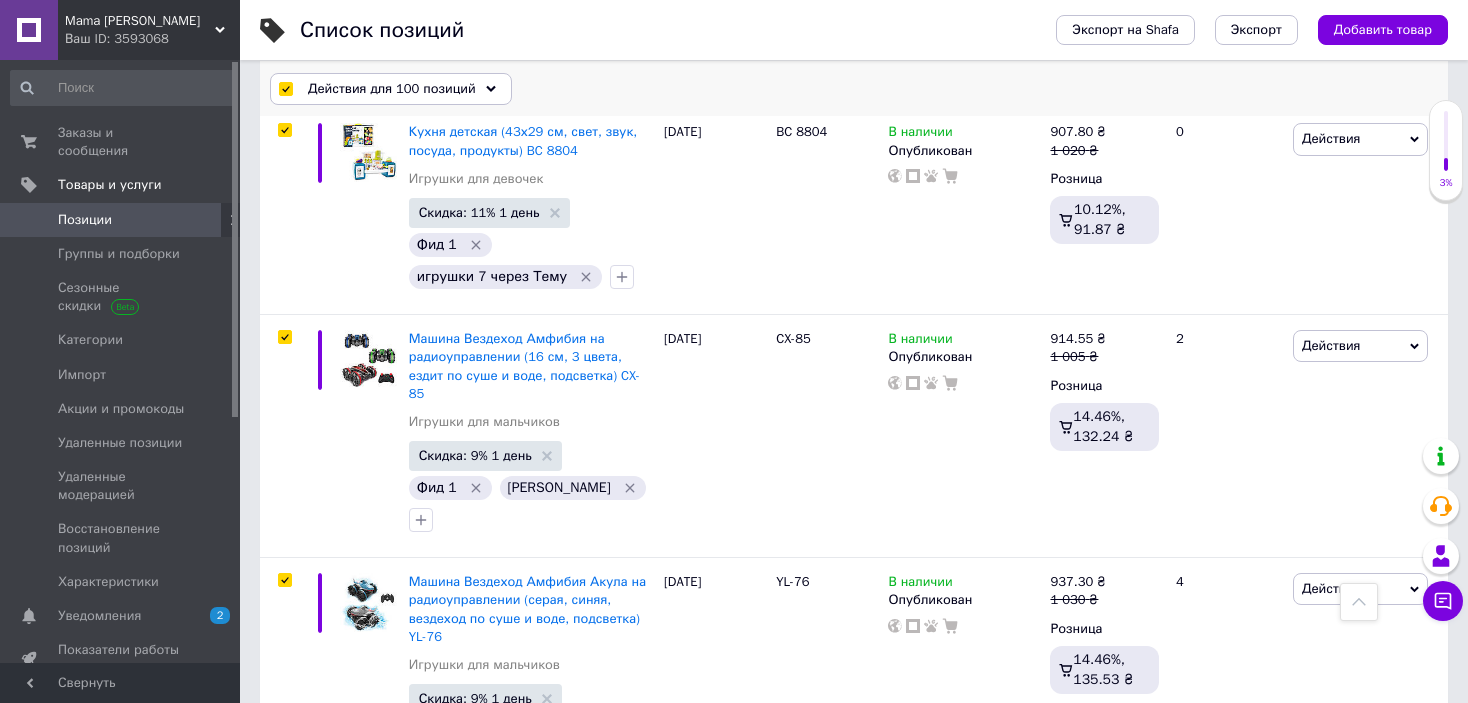 click on "Действия для 100 позиций" at bounding box center [392, 89] 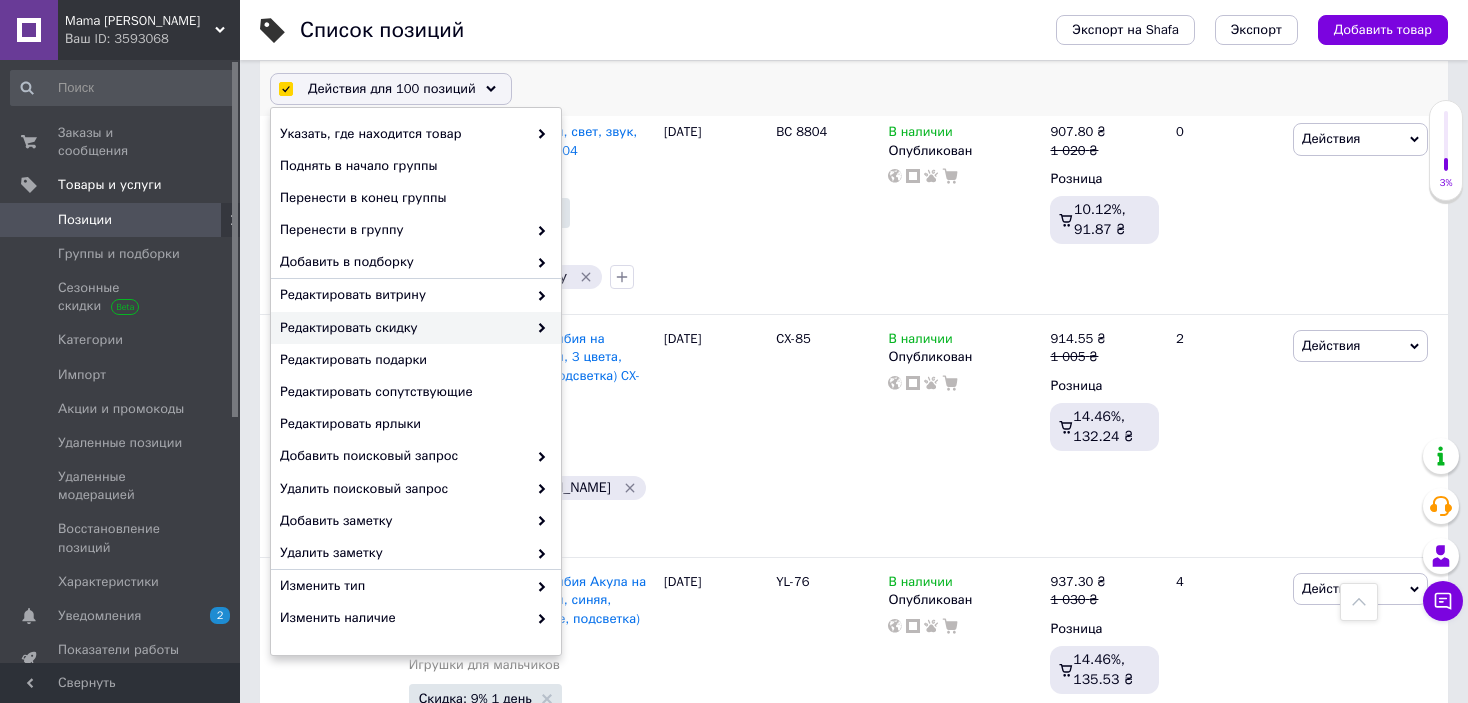 click on "Редактировать скидку" at bounding box center [403, 328] 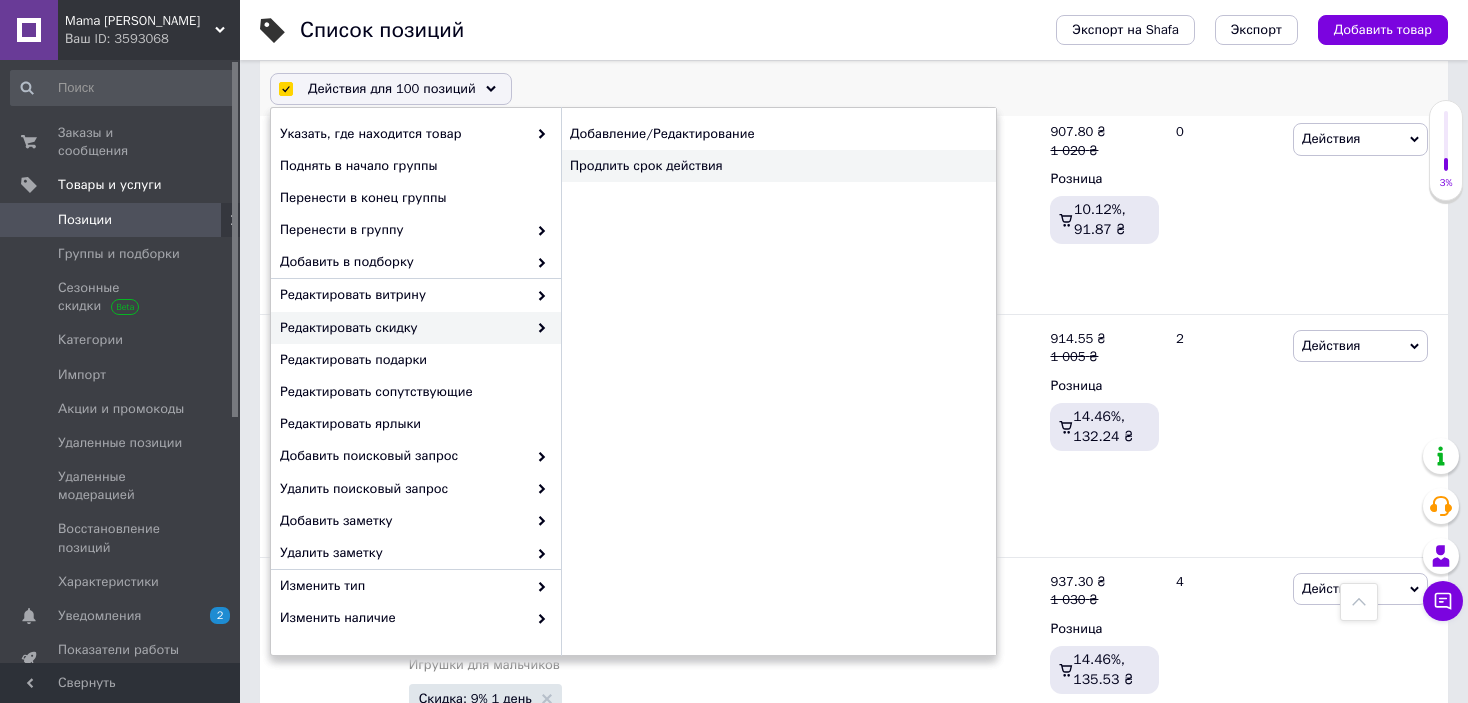 click on "Продлить срок действия" at bounding box center [778, 166] 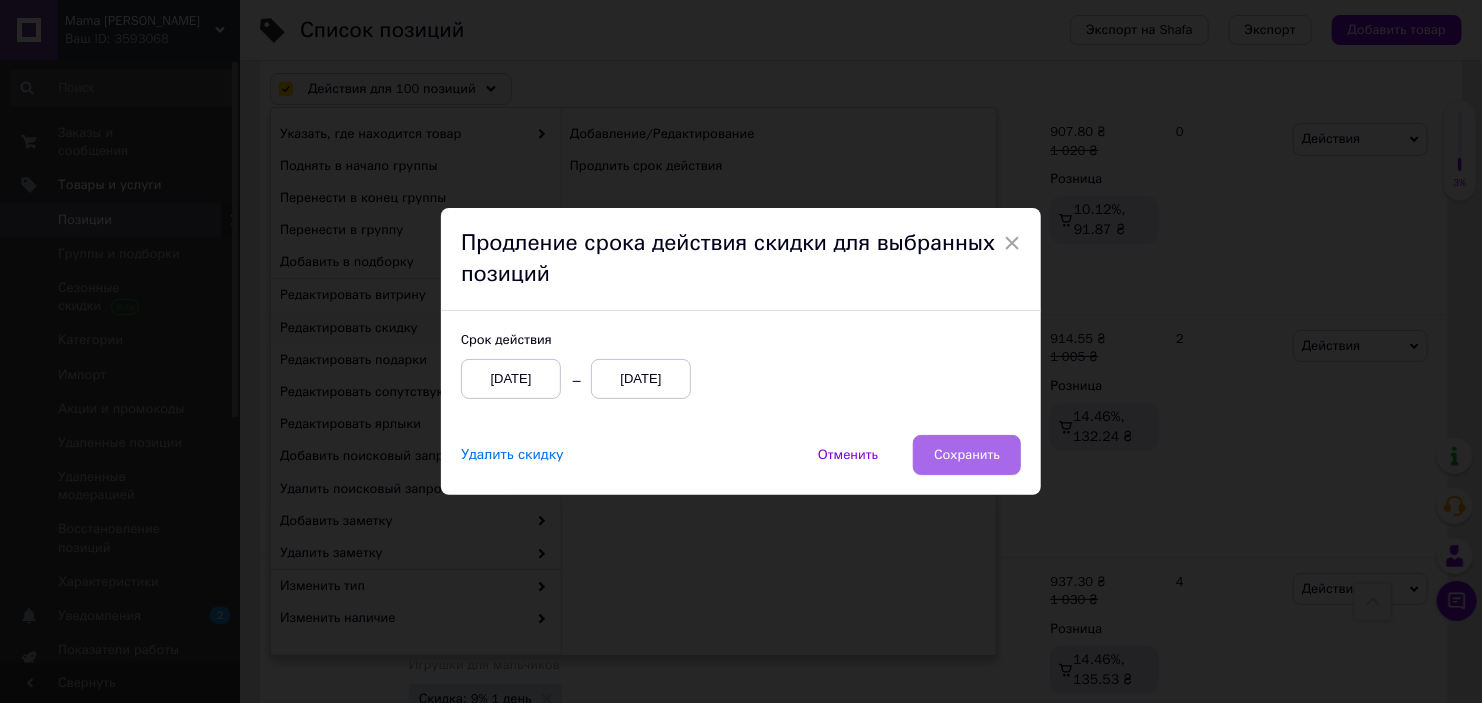 click on "Сохранить" at bounding box center (967, 455) 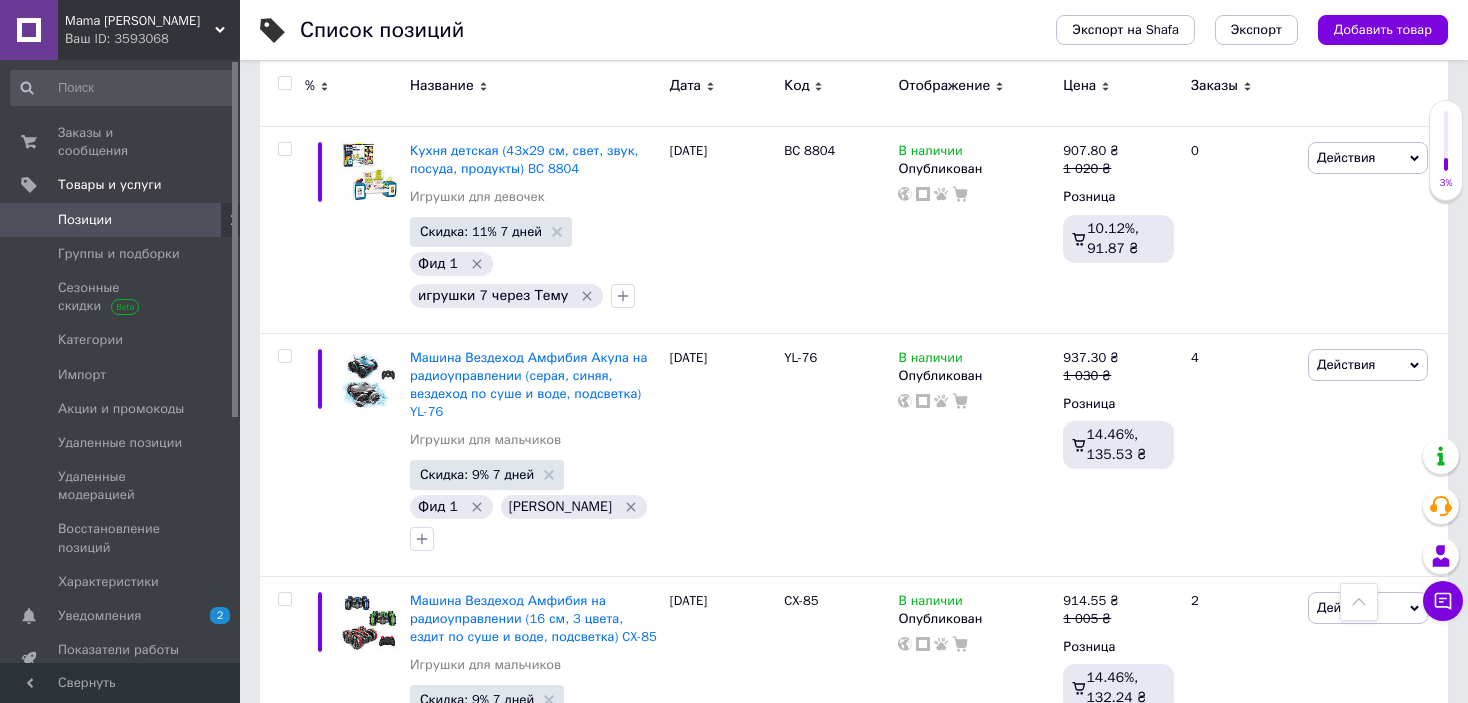 scroll, scrollTop: 20539, scrollLeft: 0, axis: vertical 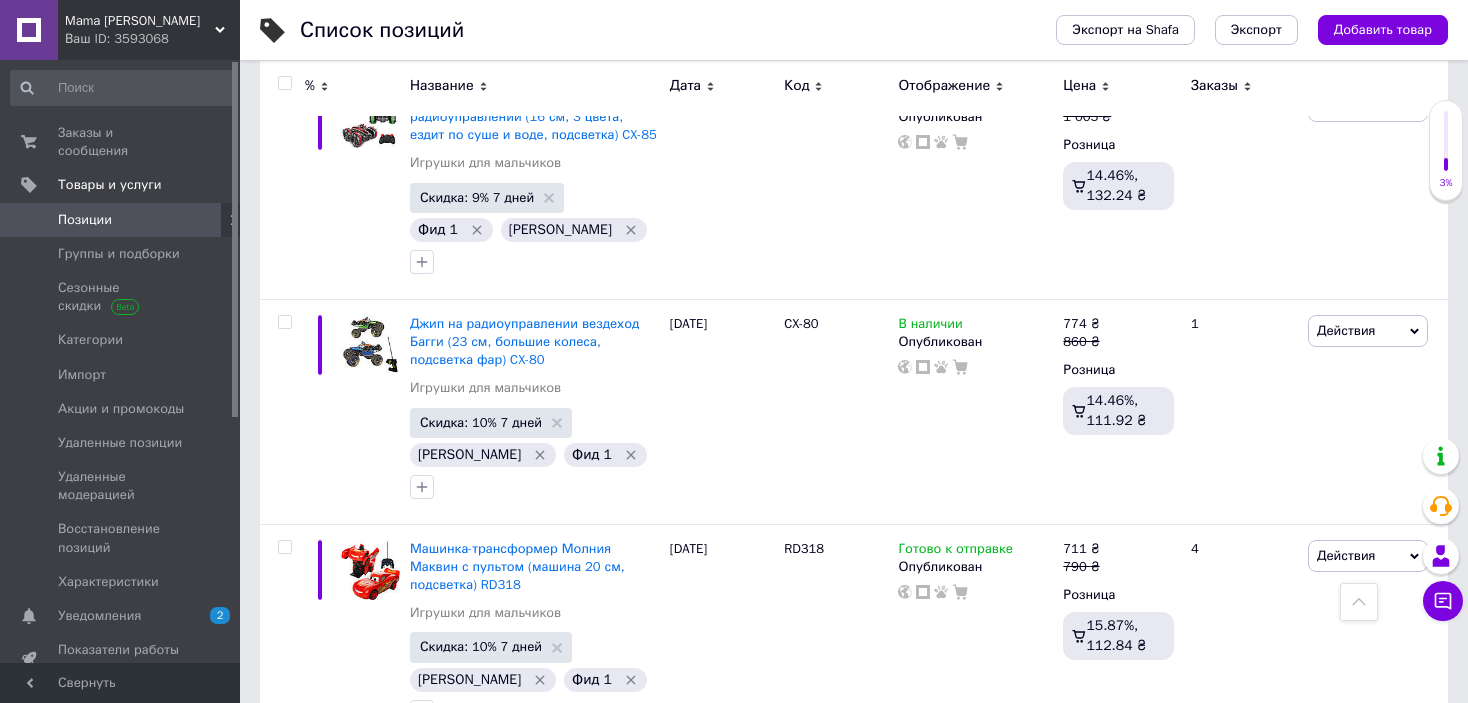 click on "4" at bounding box center [550, 1648] 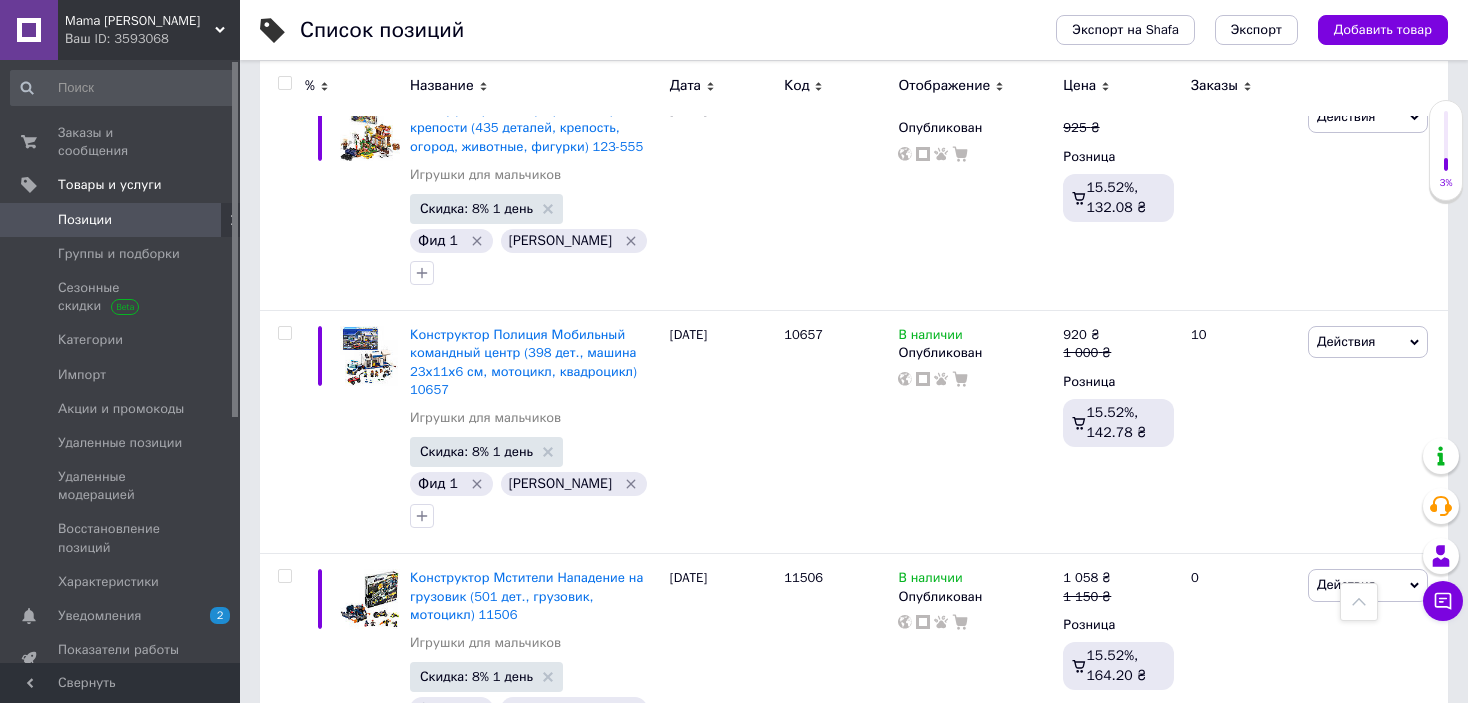 click at bounding box center [284, 83] 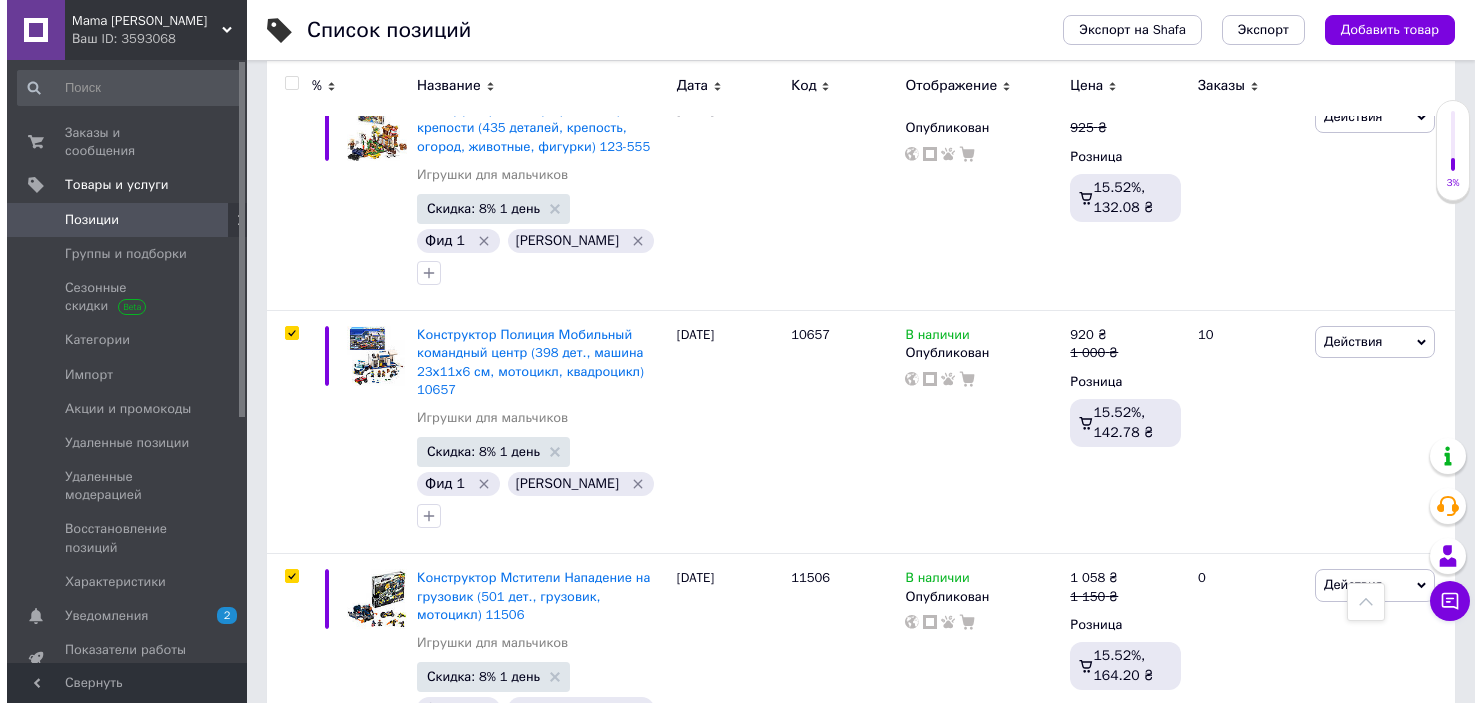 scroll, scrollTop: 19551, scrollLeft: 0, axis: vertical 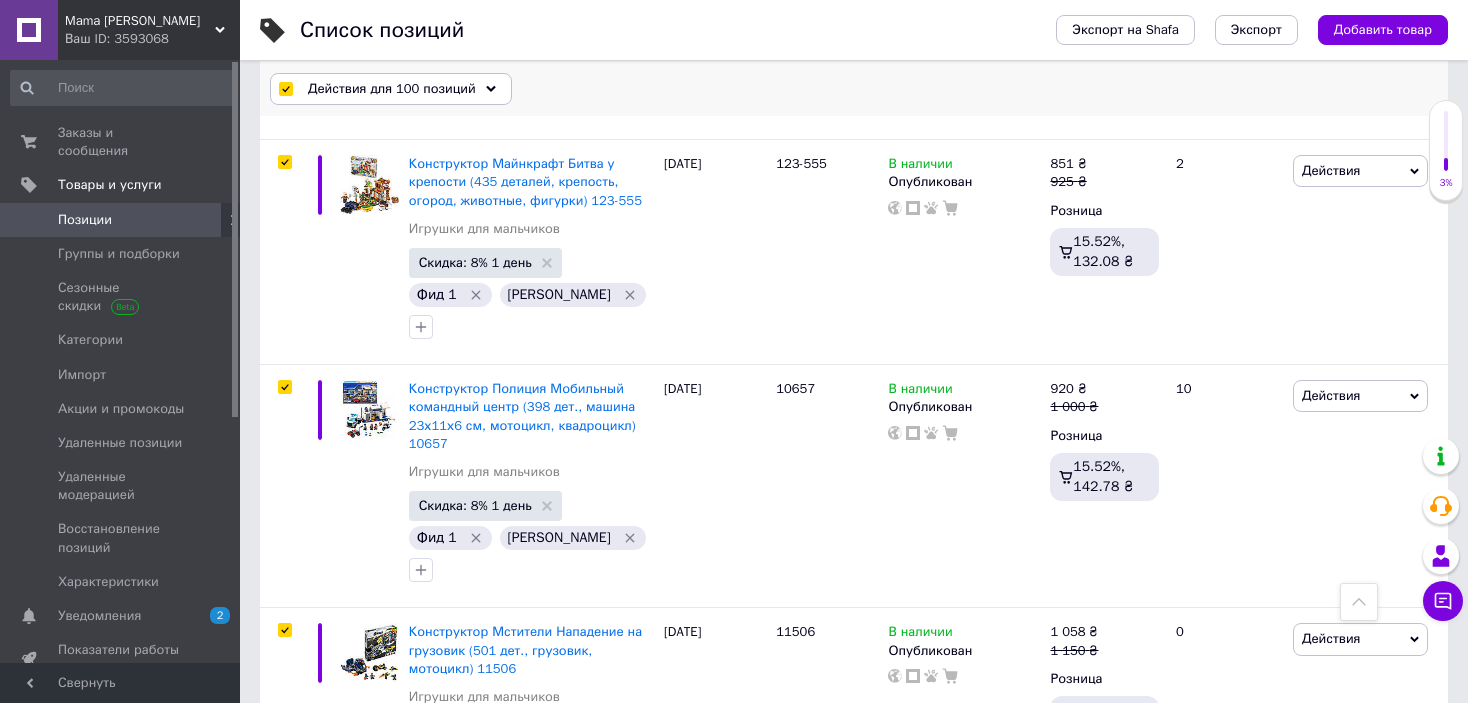 click on "Действия для 100 позиций" at bounding box center (392, 89) 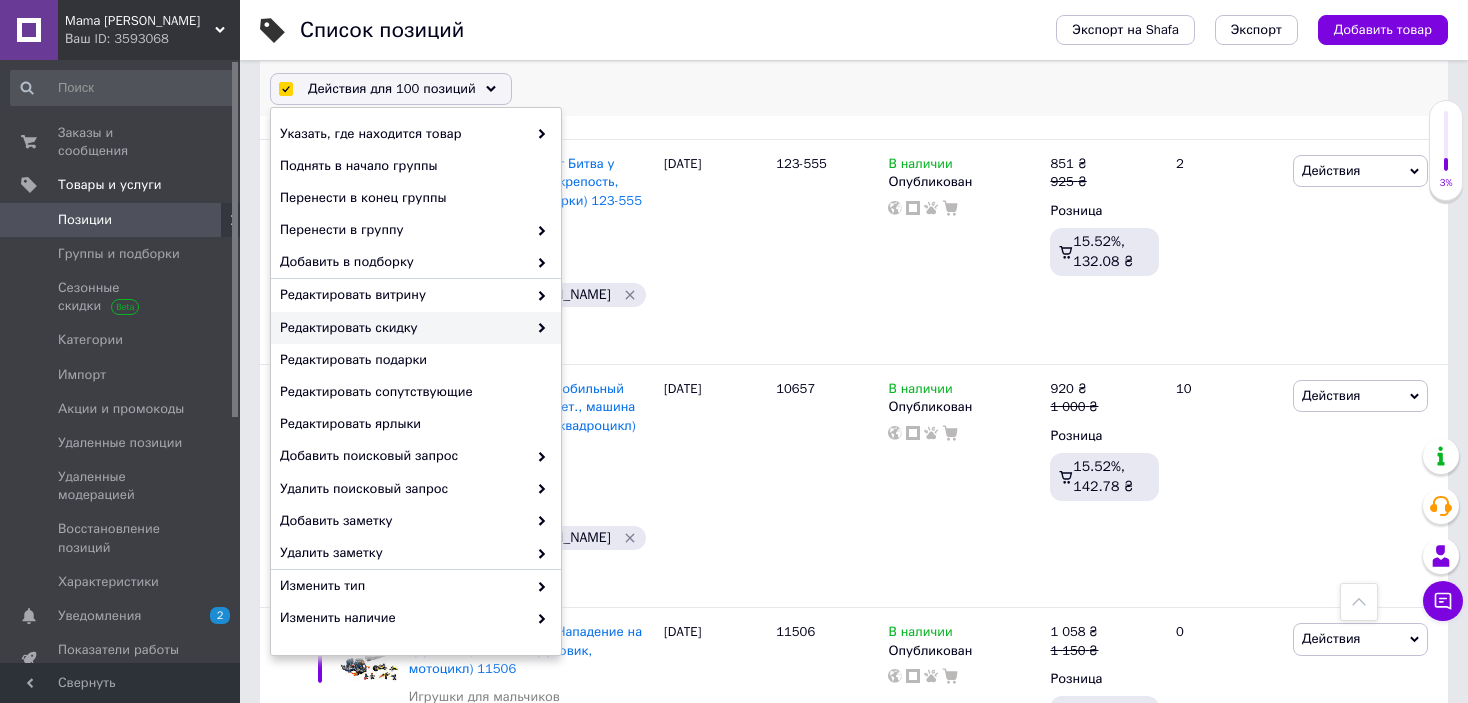 click on "Редактировать скидку" at bounding box center [403, 328] 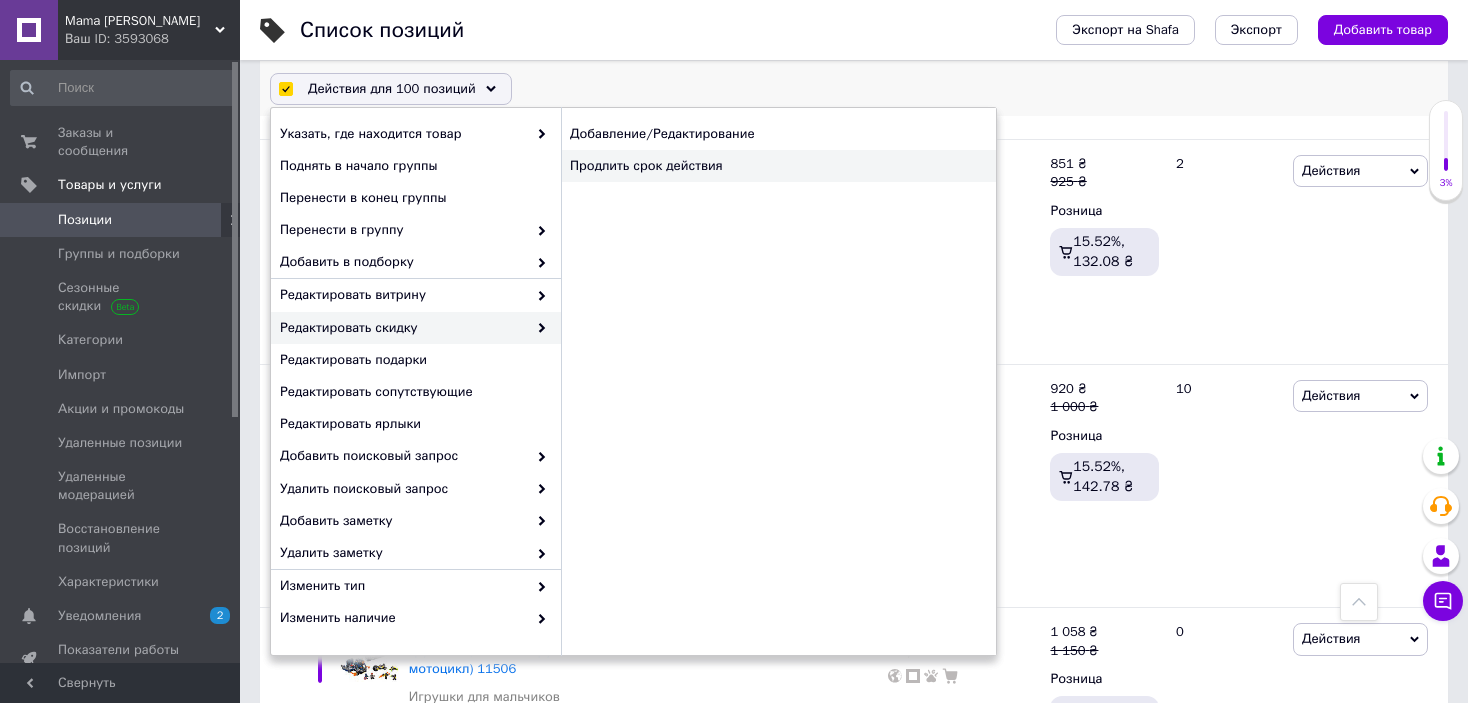 click on "Продлить срок действия" at bounding box center [778, 166] 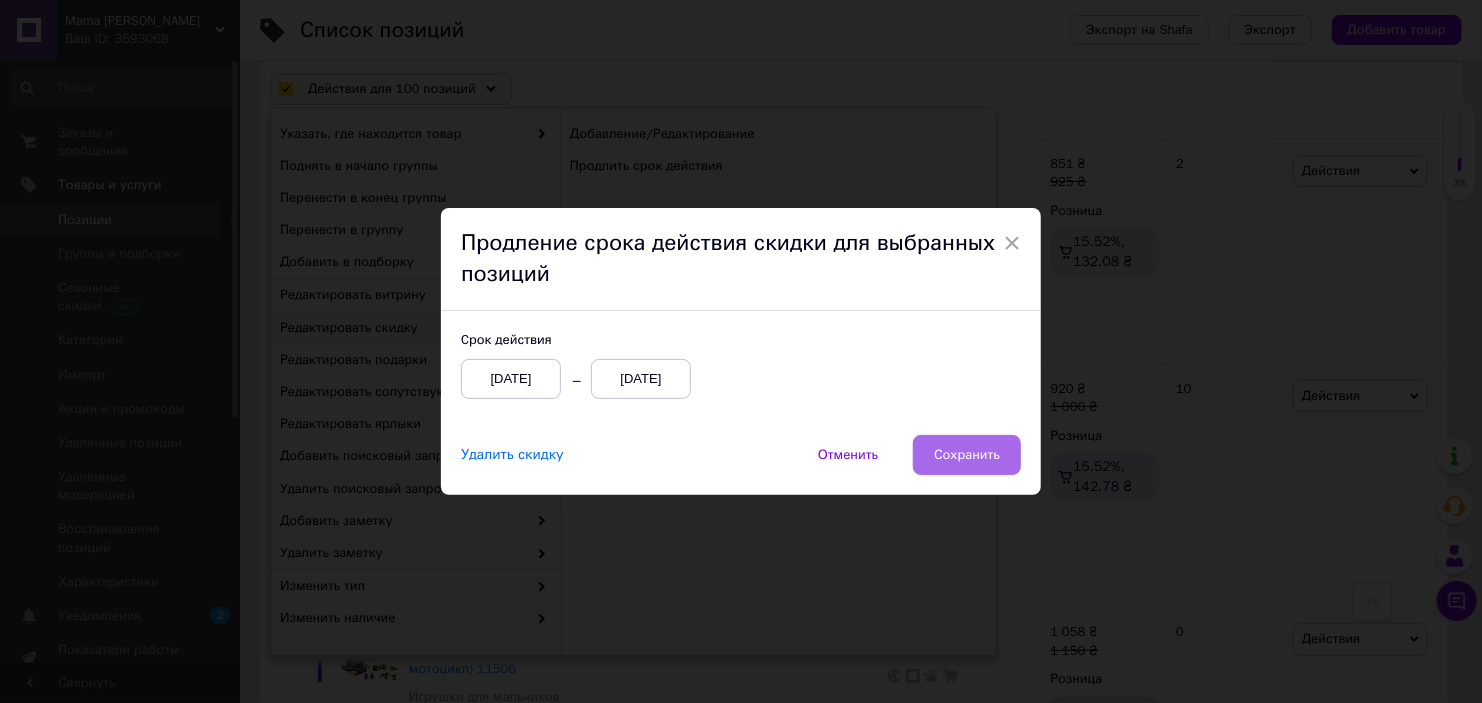 click on "Сохранить" at bounding box center [967, 455] 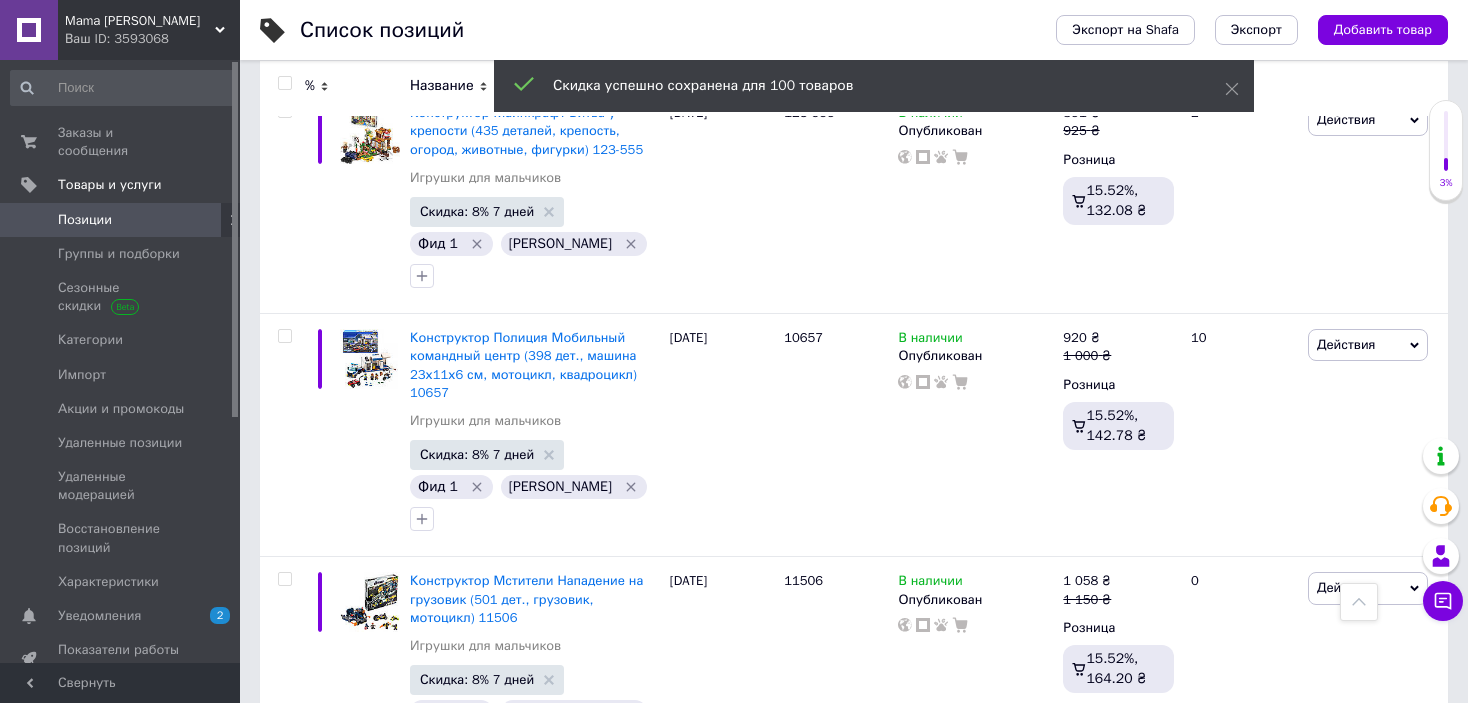 scroll, scrollTop: 19460, scrollLeft: 0, axis: vertical 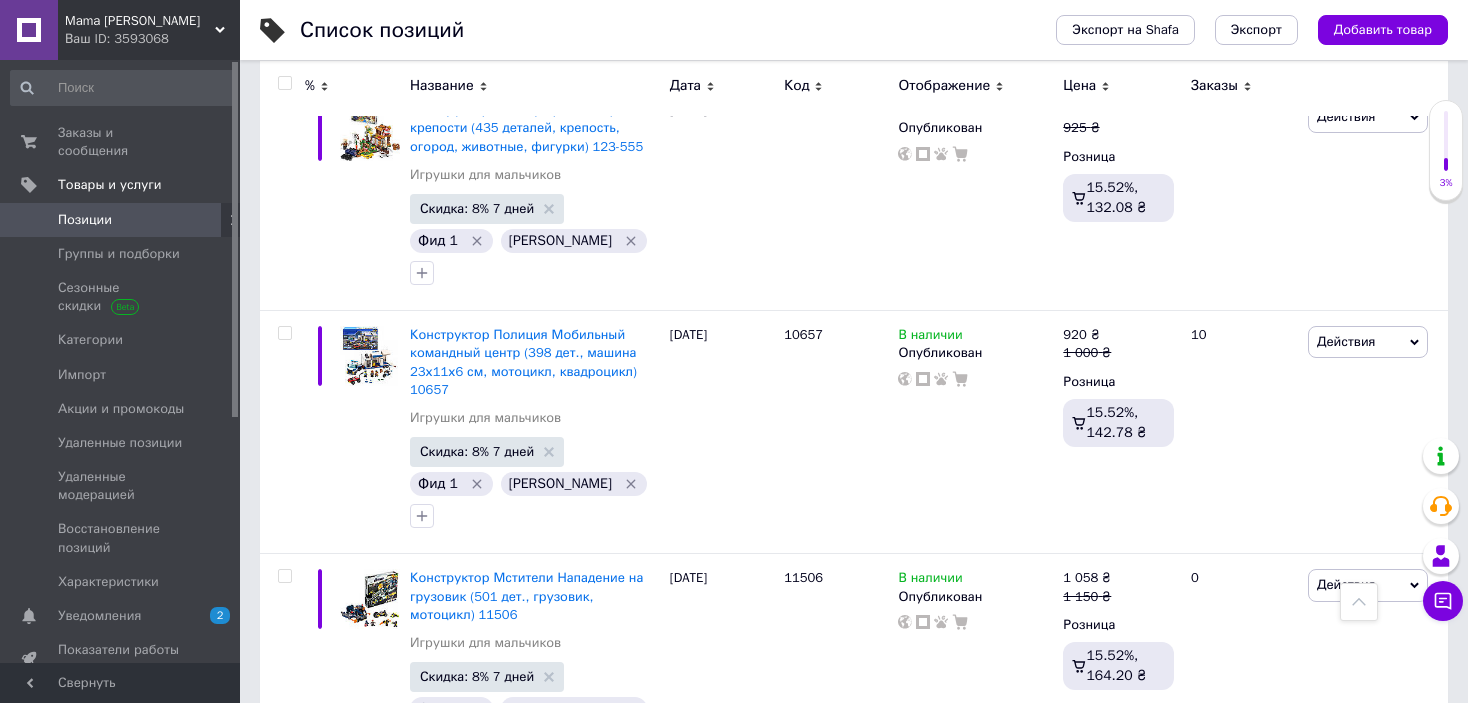 click on "3" at bounding box center [505, 2430] 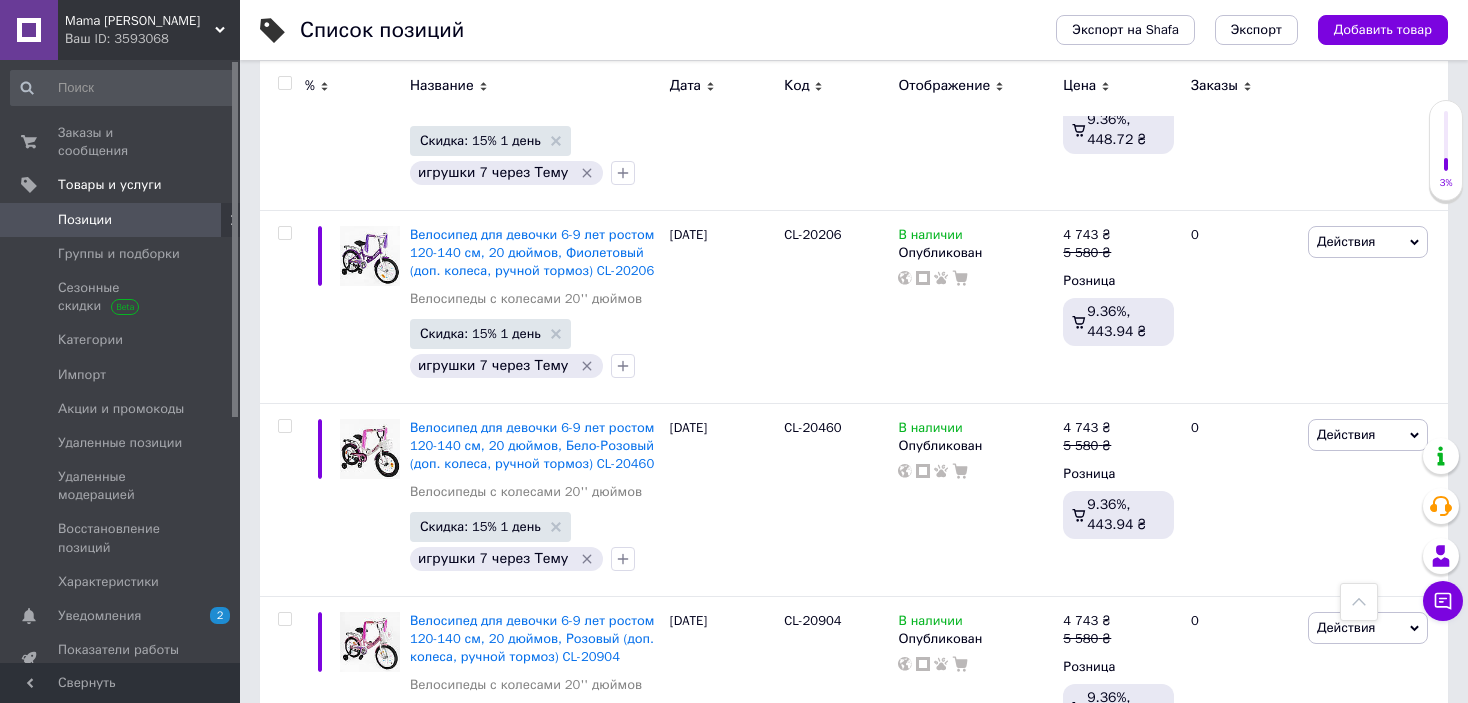 scroll, scrollTop: 20102, scrollLeft: 0, axis: vertical 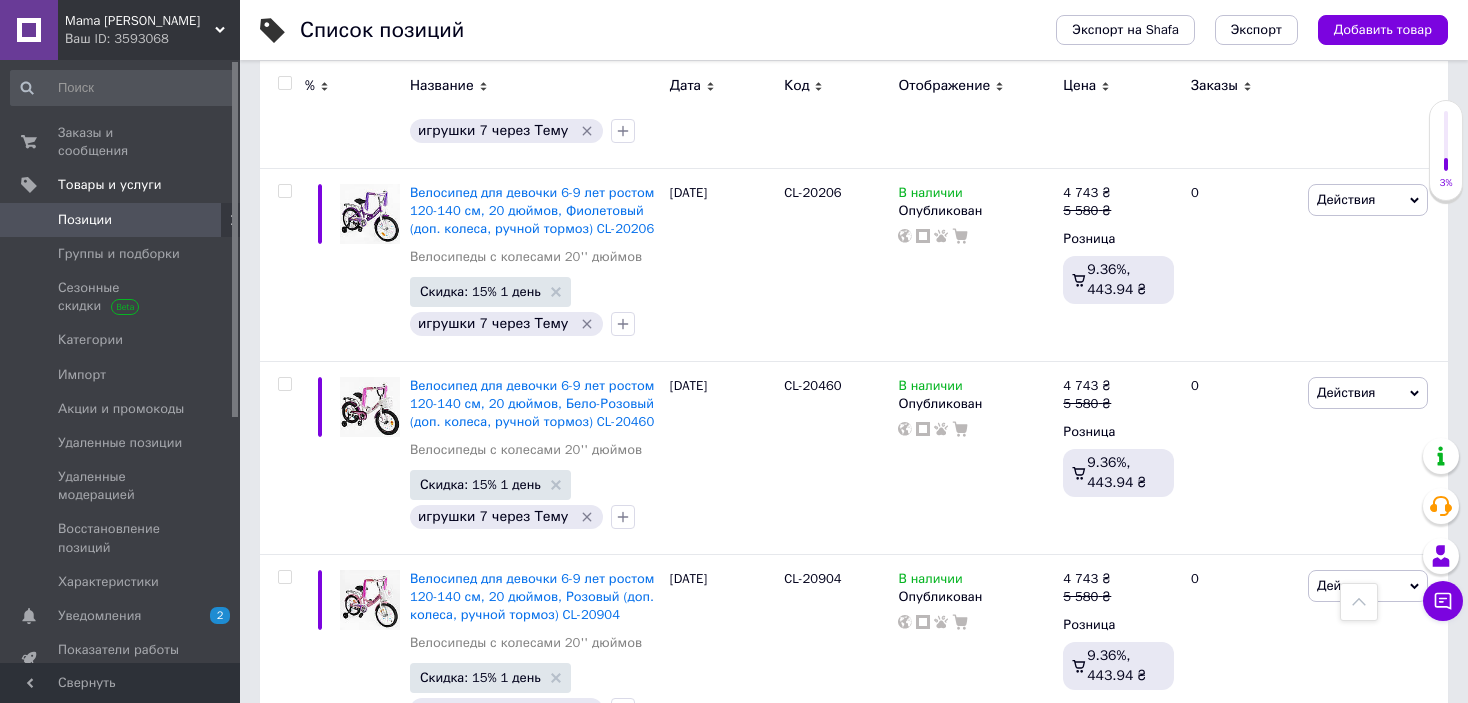 click at bounding box center [285, 83] 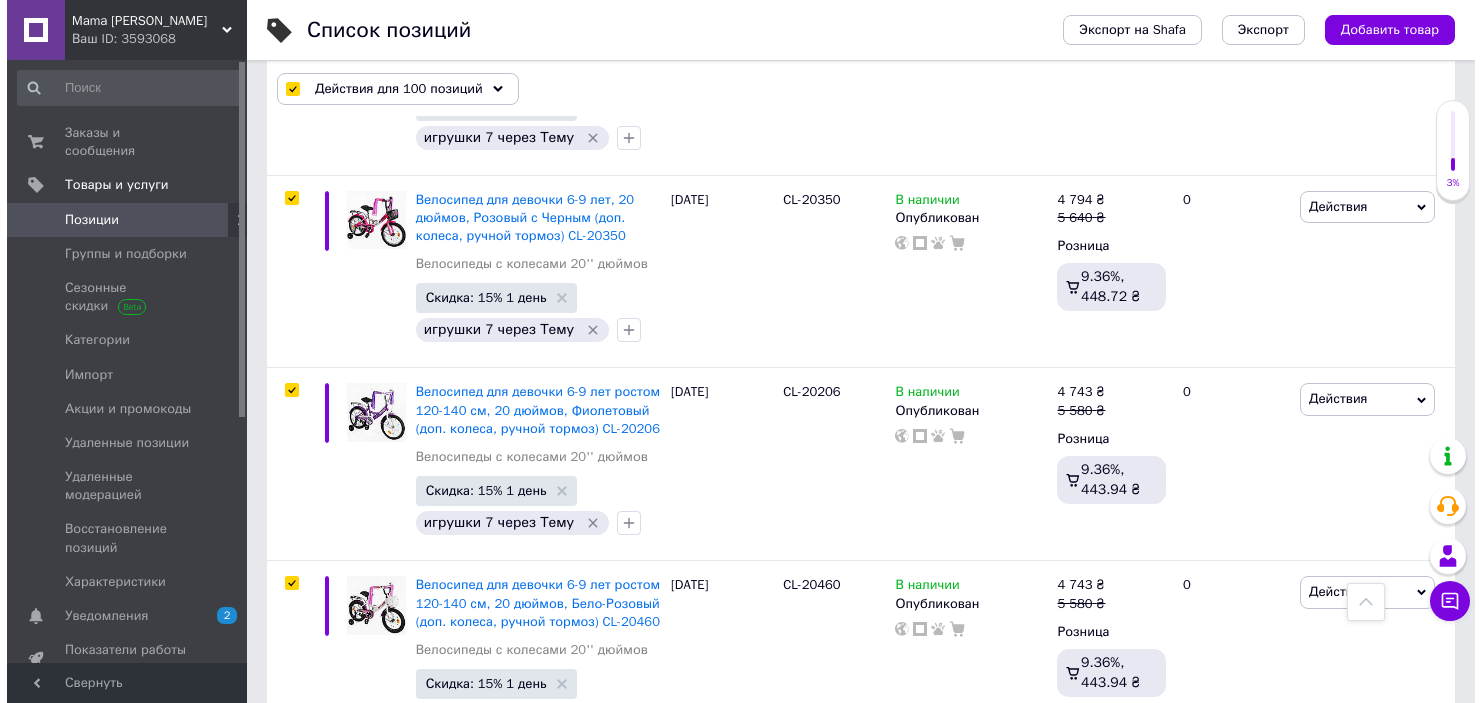 scroll, scrollTop: 20356, scrollLeft: 0, axis: vertical 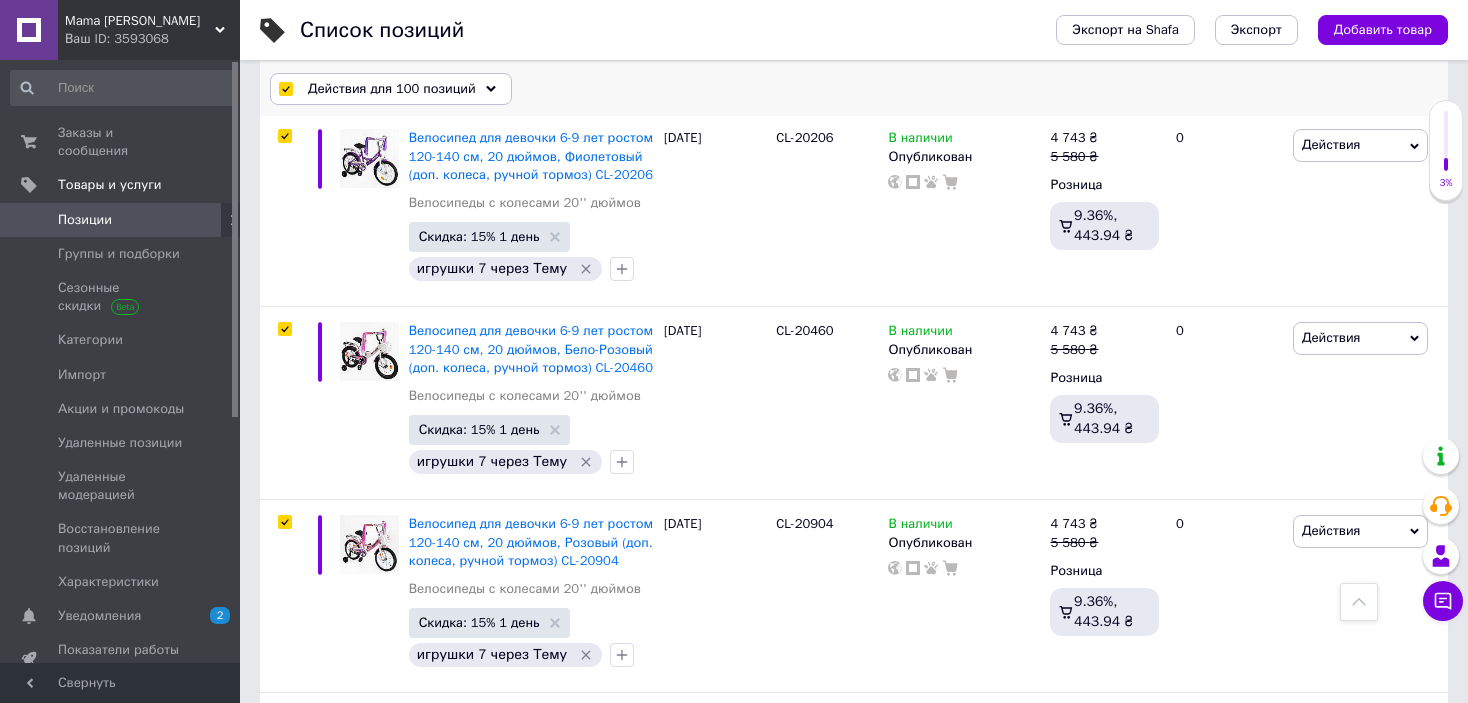 click on "Действия для 100 позиций" at bounding box center [392, 89] 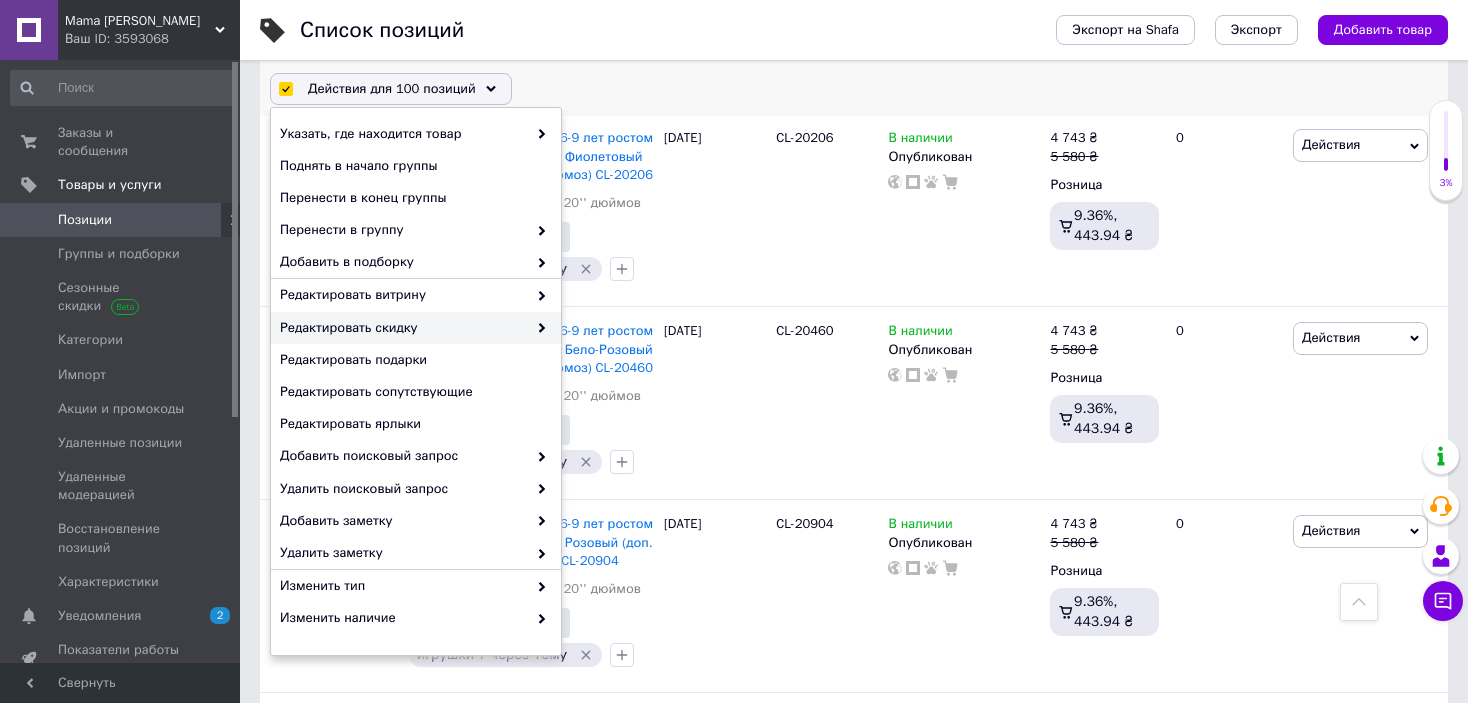 click on "Редактировать скидку" at bounding box center [403, 328] 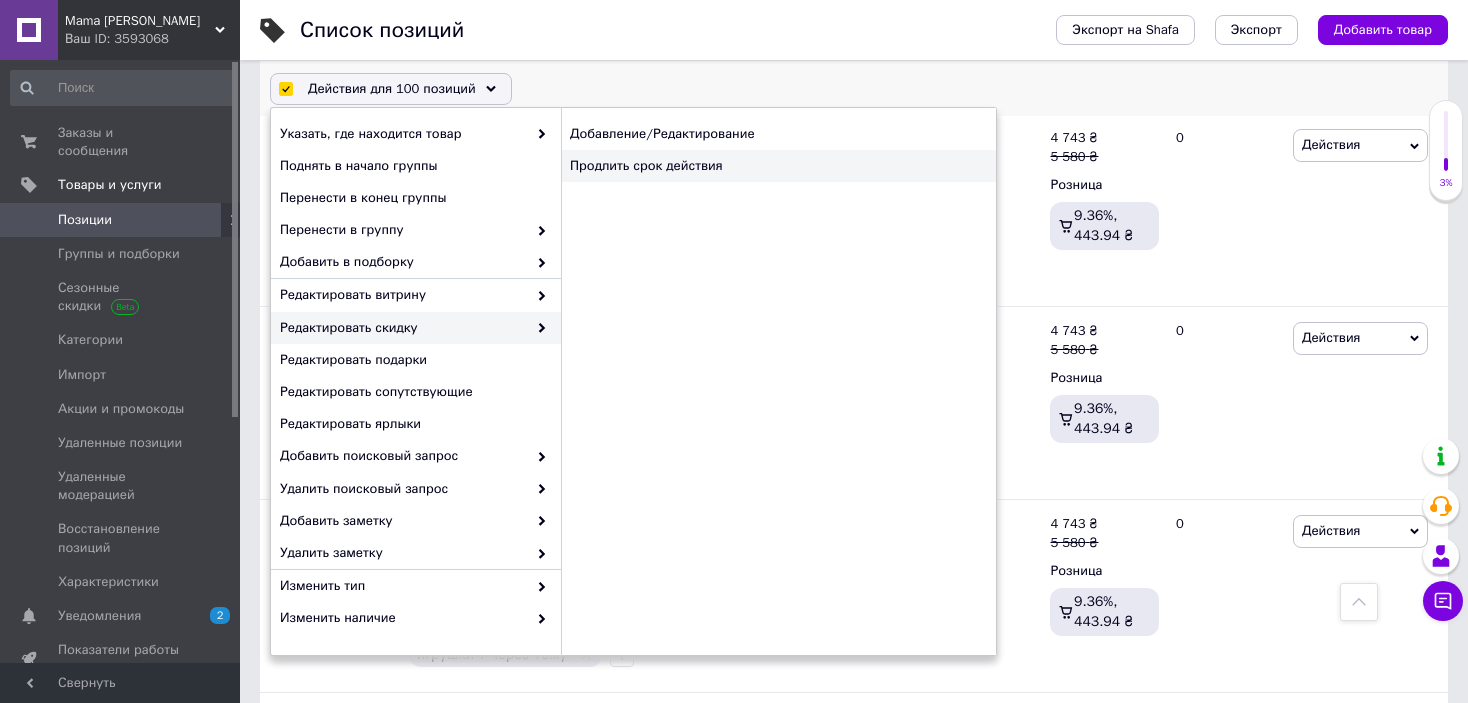 click on "Продлить срок действия" at bounding box center (778, 166) 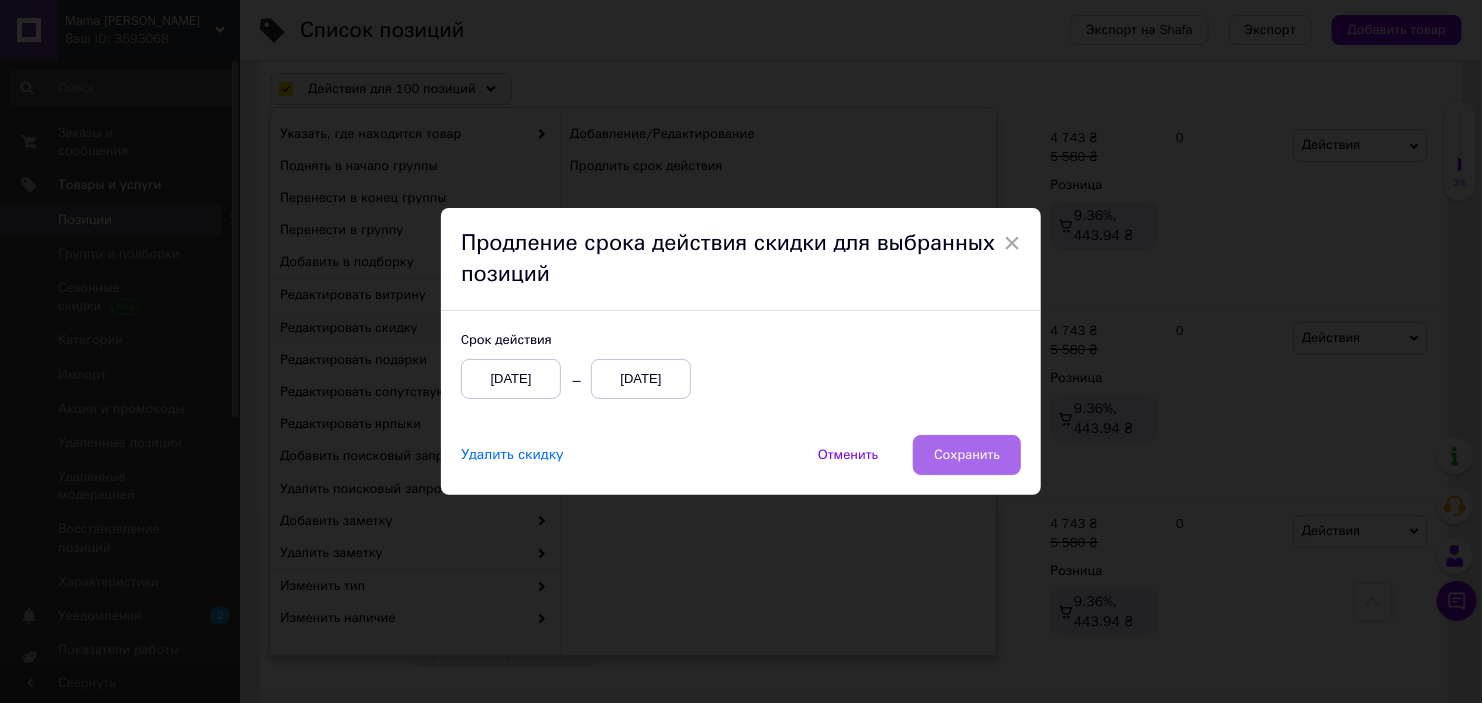 click on "Сохранить" at bounding box center (967, 455) 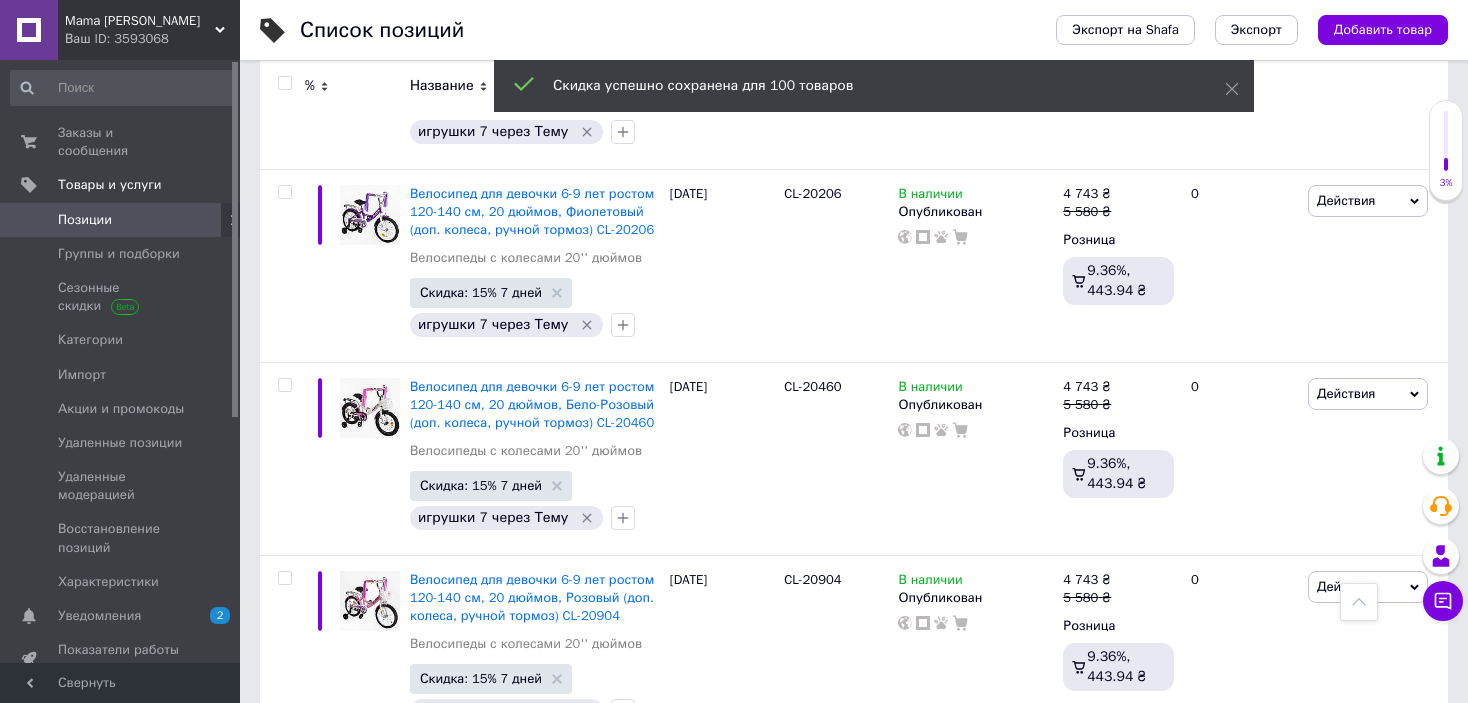 scroll, scrollTop: 20102, scrollLeft: 0, axis: vertical 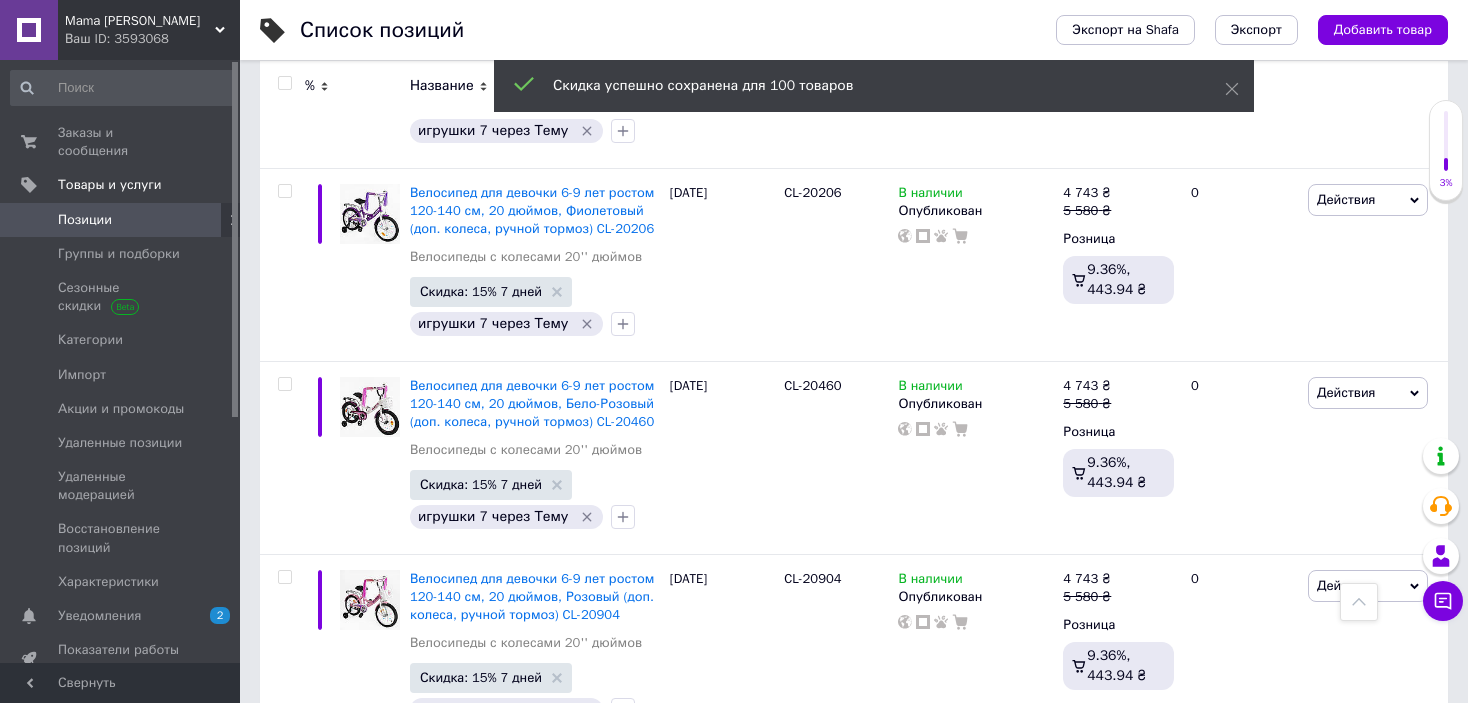 click on "2" at bounding box center (460, 1367) 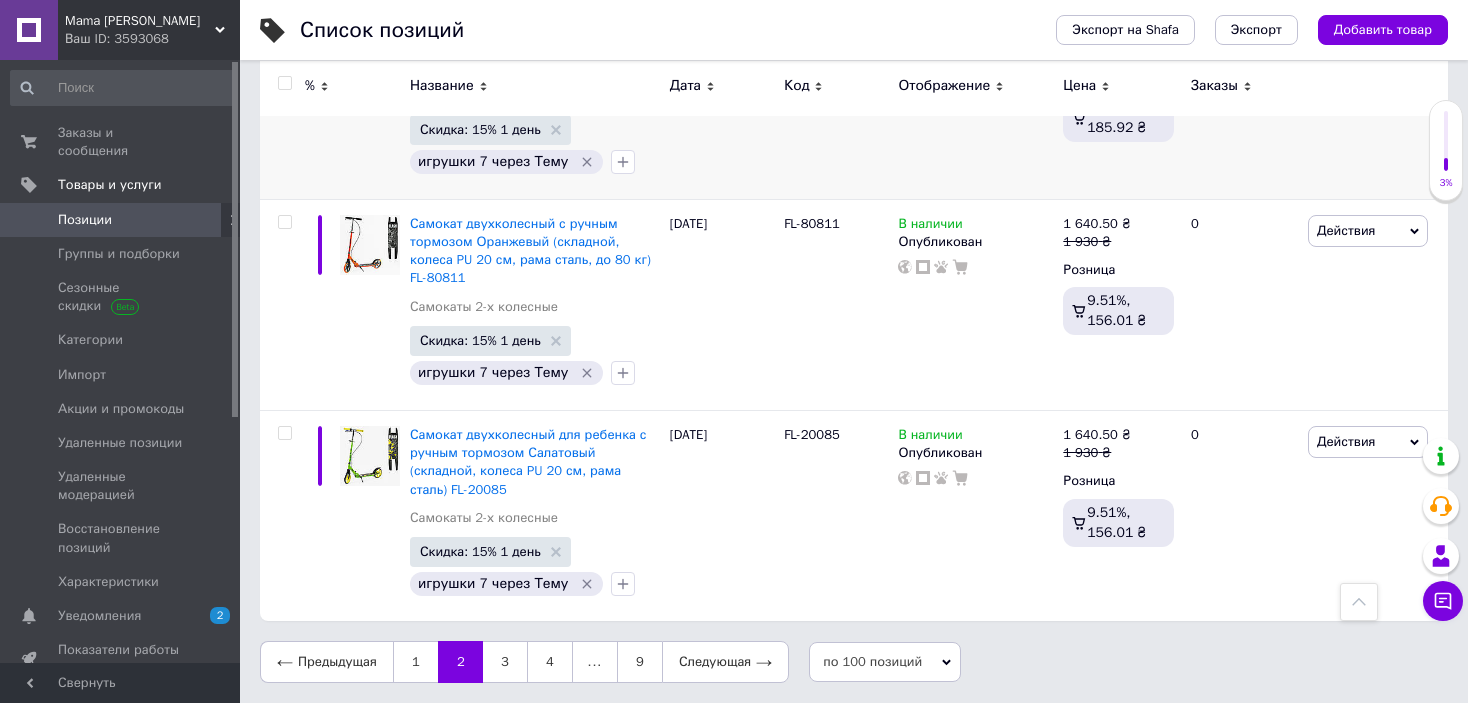 scroll, scrollTop: 19531, scrollLeft: 0, axis: vertical 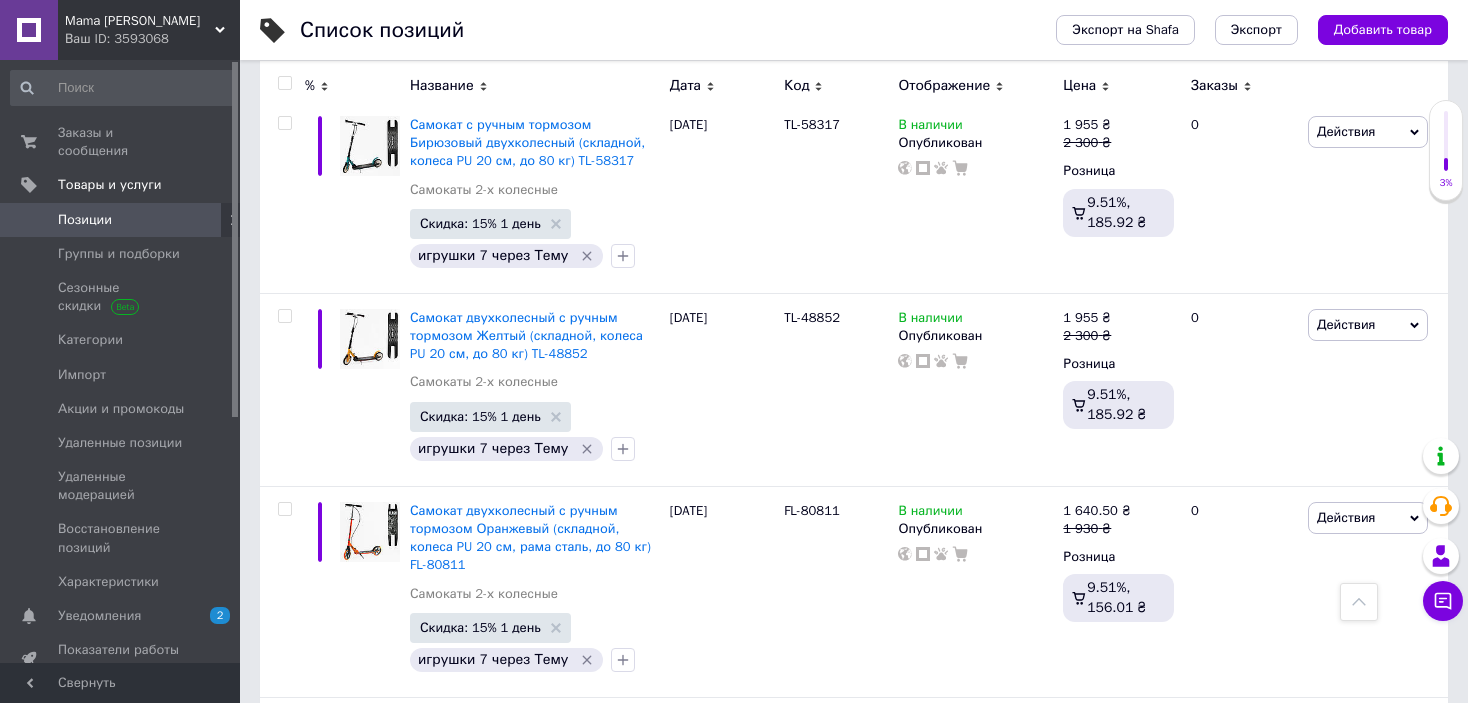 click at bounding box center (284, 83) 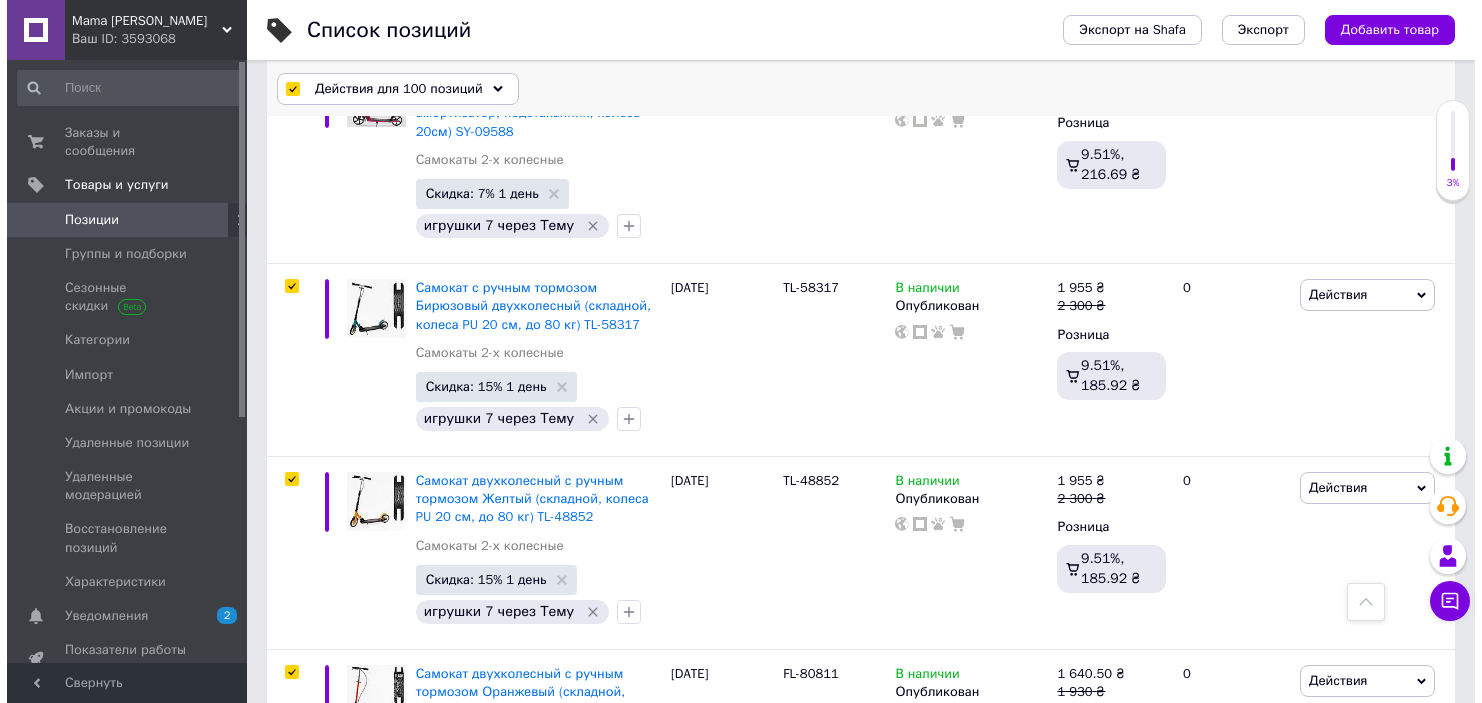 scroll, scrollTop: 19604, scrollLeft: 0, axis: vertical 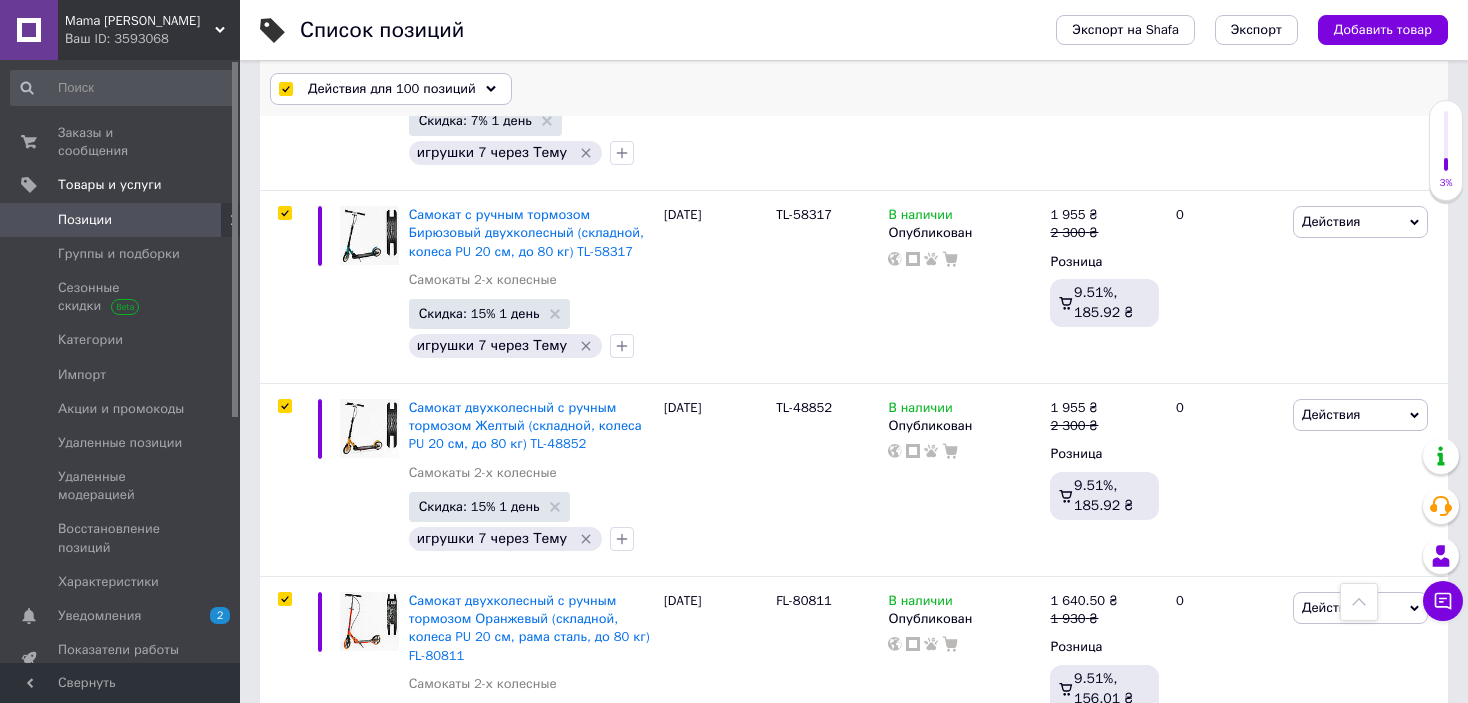 click on "Действия для 100 позиций" at bounding box center (392, 89) 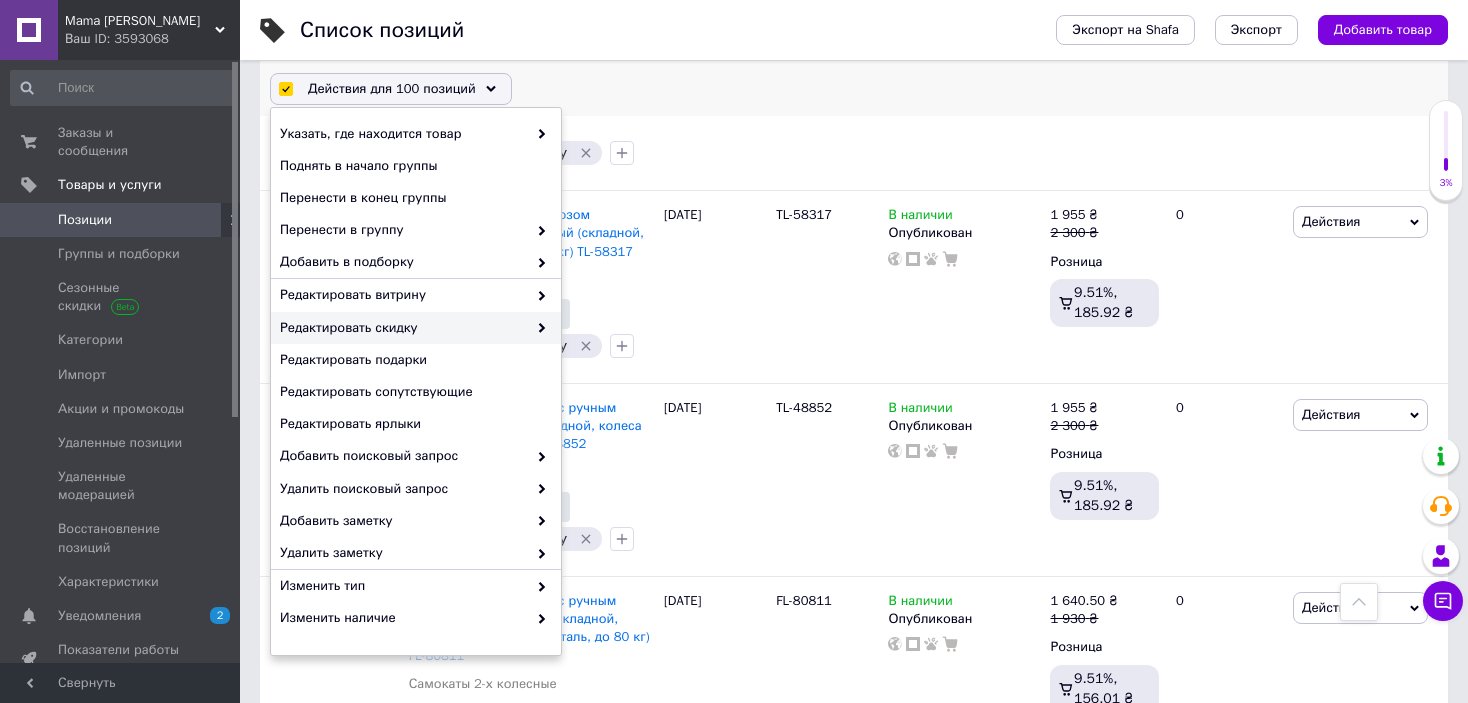 click on "Редактировать скидку" at bounding box center [403, 328] 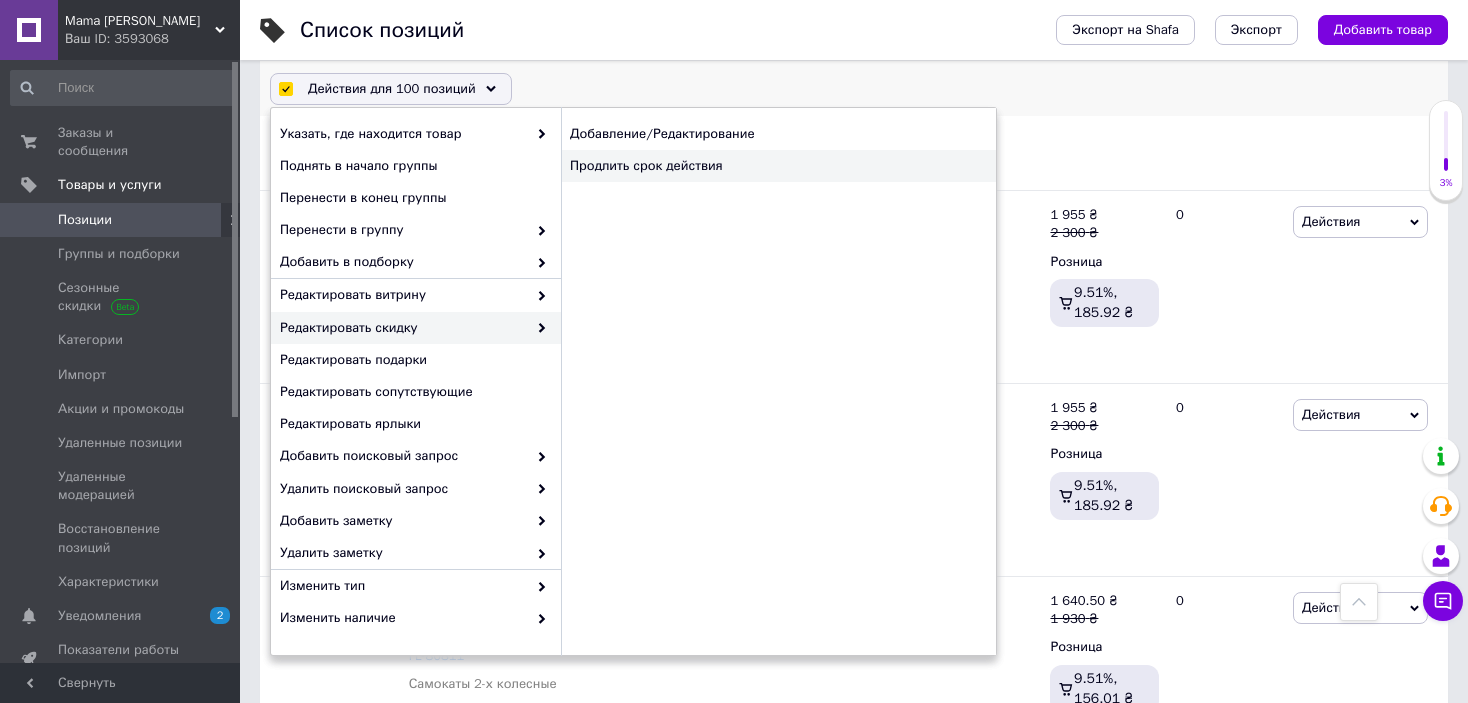 click on "Продлить срок действия" at bounding box center [778, 166] 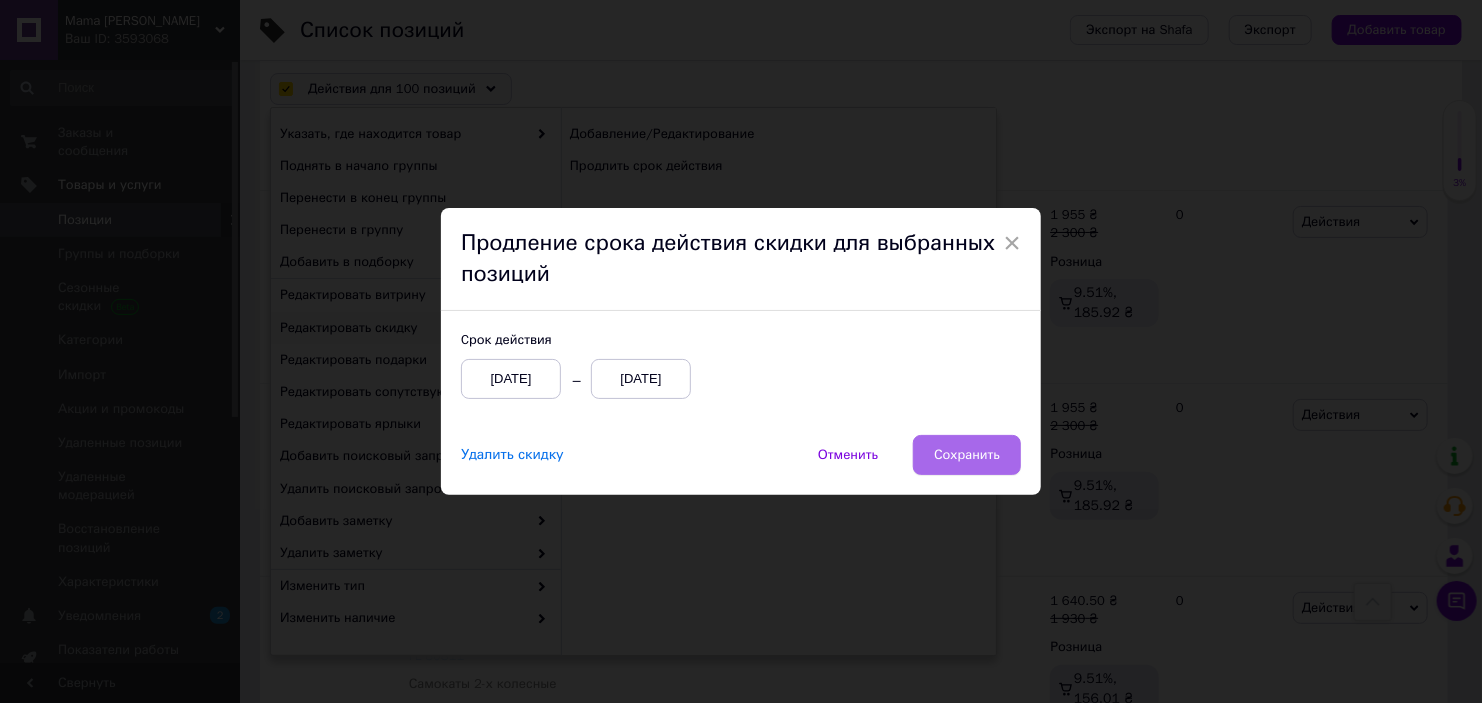 click on "Сохранить" at bounding box center [967, 455] 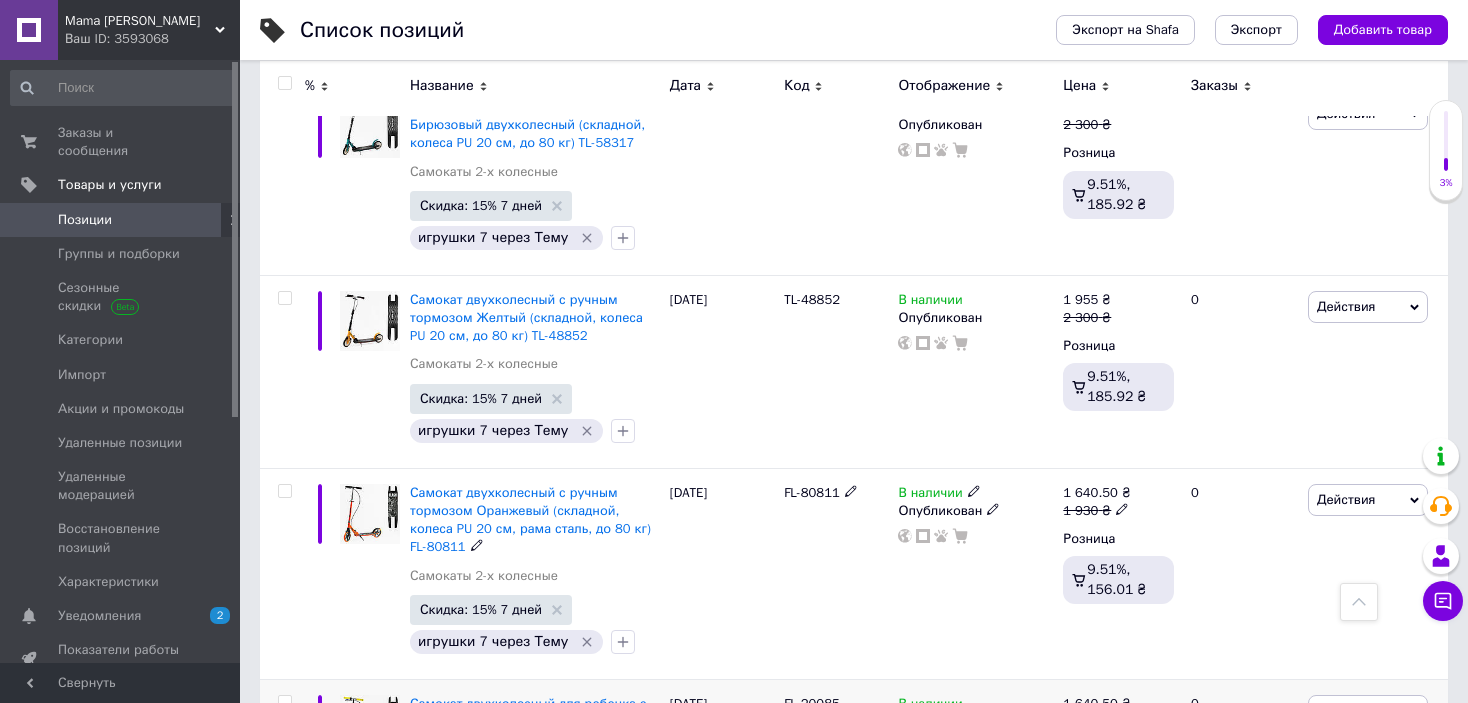scroll, scrollTop: 19531, scrollLeft: 0, axis: vertical 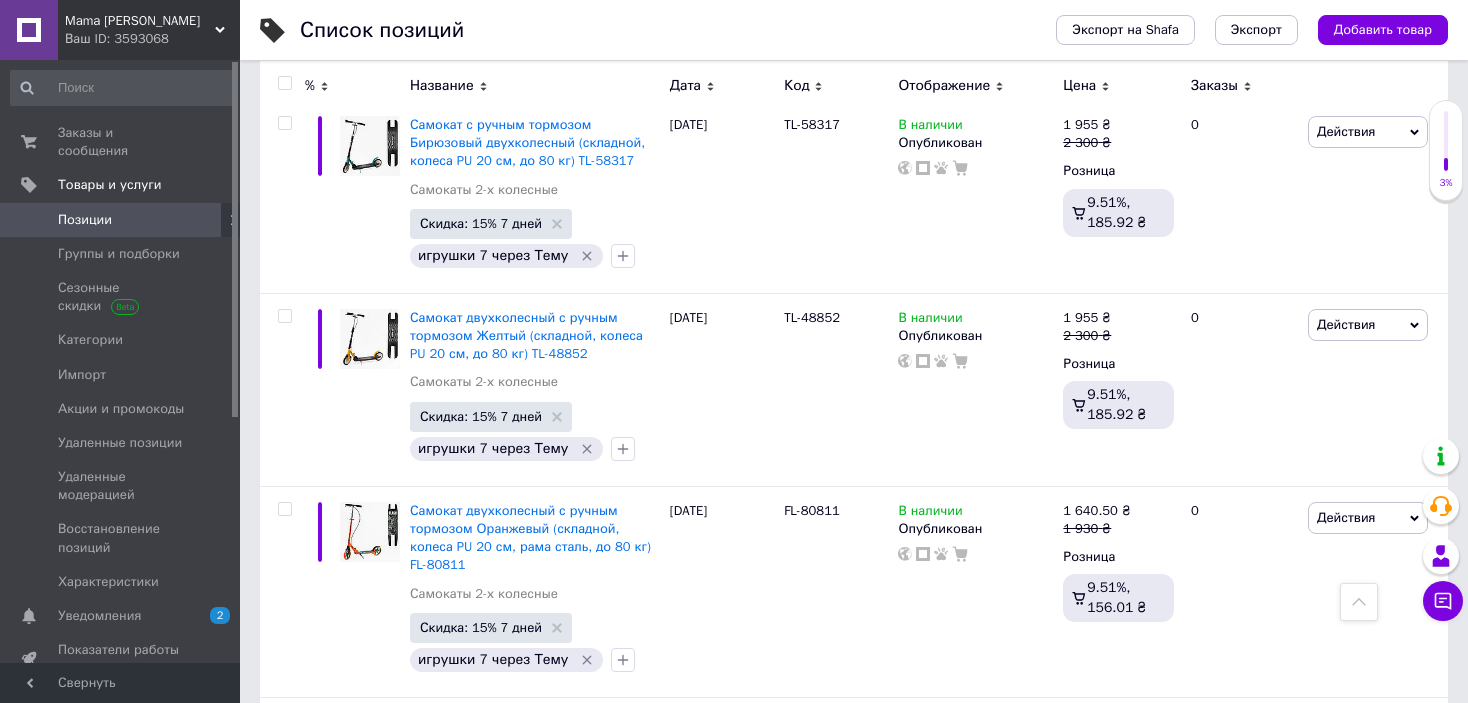 click on "1" at bounding box center (415, 949) 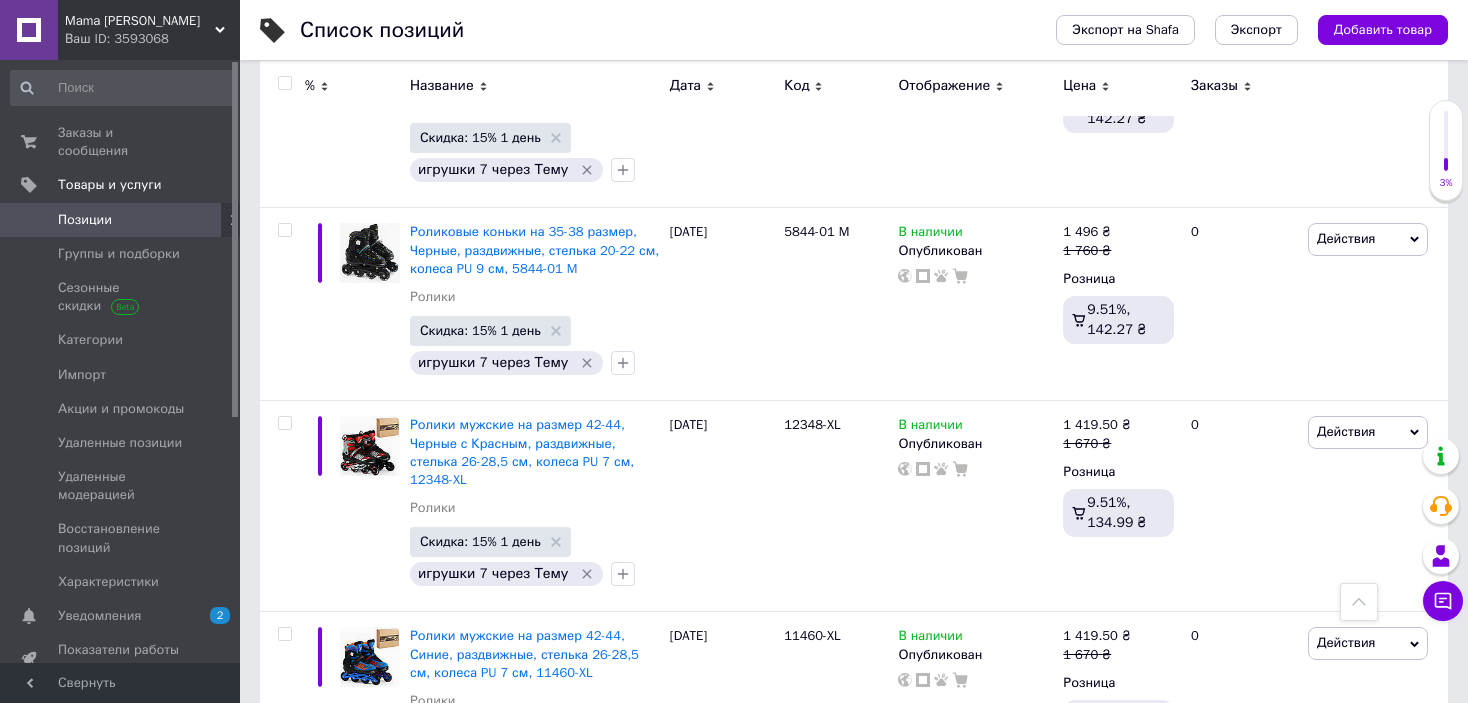 scroll, scrollTop: 20832, scrollLeft: 0, axis: vertical 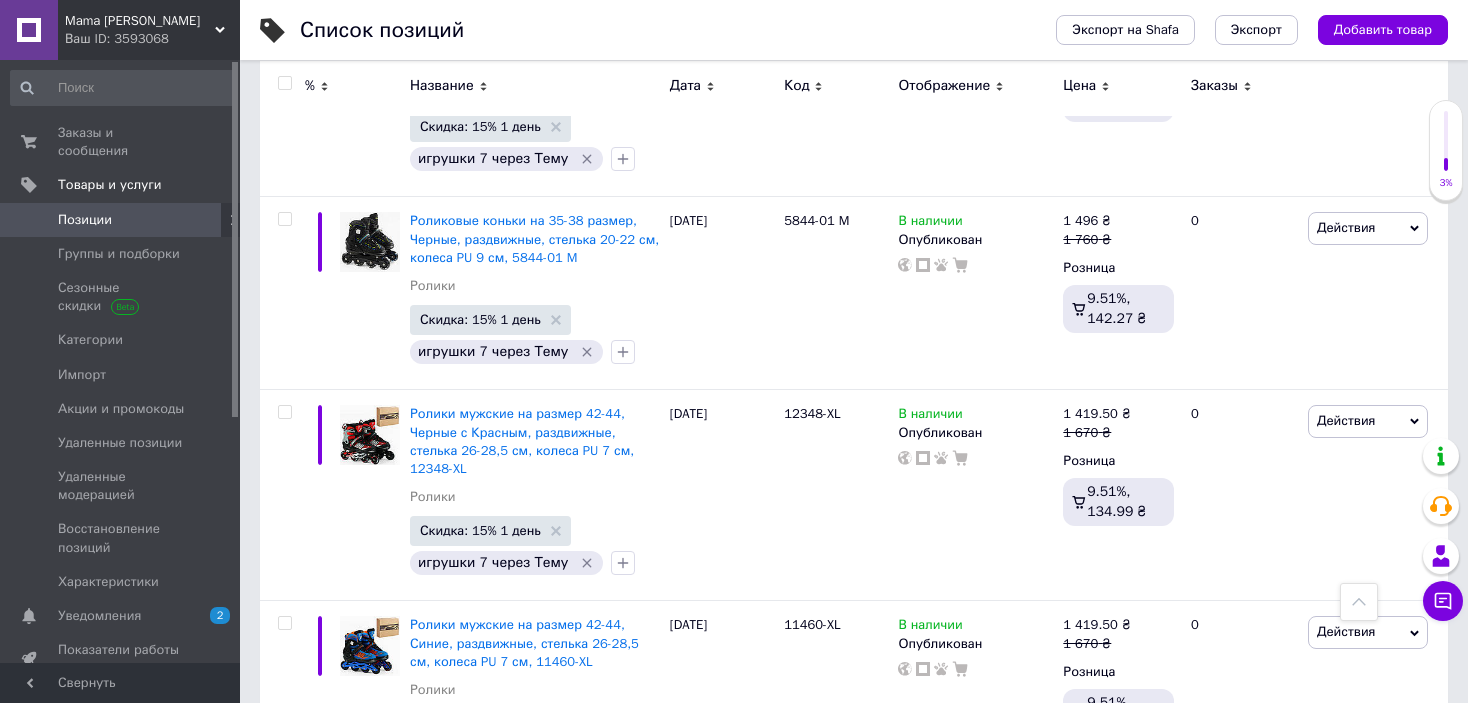 click at bounding box center (284, 83) 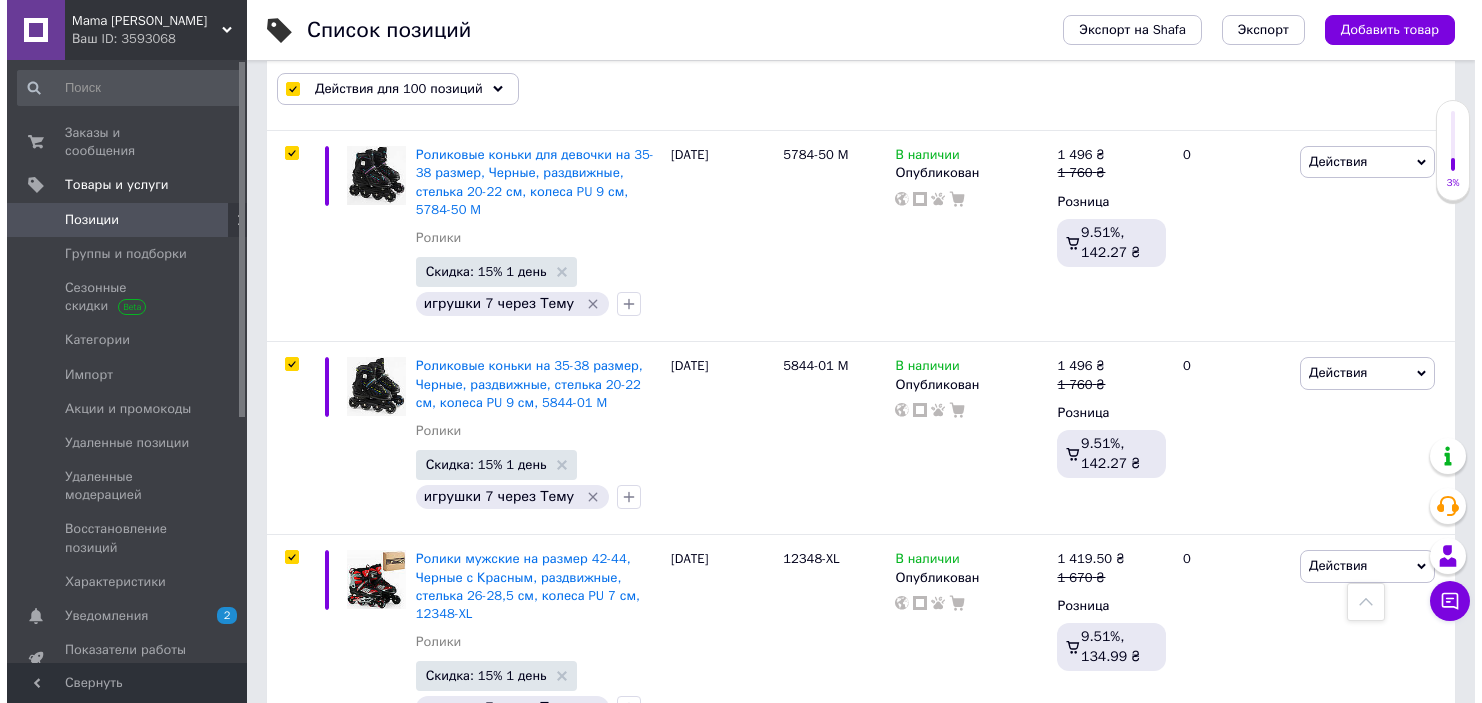 scroll, scrollTop: 20977, scrollLeft: 0, axis: vertical 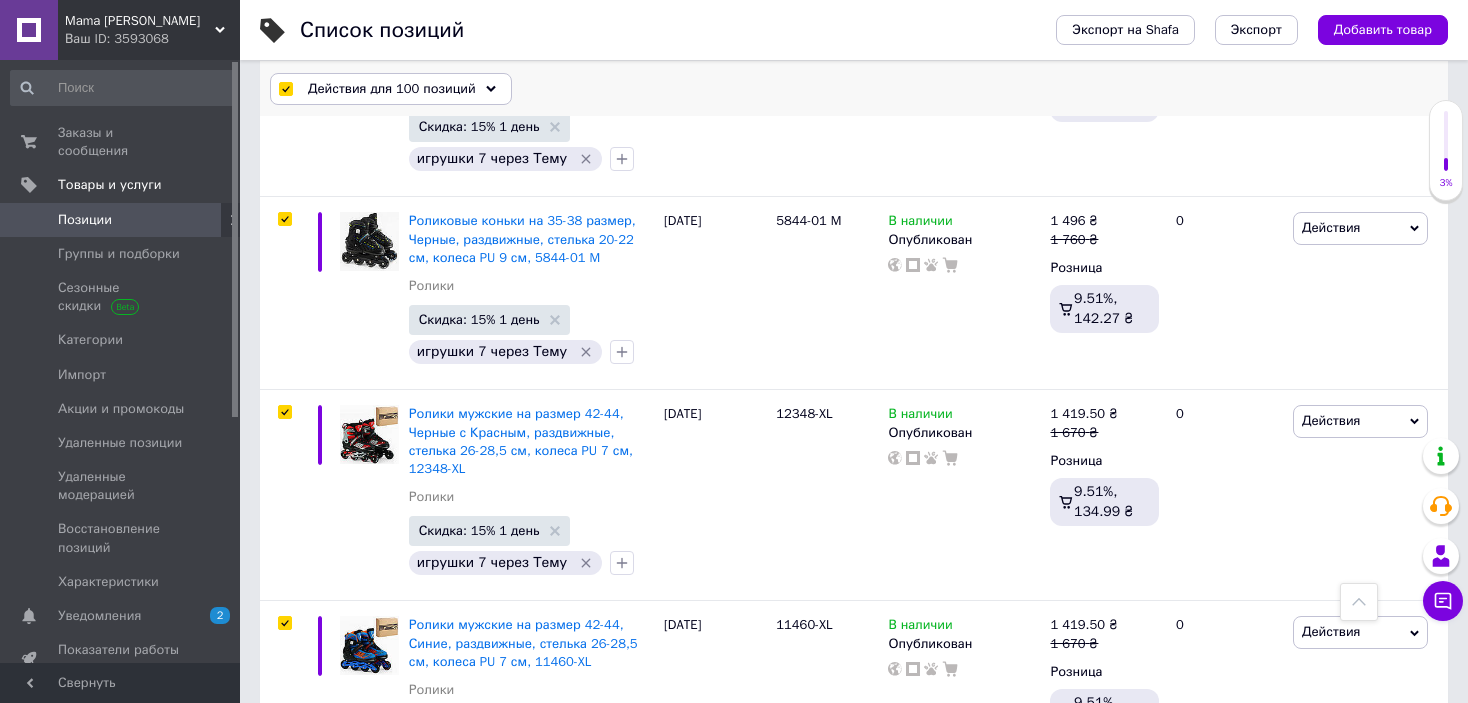 click on "Действия для 100 позиций" at bounding box center (391, 89) 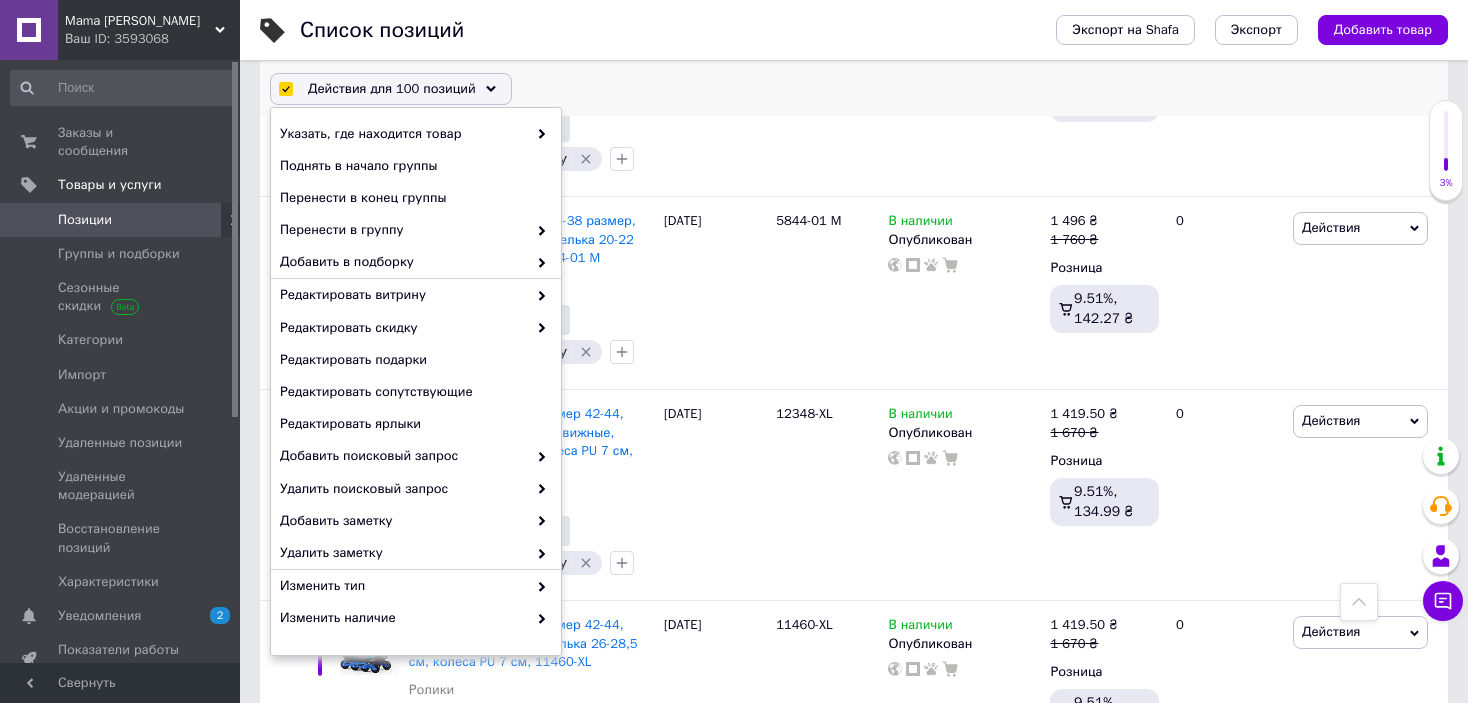 click on "Действия для 100 позиций" at bounding box center (392, 89) 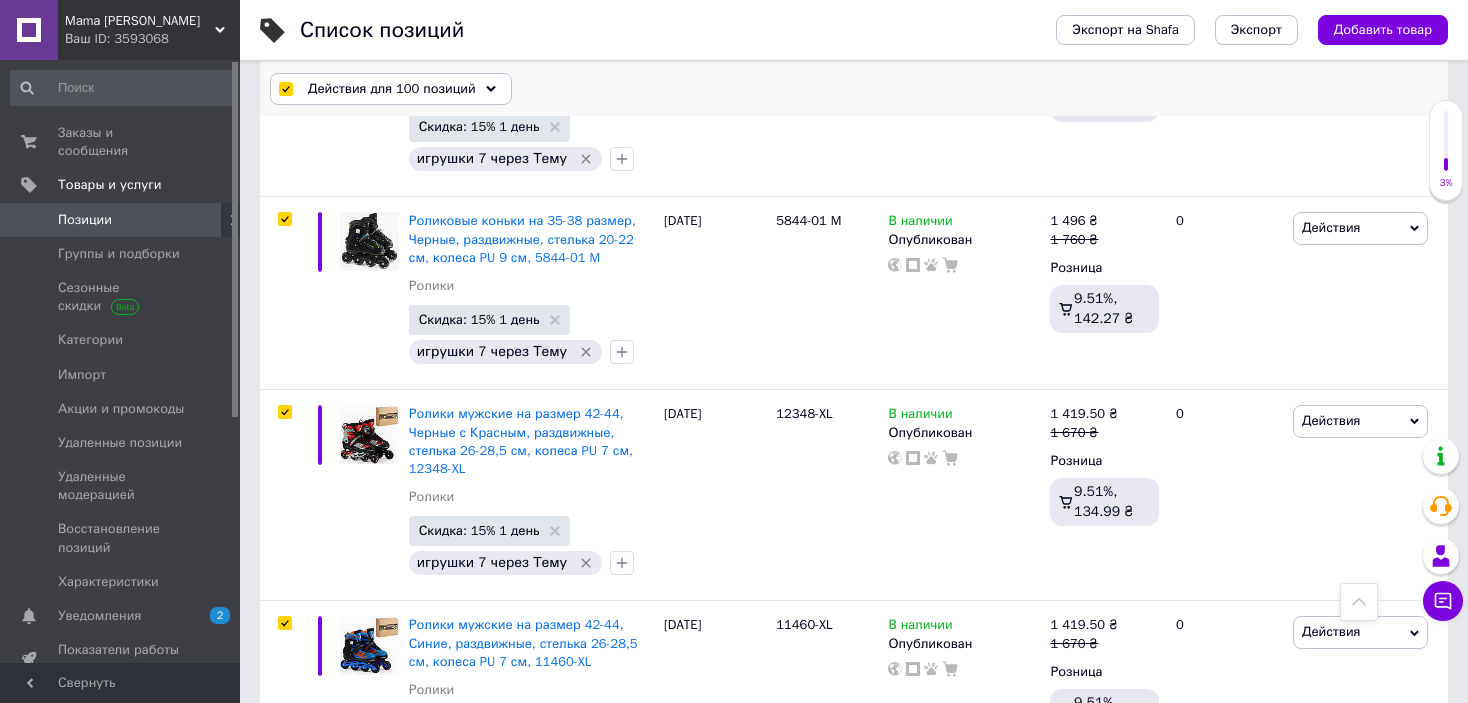click on "Действия для 100 позиций" at bounding box center (391, 89) 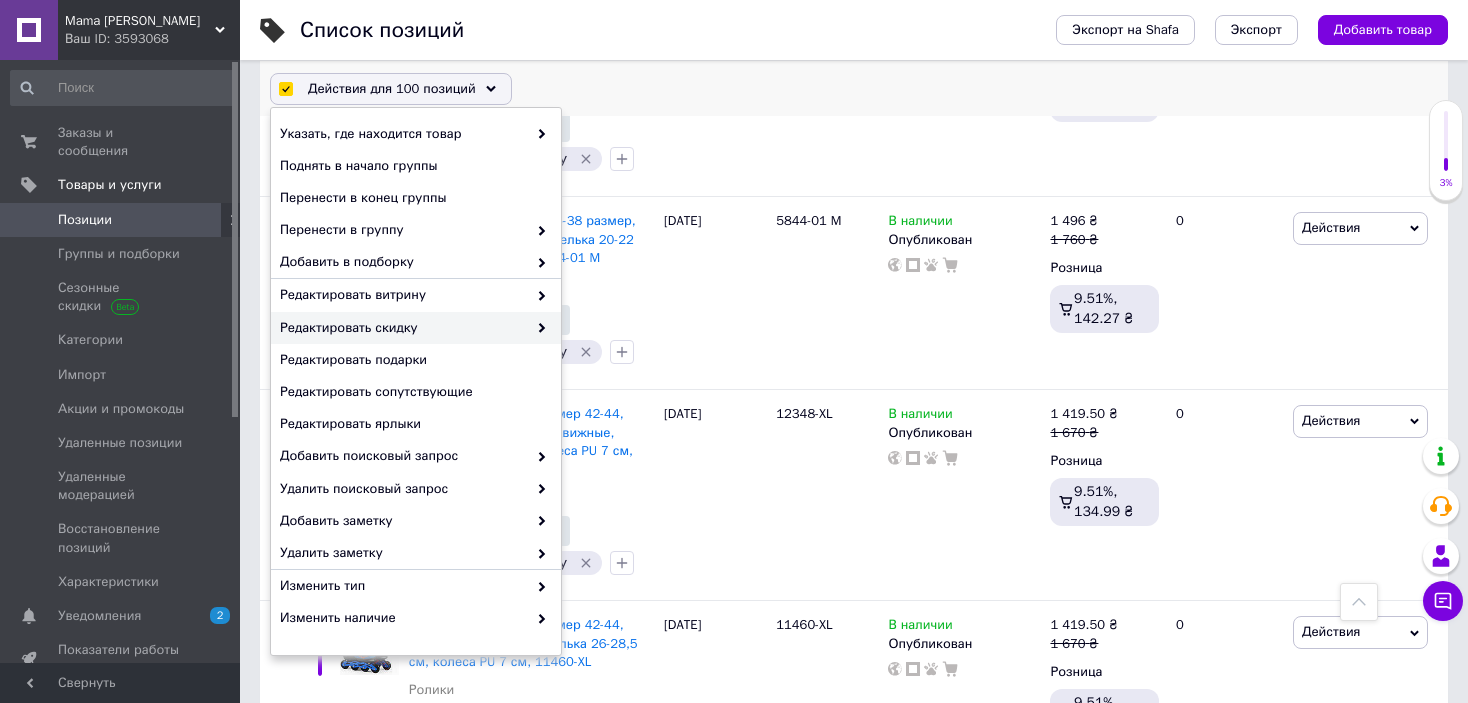 click on "Редактировать скидку" at bounding box center [416, 328] 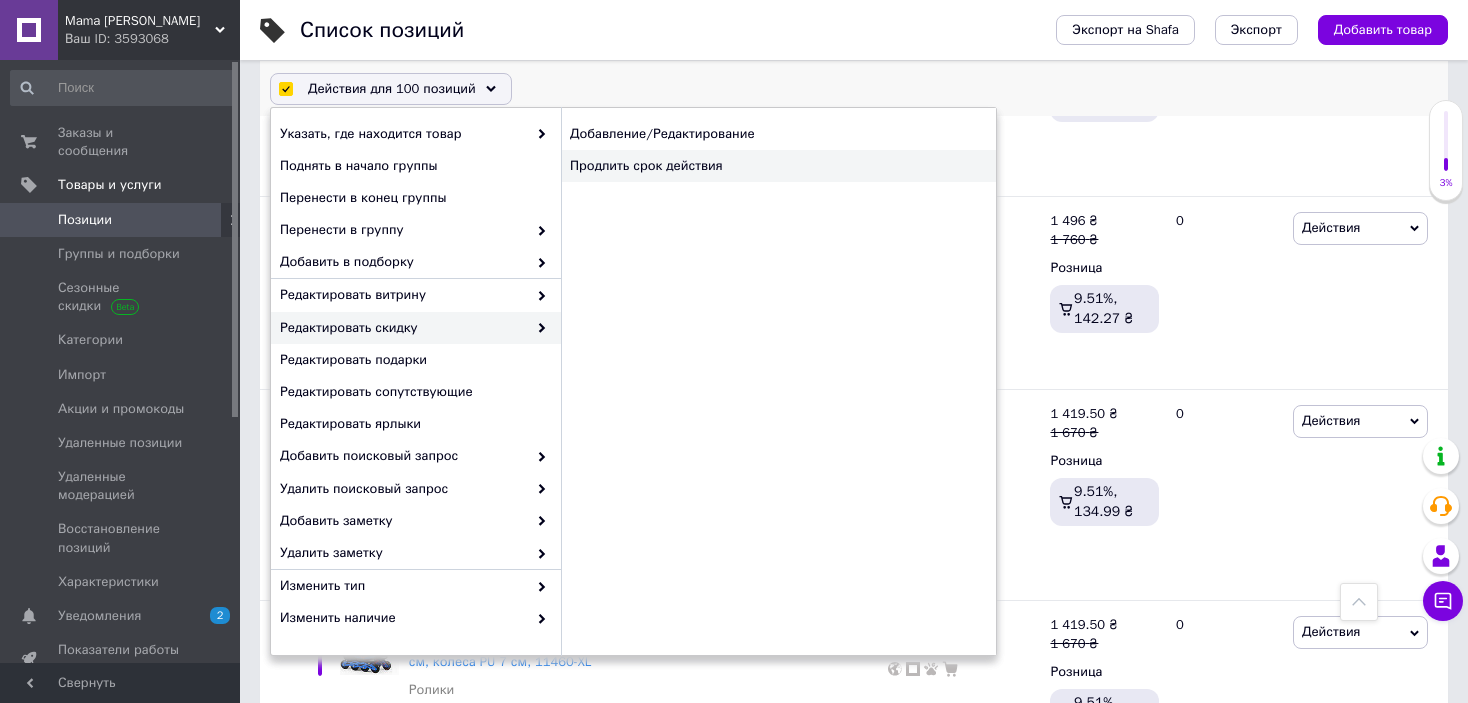 click on "Продлить срок действия" at bounding box center [778, 166] 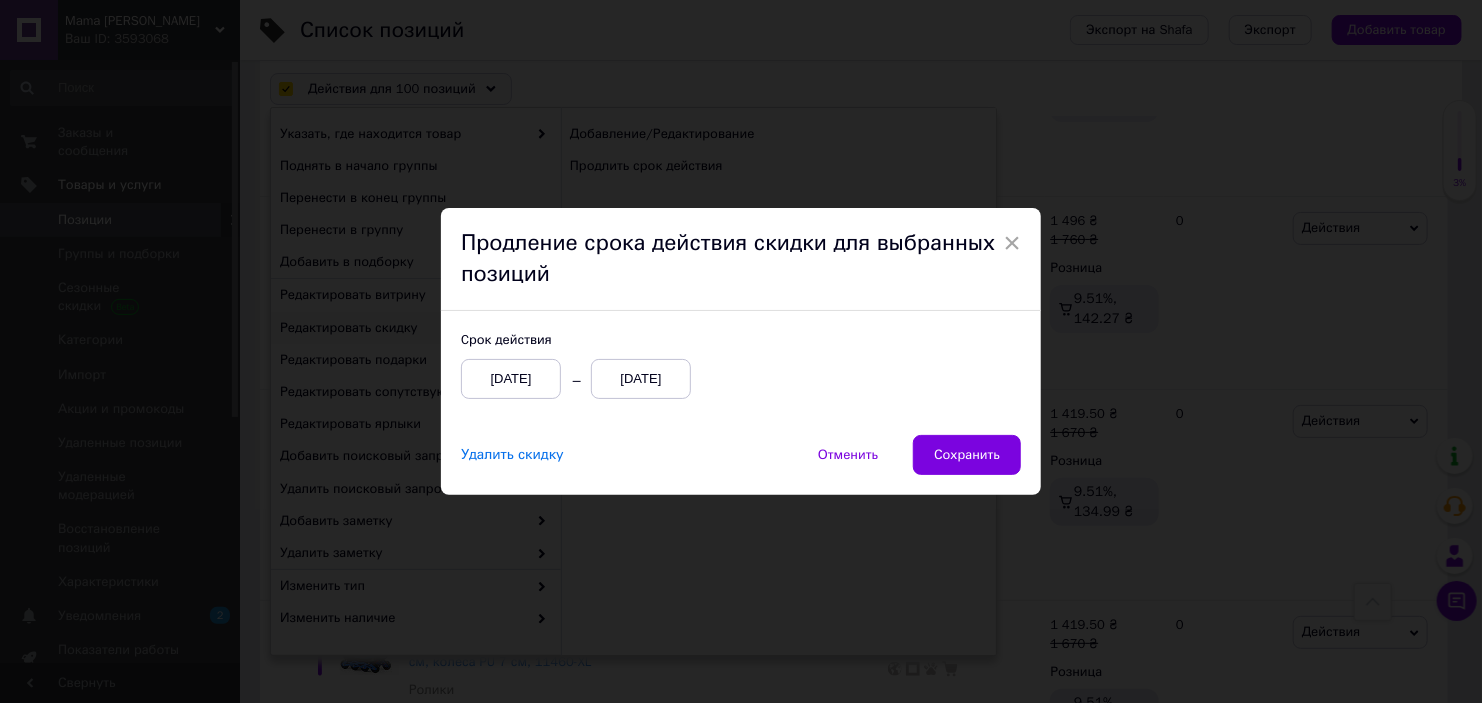 click on "Удалить скидку Отменить   Сохранить" at bounding box center (741, 465) 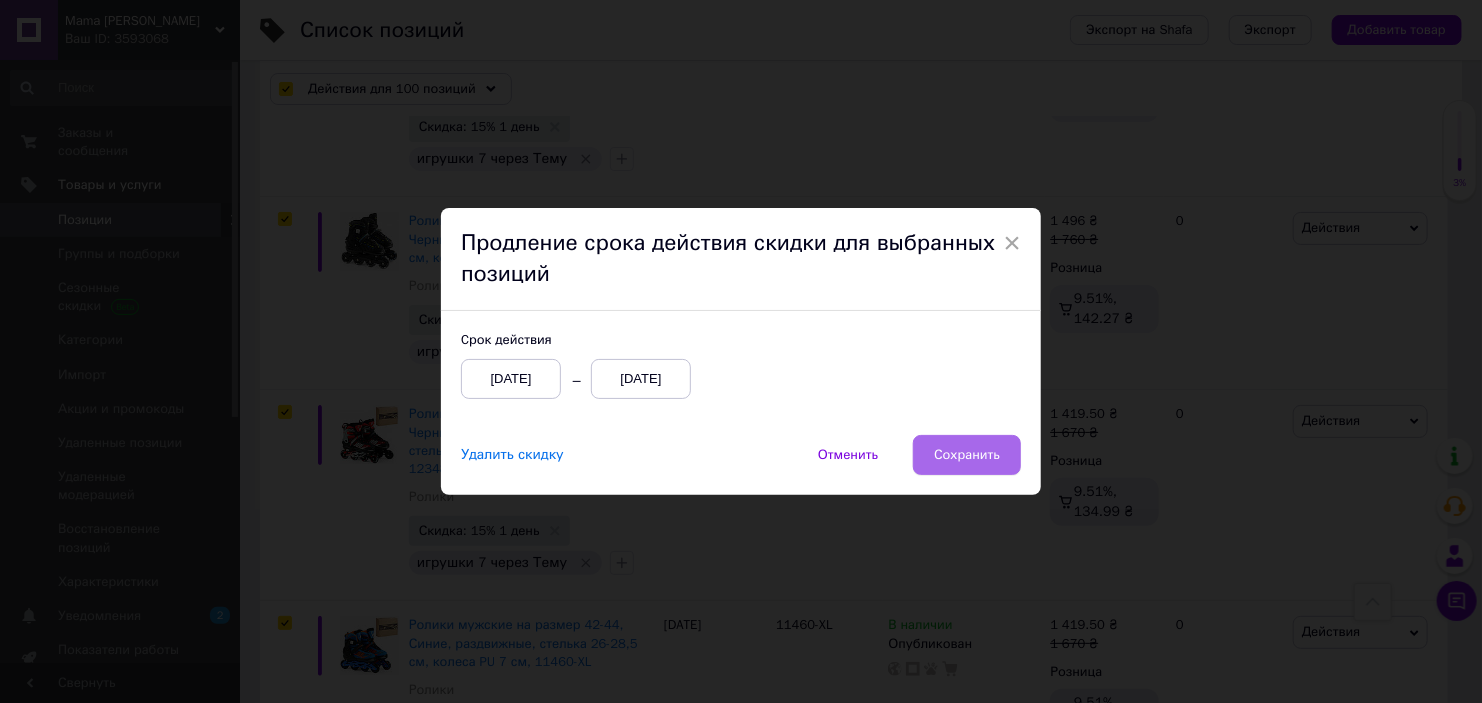click on "Сохранить" at bounding box center (967, 455) 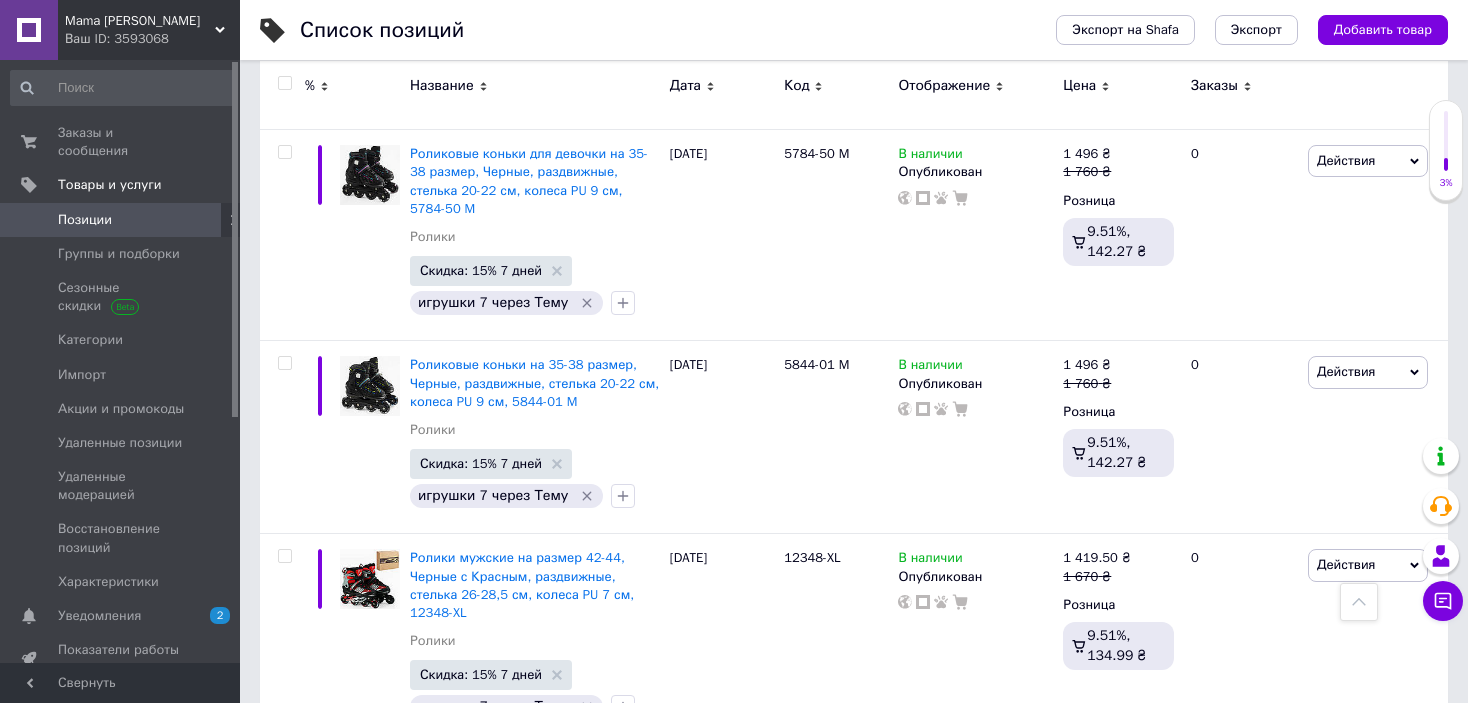 scroll, scrollTop: 20832, scrollLeft: 0, axis: vertical 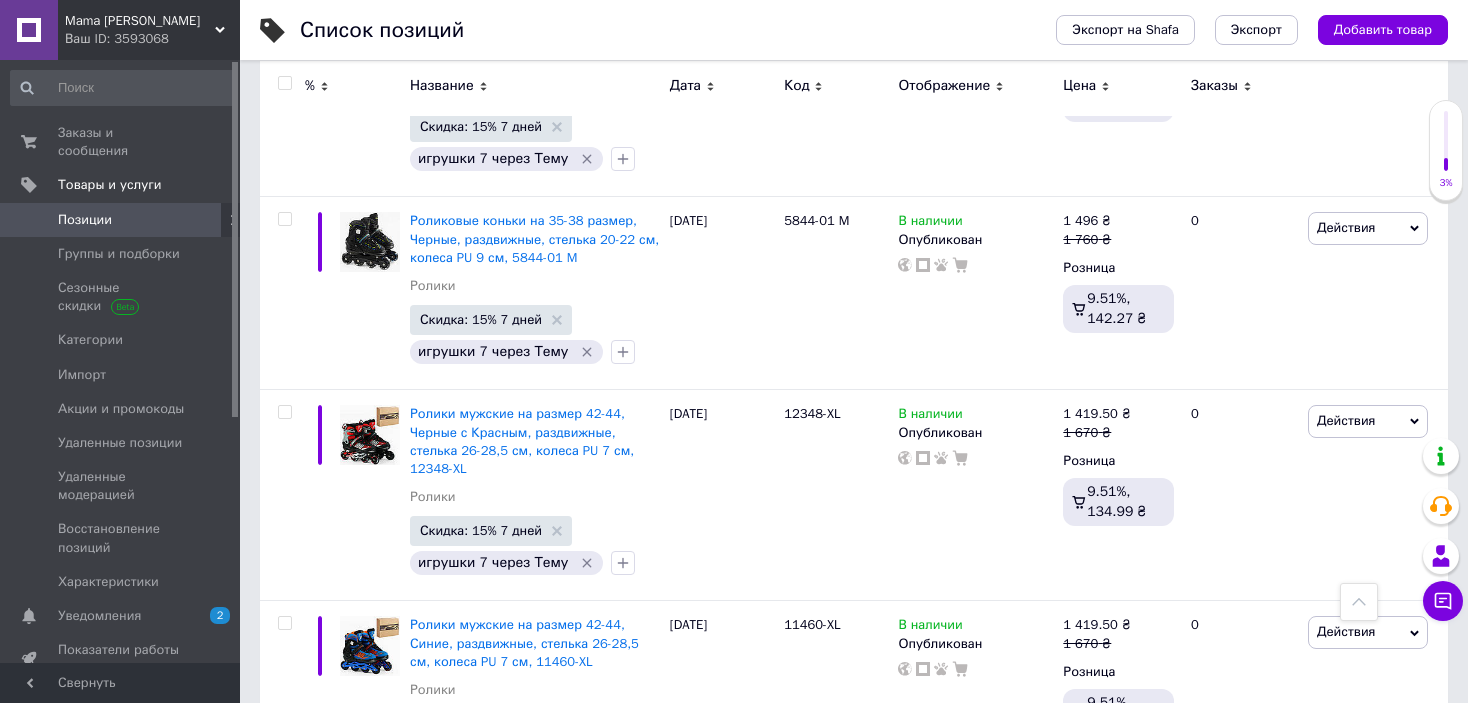 click on "2" at bounding box center [327, 1835] 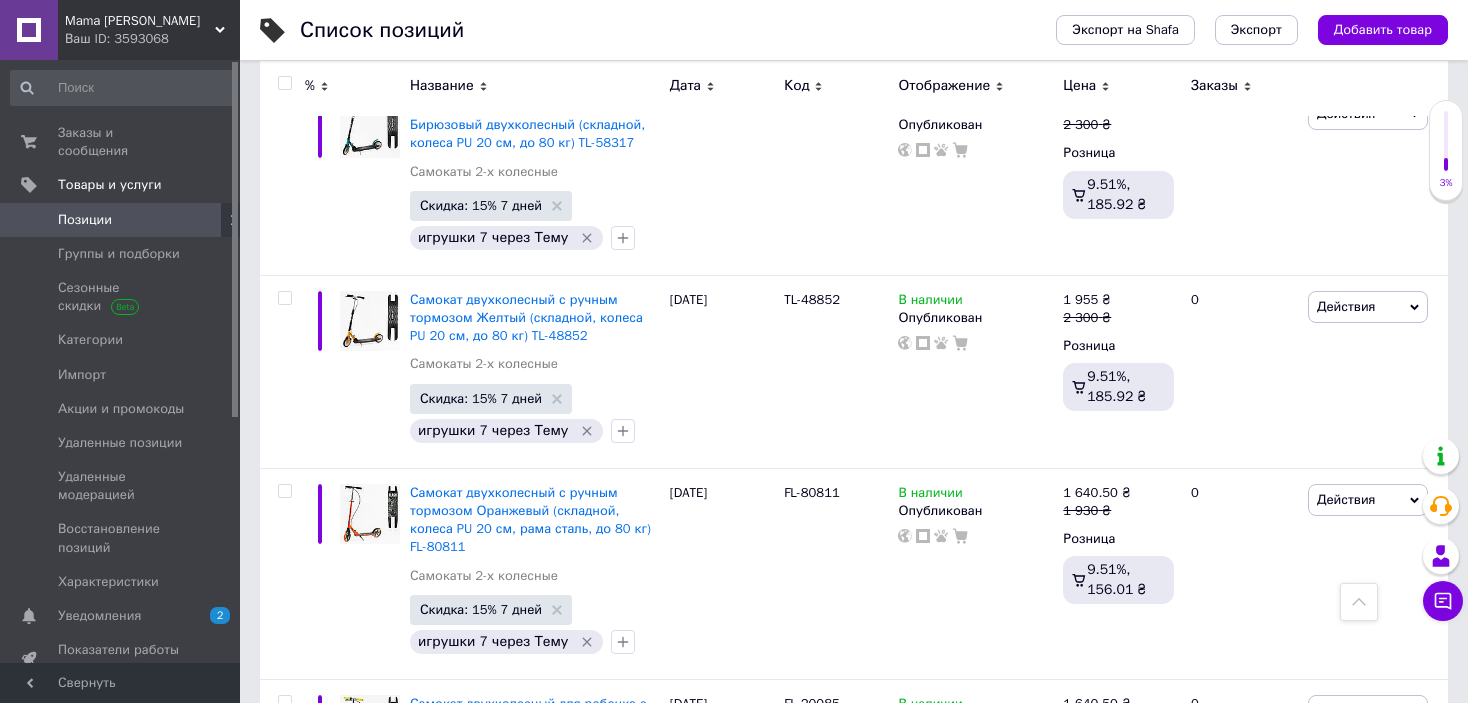 scroll, scrollTop: 19531, scrollLeft: 0, axis: vertical 